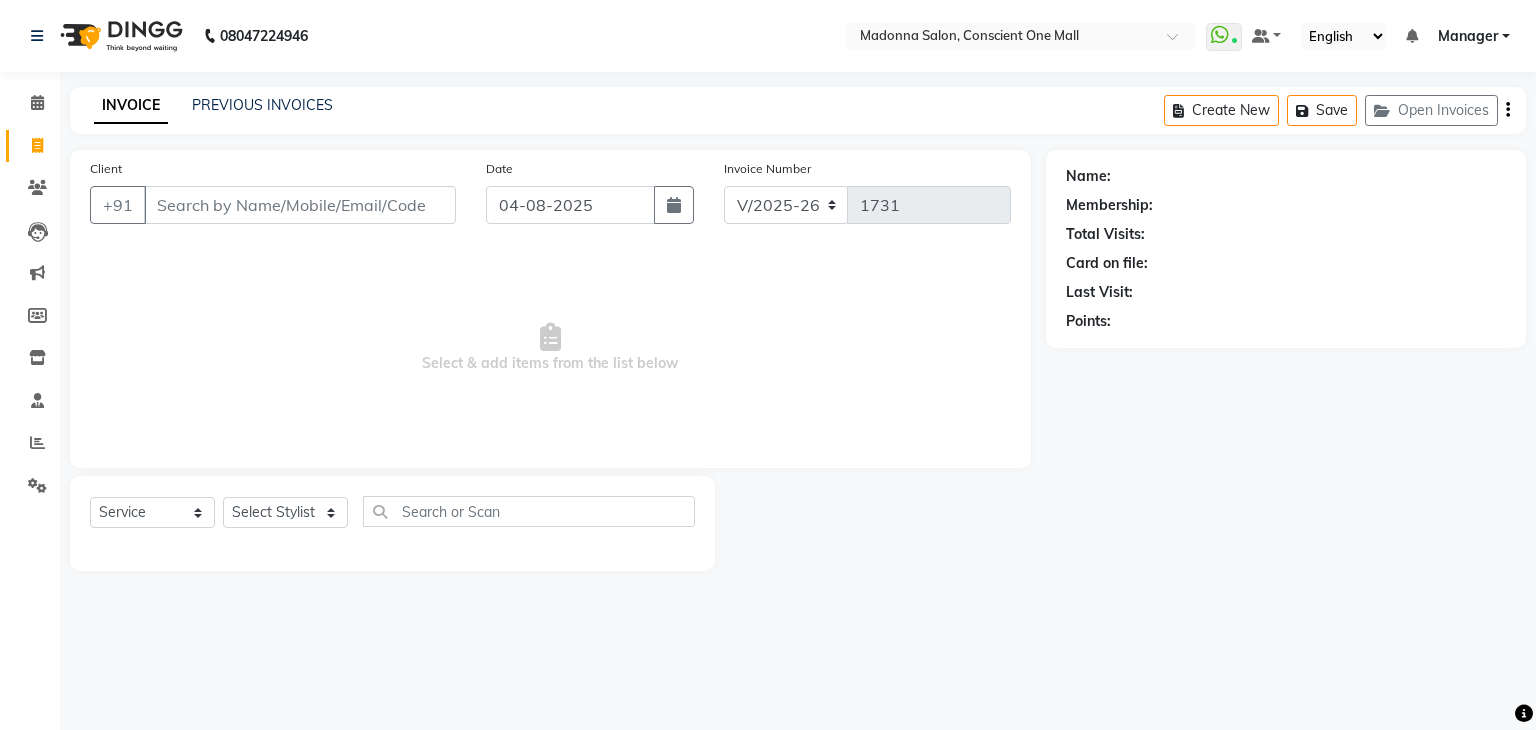 select on "7575" 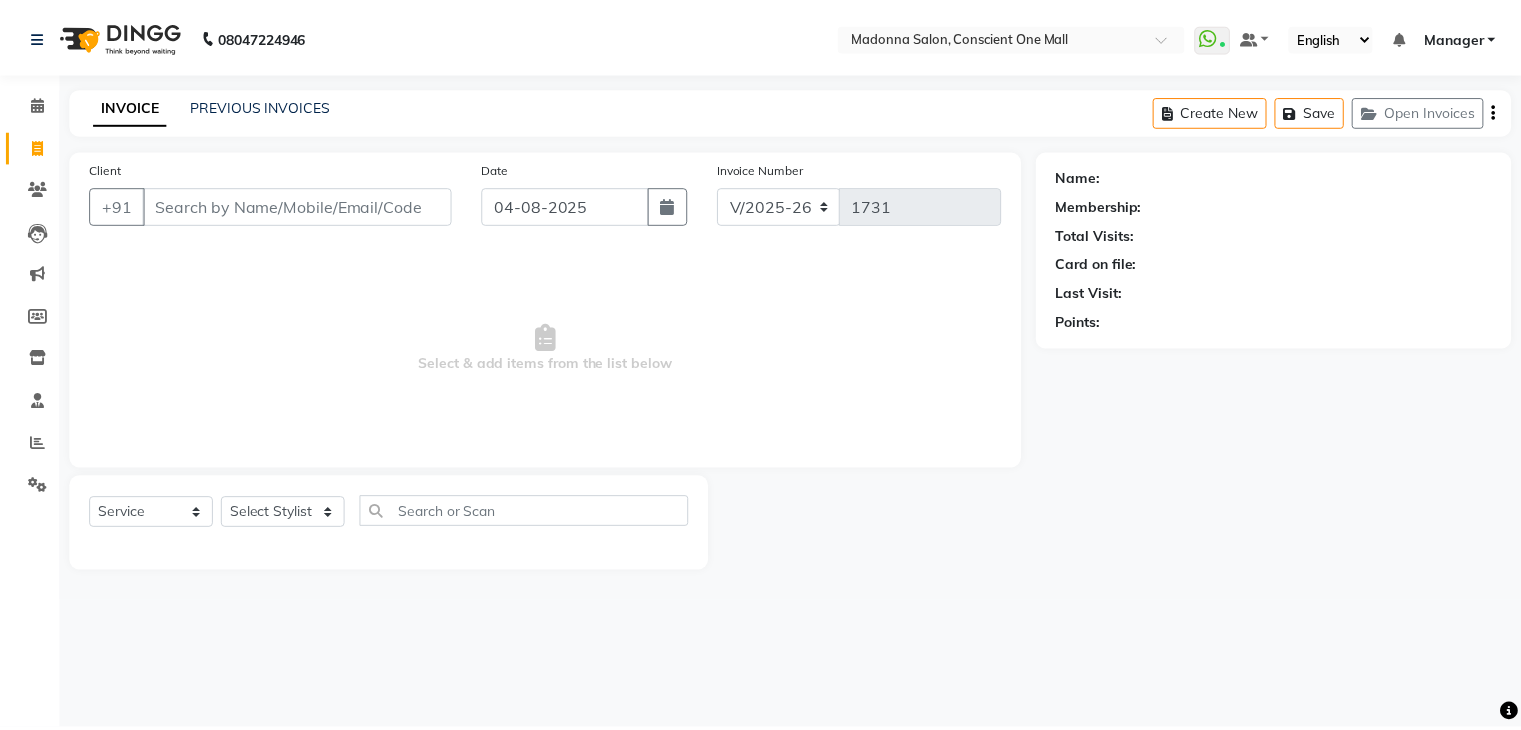 scroll, scrollTop: 0, scrollLeft: 0, axis: both 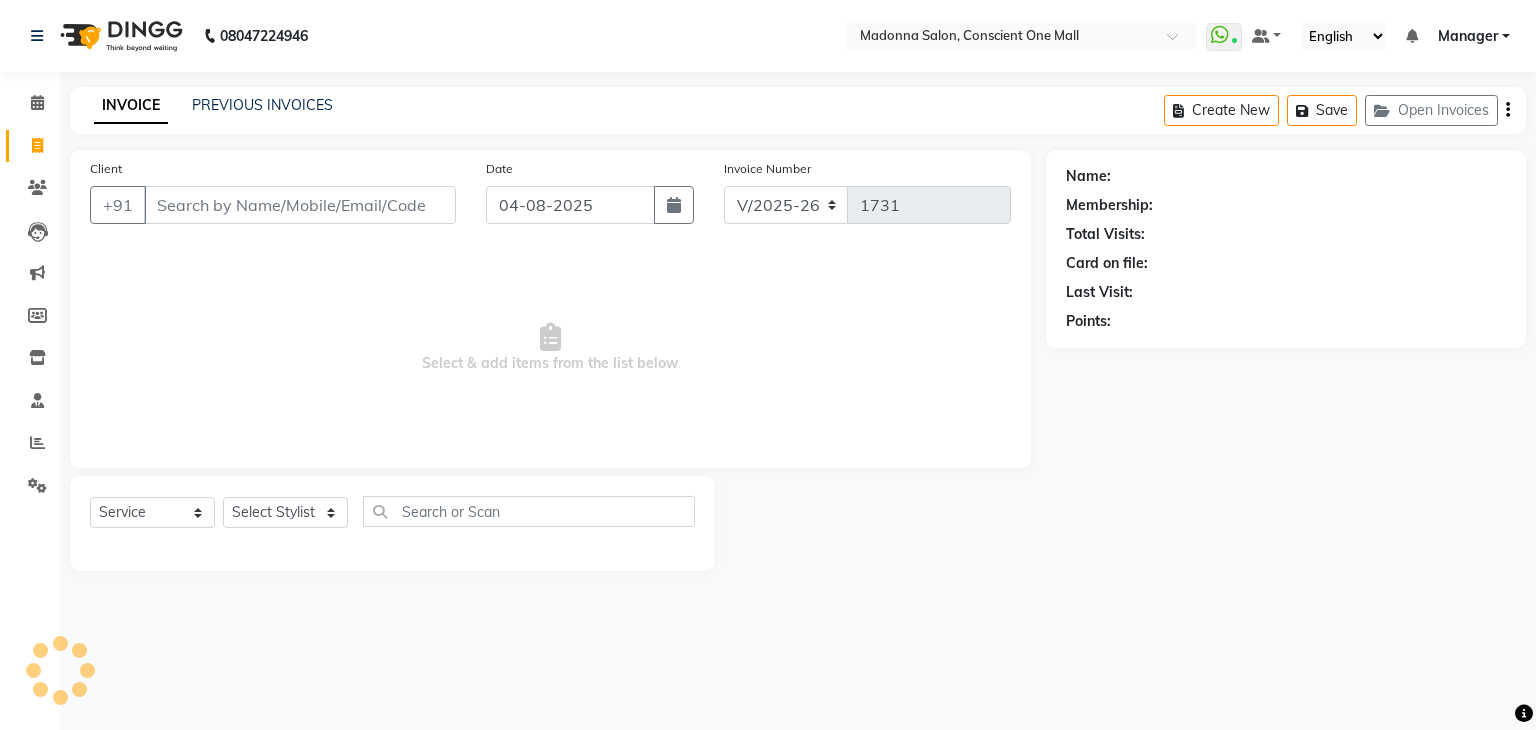 click on "Select & add items from the list below" at bounding box center [550, 348] 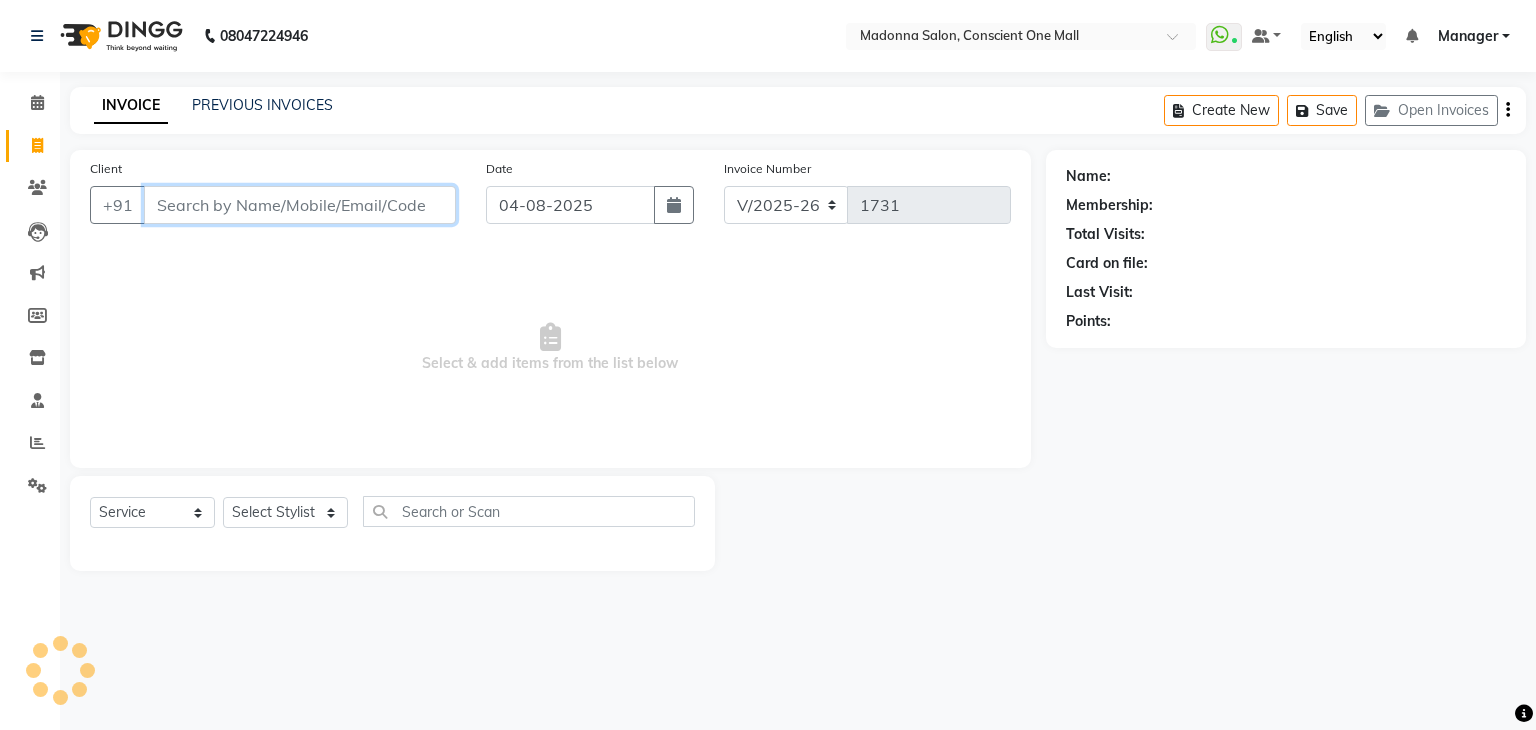 click on "Client" at bounding box center [300, 205] 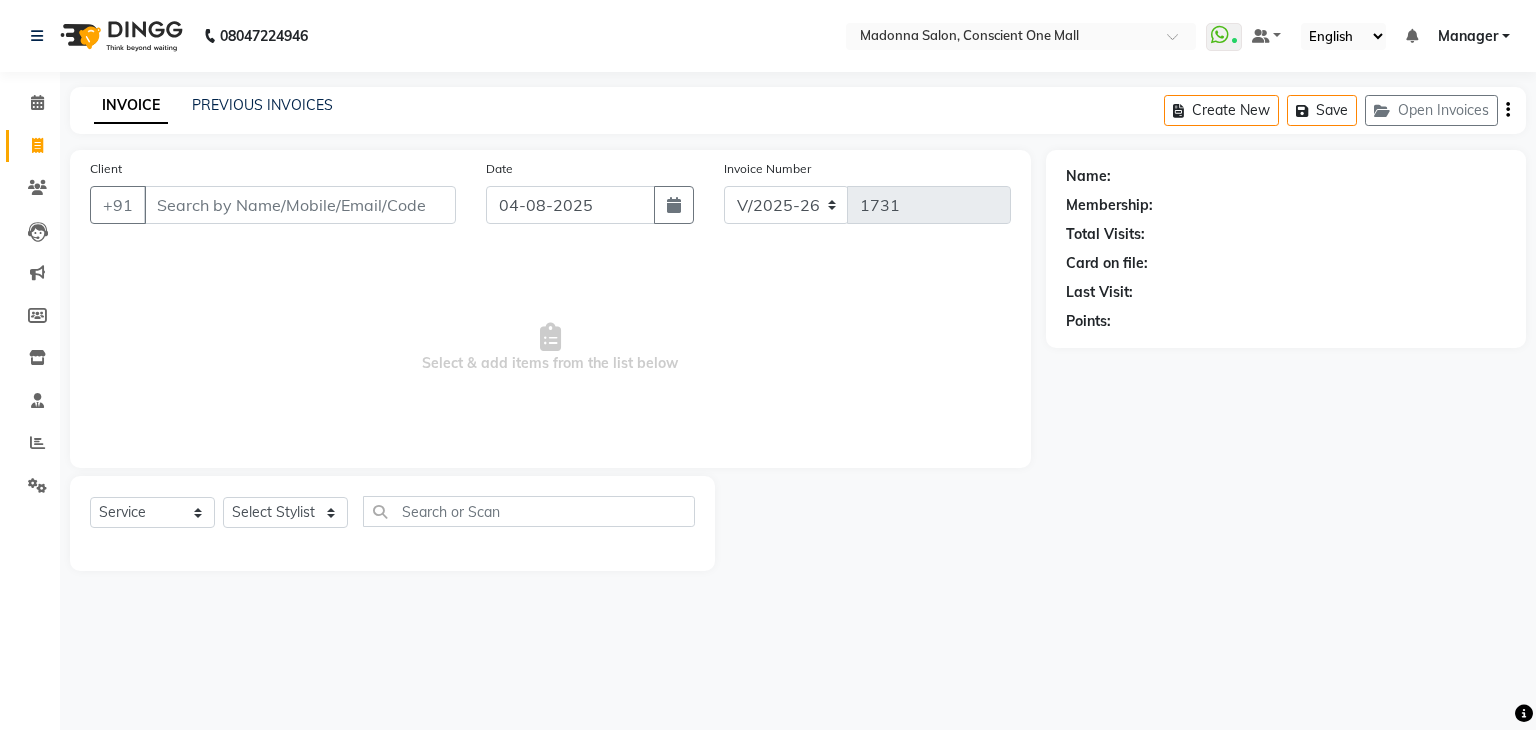 click on "Select & add items from the list below" at bounding box center [550, 348] 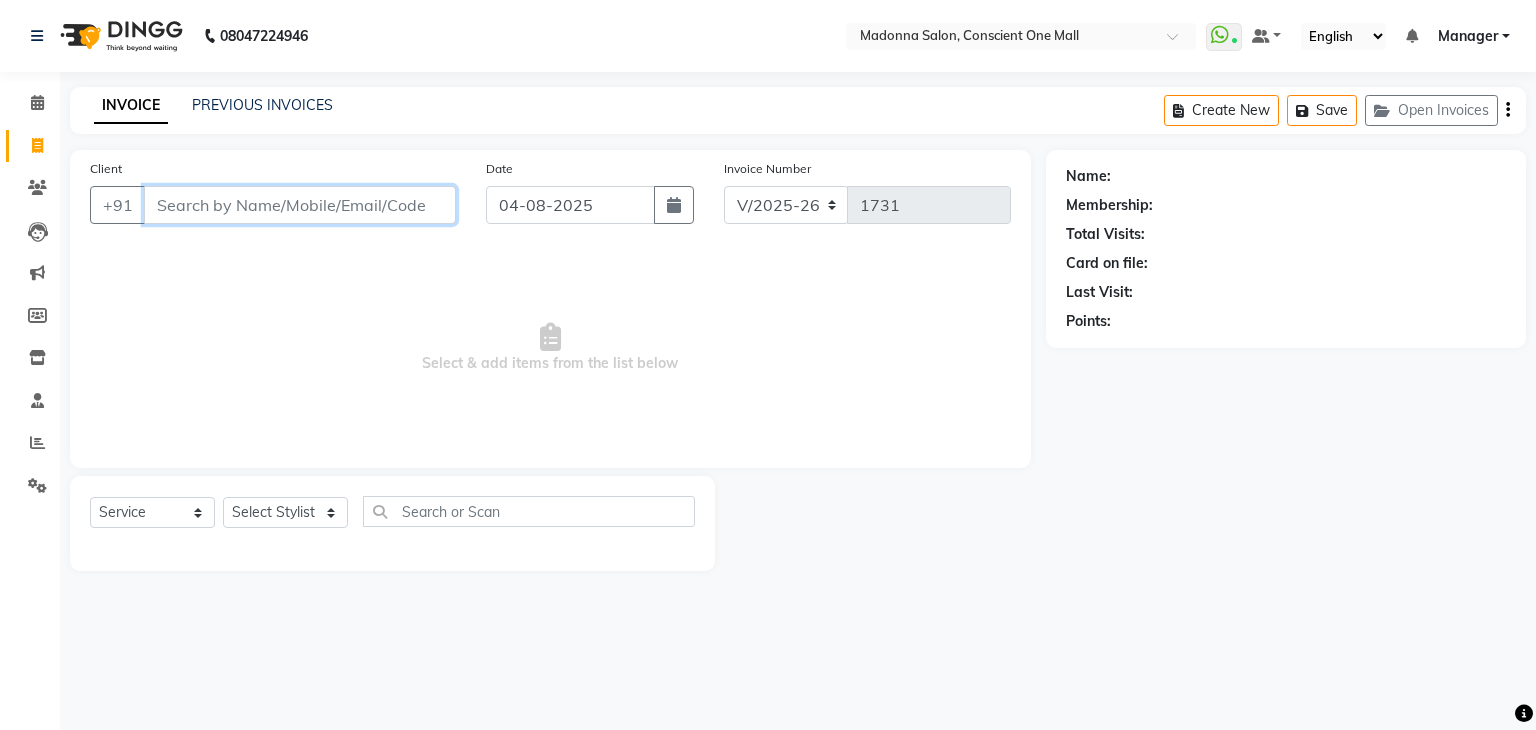 click on "Client" at bounding box center [300, 205] 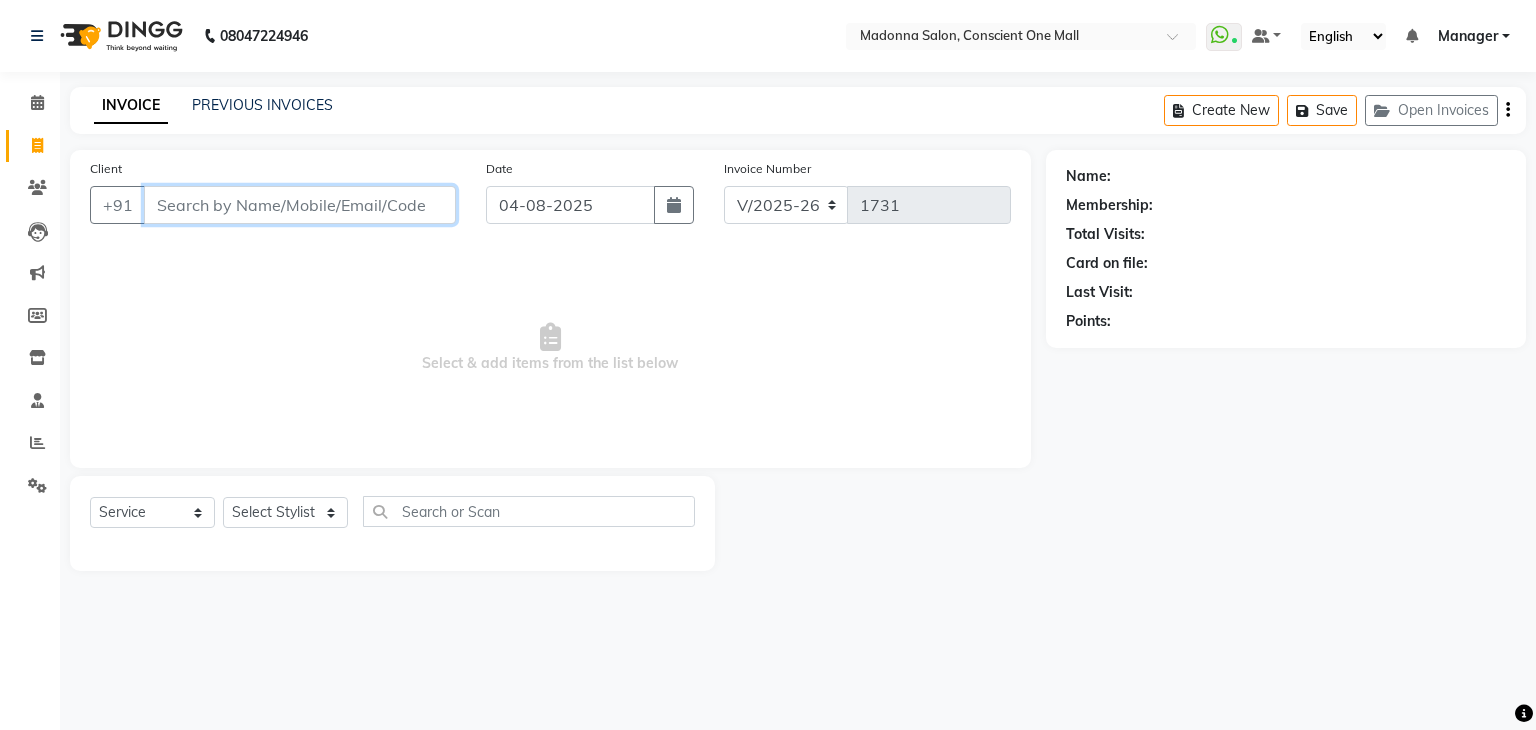 click on "Client" at bounding box center (300, 205) 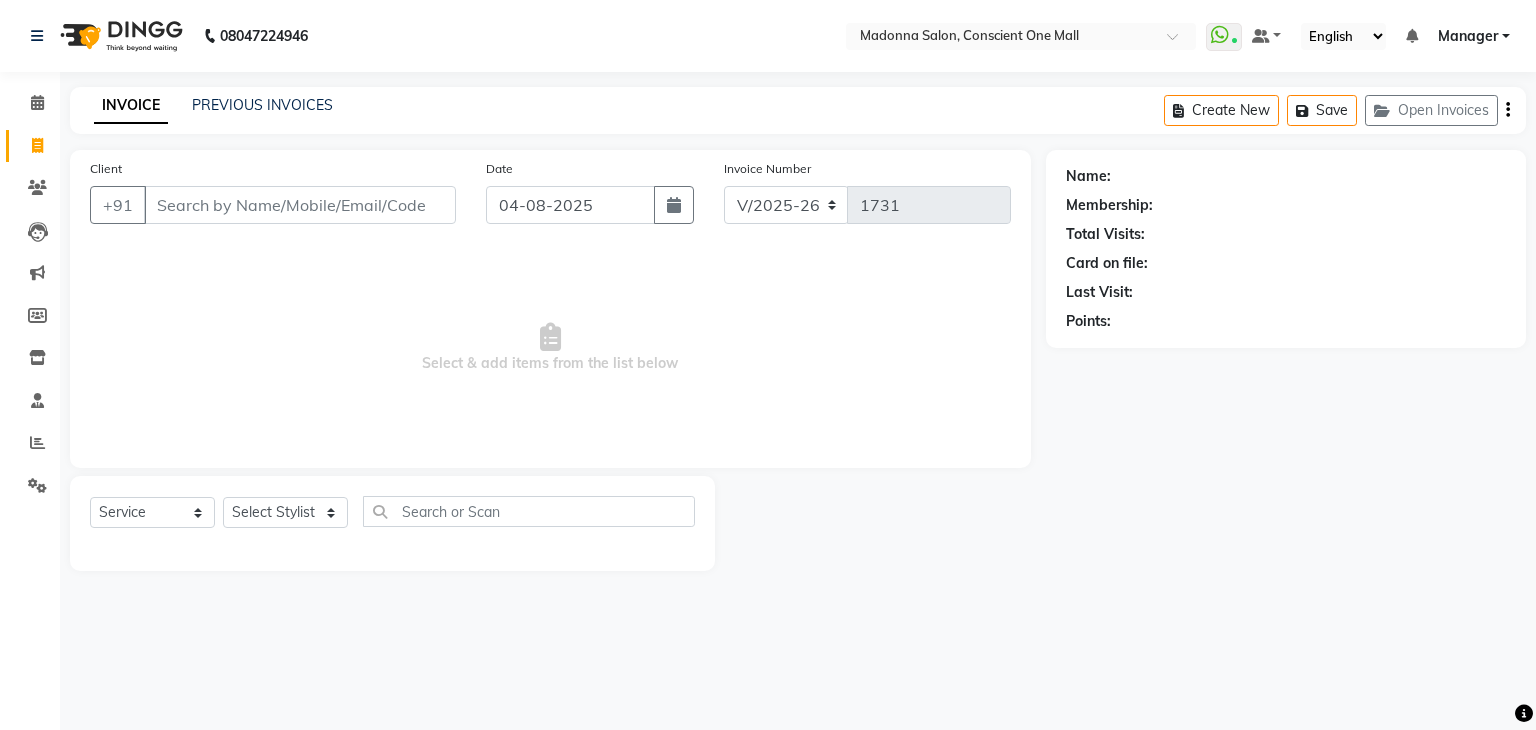 click on "INVOICE PREVIOUS INVOICES Create New   Save   Open Invoices  Client +91 Date 04-08-2025 Invoice Number V/2025 V/2025-26 1731  Select &add items from the list below  Select  Service  Product  Membership  Package Voucher Prepaid Gift Card  Select Stylist AJAD AMIT ANSHU Bilal Harry himanshi HIMANSHU Janvi JAY Khusboo Manager misty Mukesh Naeem Navjot Kaur neha Pawan RAKHI Ripa Sachin Sagar  SAMEER Sanjeev Saurabh Name: Membership: Total Visits: Card on file: Last Visit:  Points:" 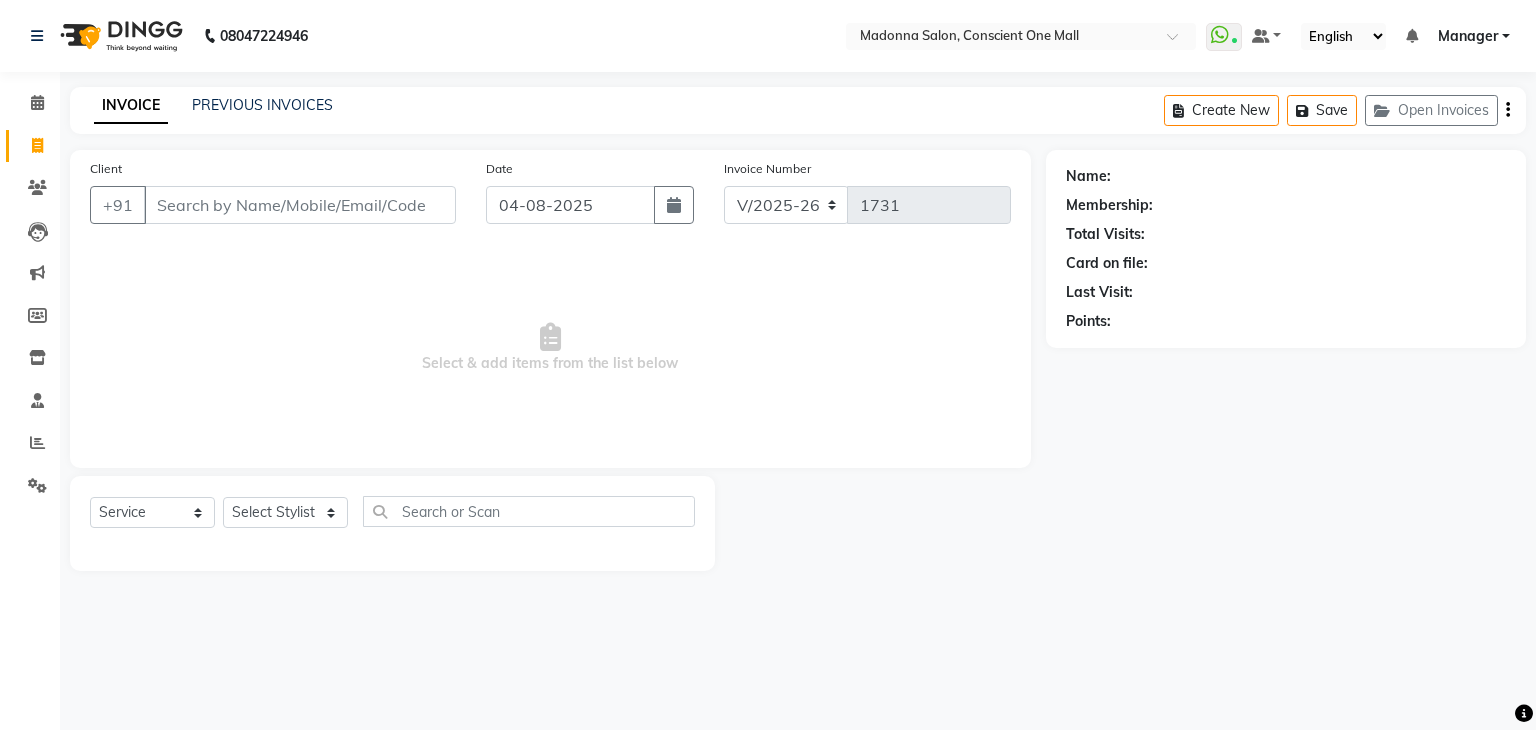 click on "INVOICE PREVIOUS INVOICES Create New   Save   Open Invoices  Client +91 Date 04-08-2025 Invoice Number V/2025 V/2025-26 1731  Select &add items from the list below  Select  Service  Product  Membership  Package Voucher Prepaid Gift Card  Select Stylist AJAD AMIT ANSHU Bilal Harry himanshi HIMANSHU Janvi JAY Khusboo Manager misty Mukesh Naeem Navjot Kaur neha Pawan RAKHI Ripa Sachin Sagar  SAMEER Sanjeev Saurabh Name: Membership: Total Visits: Card on file: Last Visit:  Points:" 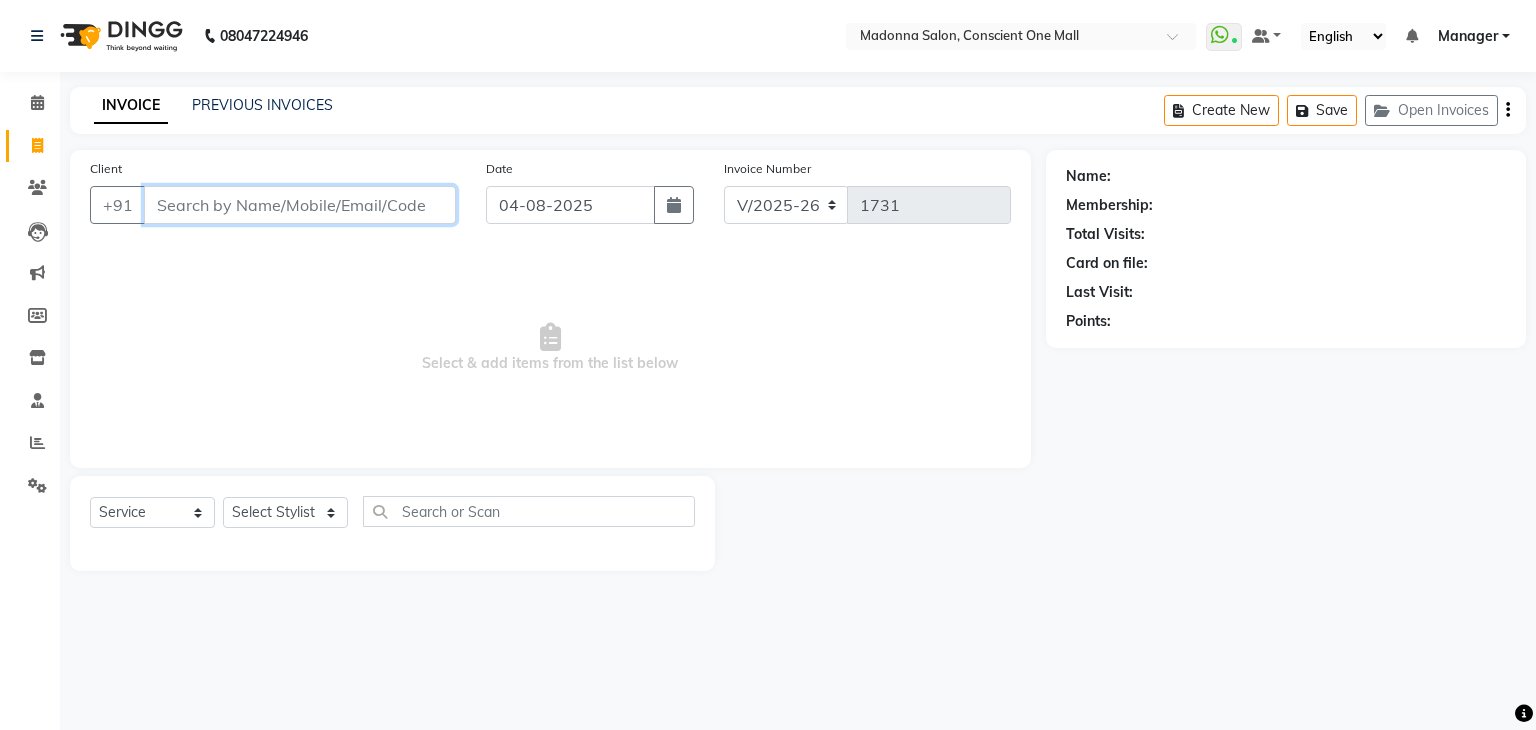 click on "Client" at bounding box center (300, 205) 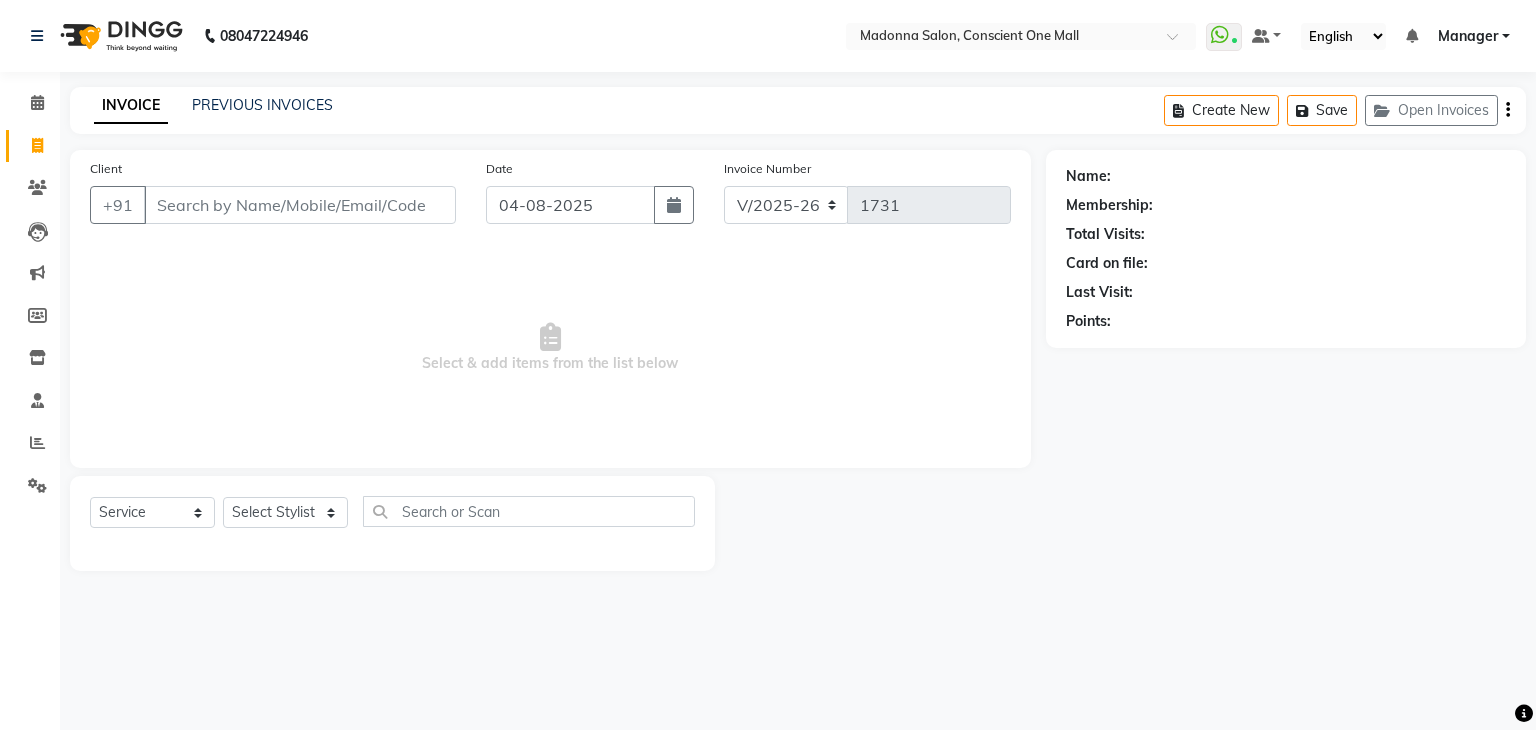 click on "Client +91" 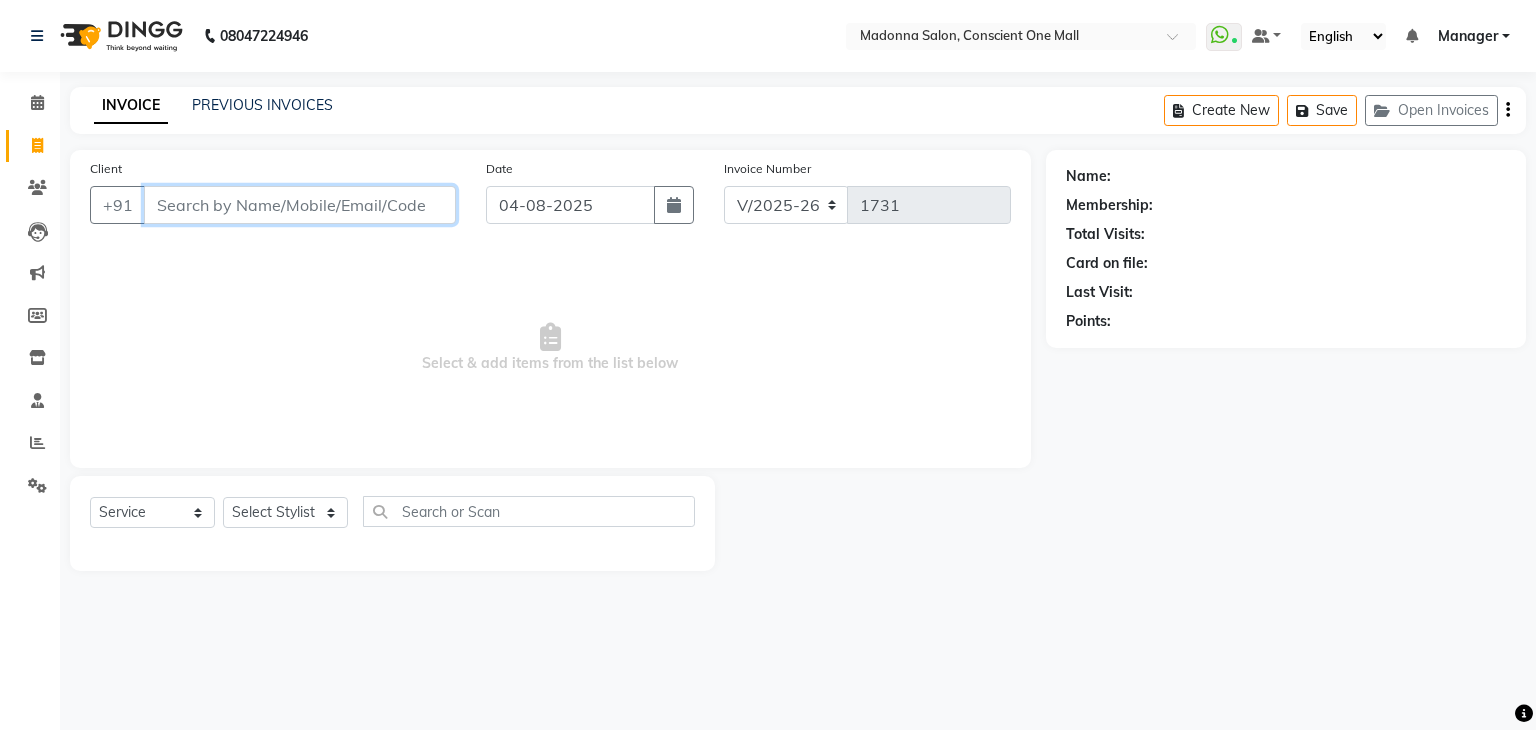 click on "Client" at bounding box center [300, 205] 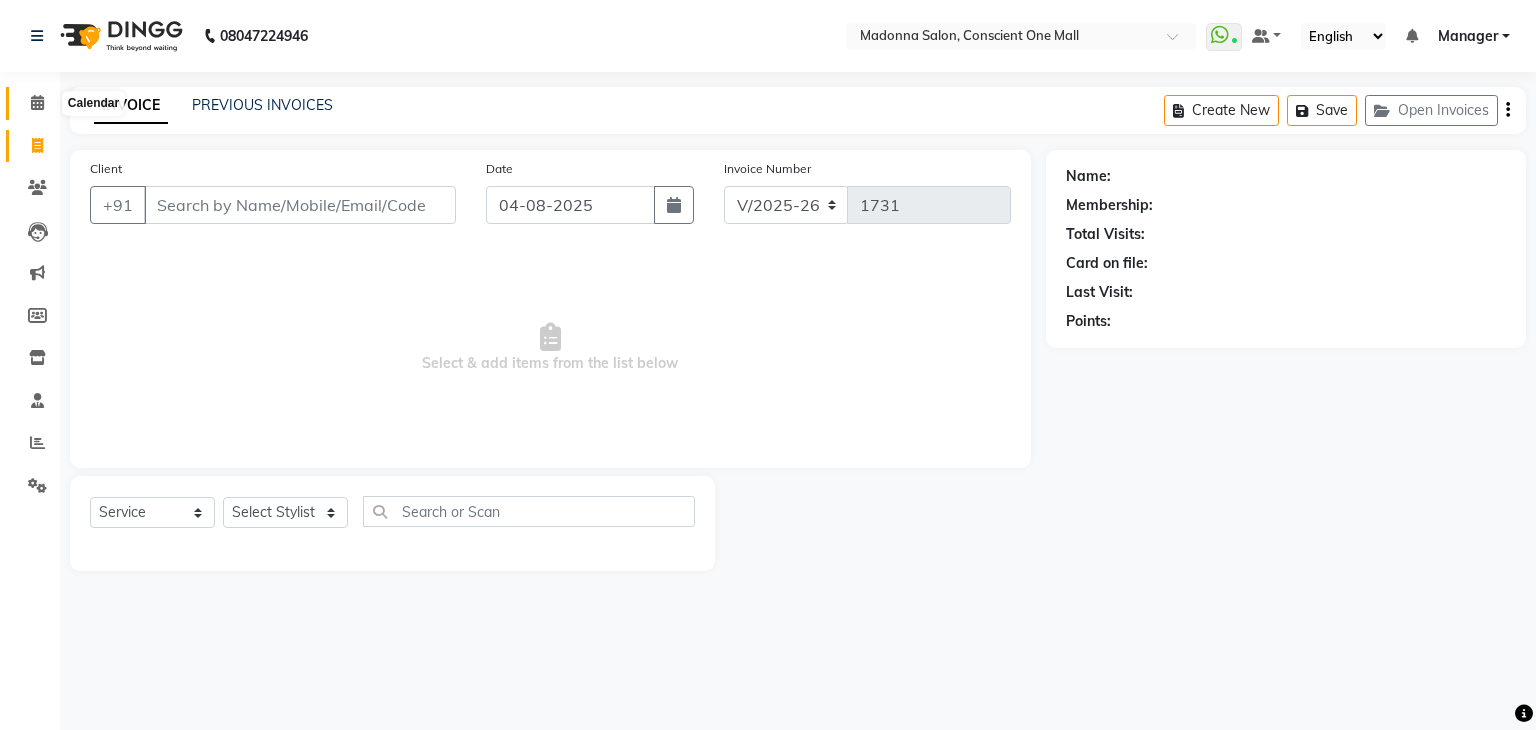 click 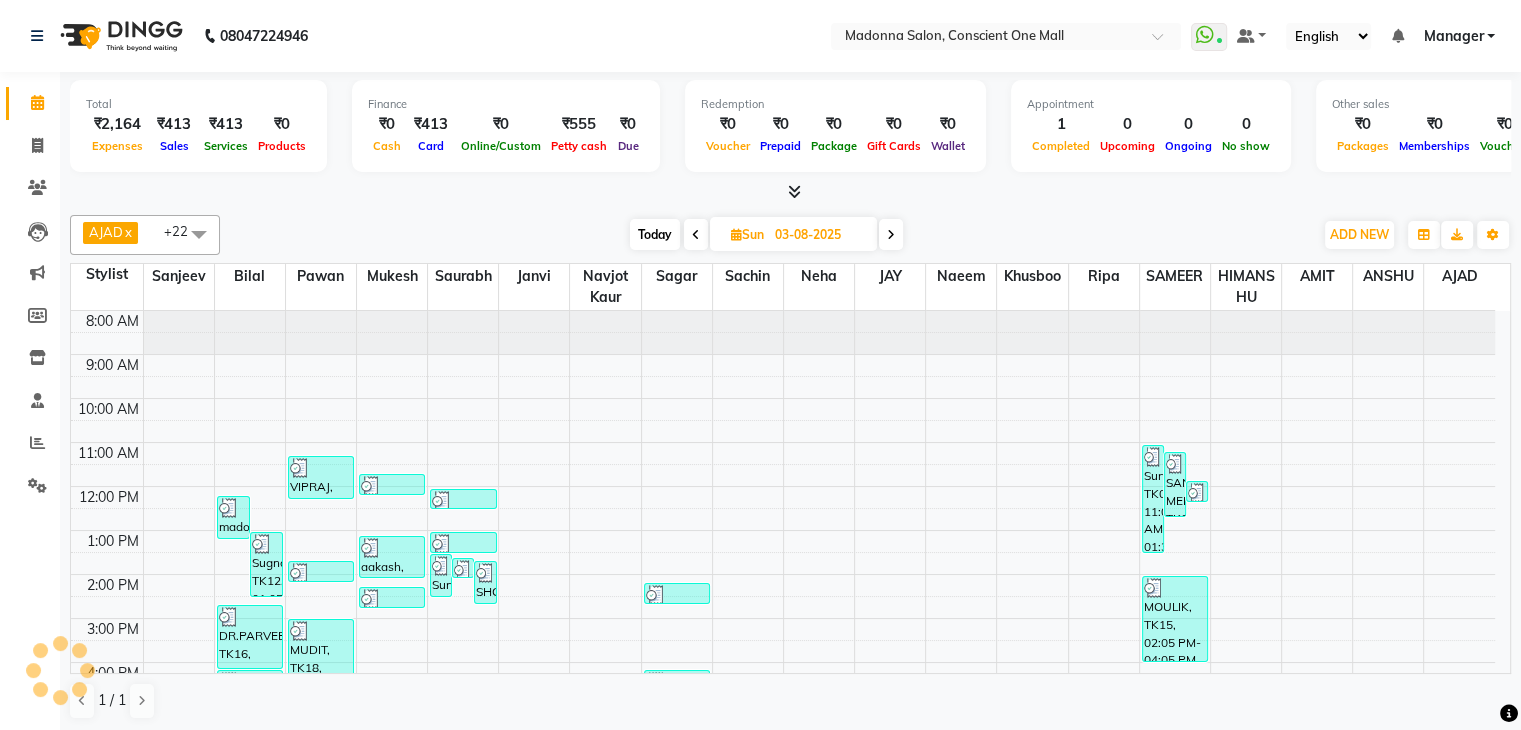 scroll, scrollTop: 0, scrollLeft: 0, axis: both 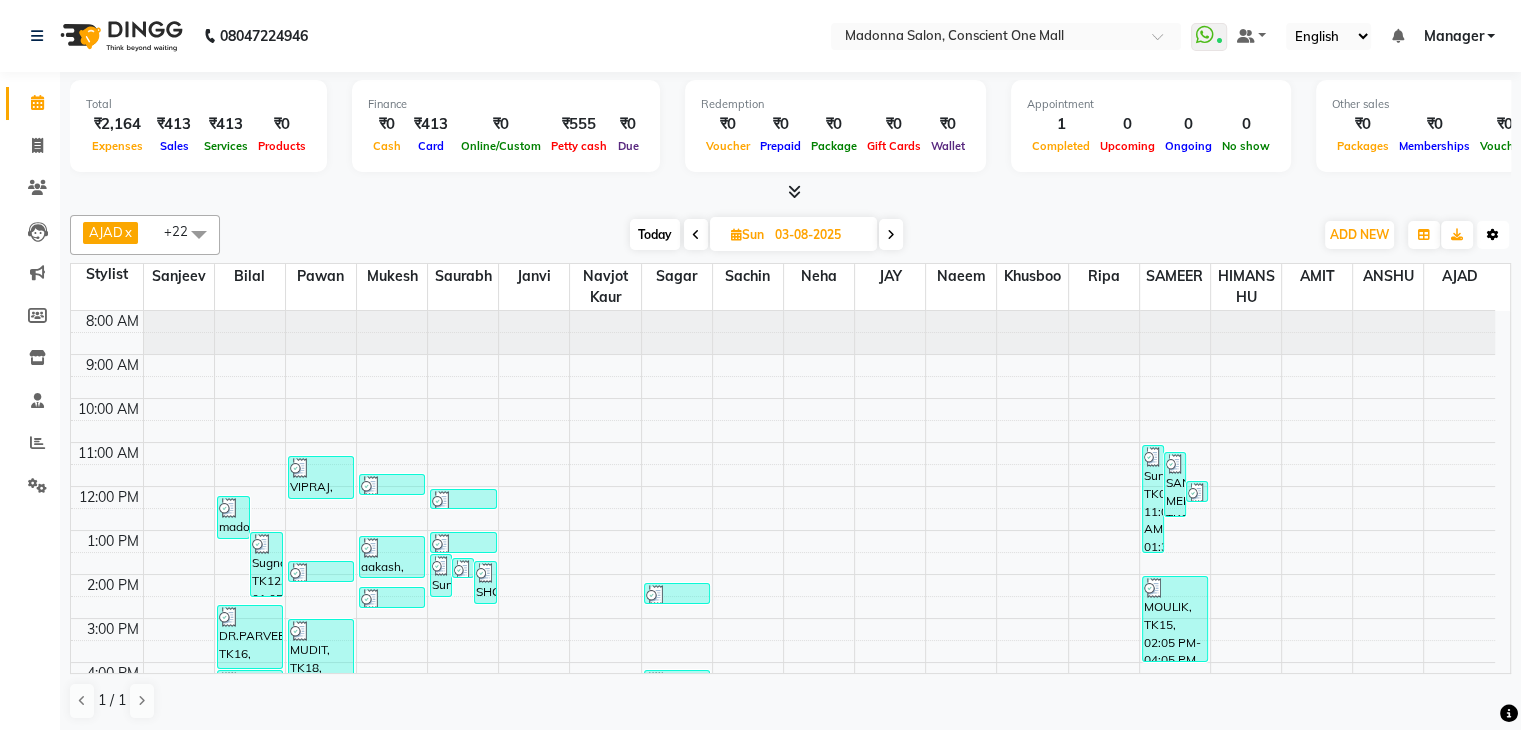 click at bounding box center [1493, 235] 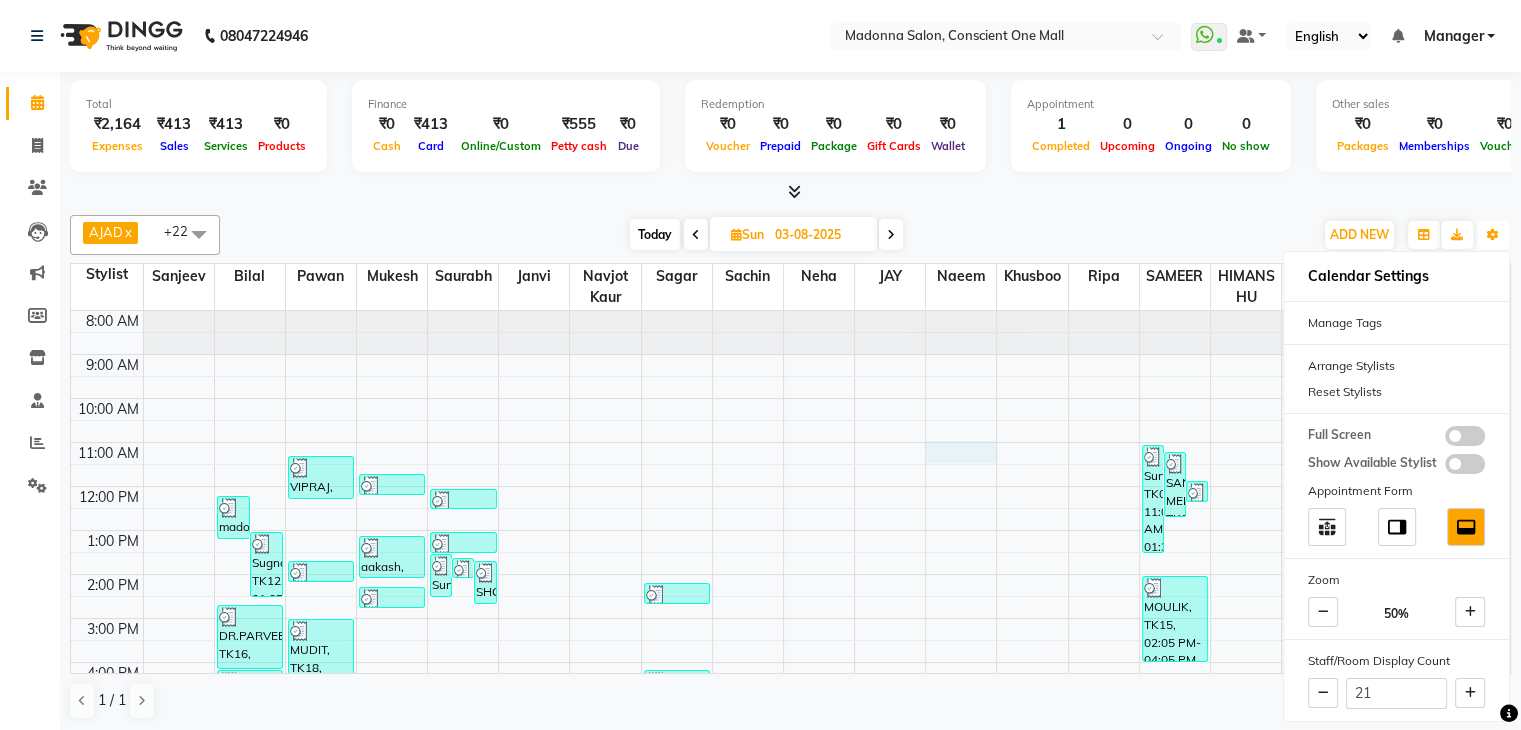 click on "8:00 AM 9:00 AM 10:00 AM 11:00 AM 12:00 PM 1:00 PM 2:00 PM 3:00 PM 4:00 PM 5:00 PM 6:00 PM 7:00 PM 8:00 PM     [FIRST], TK06, 12:15 PM-01:15 PM, GK Shampoo condioner,Blow Dry (Female)     [FIRST], TK12, 01:05 PM-02:35 PM, Plex Treatment (Female)     DR.[LAST], TK16, 02:45 PM-04:15 PM, Color Touch-Up (Female)     [FIRST], TK27, 04:15 PM-07:45 PM, Global Color (Female),Plex Treatment (Female)     [FIRST], TK31, 08:05 PM-08:35 PM, Change Of Style (Female)     [FIRST], TK28, 05:30 PM-08:00 PM, Color Touch-Up 1 (Female),Change Of Style (Female)     [FIRST], TK25, 07:00 PM-07:30 PM, Haircut (Female)     [FIRST], TK03, 11:20 AM-12:20 PM, Haircut (Men),Shave (Men)     [FIRST], TK11, 01:45 PM-02:15 PM, Haircut (Female)     [FIRST], TK18, 03:05 PM-05:05 PM, Nanoplastia (Female)     [FIRST], TK22, 04:30 PM-06:30 PM, Haircut (Men),Beard Styling (Men),Clean-Up 2 (Men)     [FIRST], TK30, 06:10 PM-08:10 PM, Haircut (Men),Beard Styling (Men),Color (Men)     [FIRST], TK24, 06:25 PM-06:55 PM, Haircut (Men)" at bounding box center [783, 596] 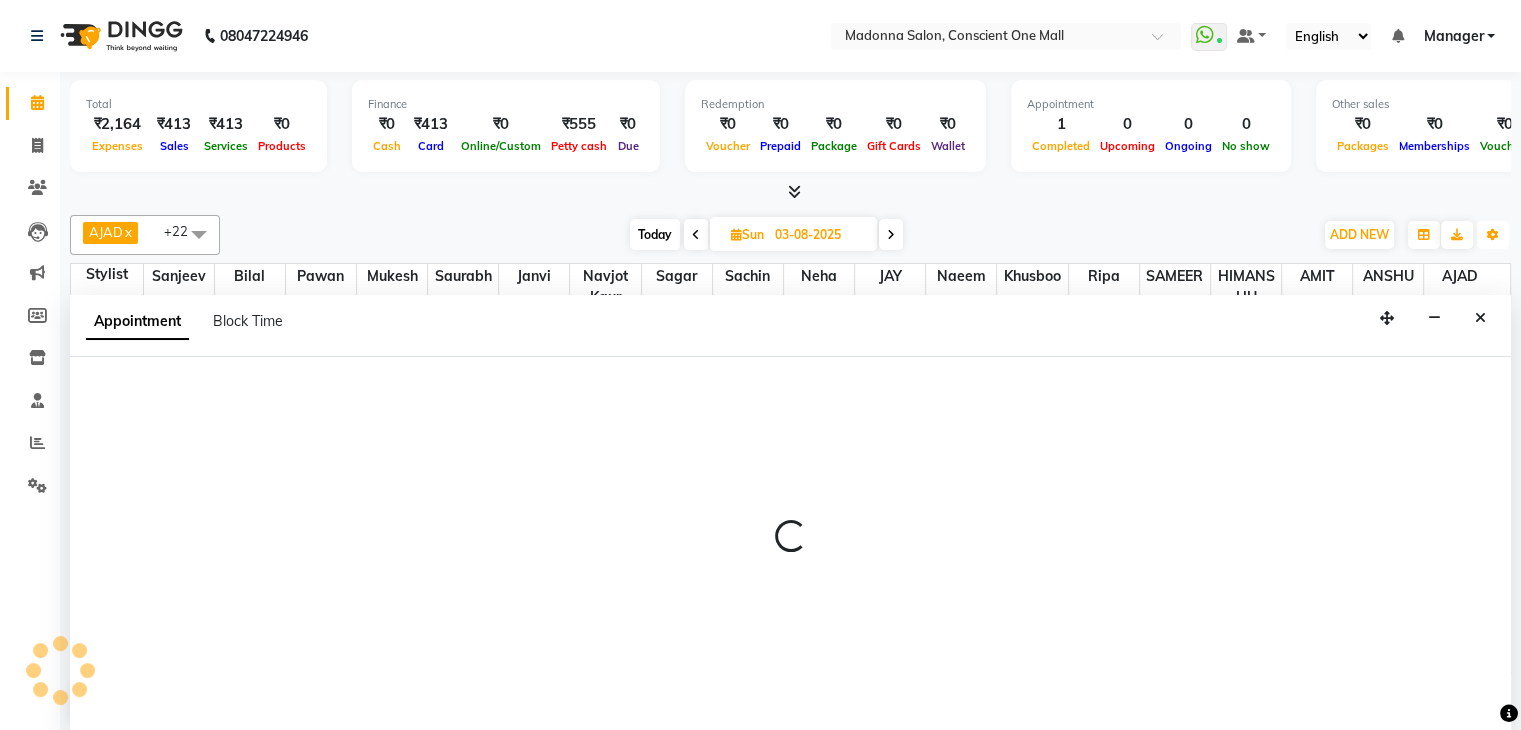 scroll, scrollTop: 1, scrollLeft: 0, axis: vertical 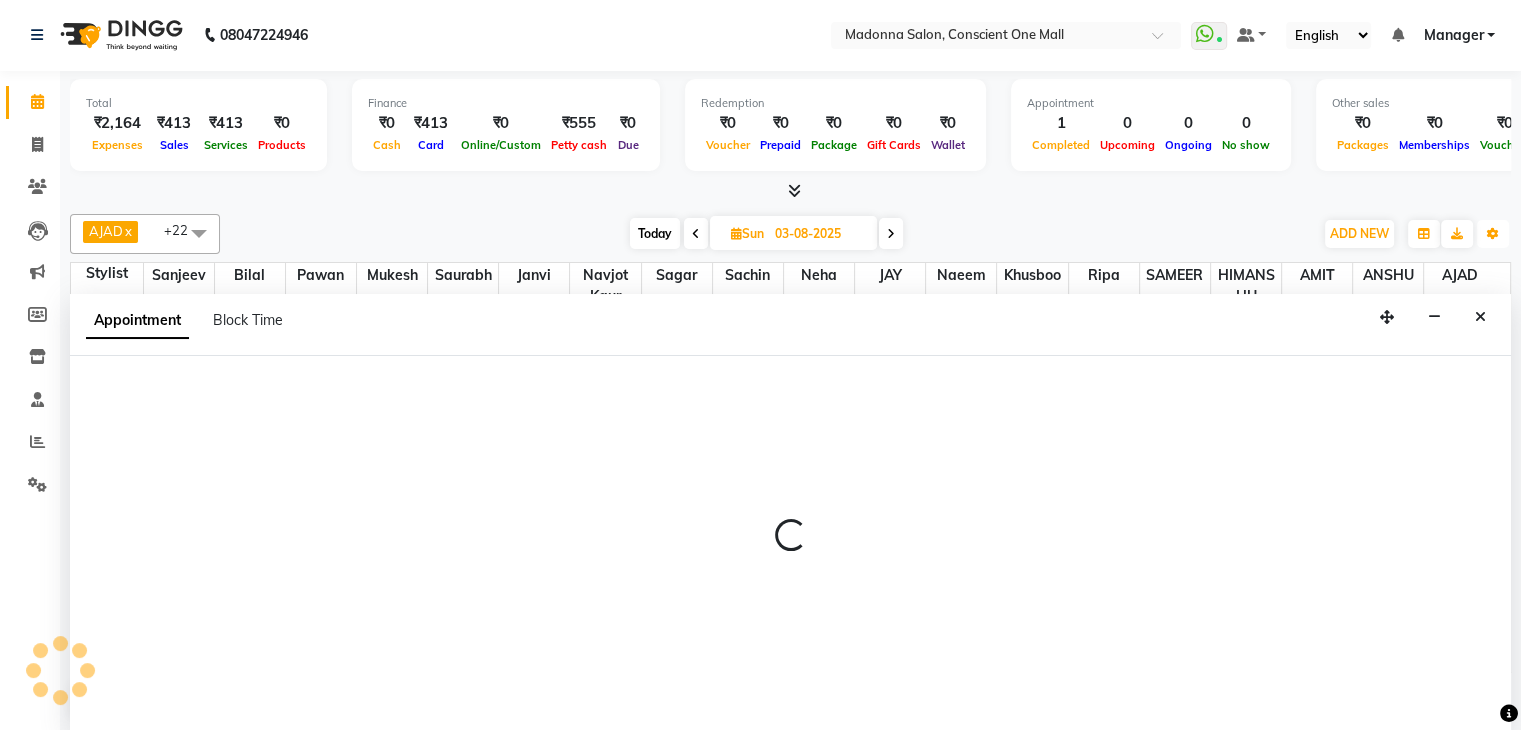 select on "[PHONE]" 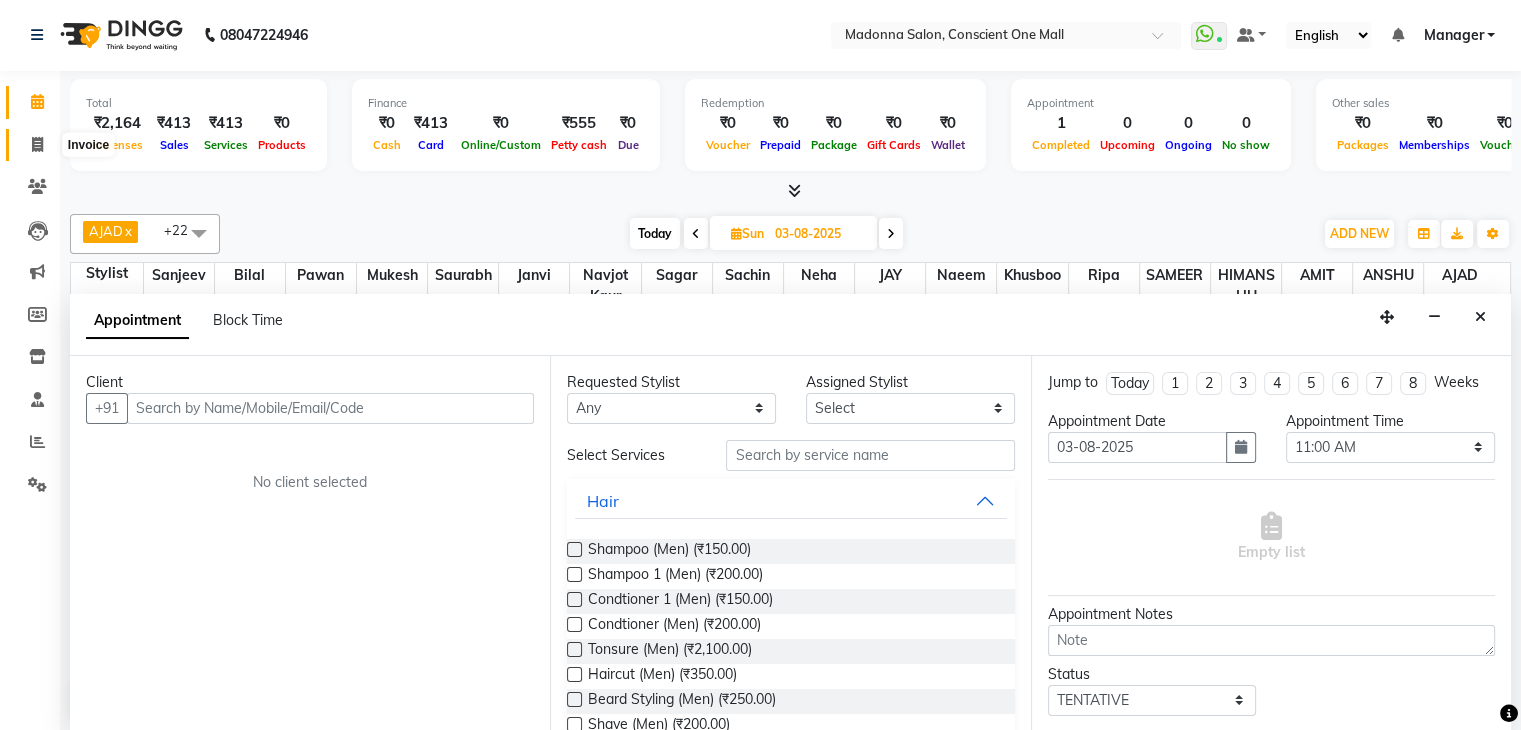 click 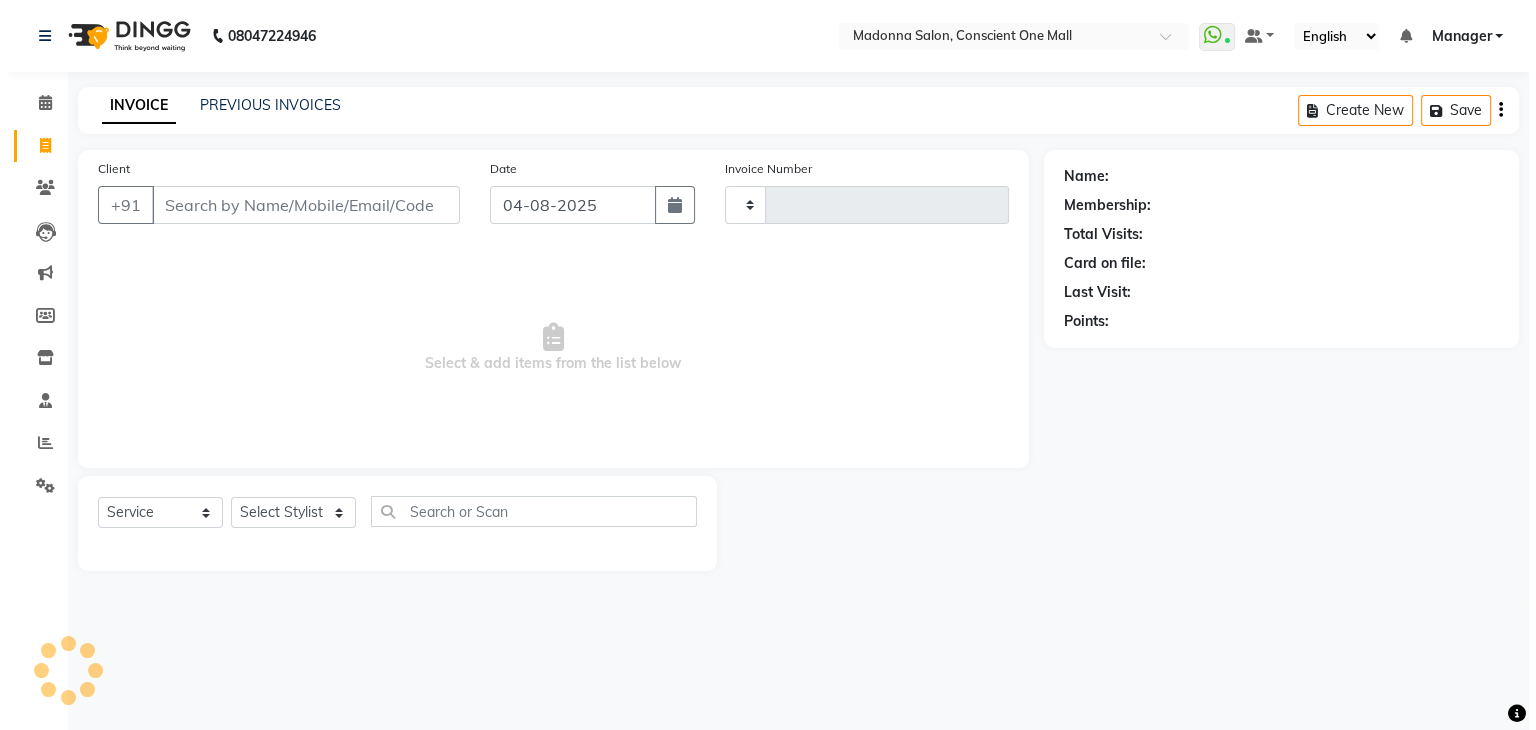 scroll, scrollTop: 0, scrollLeft: 0, axis: both 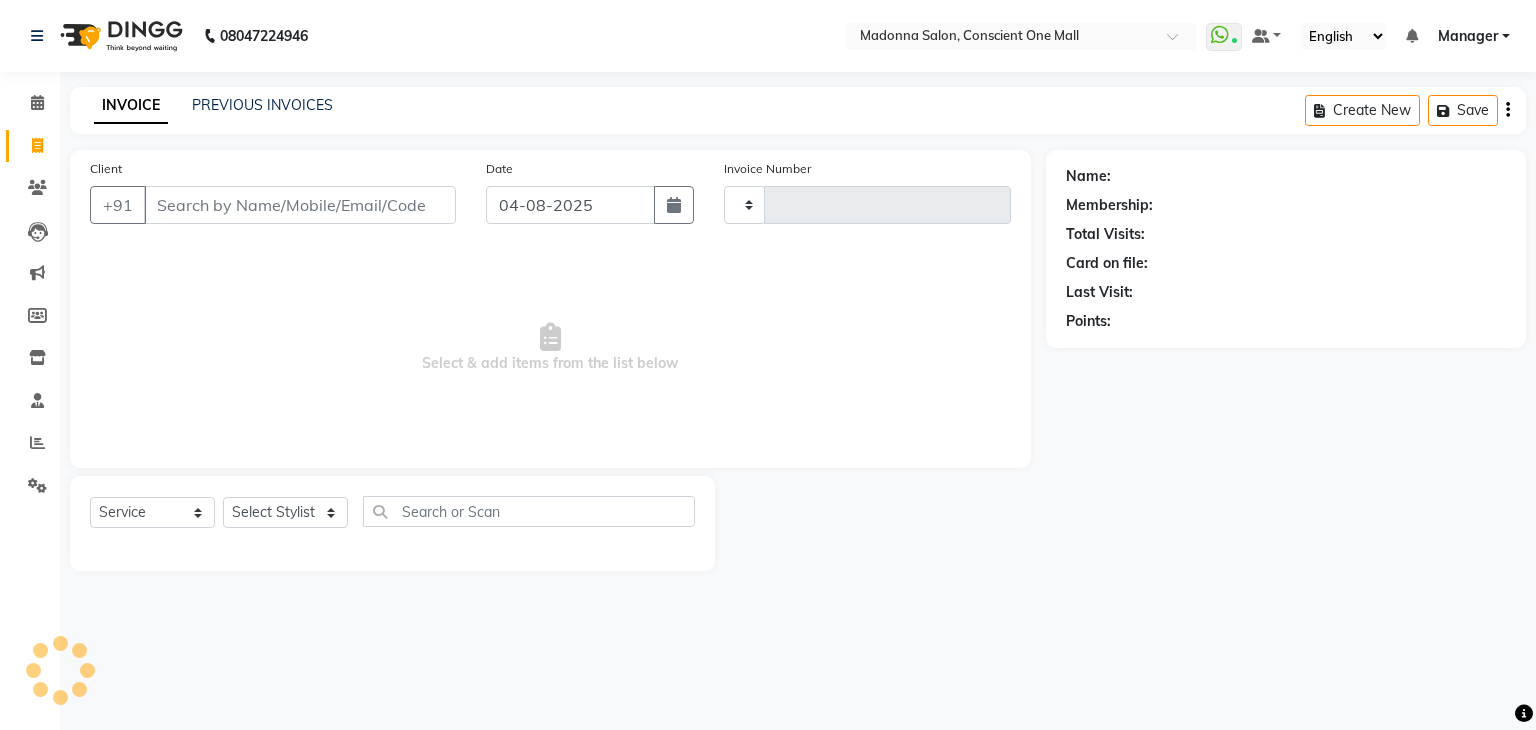 type on "1731" 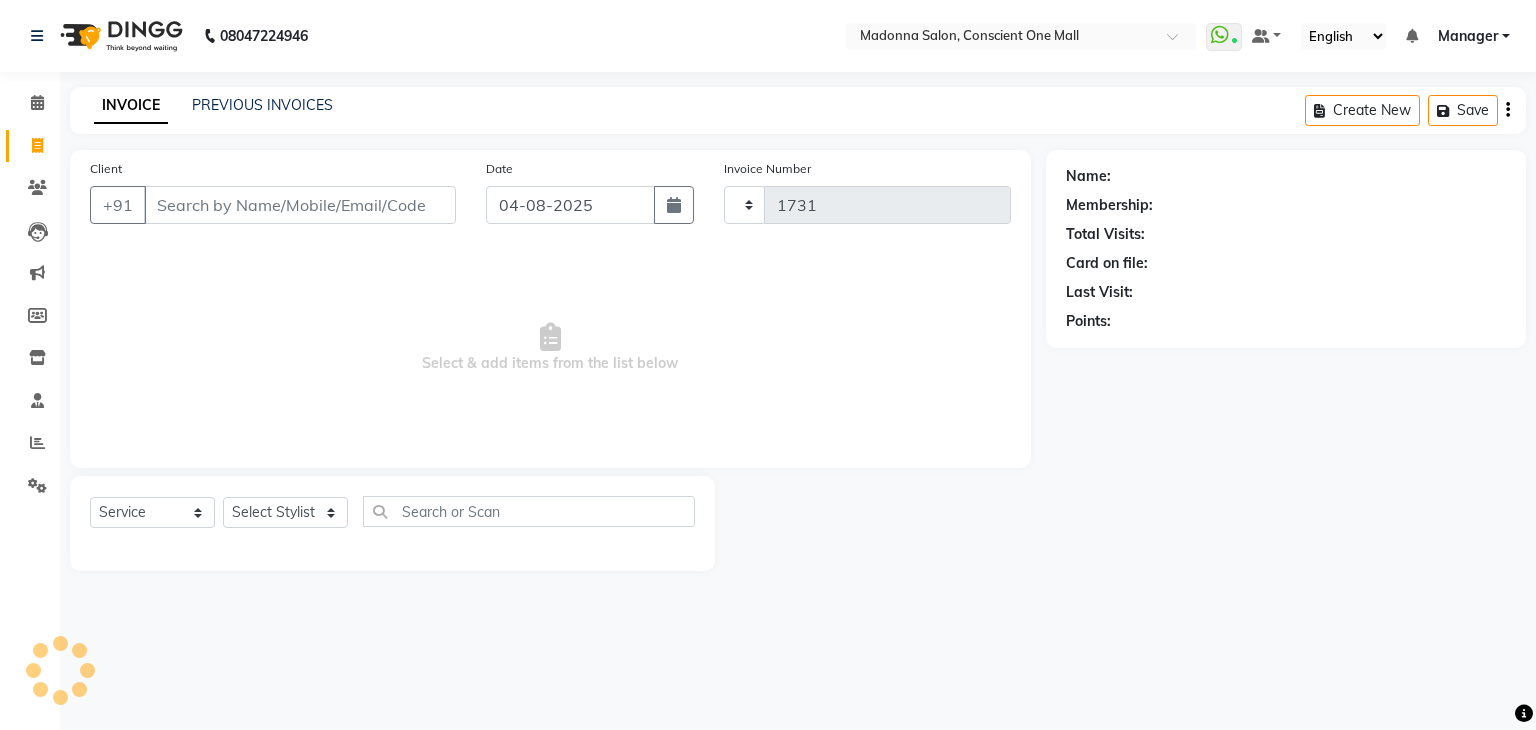 select on "7575" 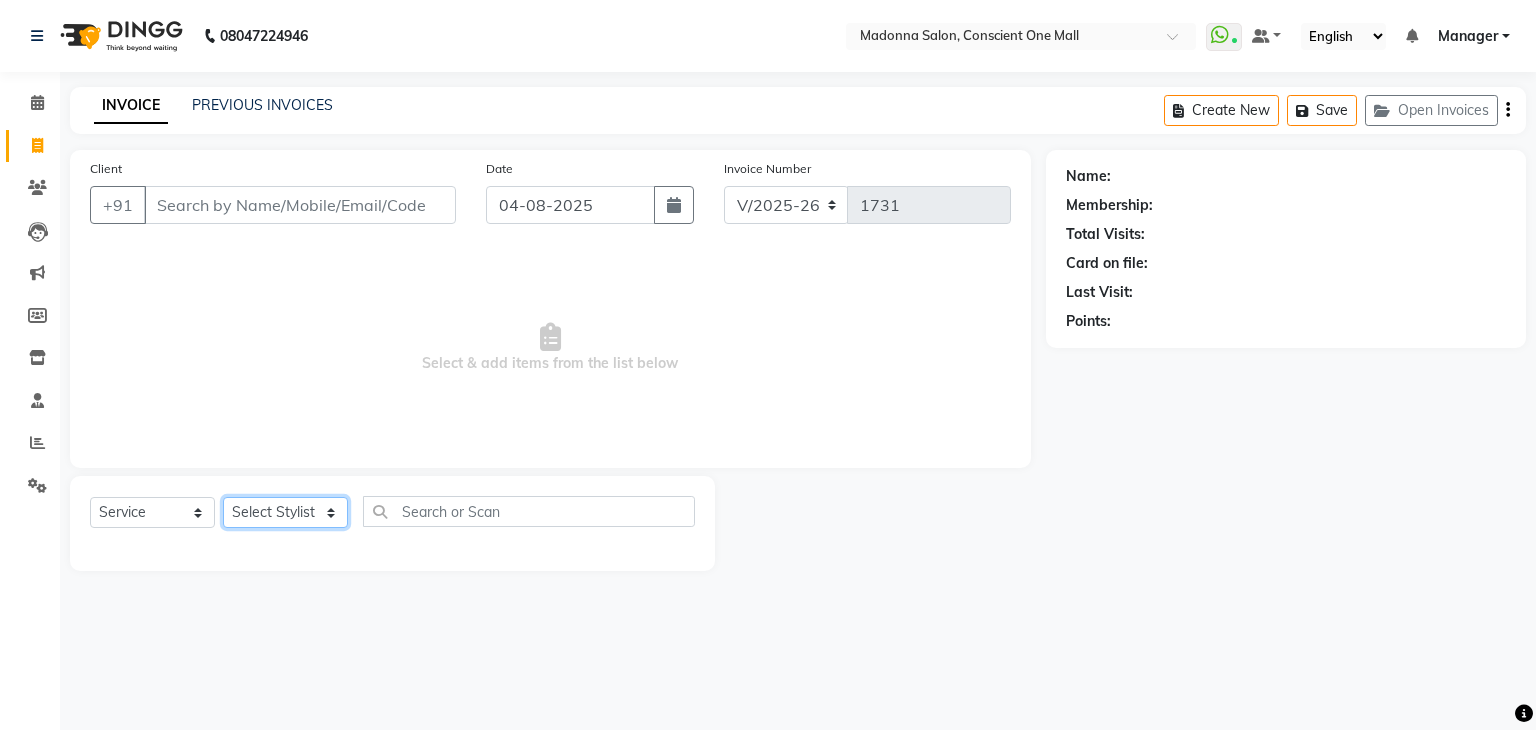 click on "Select Stylist AJAD AMIT ANSHU Bilal Harry himanshi HIMANSHU Janvi JAY Khusboo Manager misty Mukesh Naeem Navjot Kaur neha Pawan RAKHI Ripa Sachin Sagar  SAMEER Sanjeev Saurabh" 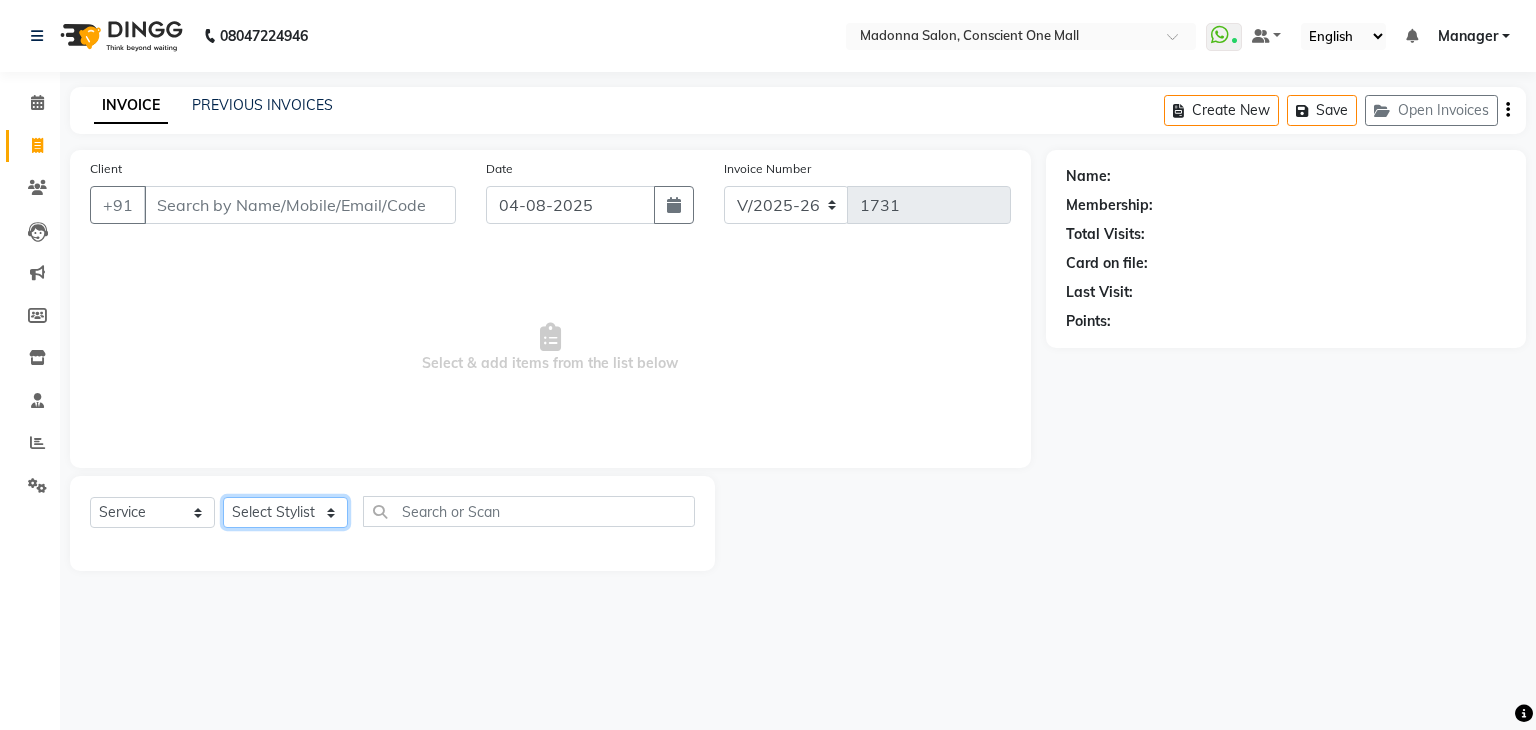 select on "67298" 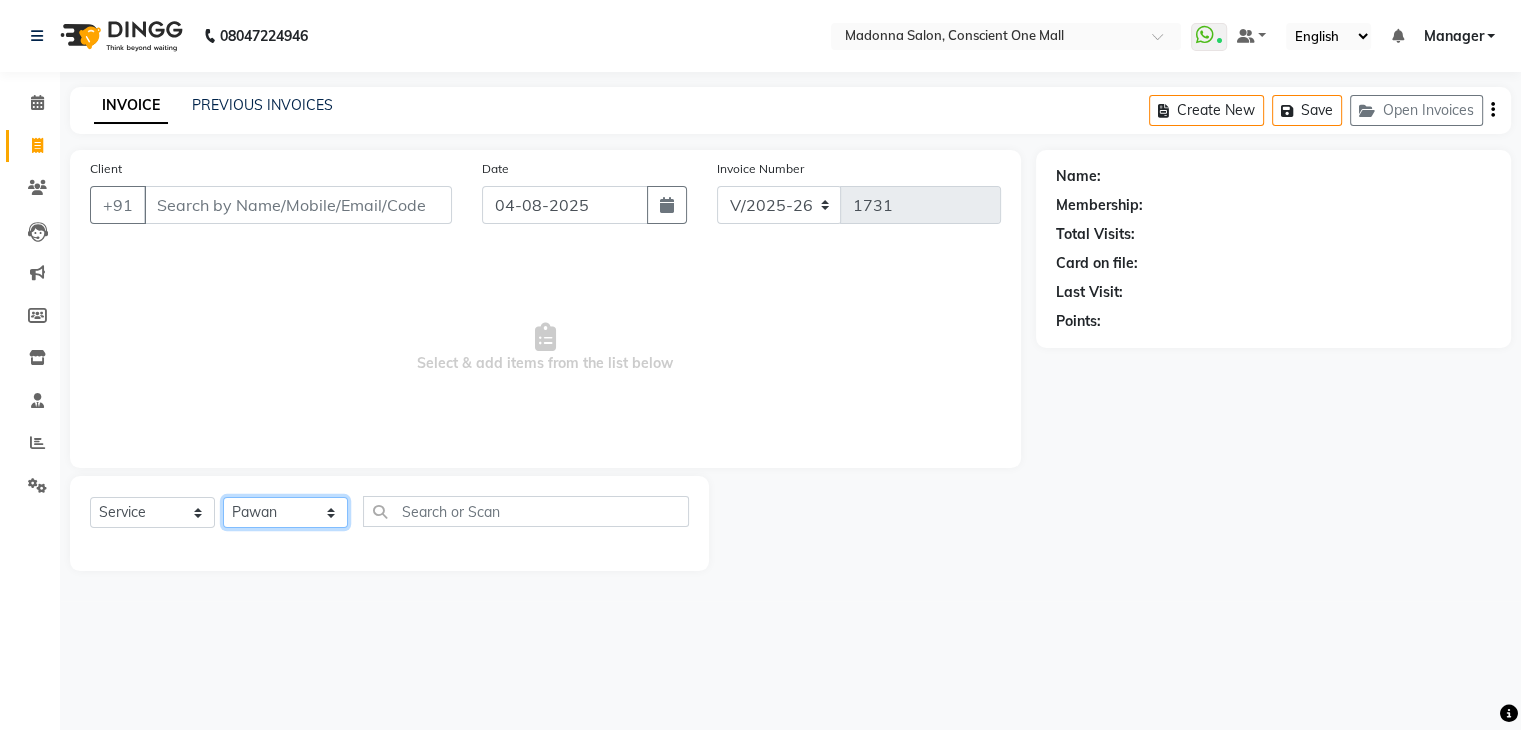 click on "Select Stylist AJAD AMIT ANSHU Bilal Harry himanshi HIMANSHU Janvi JAY Khusboo Manager misty Mukesh Naeem Navjot Kaur neha Pawan RAKHI Ripa Sachin Sagar  SAMEER Sanjeev Saurabh" 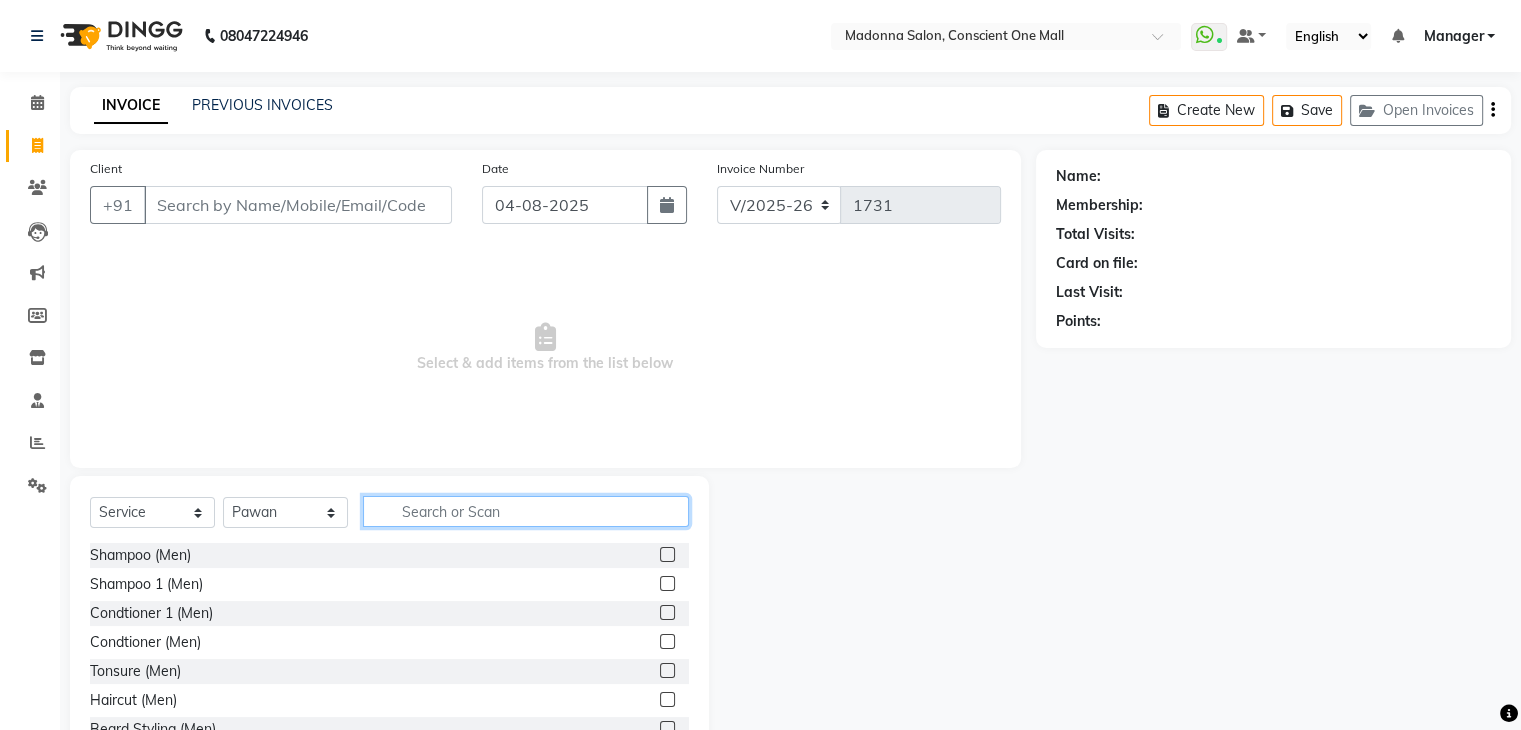 click 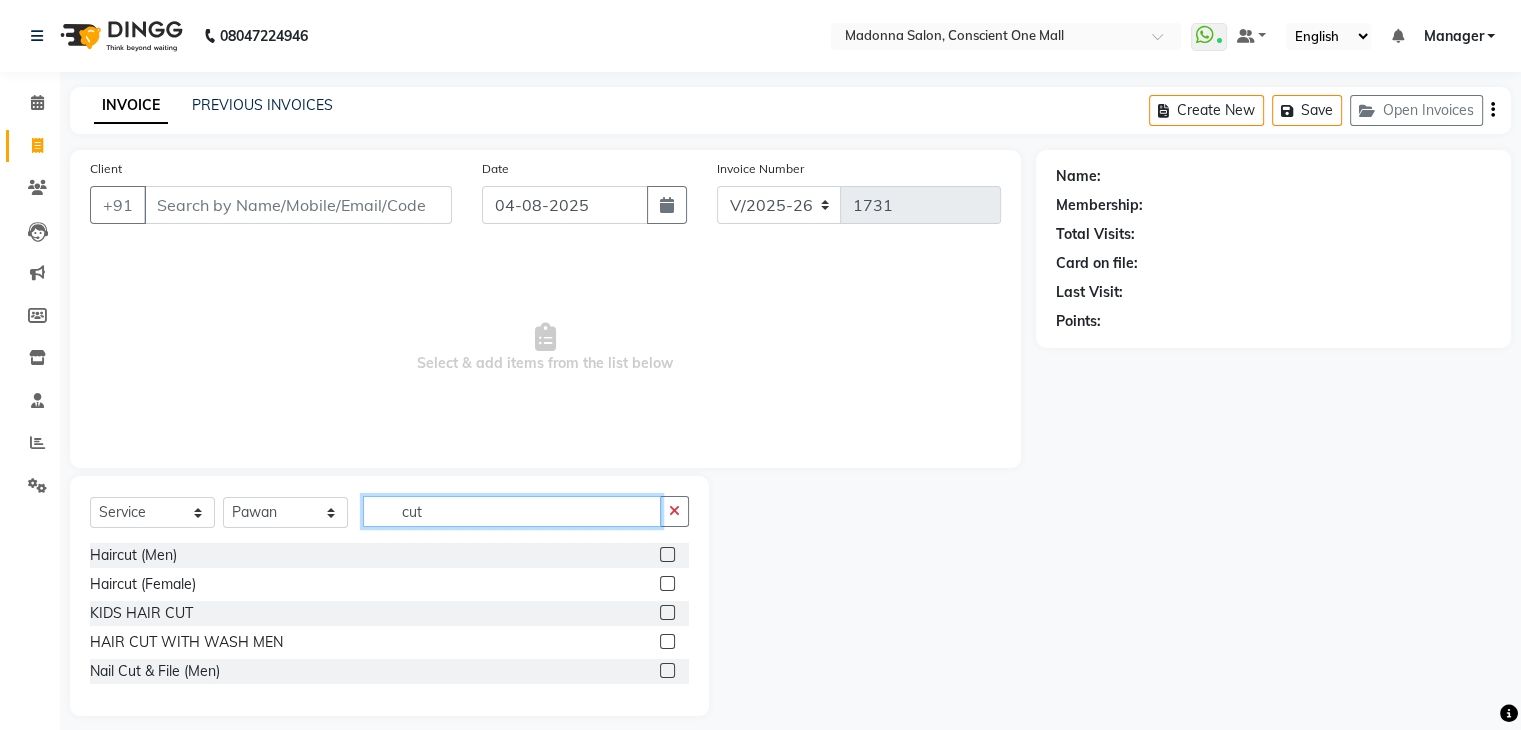 type on "cut" 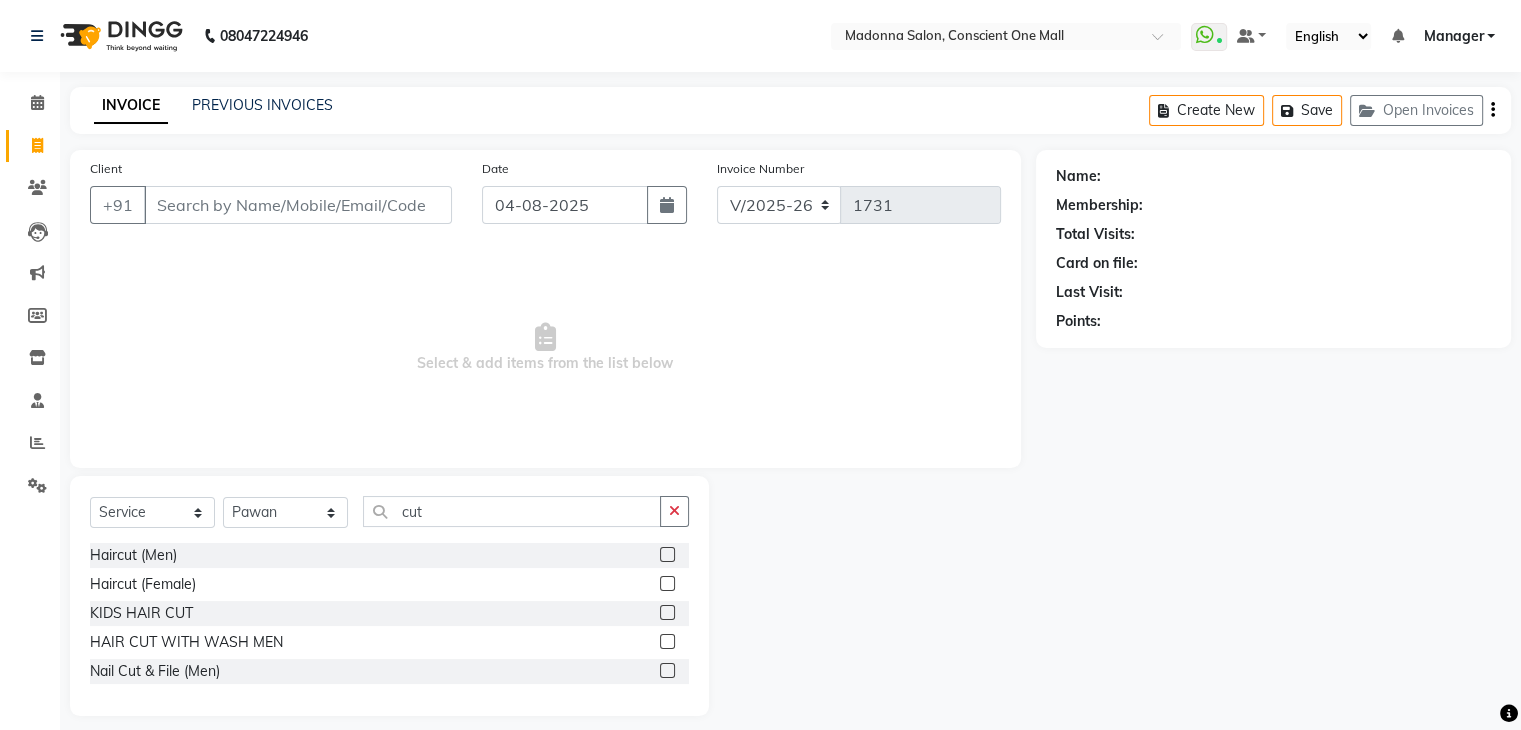 click 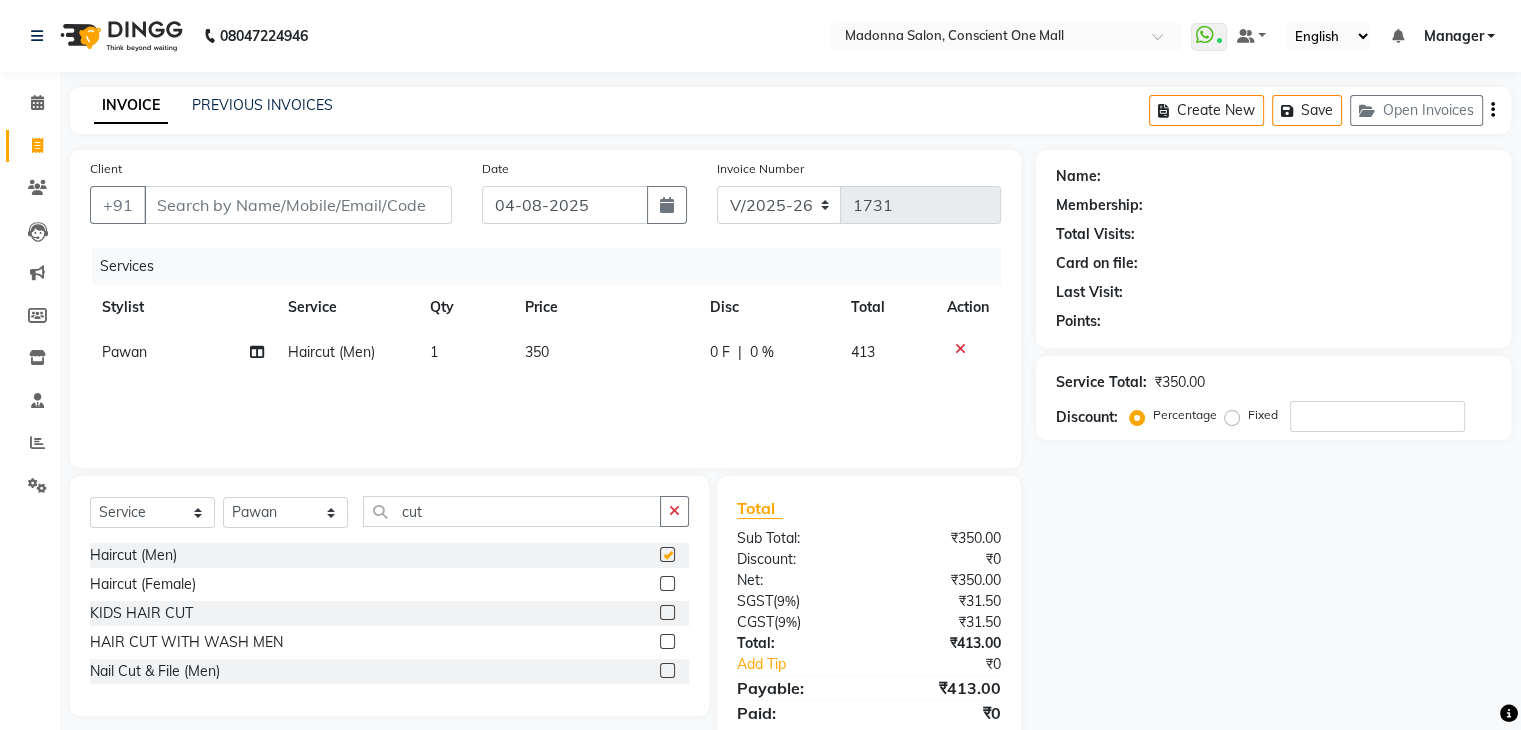 checkbox on "false" 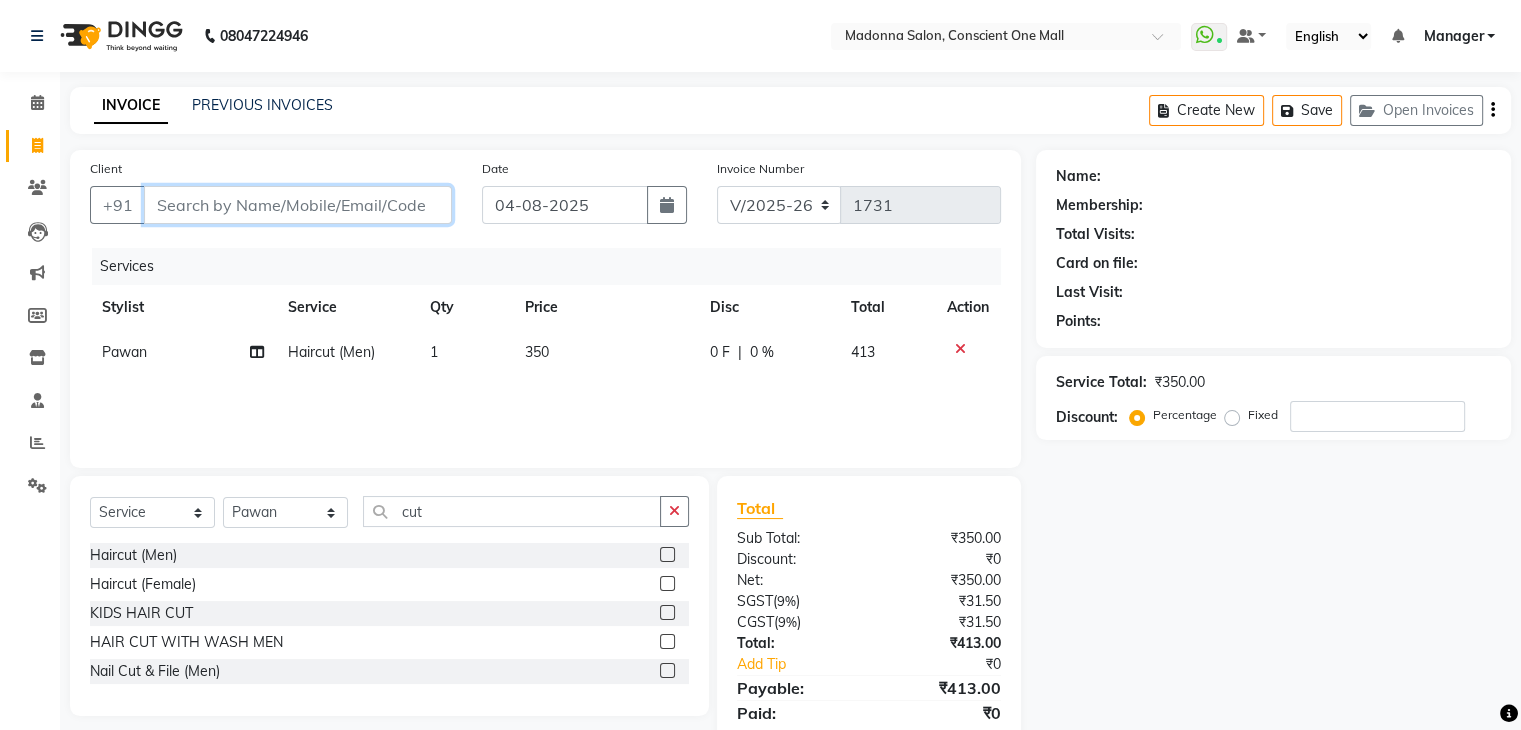 click on "Client" at bounding box center (298, 205) 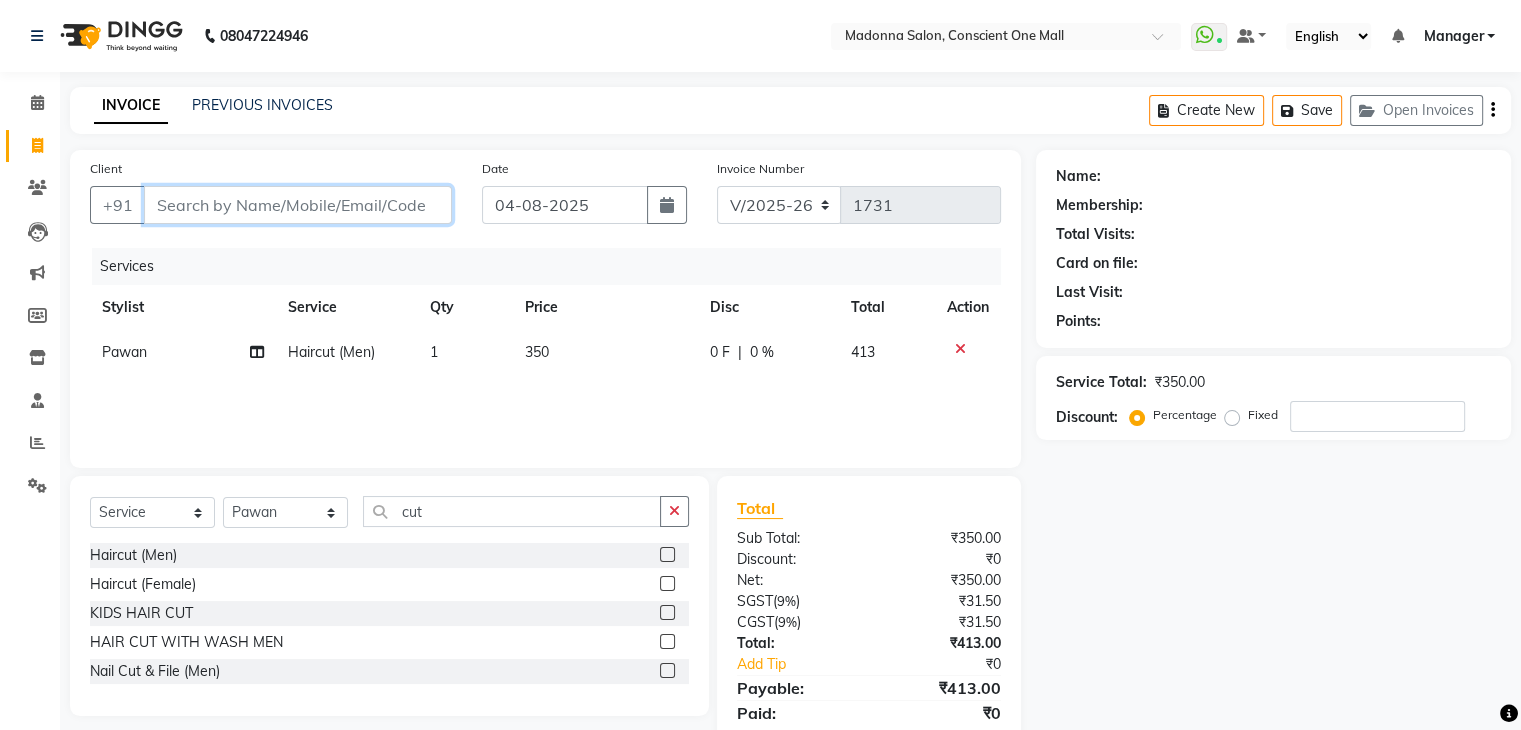 type on "9" 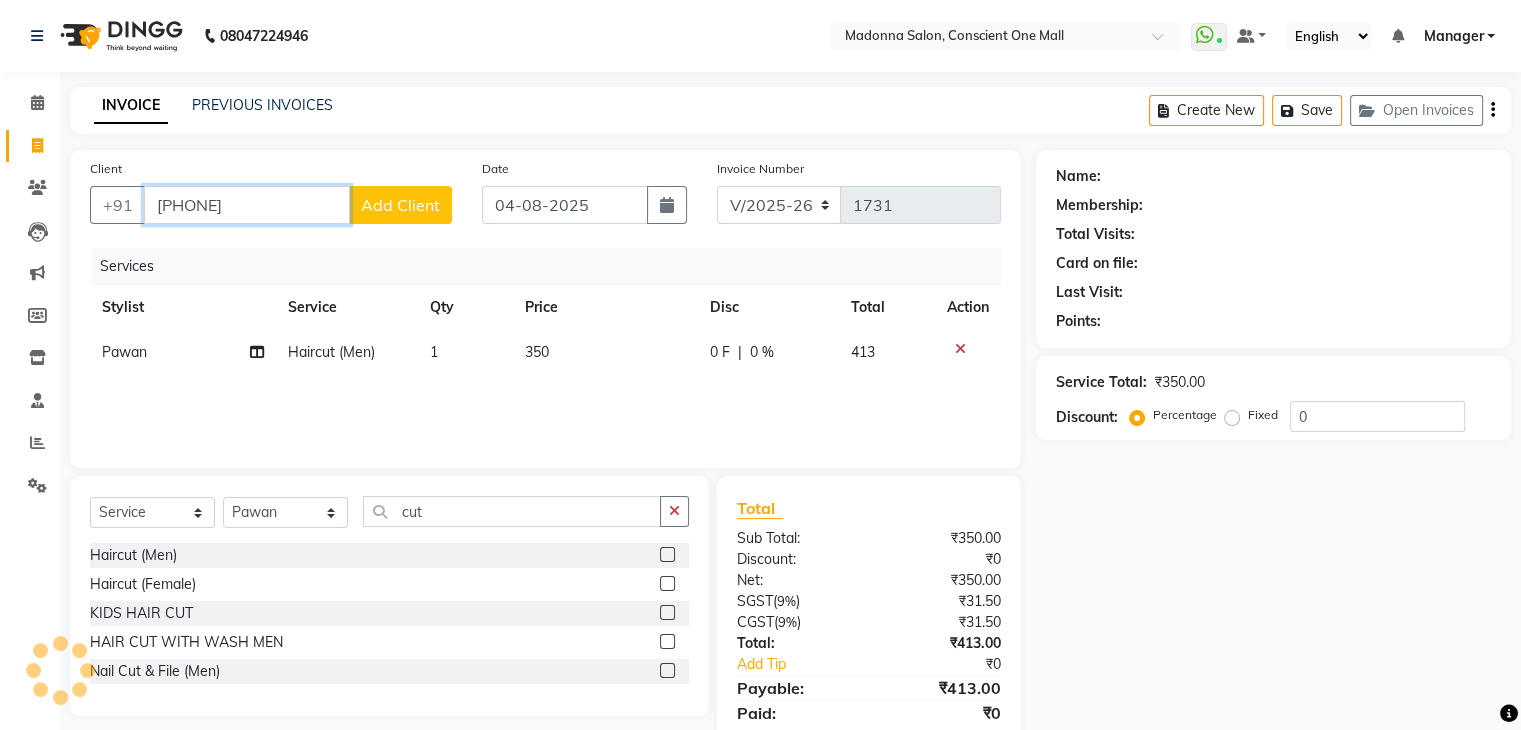 type on "[PHONE]" 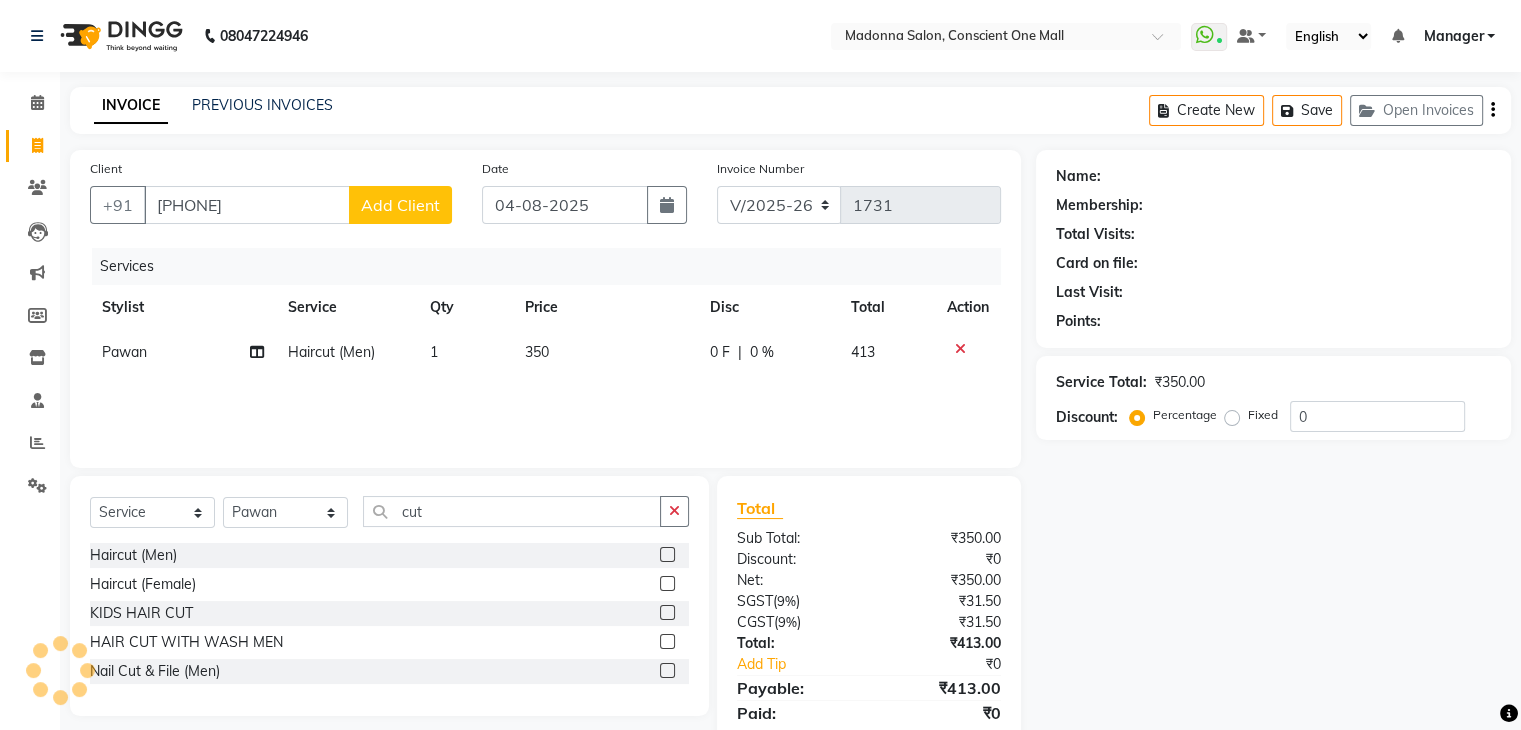 click on "Add Client" 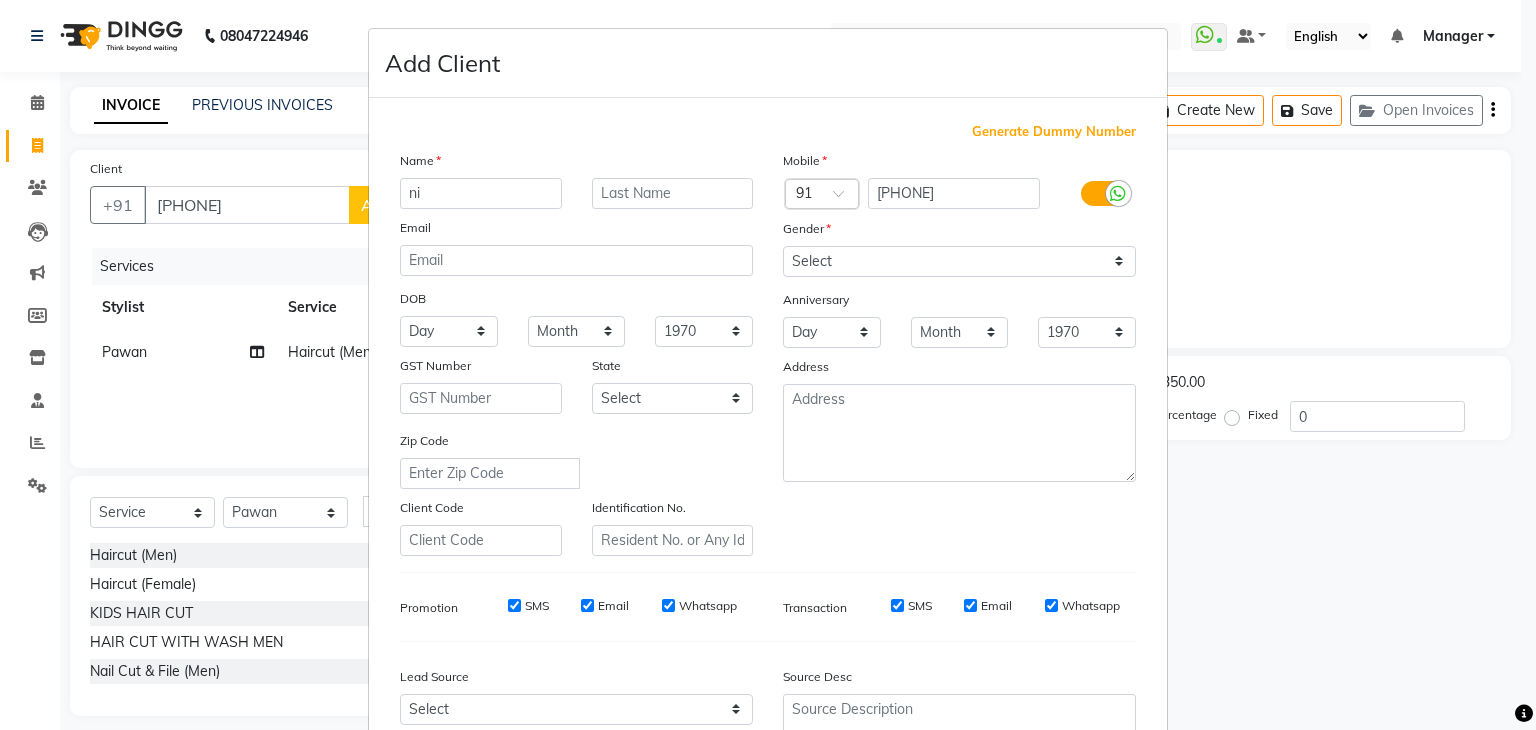 type on "n" 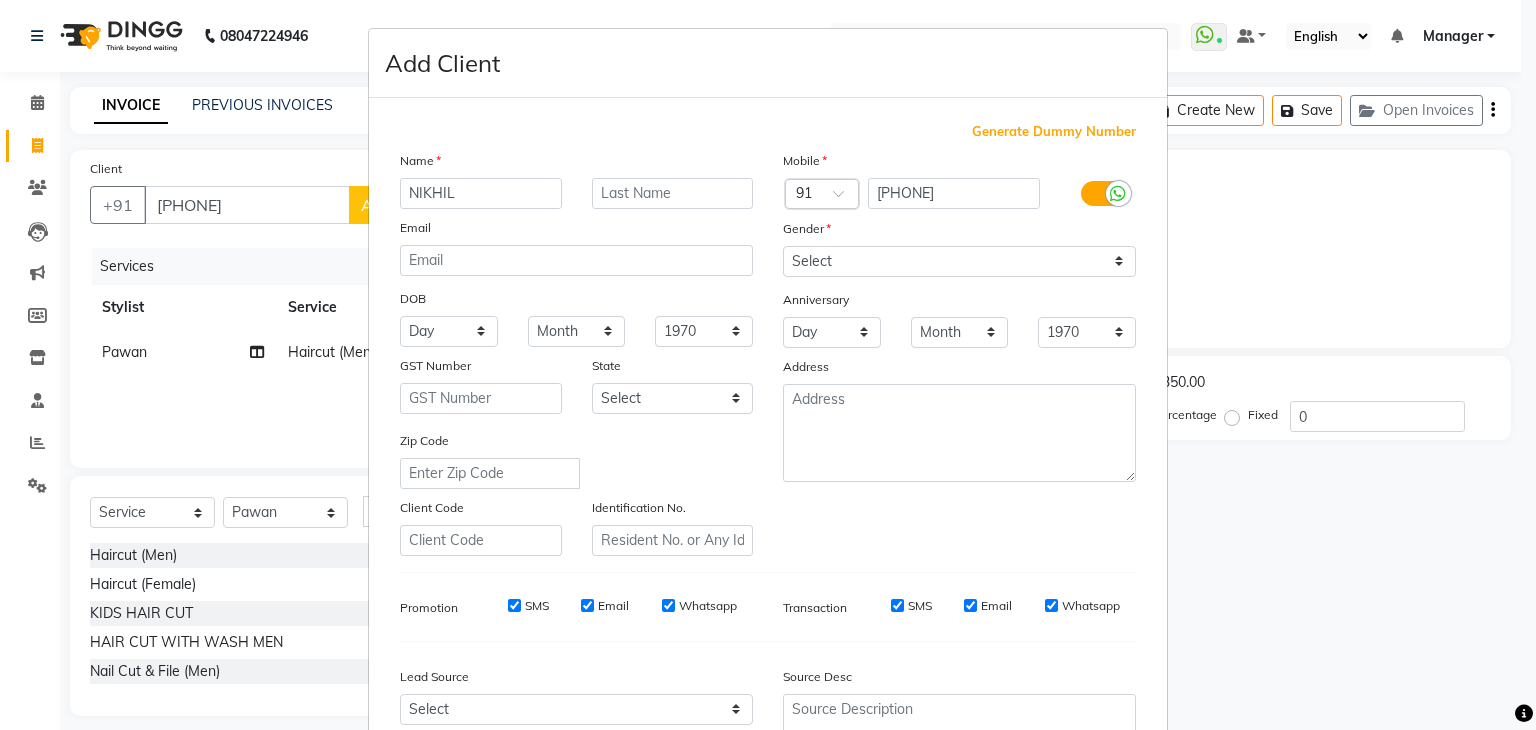 type on "NIKHIL" 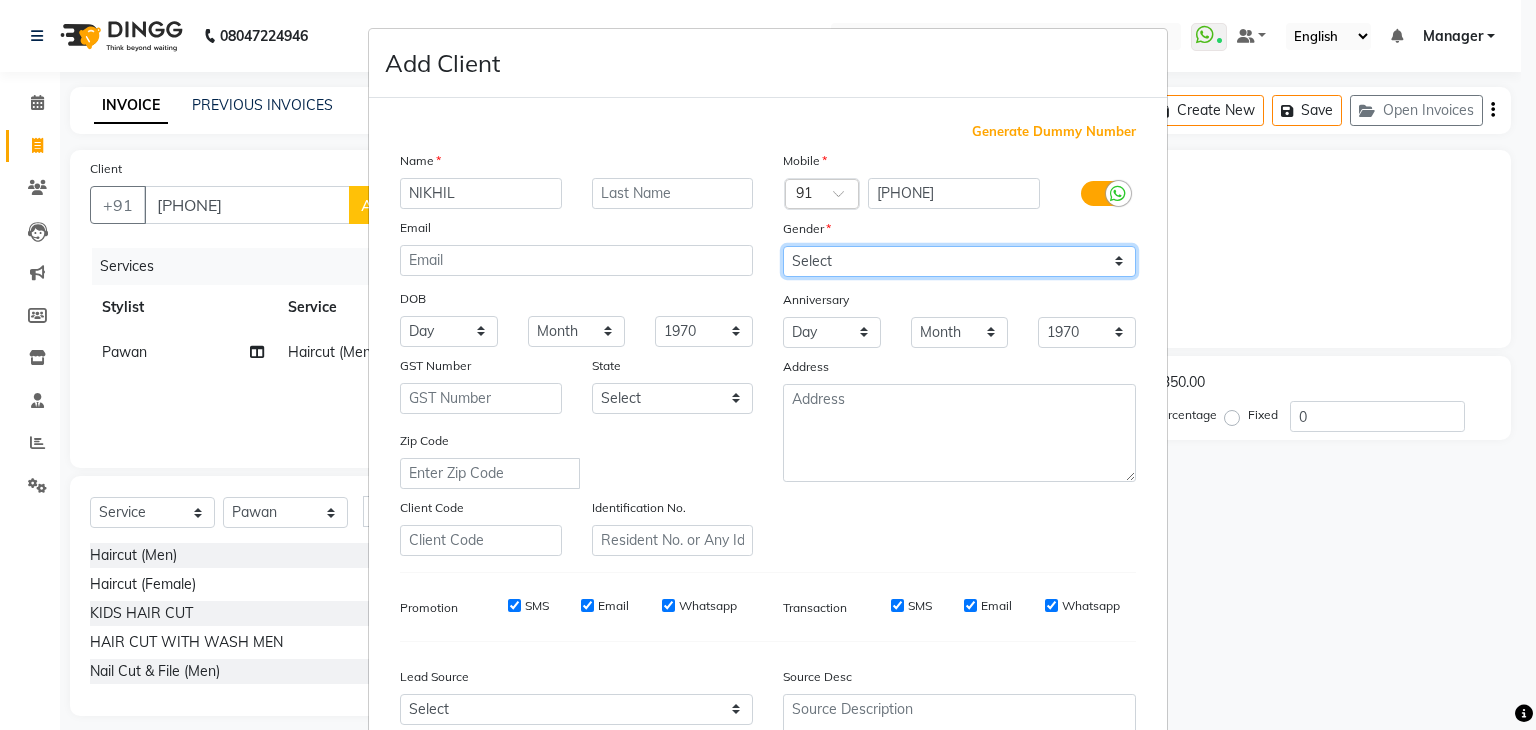 click on "Select Male Female Other Prefer Not To Say" at bounding box center [959, 261] 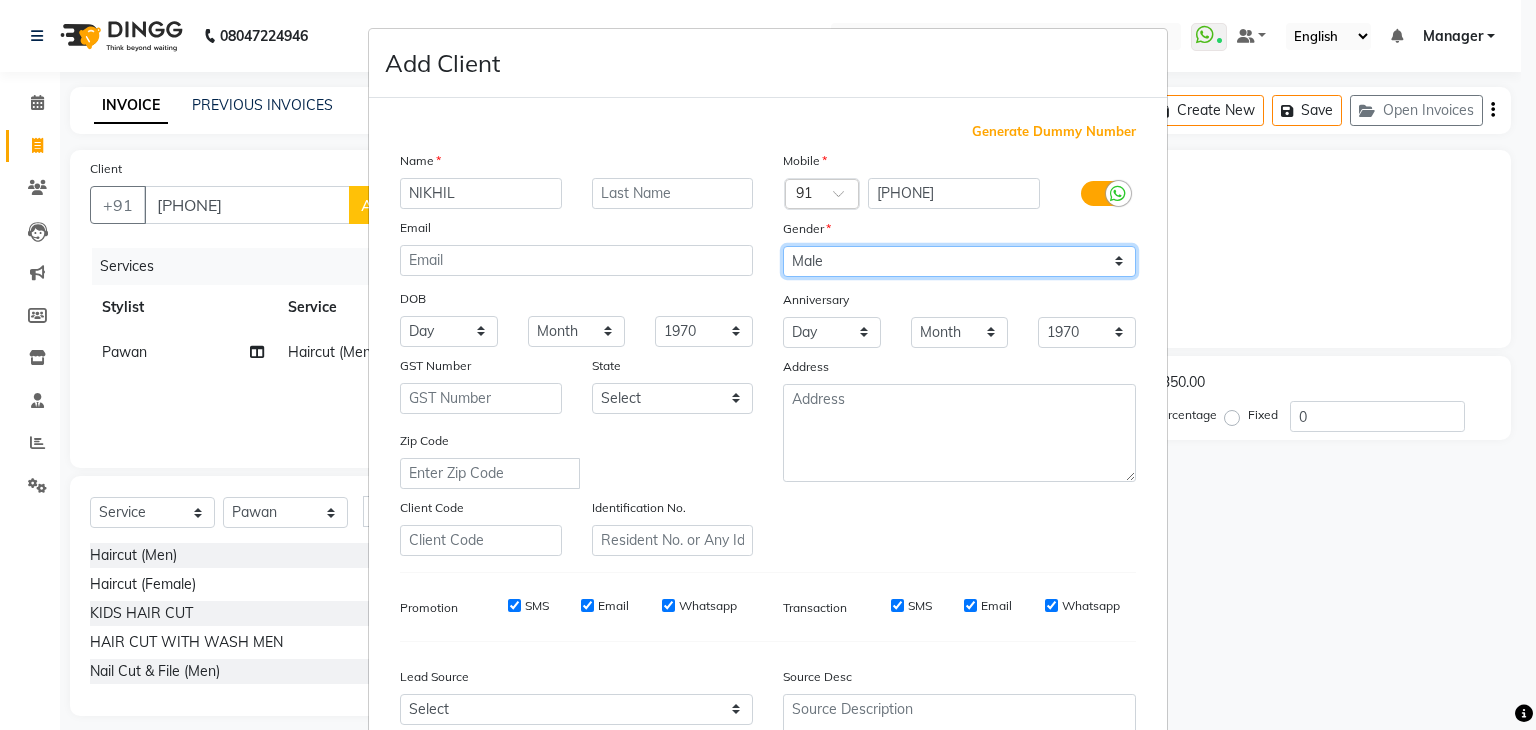 click on "Select Male Female Other Prefer Not To Say" at bounding box center [959, 261] 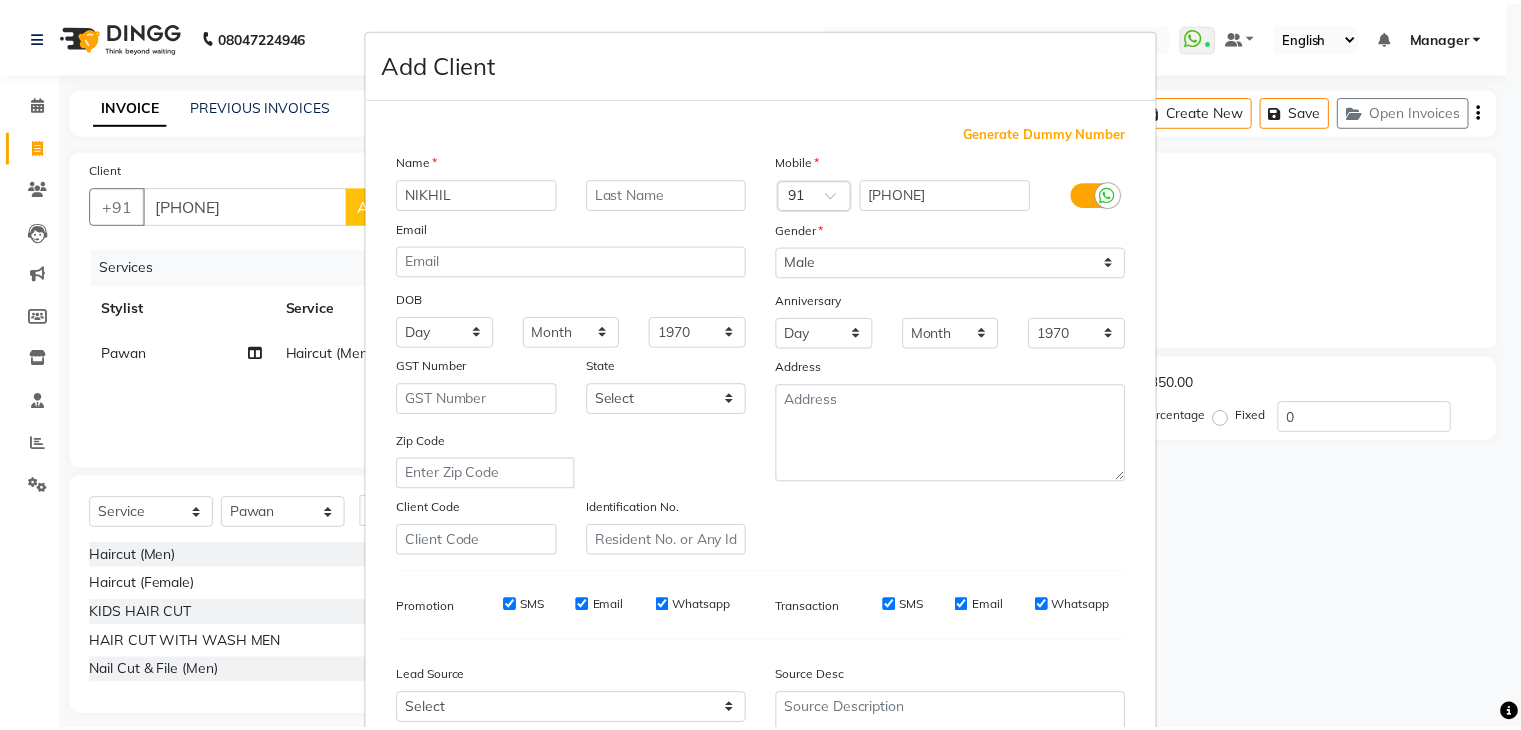 scroll, scrollTop: 203, scrollLeft: 0, axis: vertical 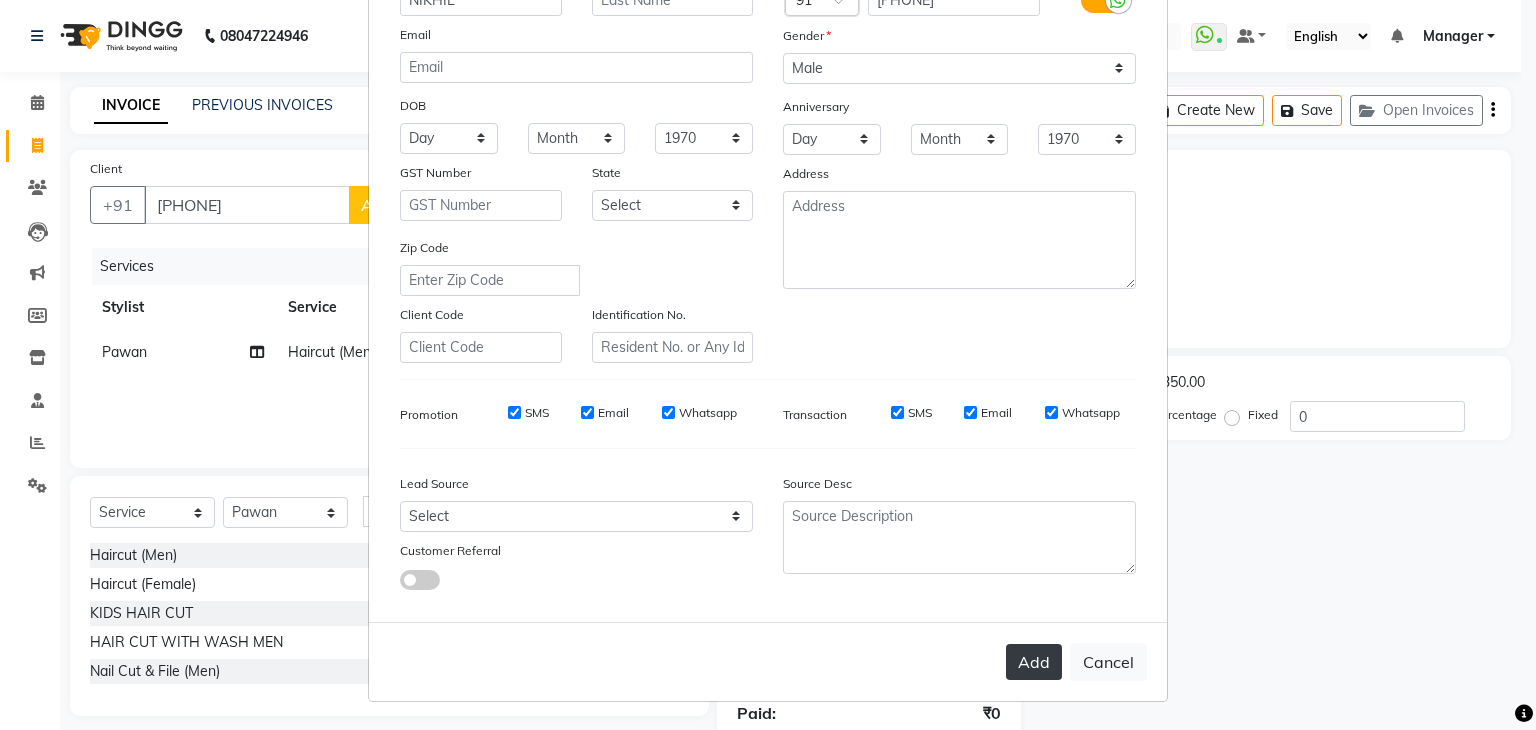 click on "Add" at bounding box center [1034, 662] 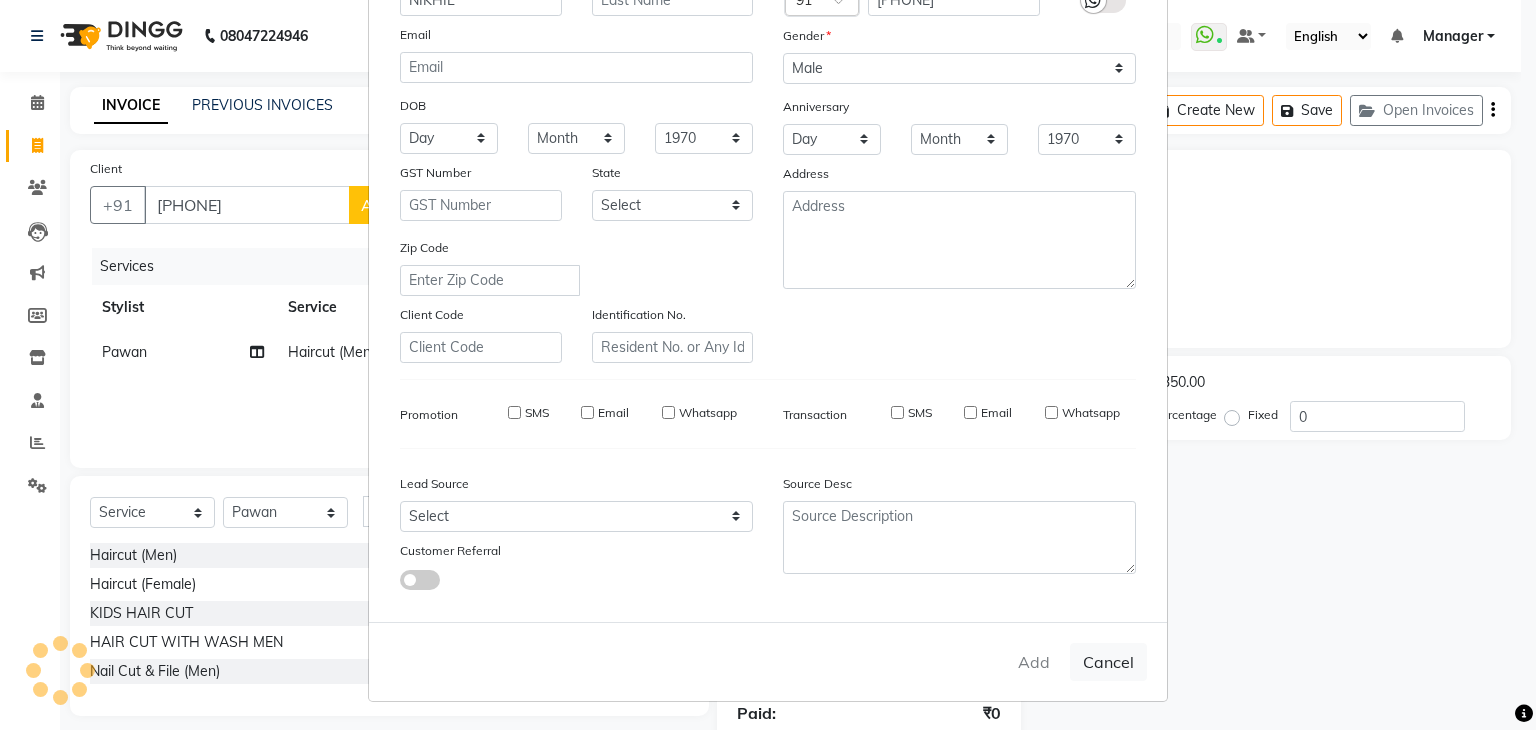 type 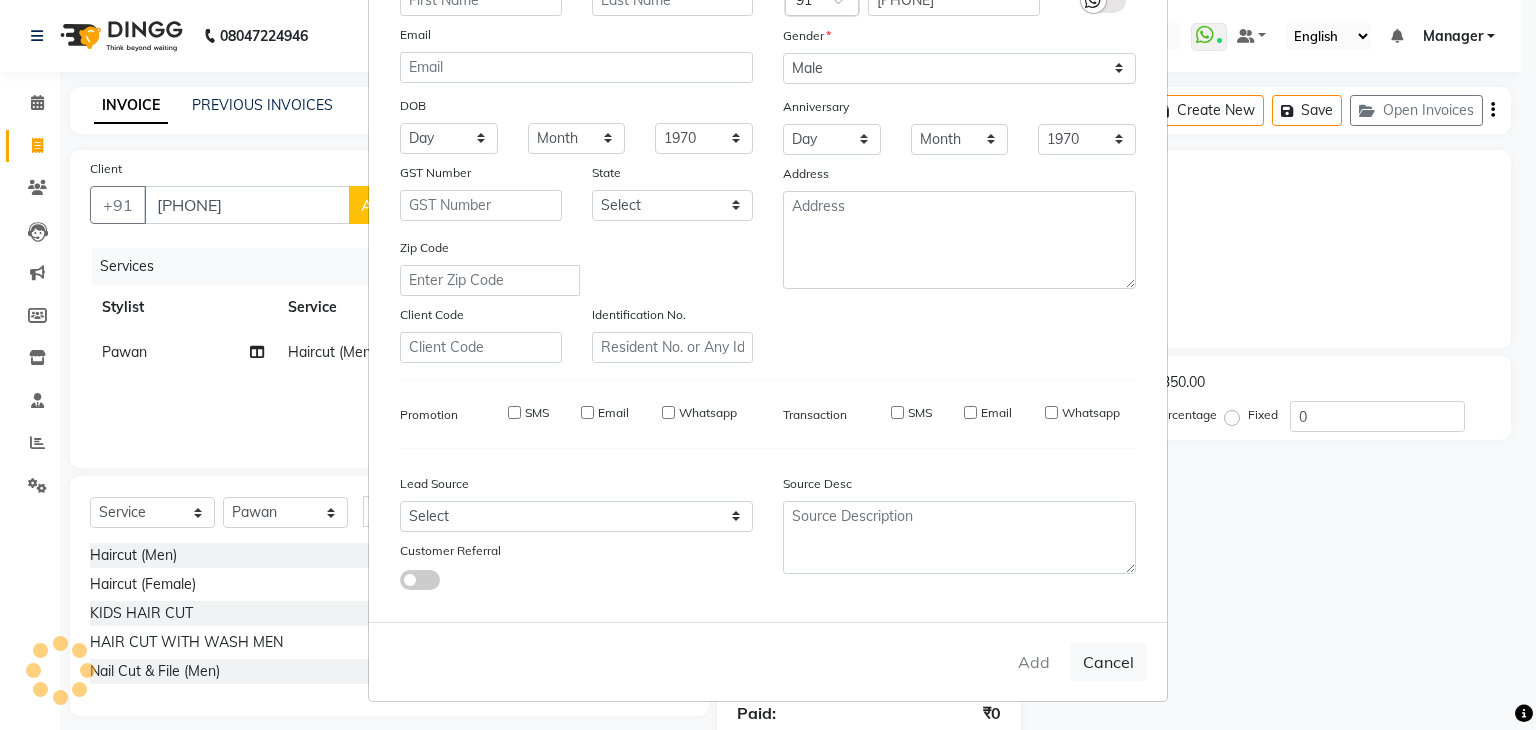 select 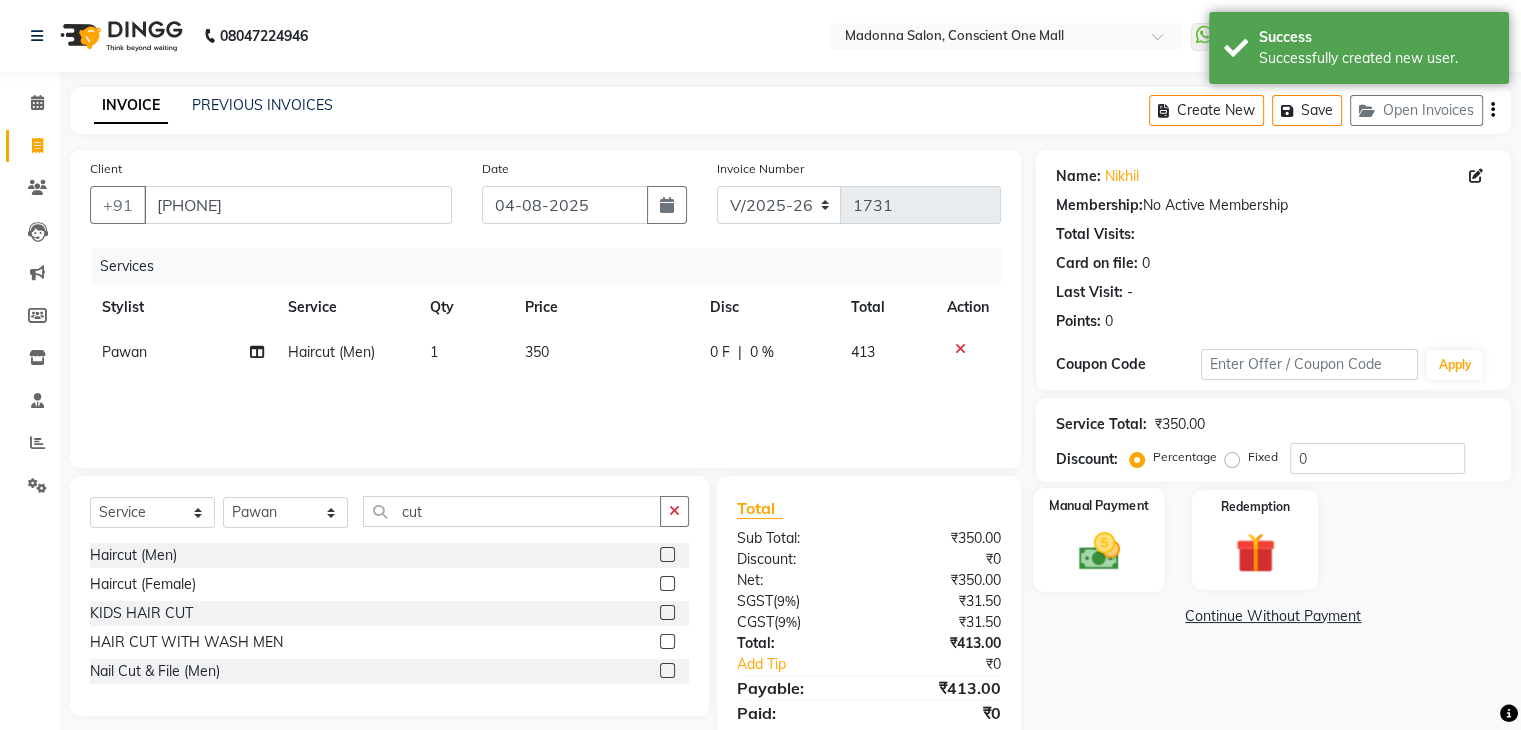 click 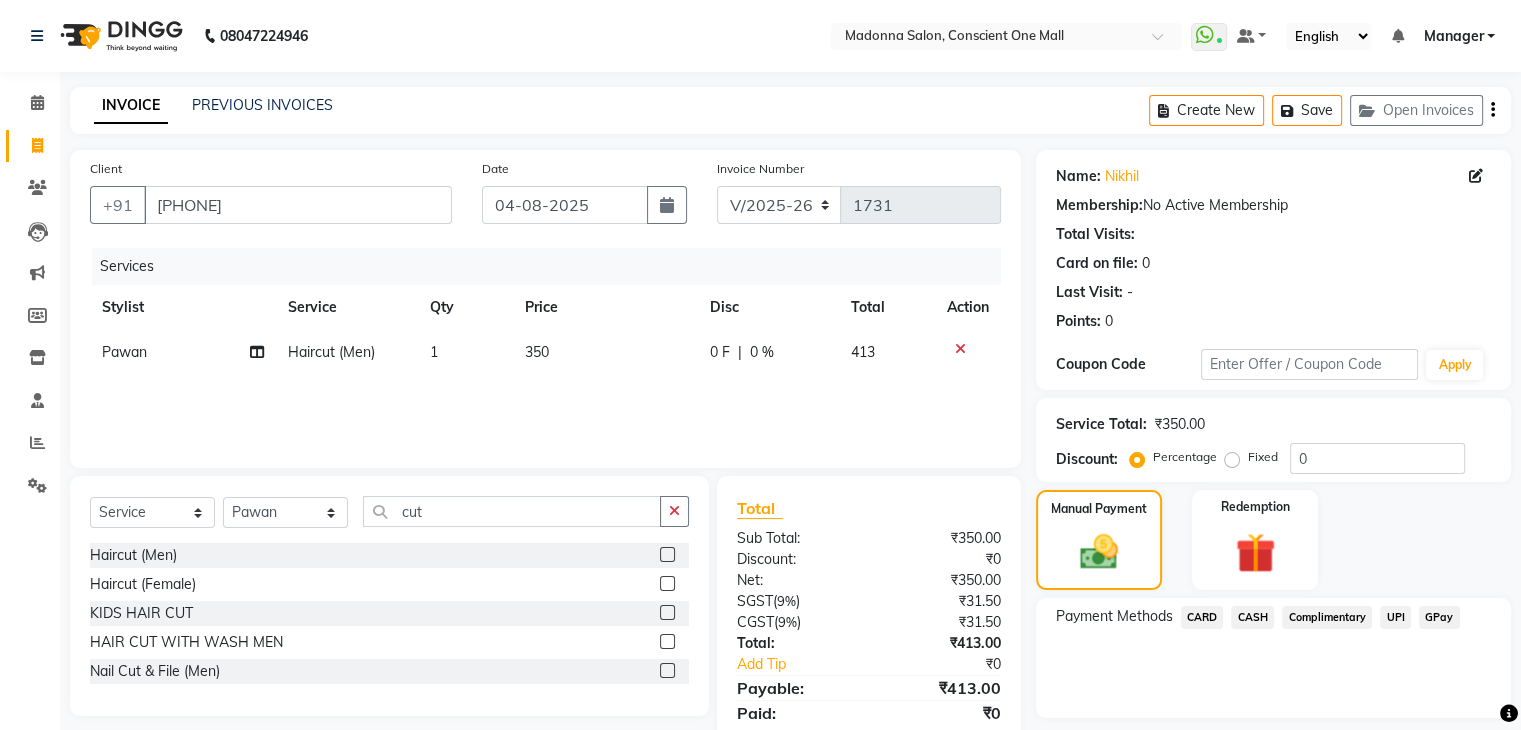 click on "CARD" 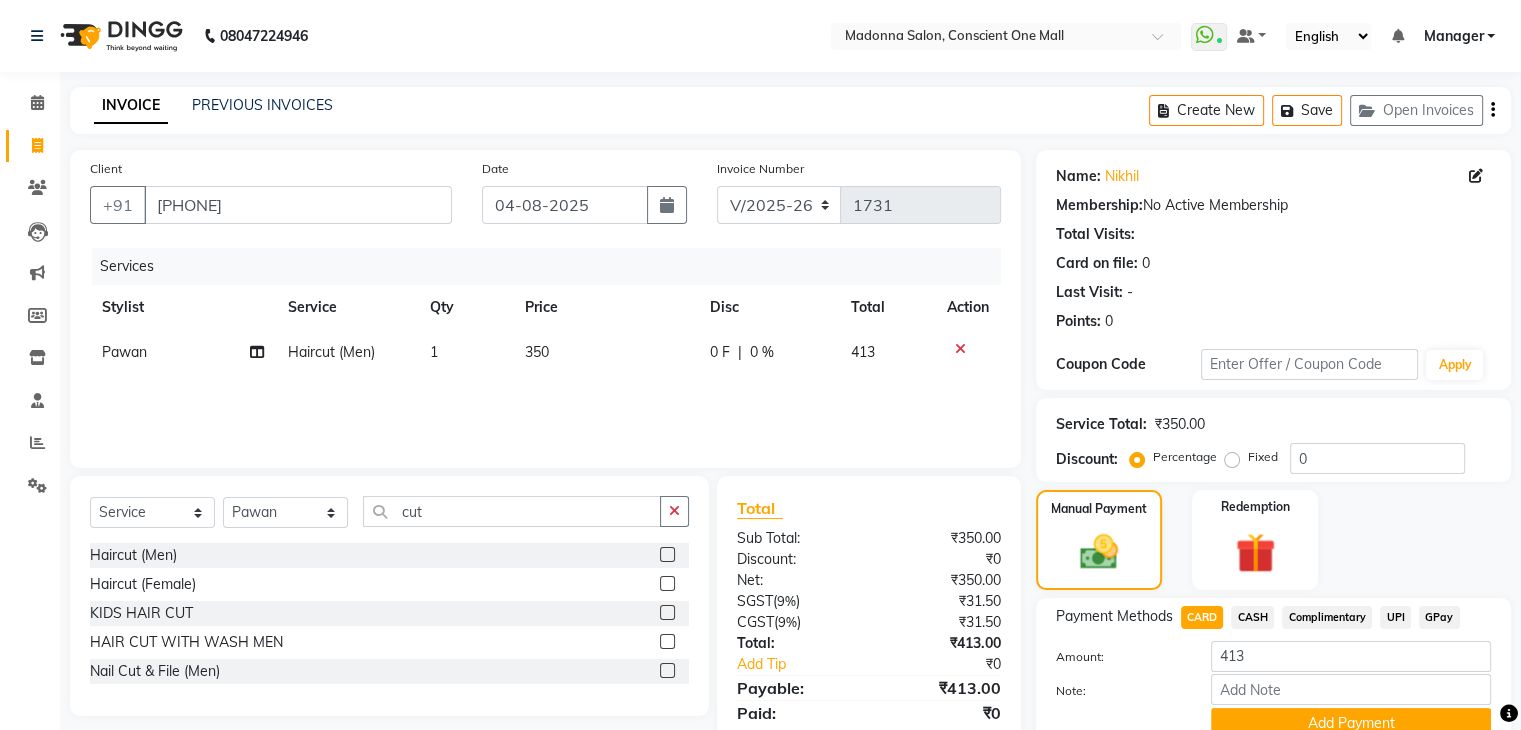 scroll, scrollTop: 89, scrollLeft: 0, axis: vertical 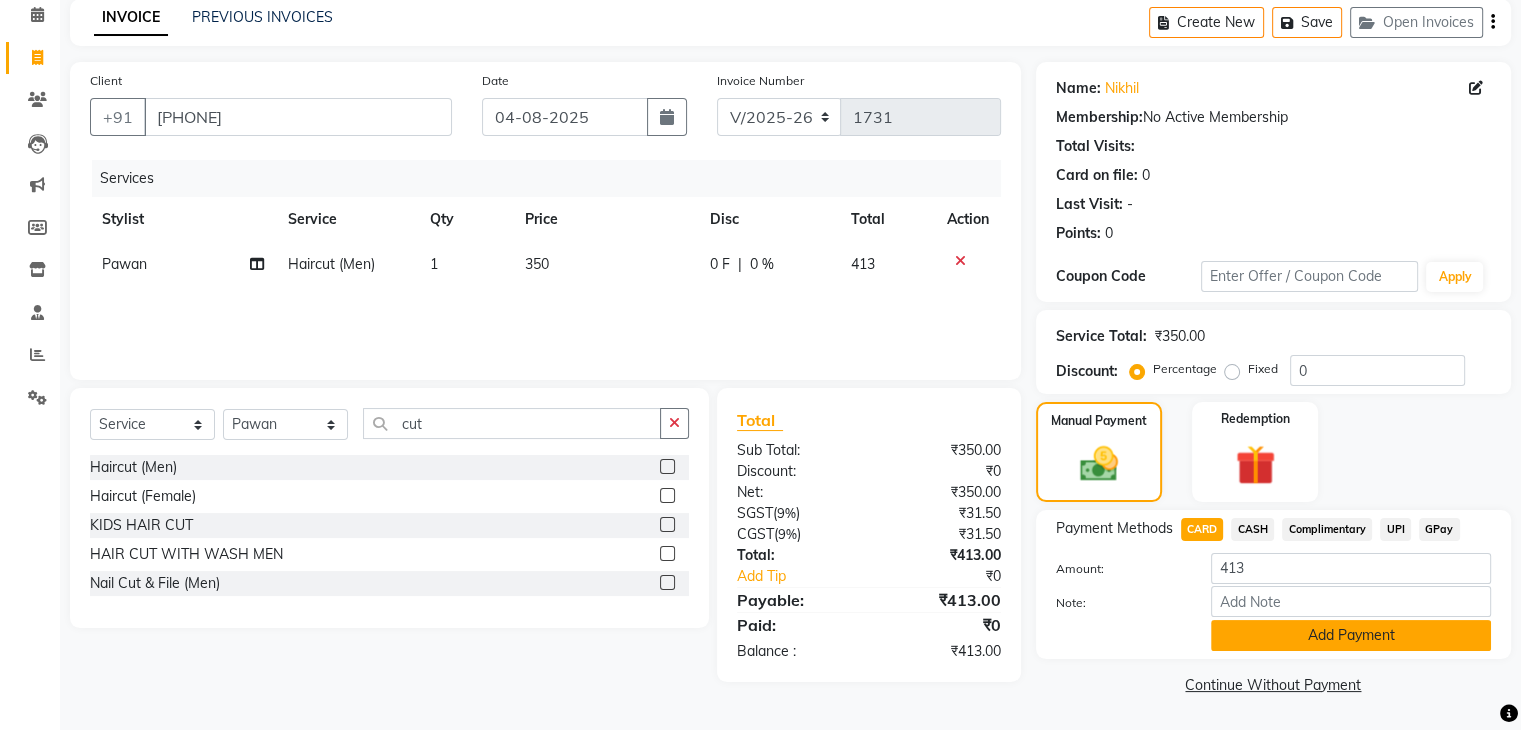 click on "Add Payment" 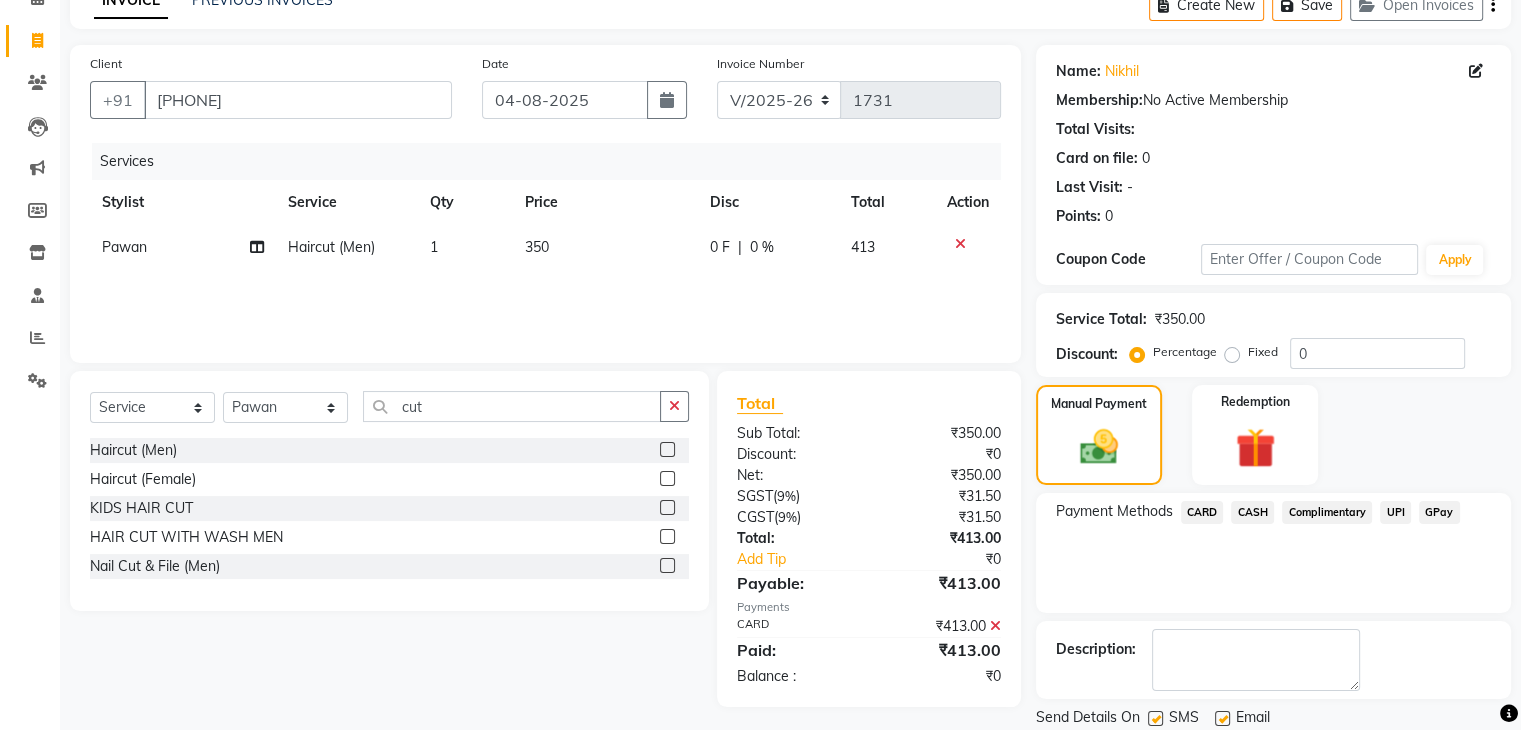 scroll, scrollTop: 171, scrollLeft: 0, axis: vertical 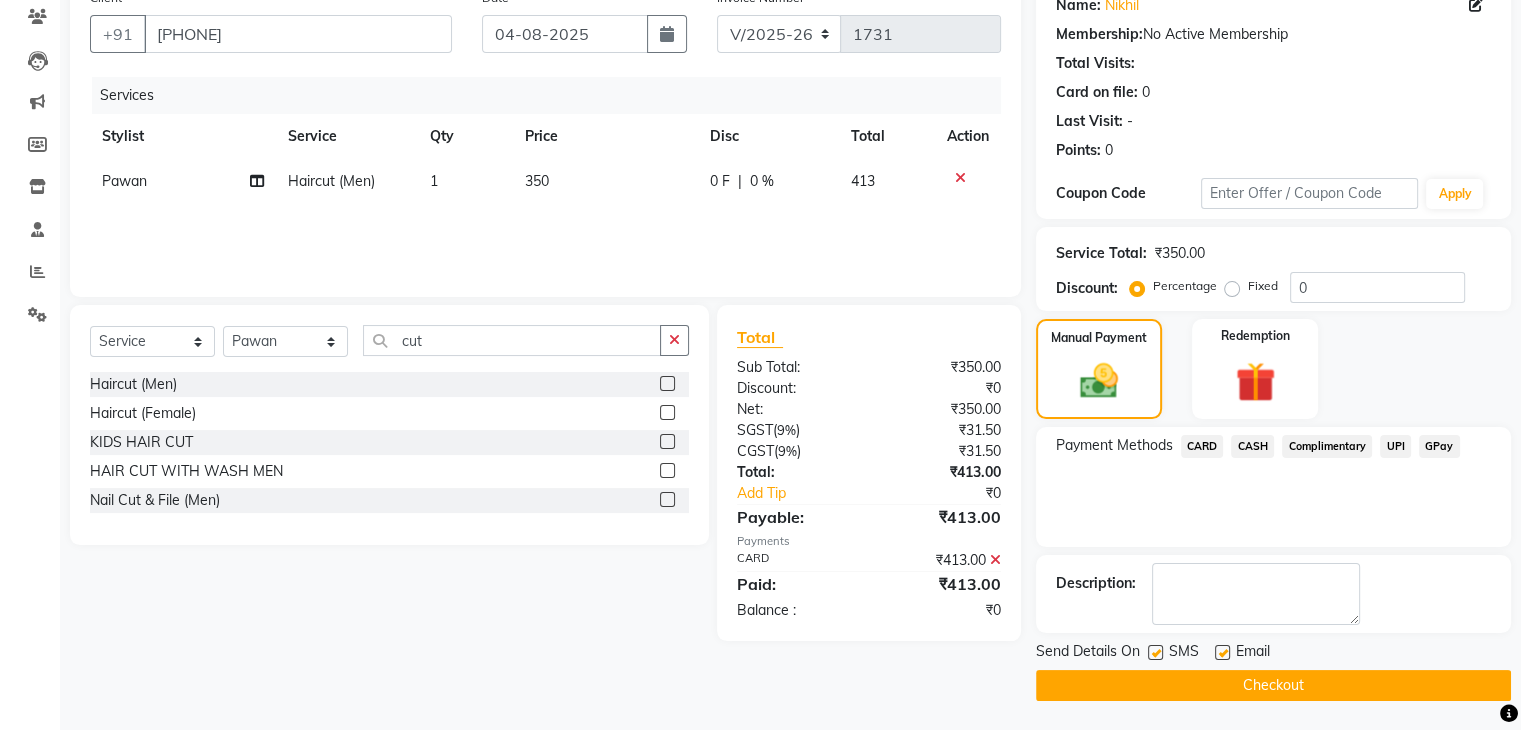 click on "Checkout" 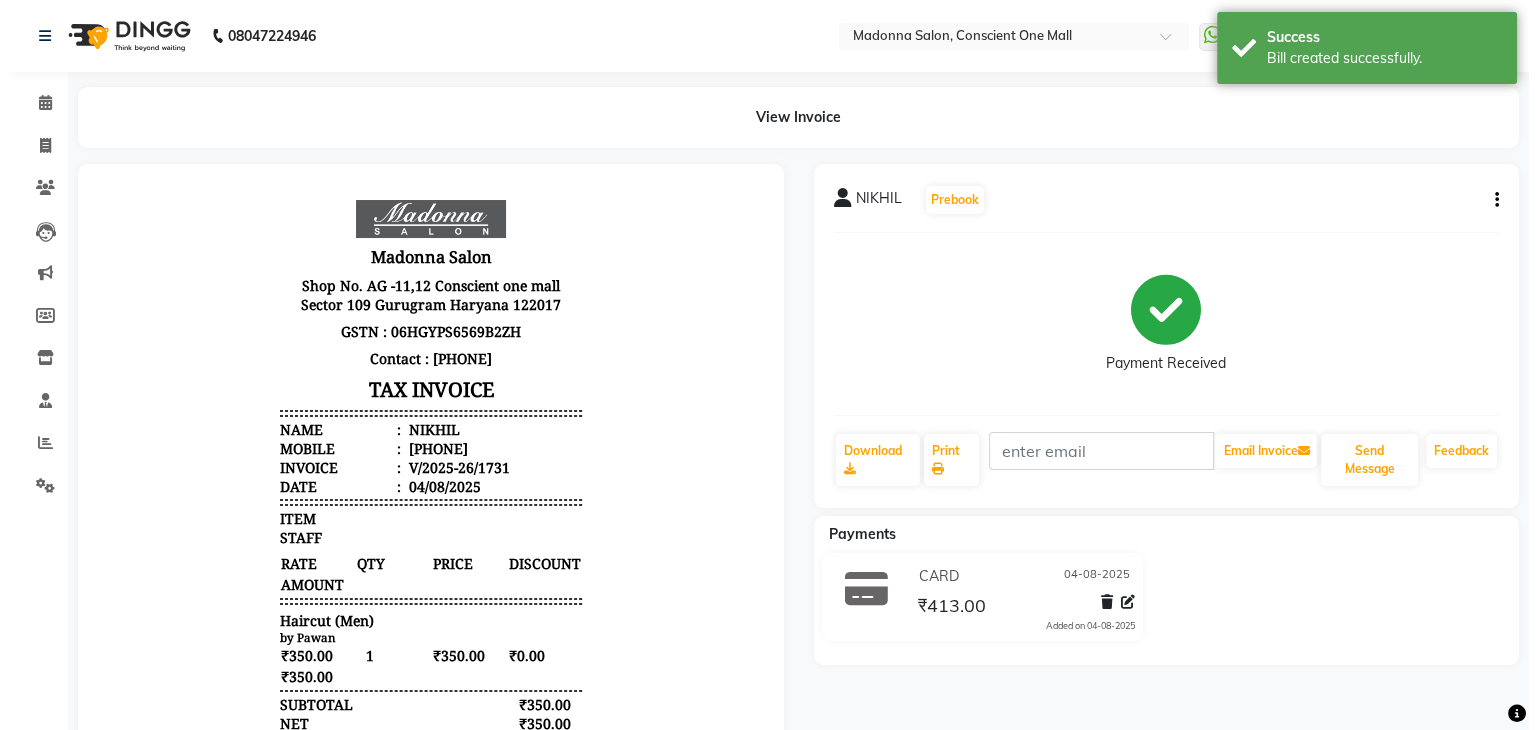 scroll, scrollTop: 0, scrollLeft: 0, axis: both 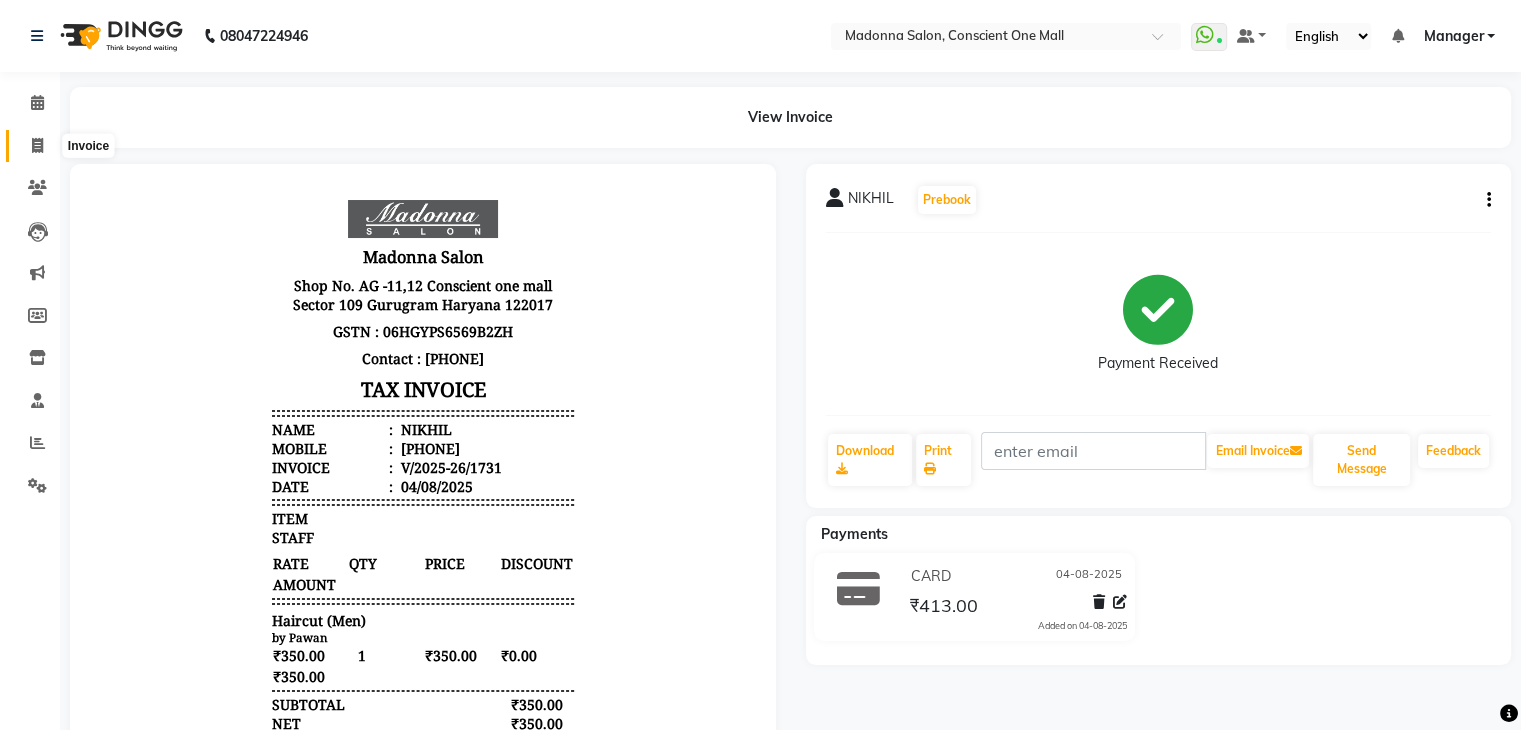 click 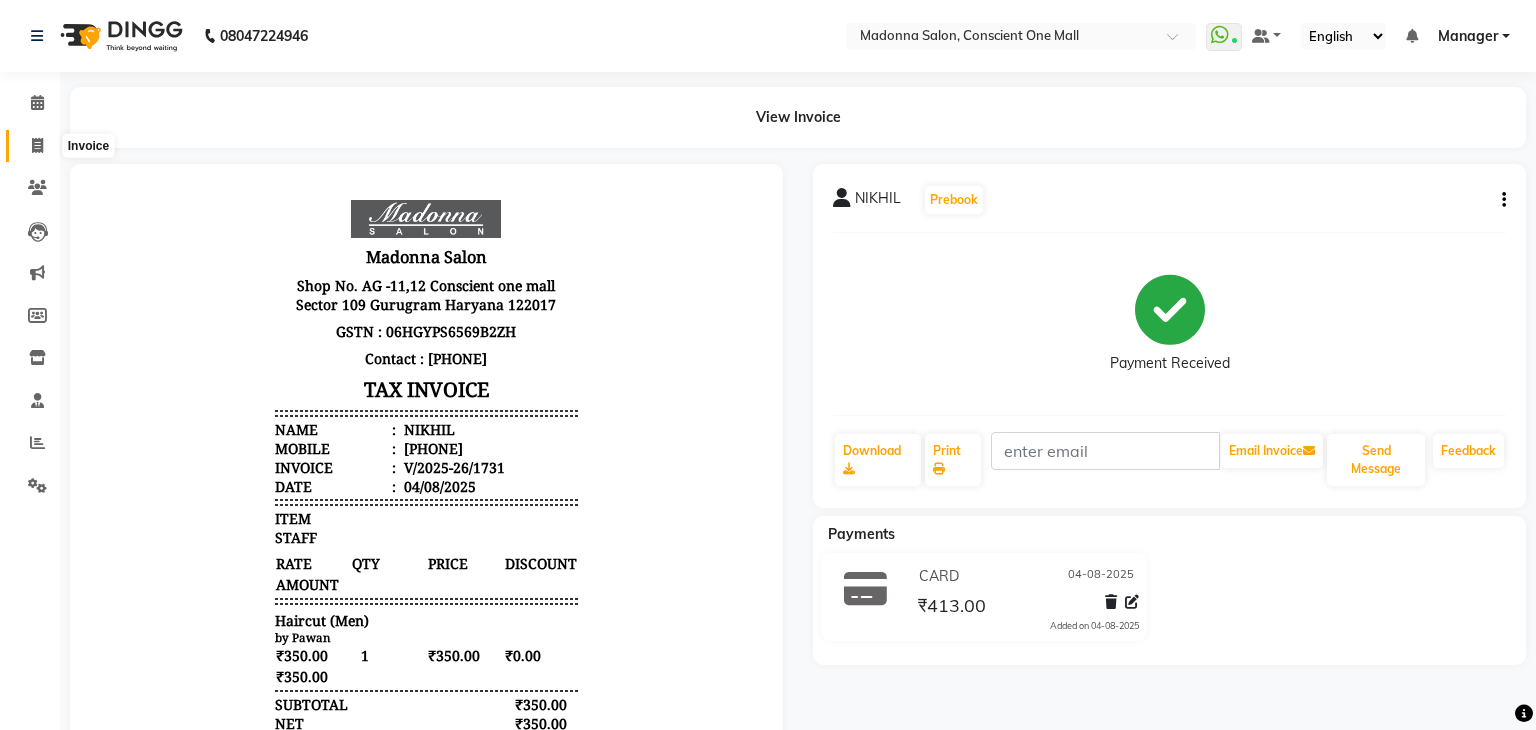select on "service" 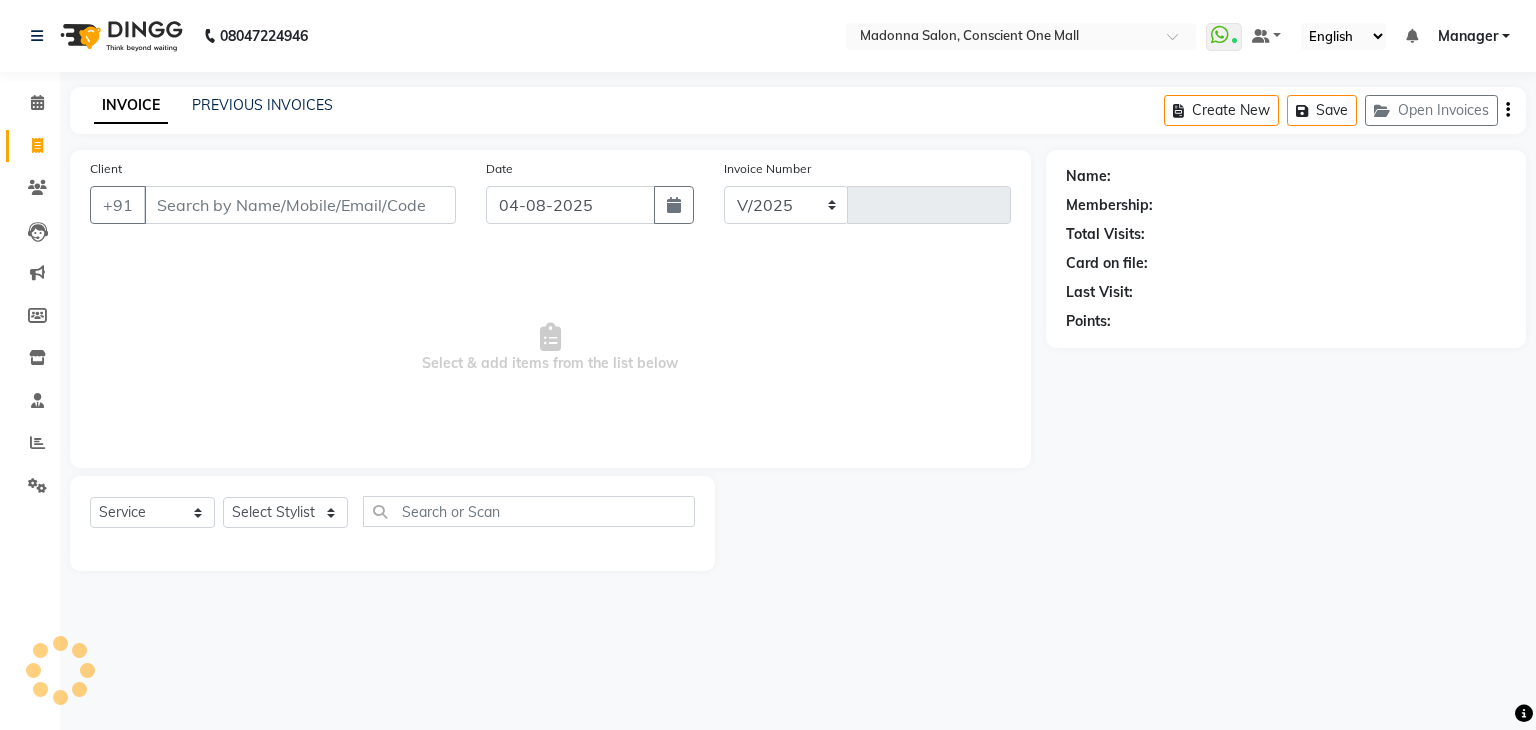 select on "7575" 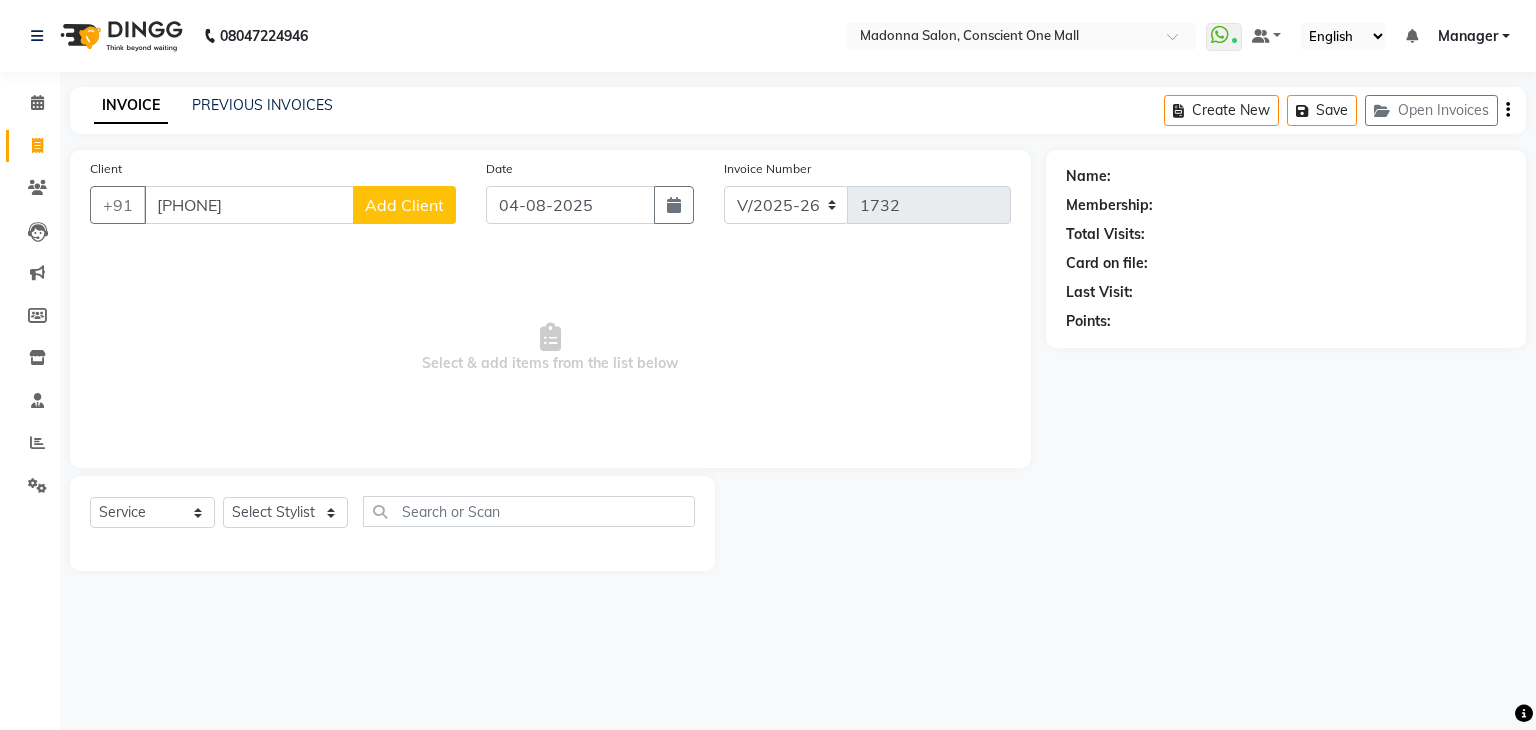 type on "[PHONE]" 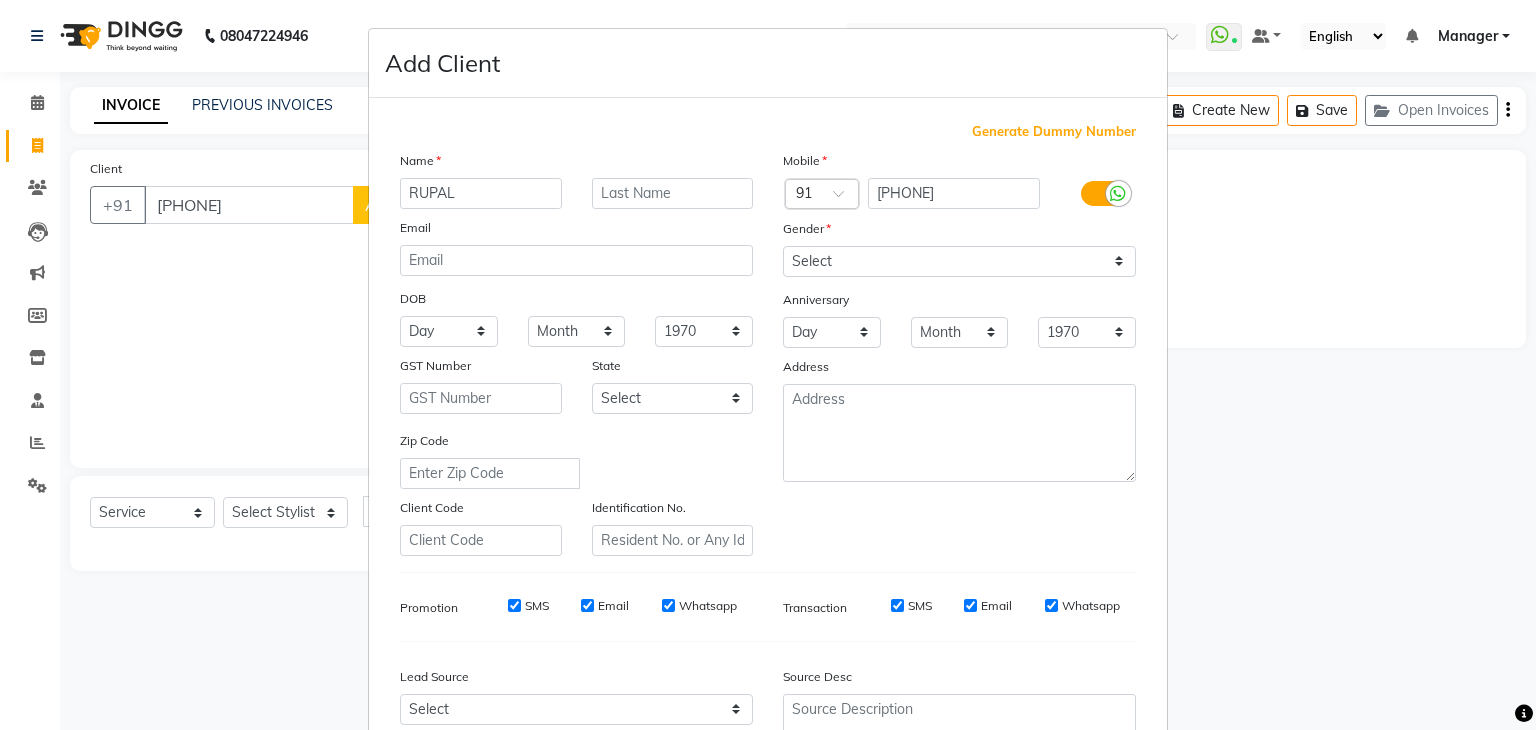 type on "RUPAL" 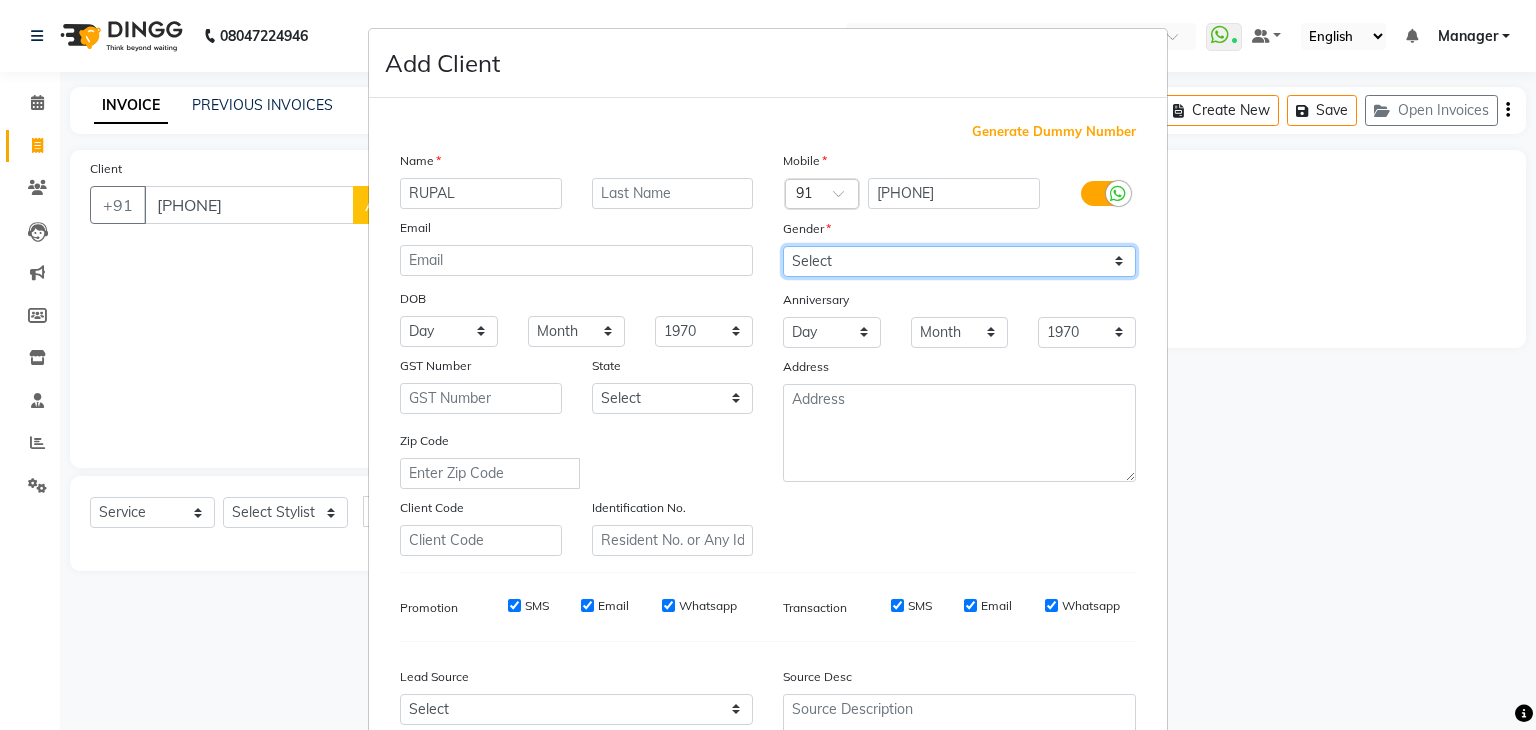 click on "Select Male Female Other Prefer Not To Say" at bounding box center (959, 261) 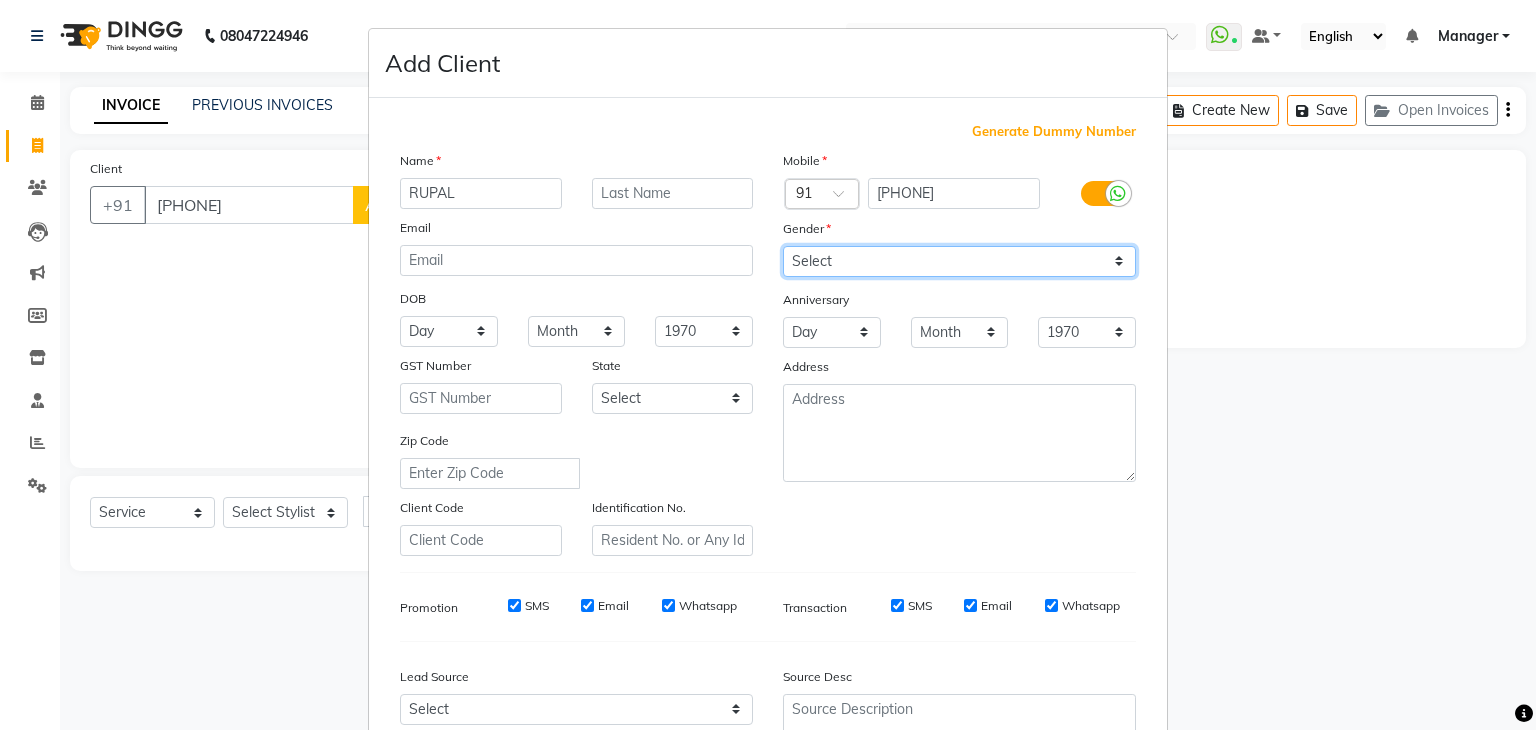 select on "female" 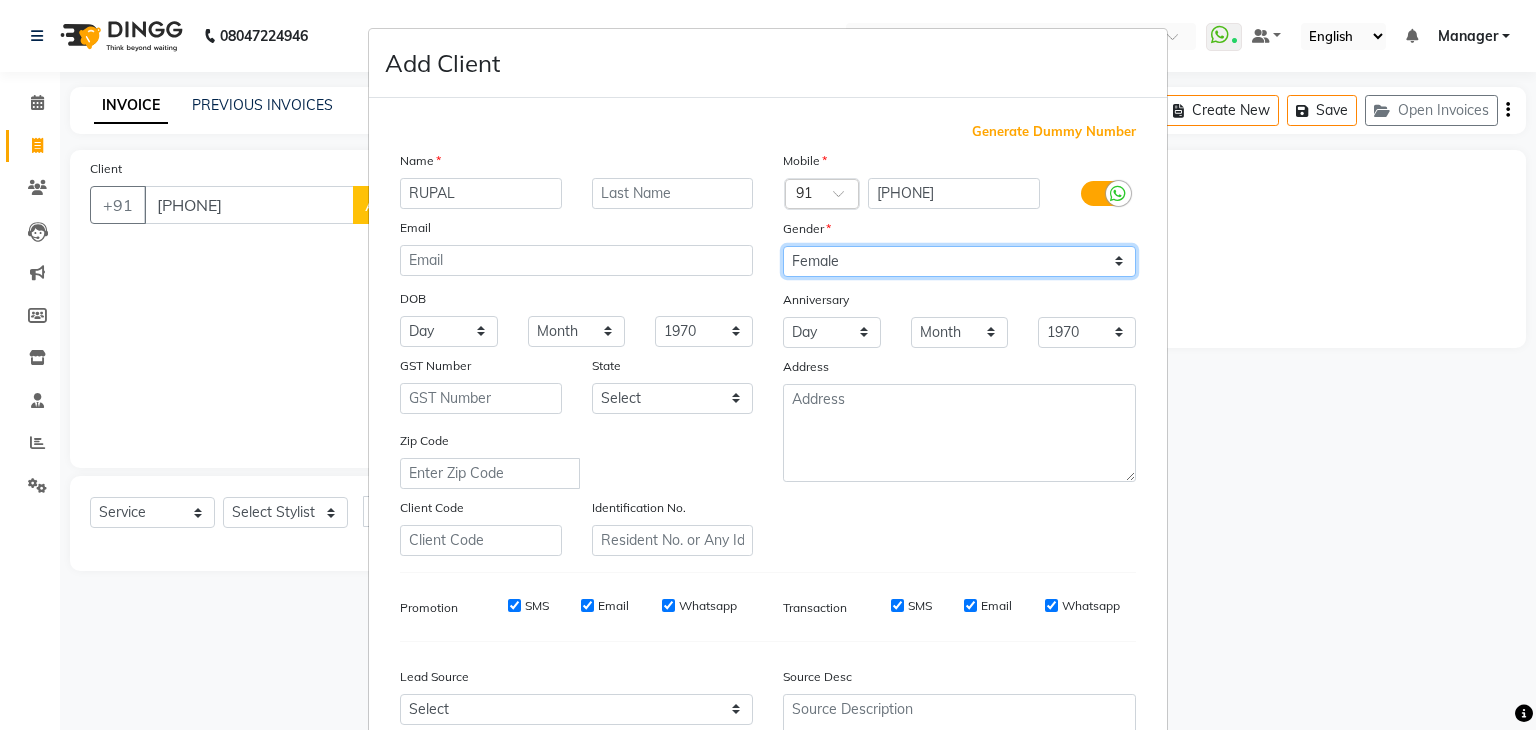 click on "Select Male Female Other Prefer Not To Say" at bounding box center [959, 261] 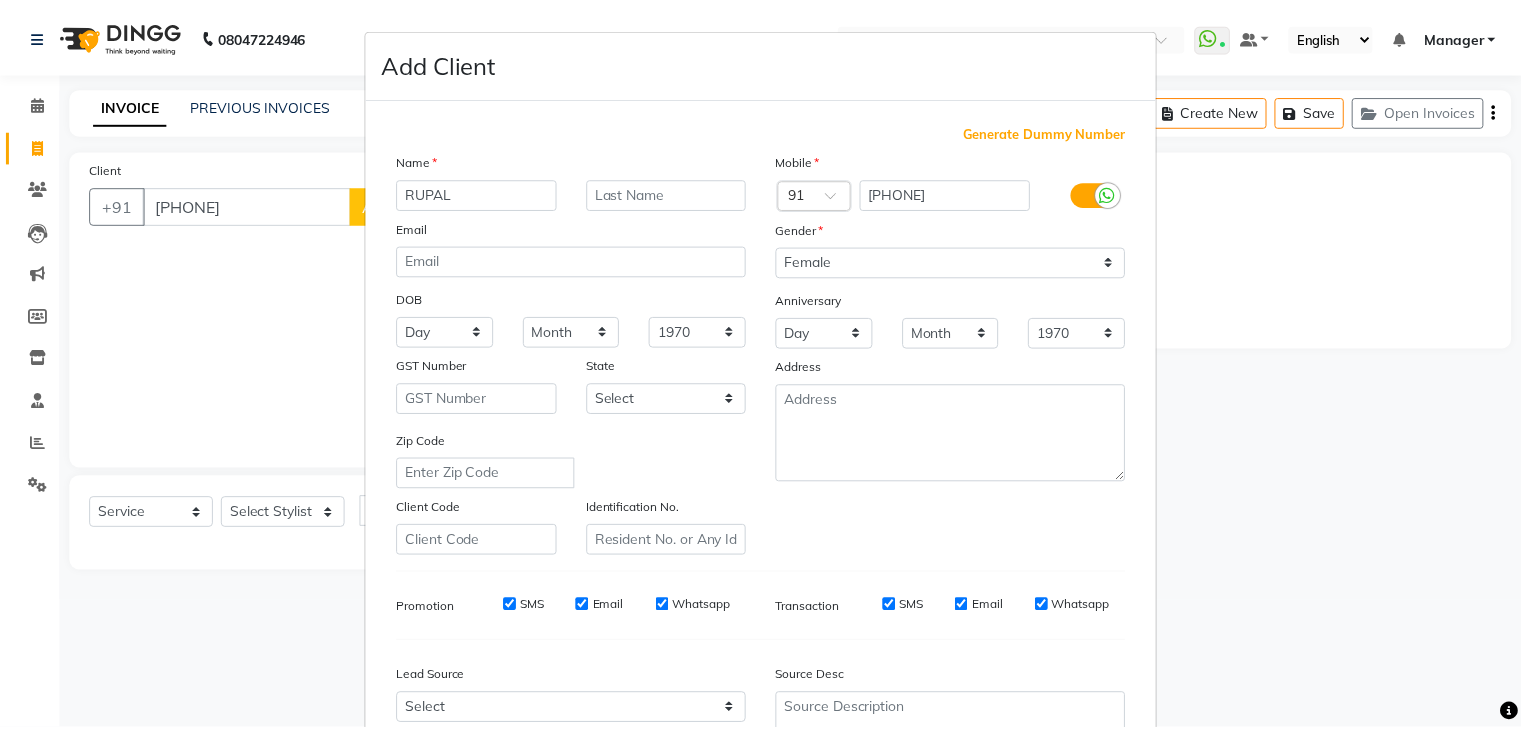 scroll, scrollTop: 203, scrollLeft: 0, axis: vertical 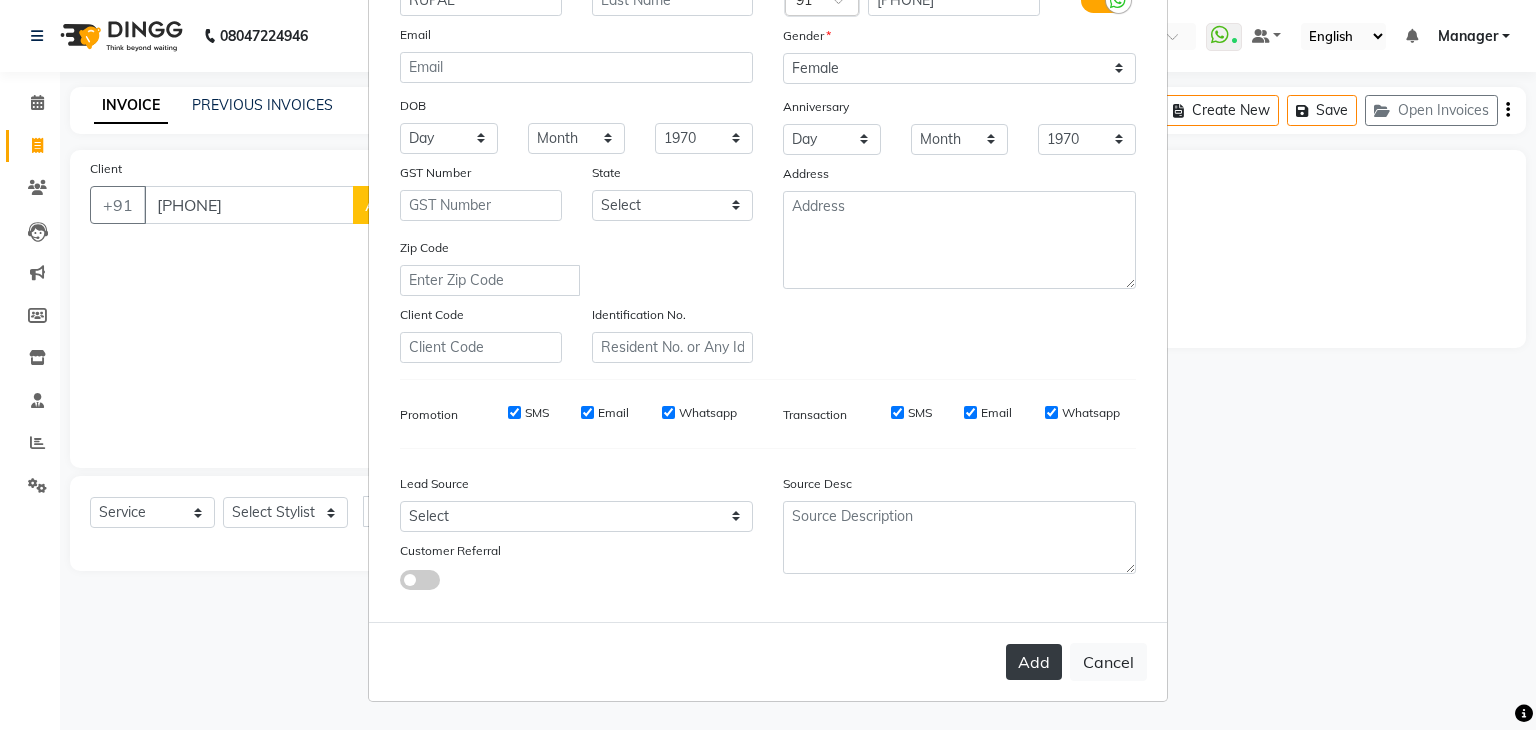 click on "Add" at bounding box center [1034, 662] 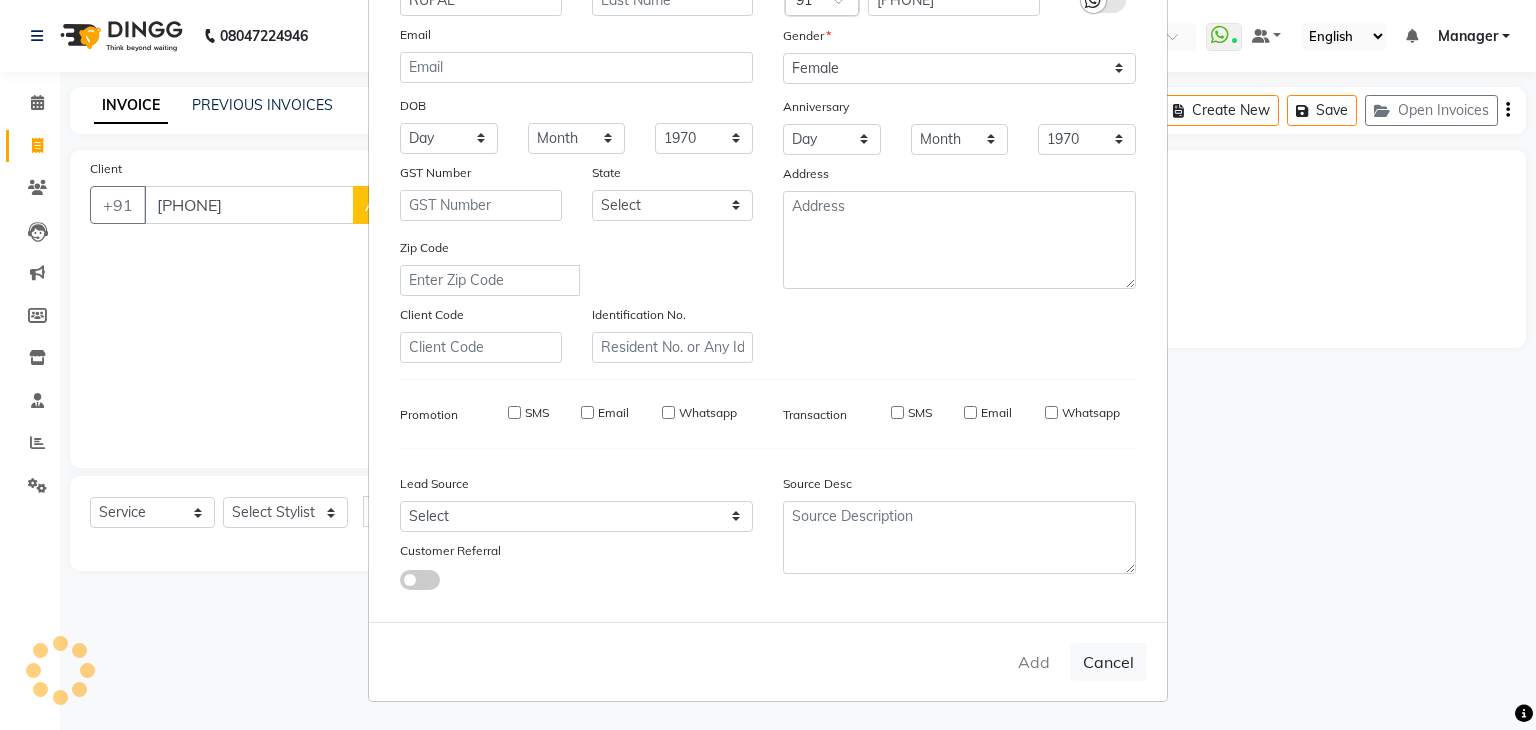 type 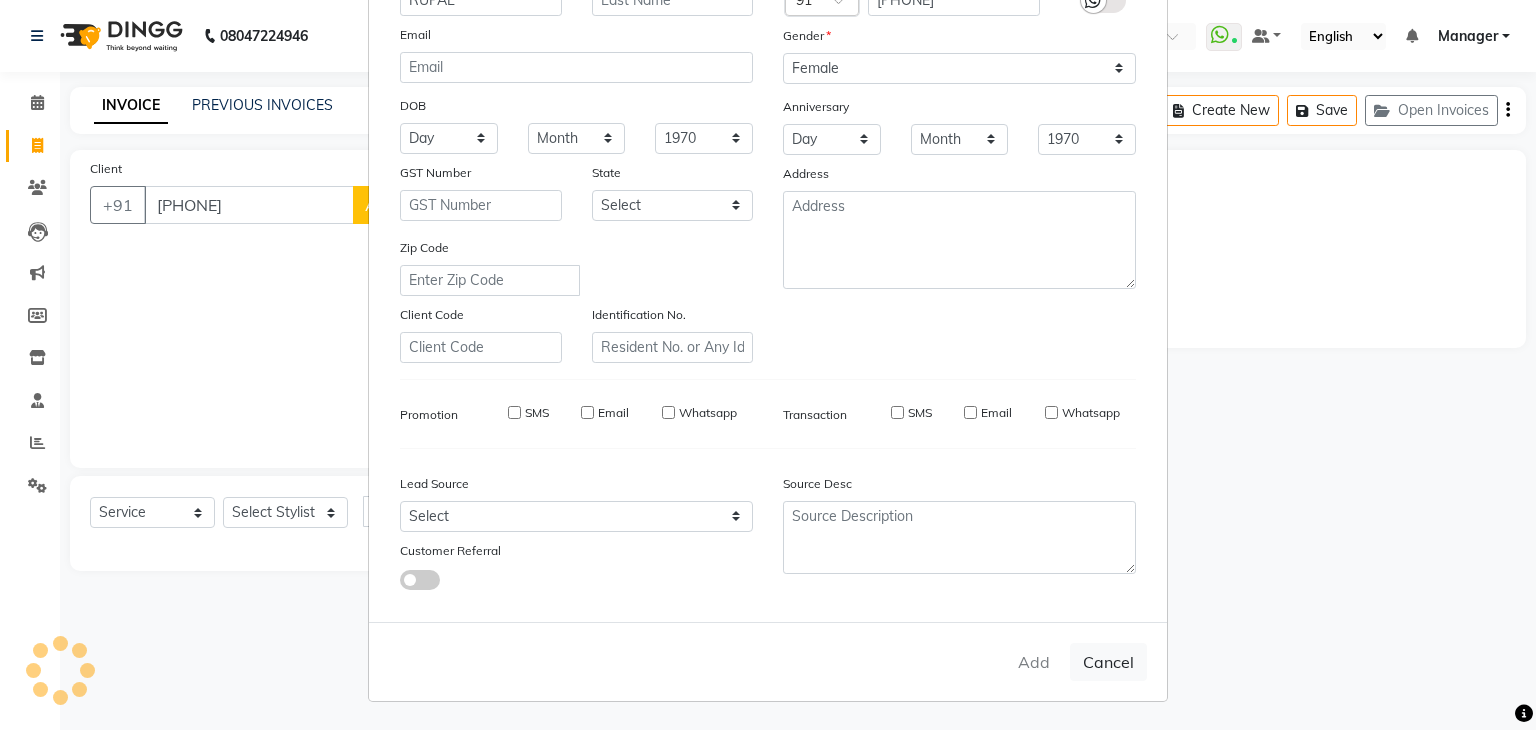 select 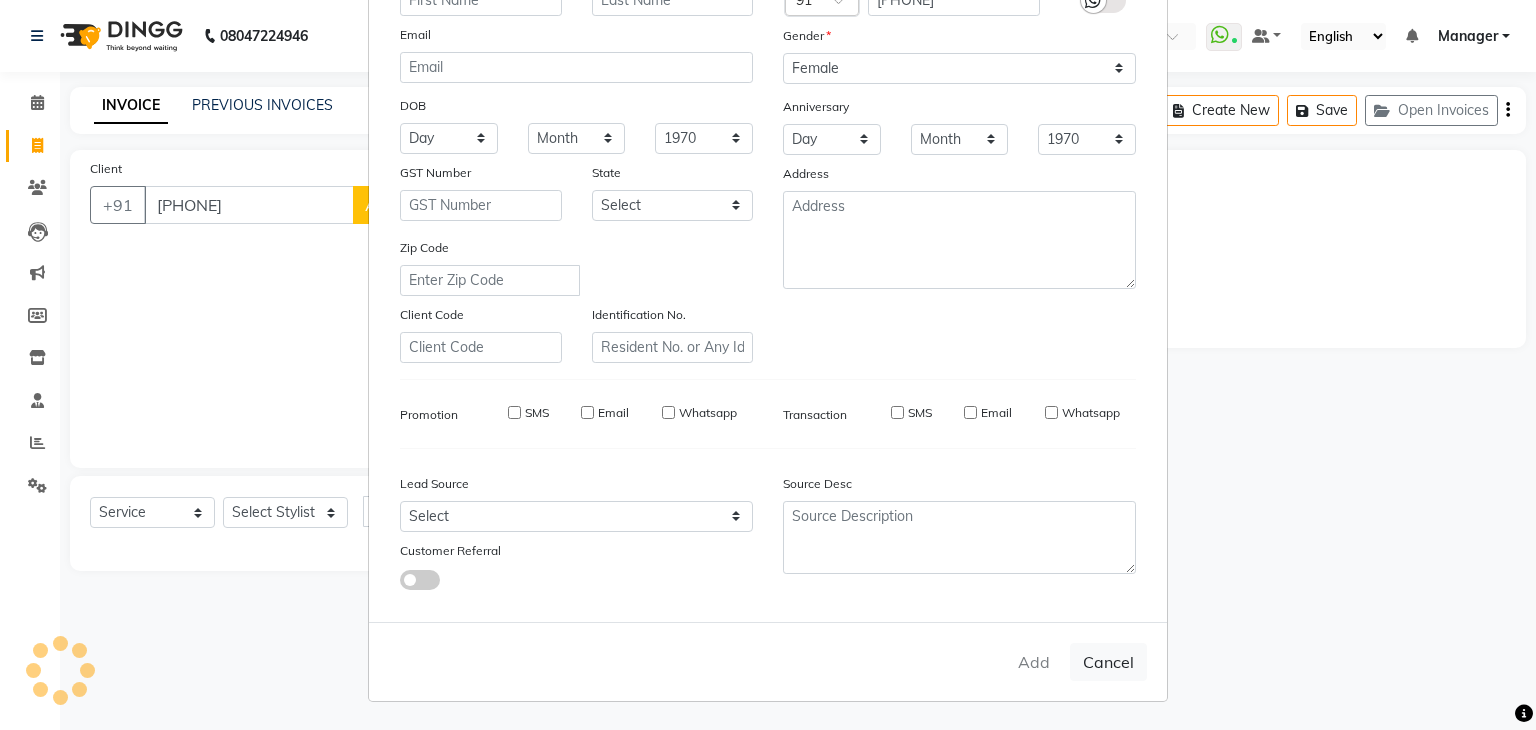 select 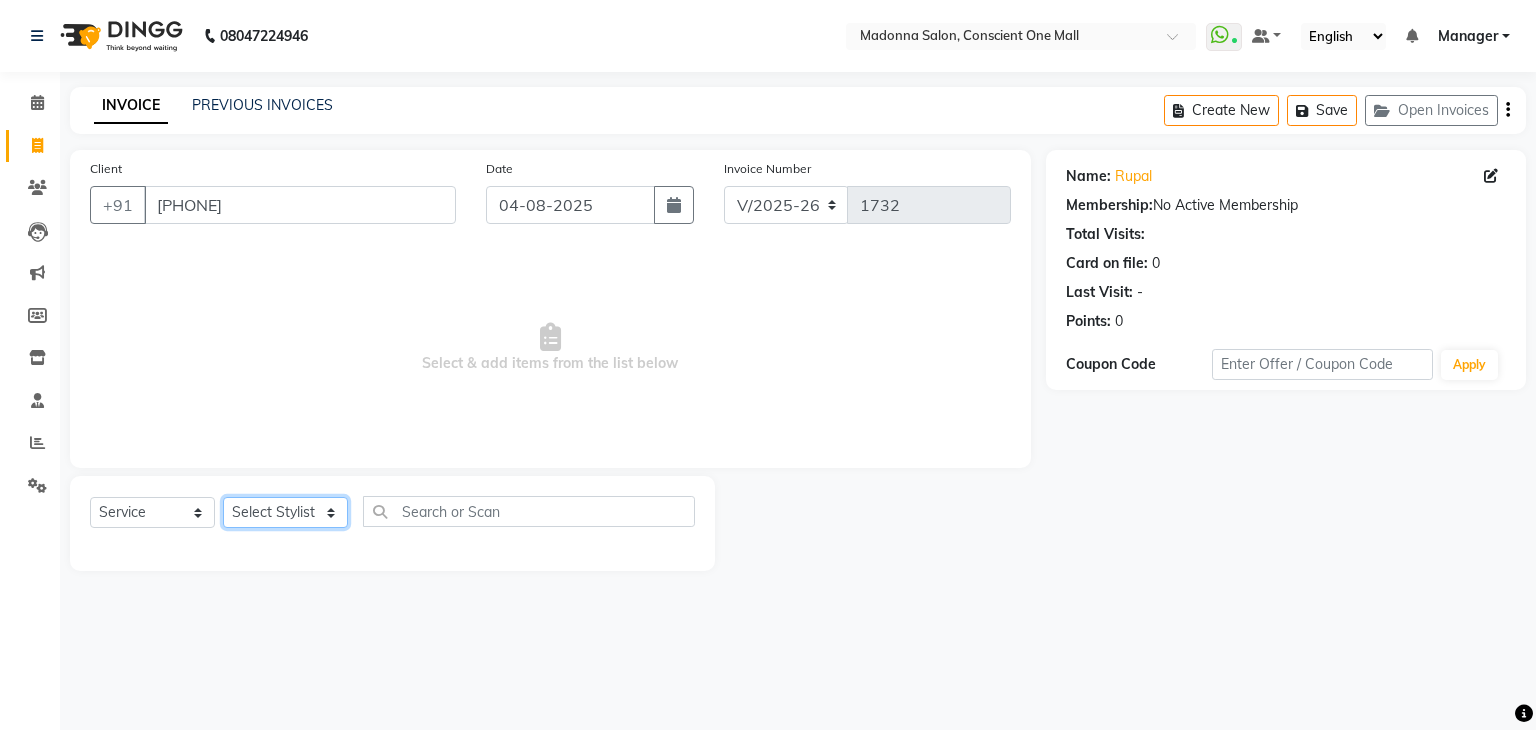 click on "Select Stylist AJAD AMIT ANSHU Bilal Harry himanshi HIMANSHU Janvi JAY Khusboo Manager misty Mukesh Naeem Navjot Kaur neha Pawan RAKHI Ripa Sachin Sagar  SAMEER Sanjeev Saurabh" 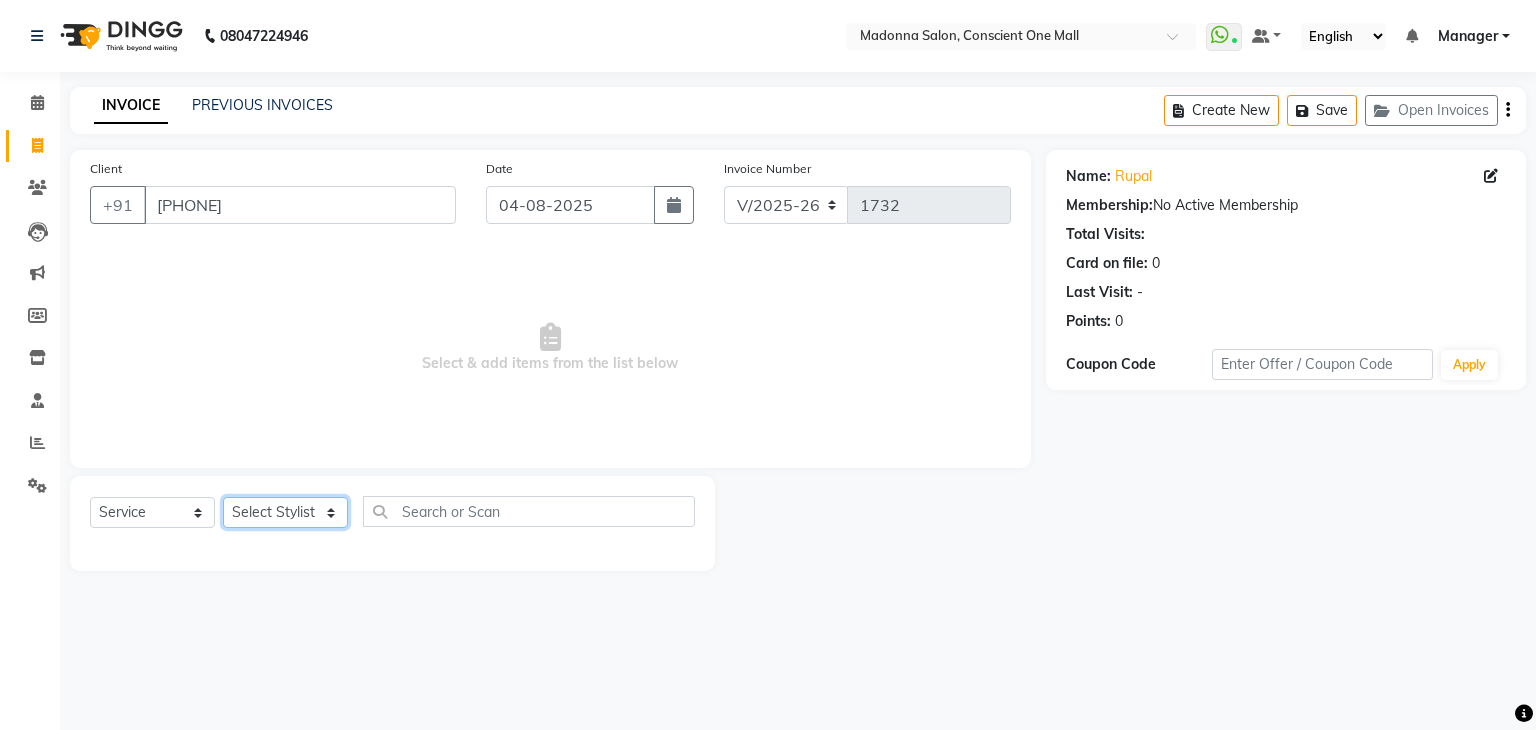 select on "67297" 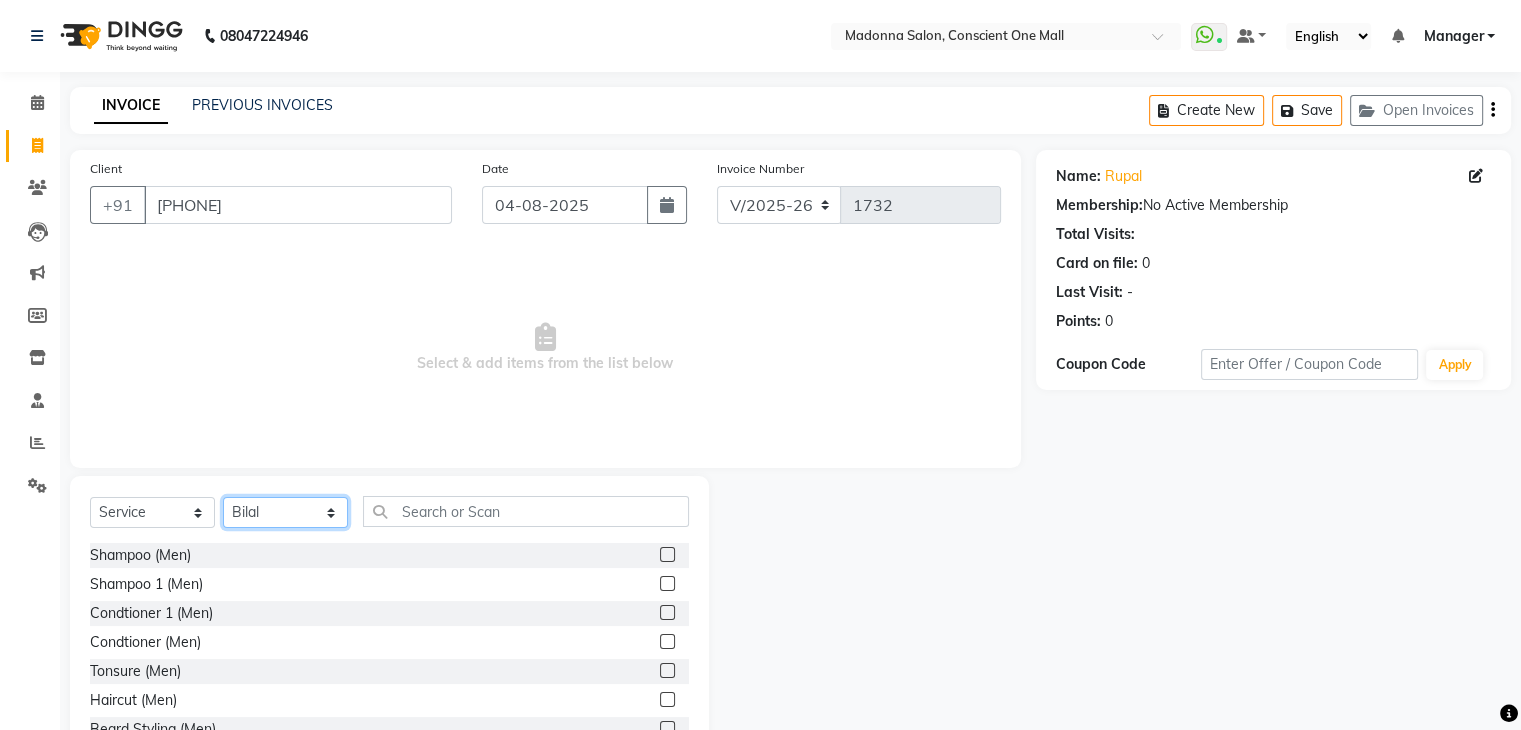 click on "Select Stylist AJAD AMIT ANSHU Bilal Harry himanshi HIMANSHU Janvi JAY Khusboo Manager misty Mukesh Naeem Navjot Kaur neha Pawan RAKHI Ripa Sachin Sagar  SAMEER Sanjeev Saurabh" 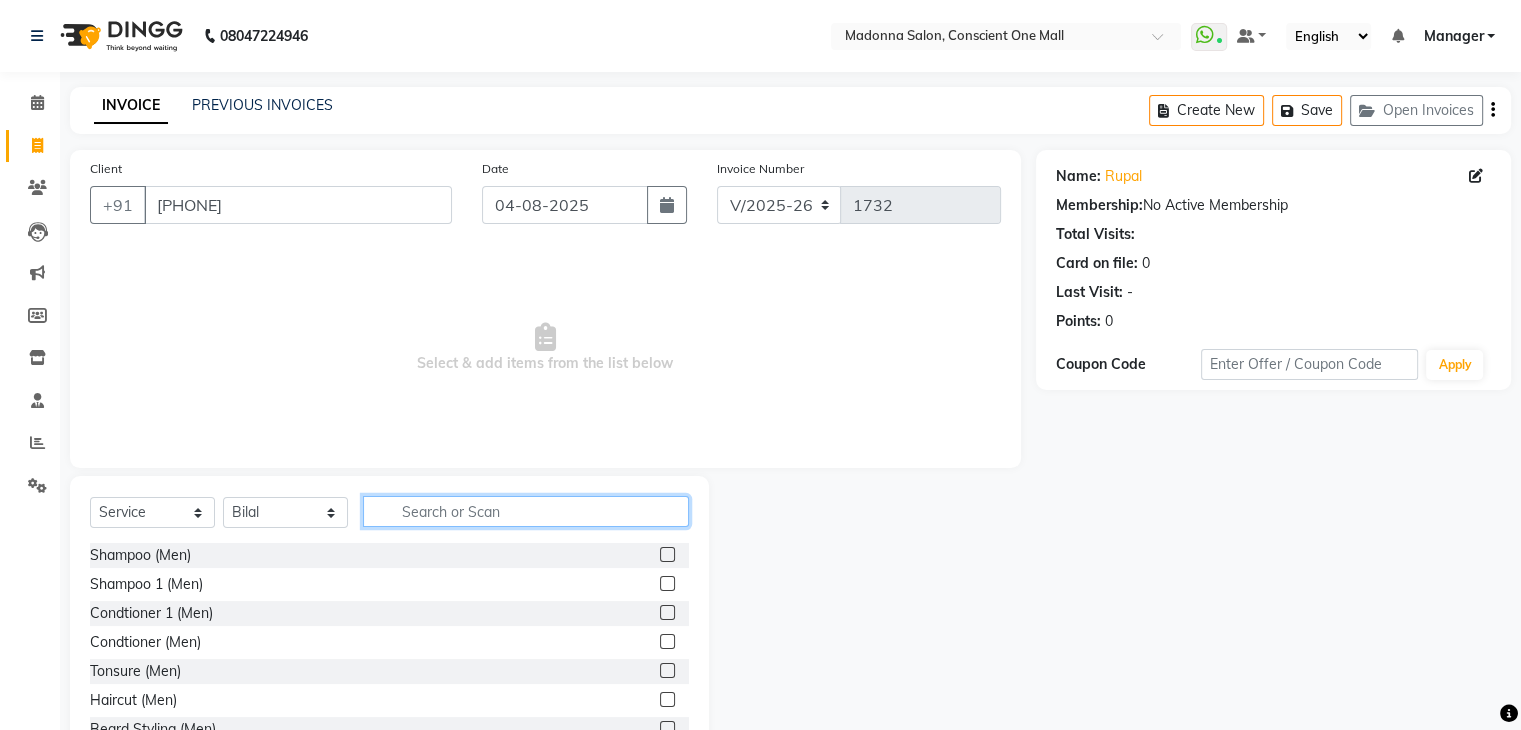 click 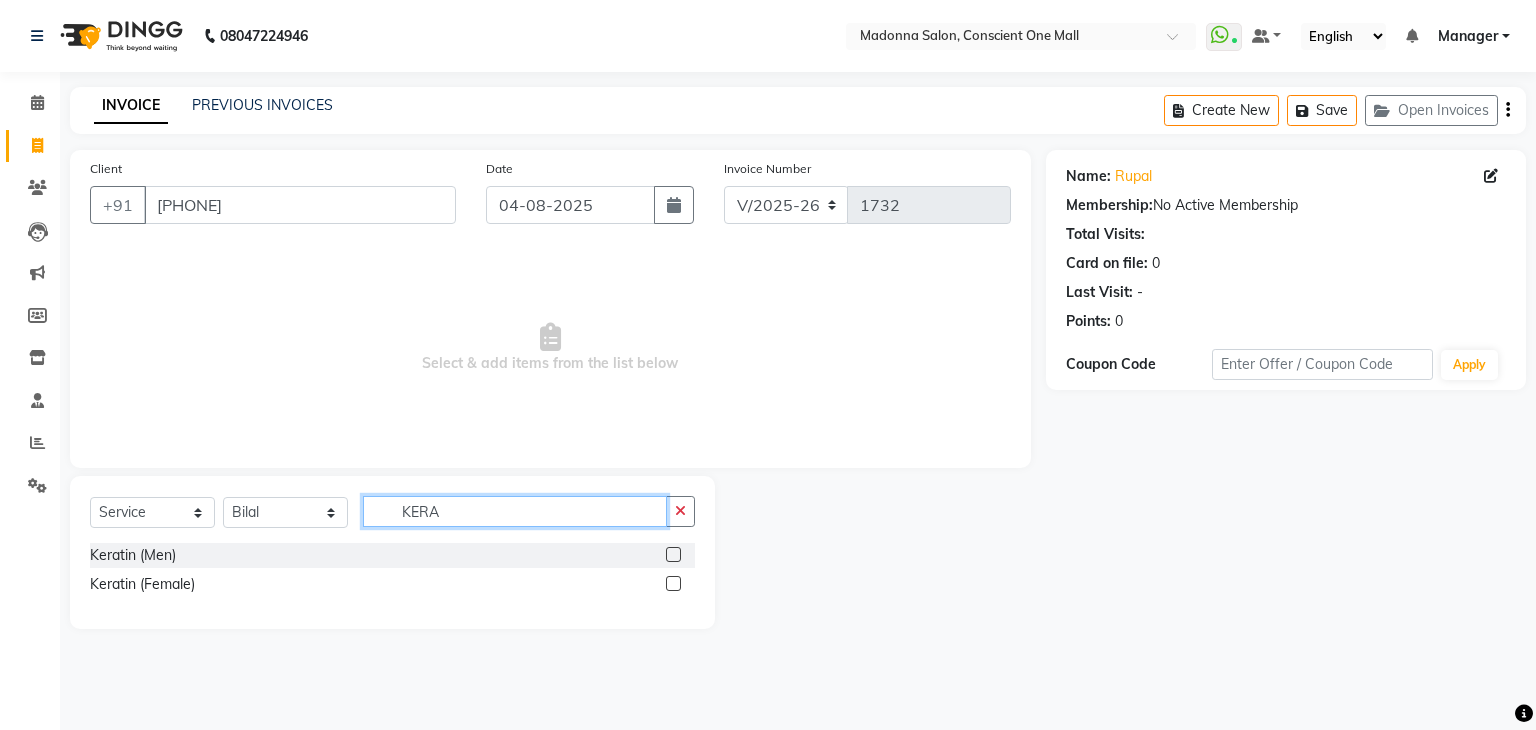 type on "KERA" 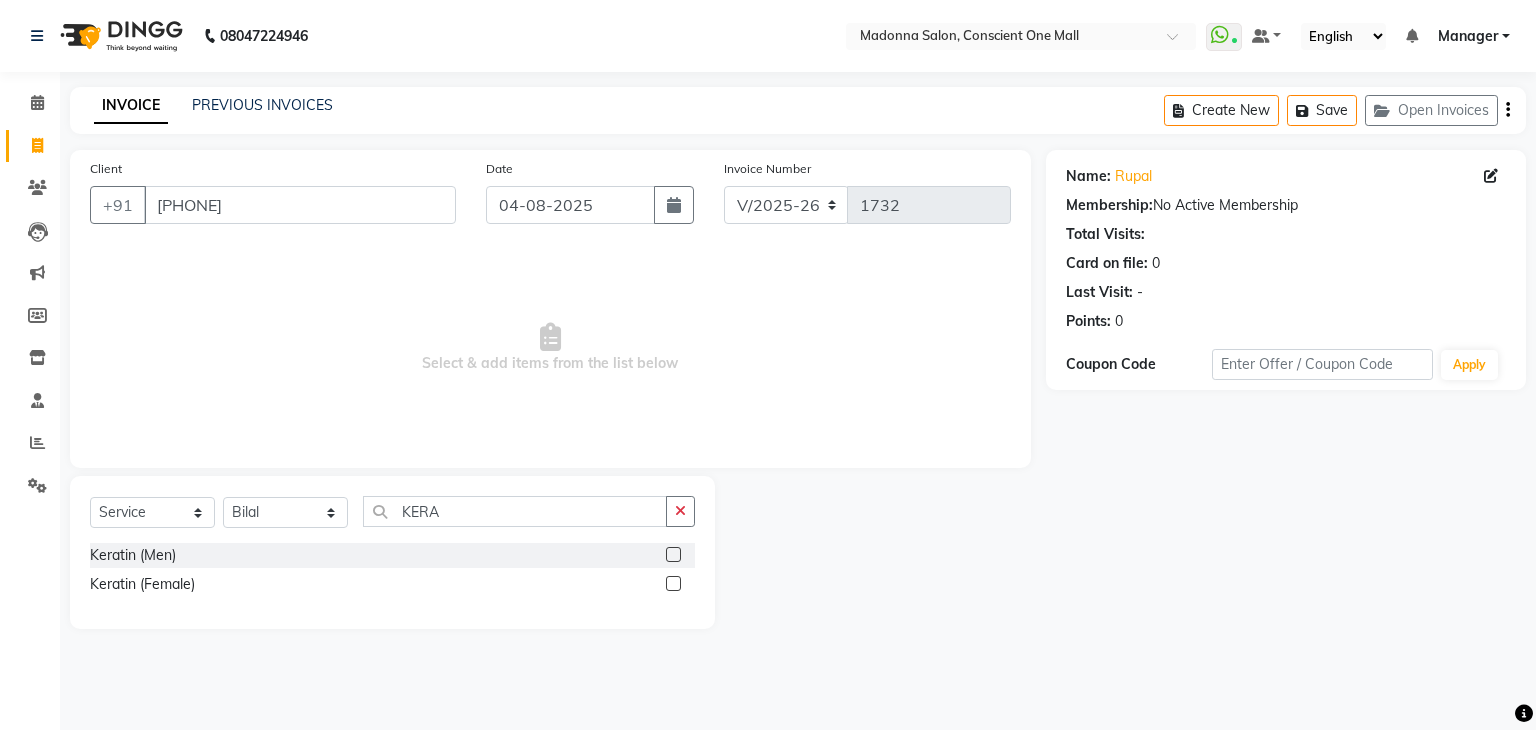 click 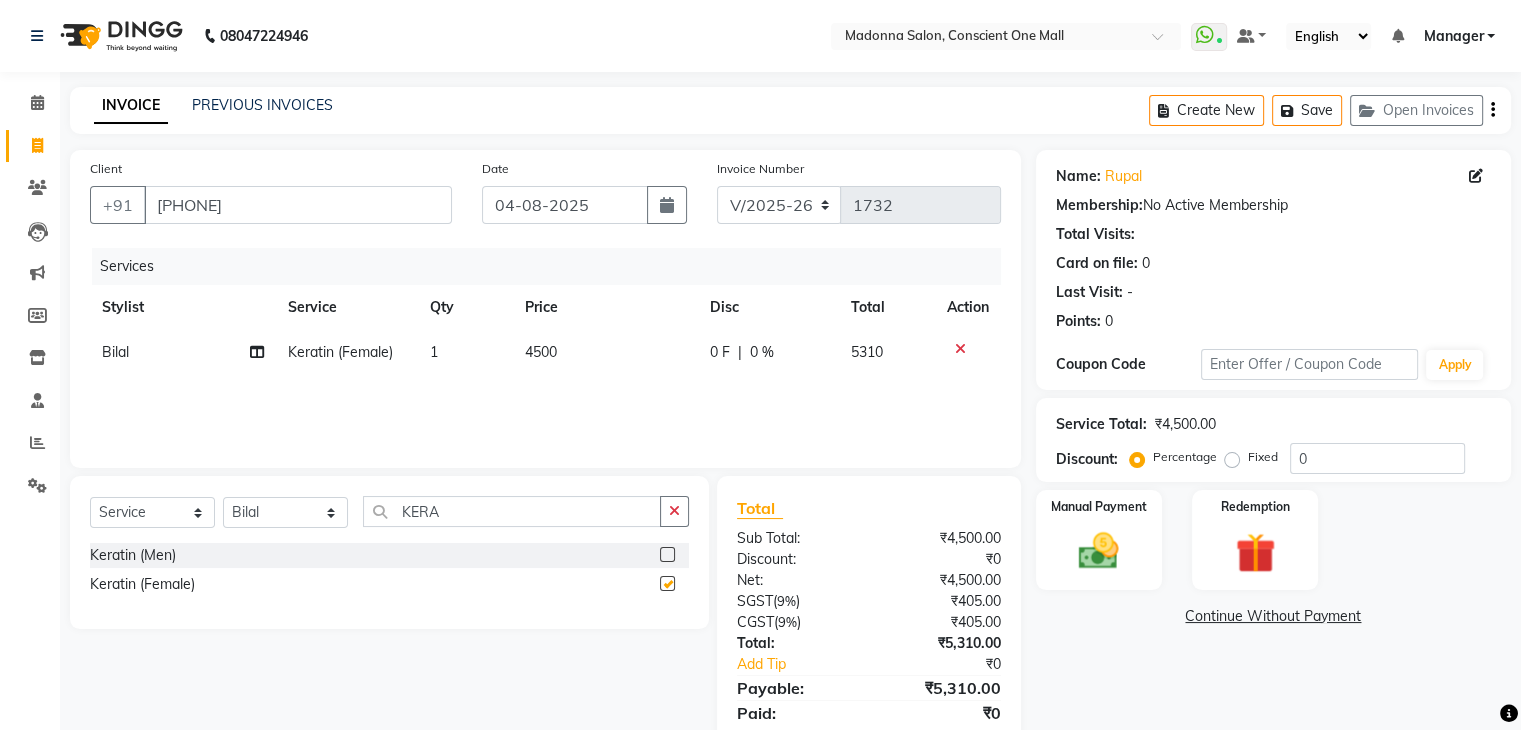 checkbox on "false" 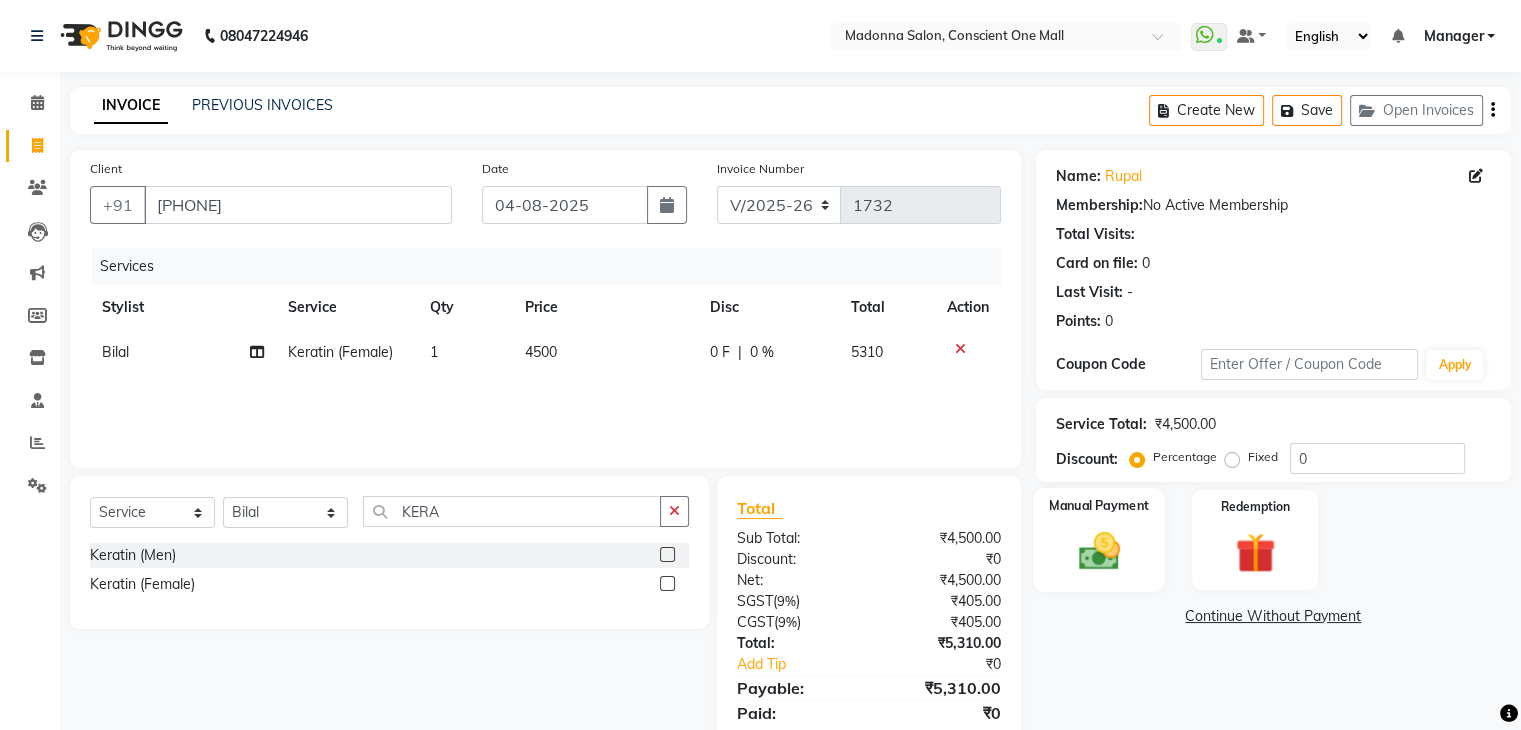 click 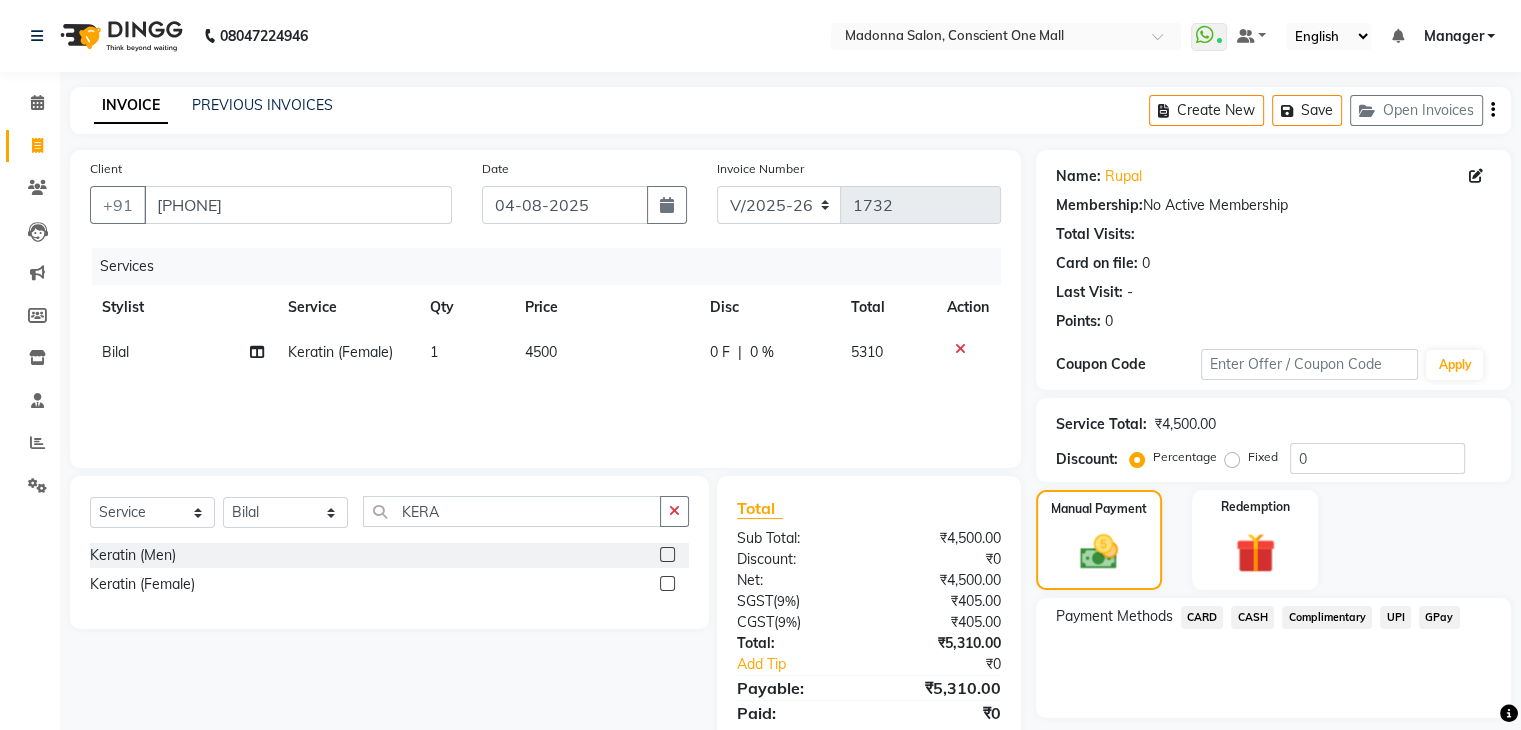 click on "CARD" 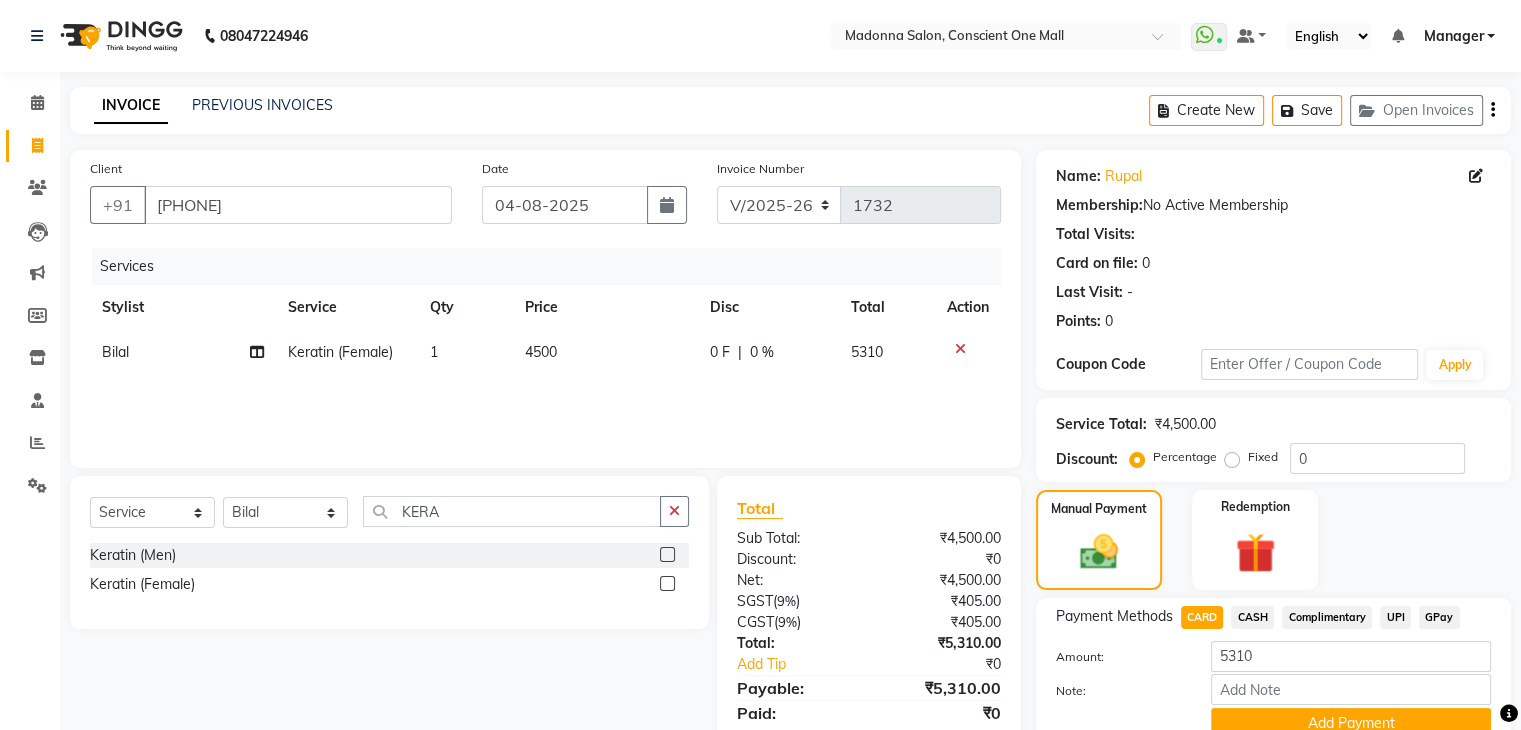 scroll, scrollTop: 89, scrollLeft: 0, axis: vertical 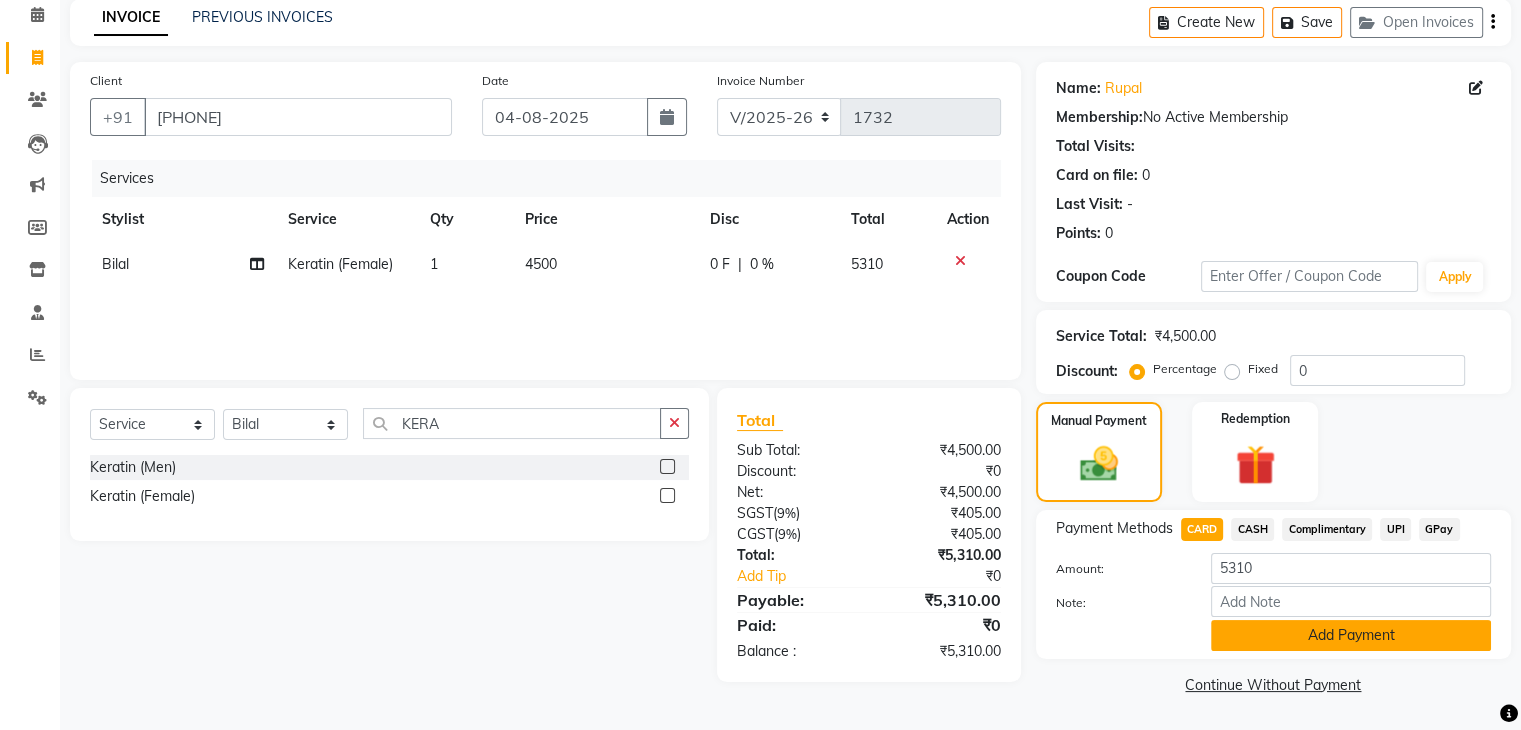 click on "Add Payment" 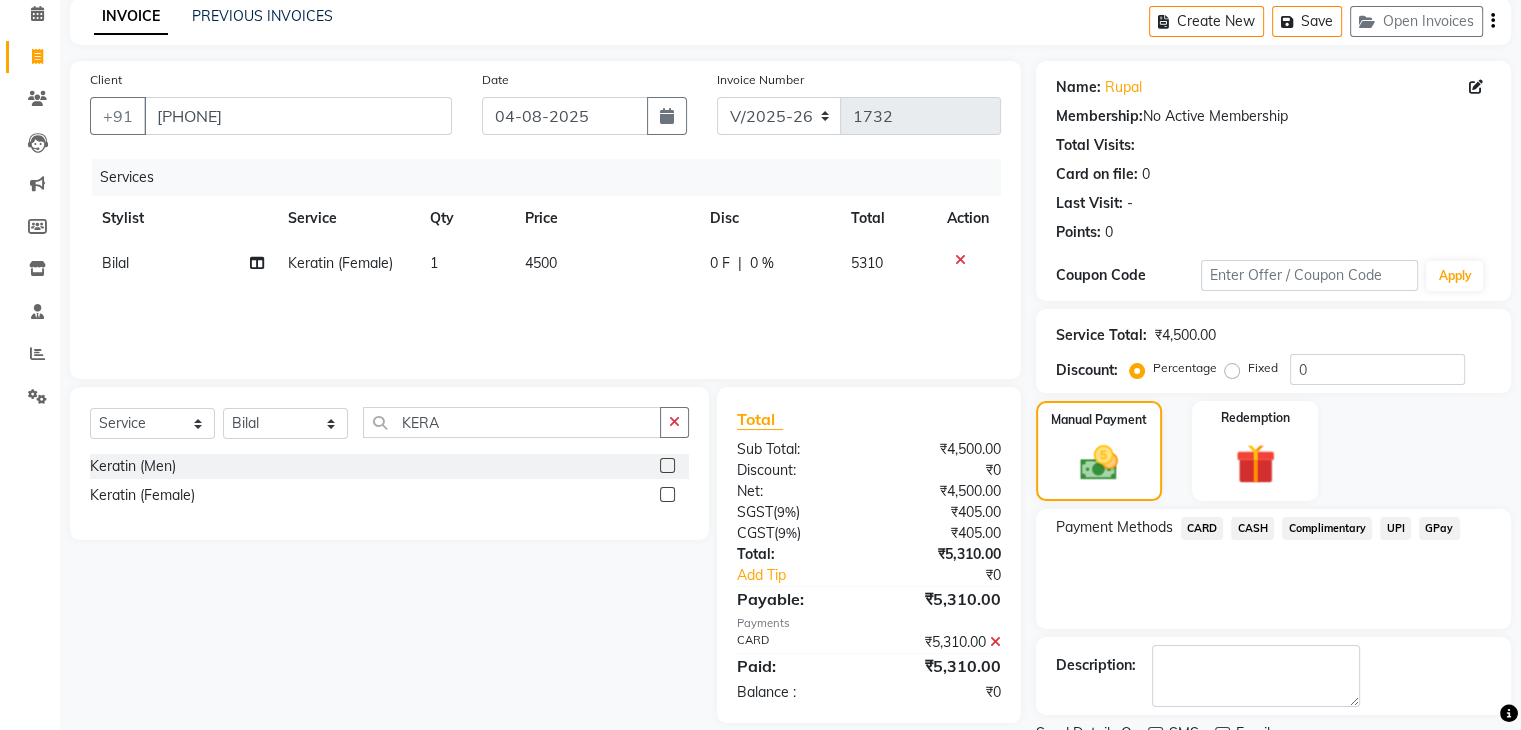 scroll, scrollTop: 171, scrollLeft: 0, axis: vertical 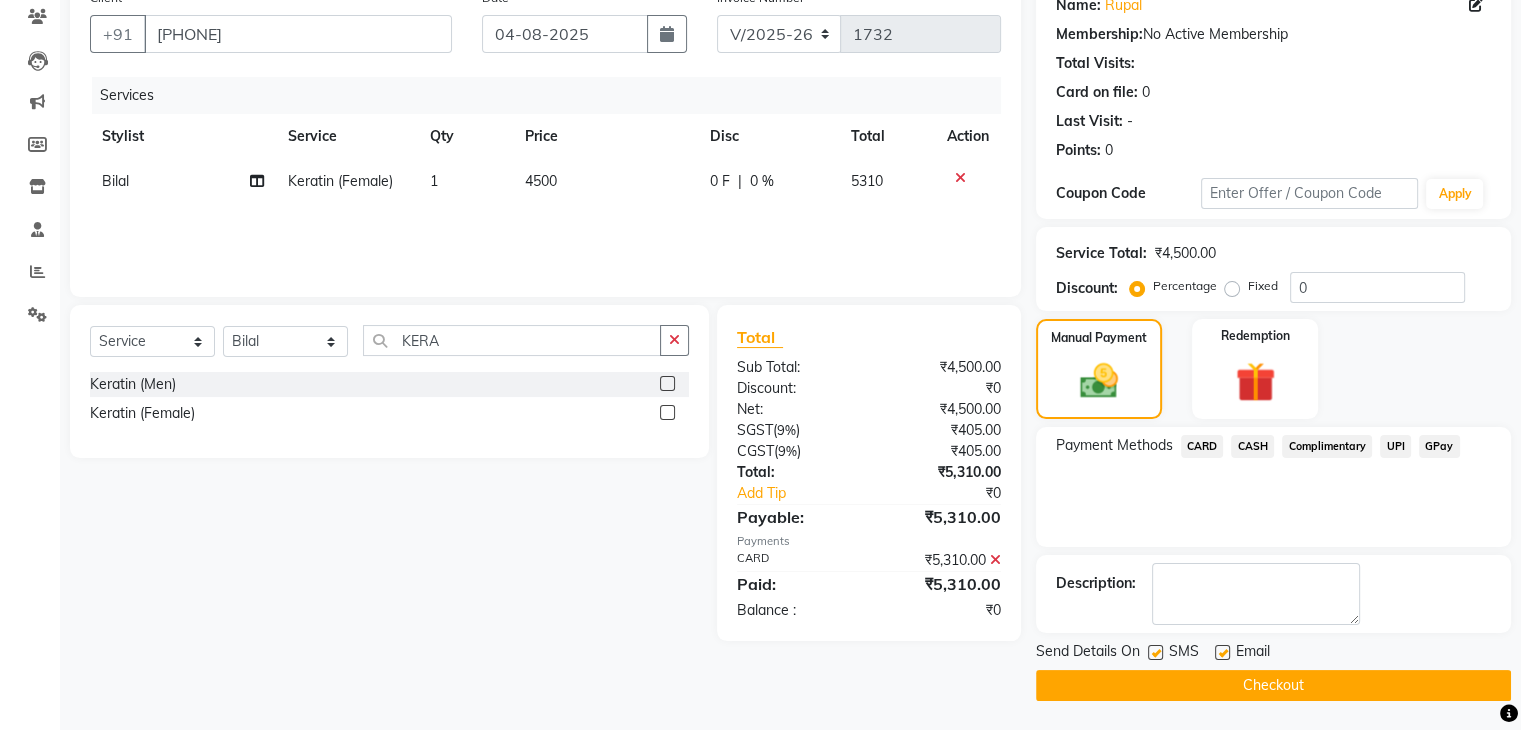 click on "Checkout" 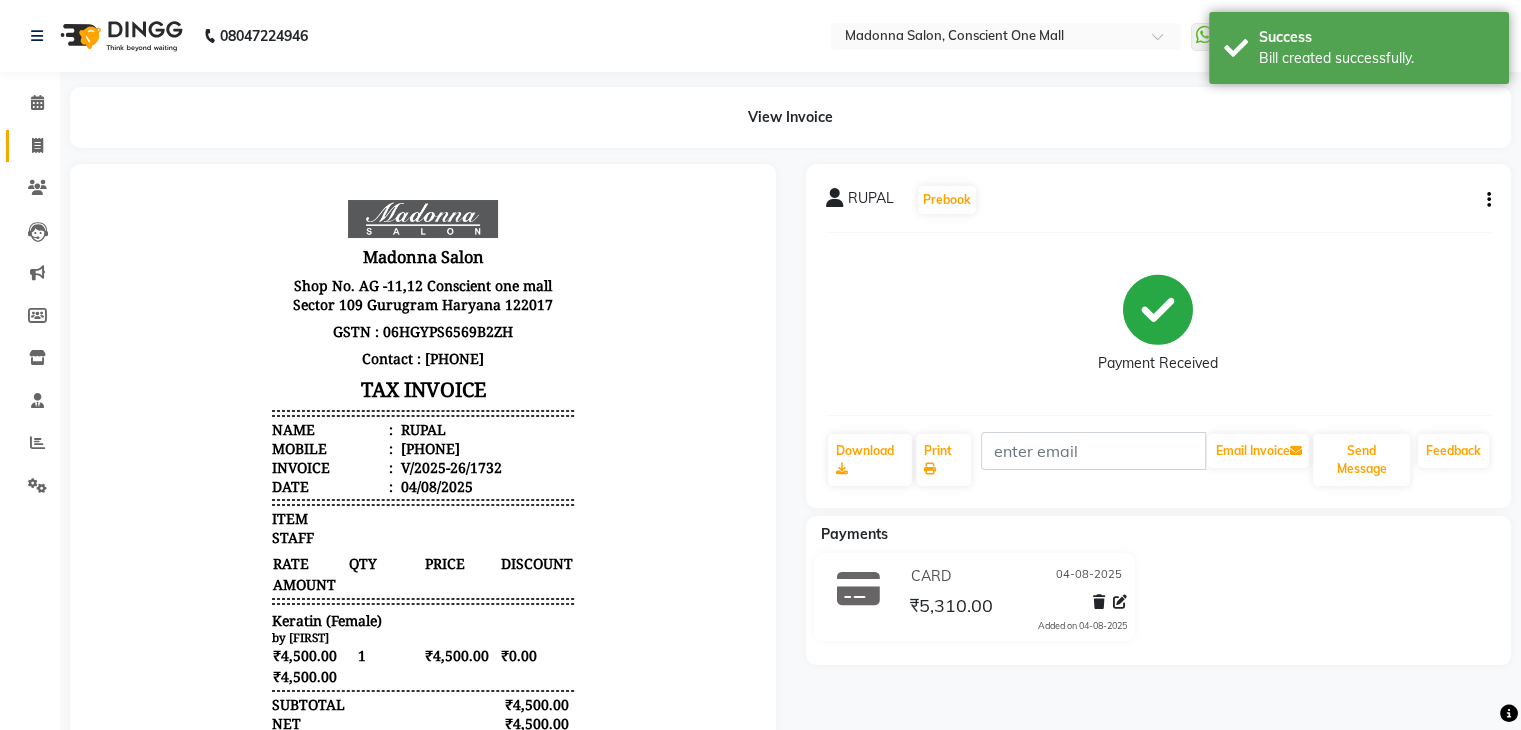 scroll, scrollTop: 0, scrollLeft: 0, axis: both 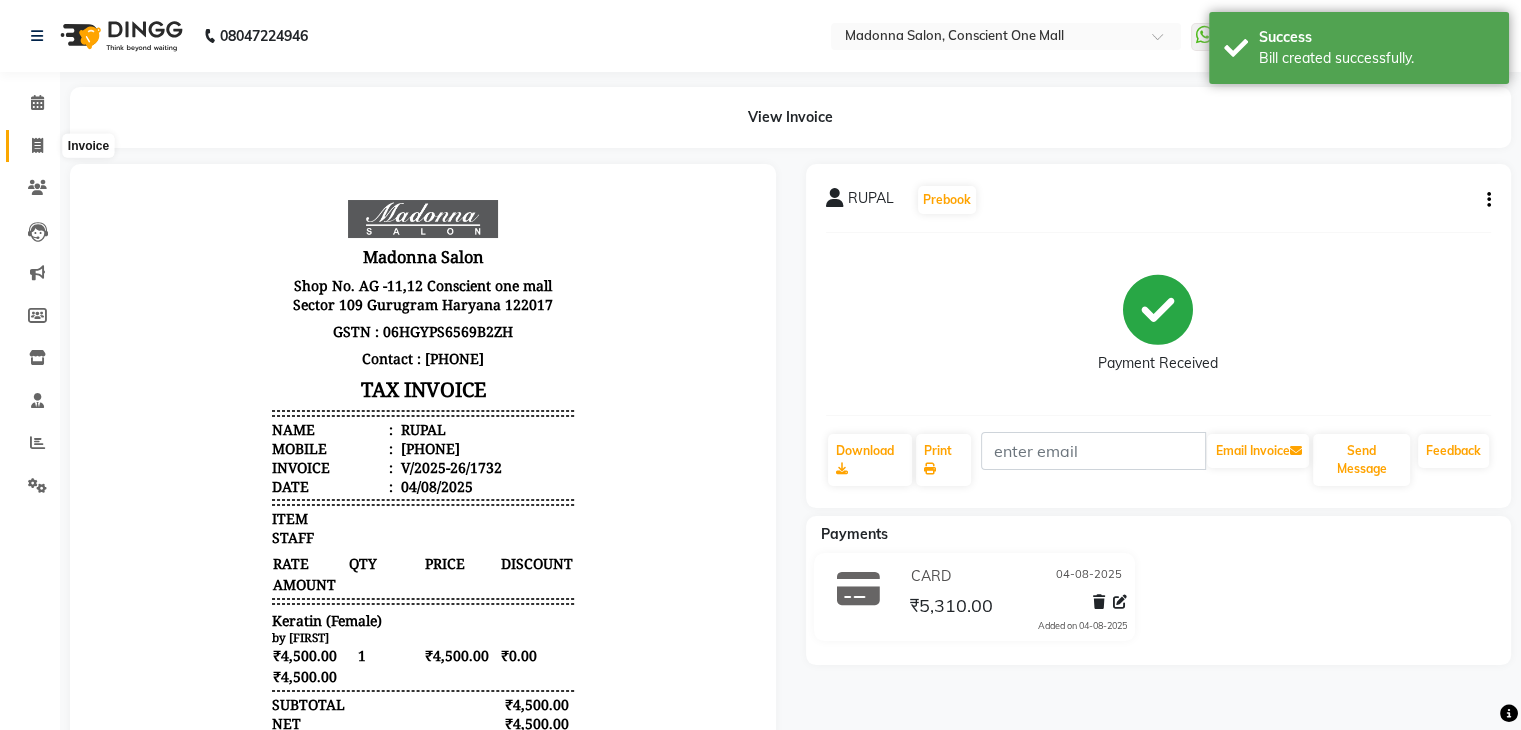 click 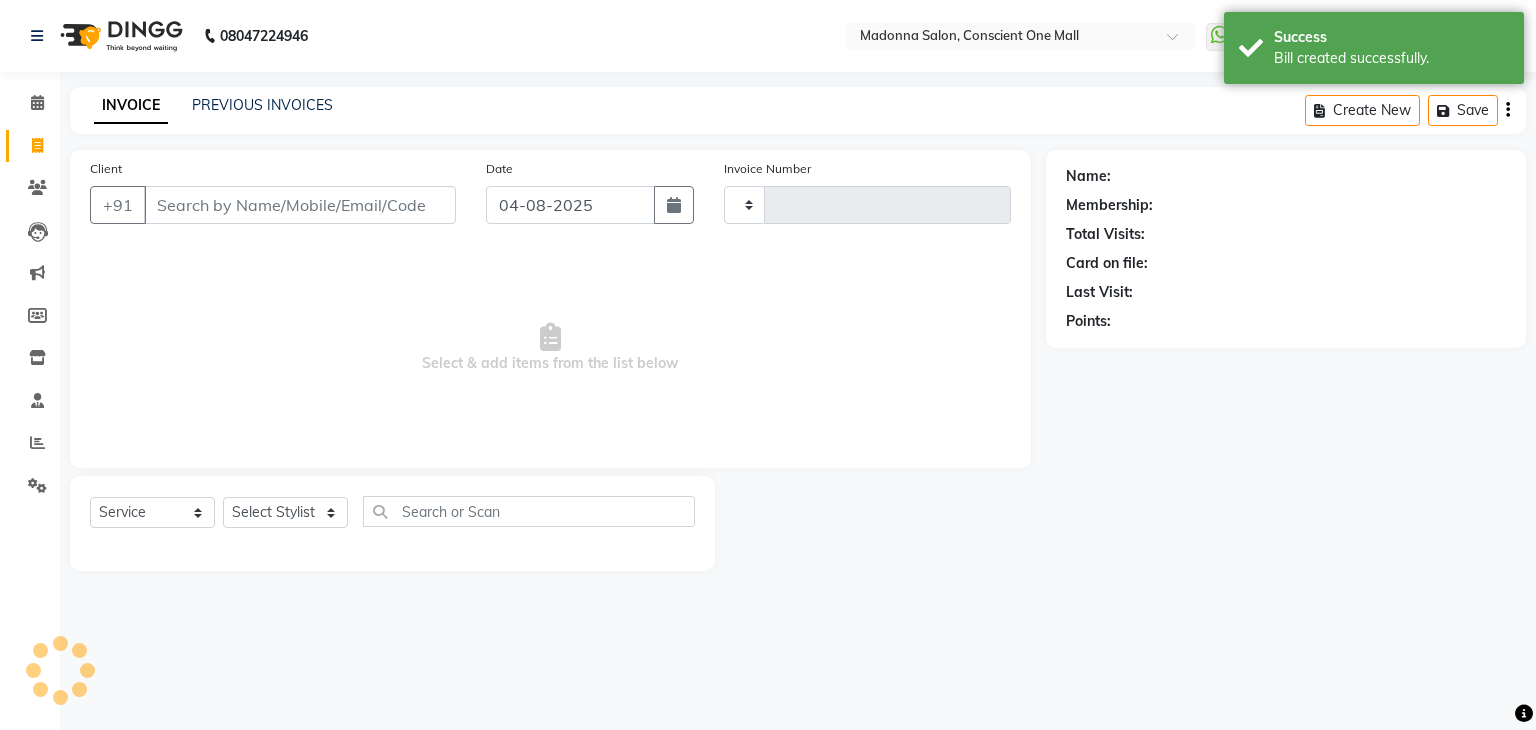 type on "1733" 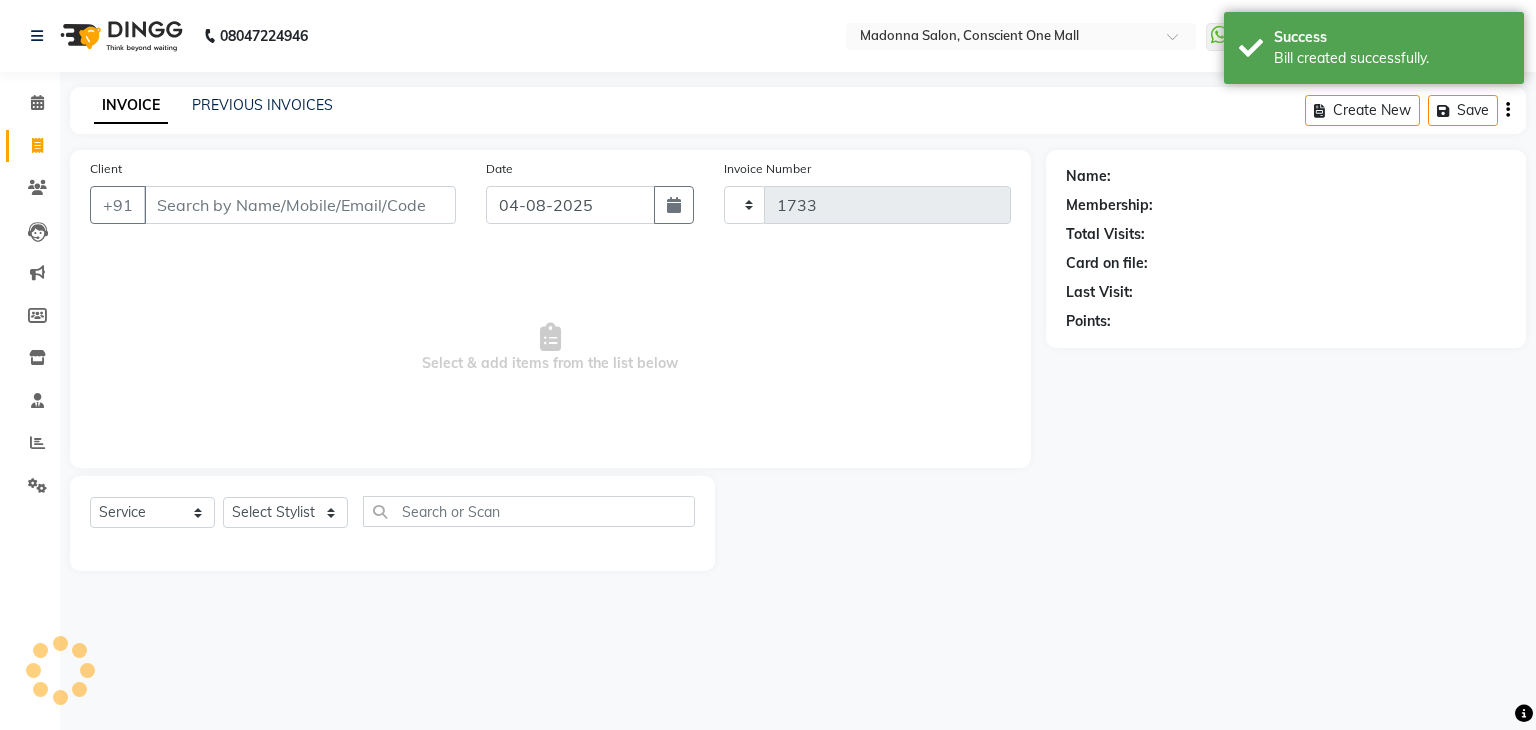 select on "7575" 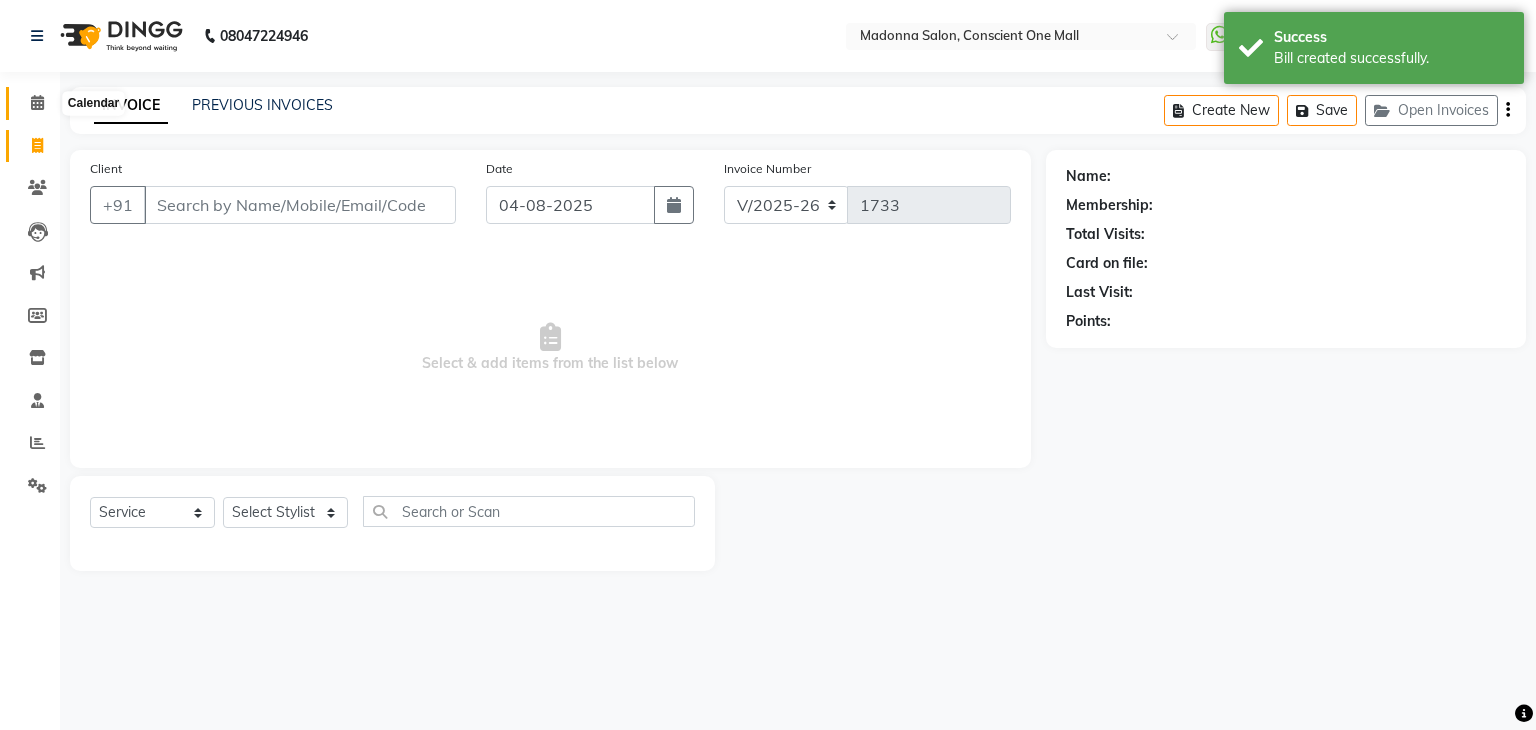 click 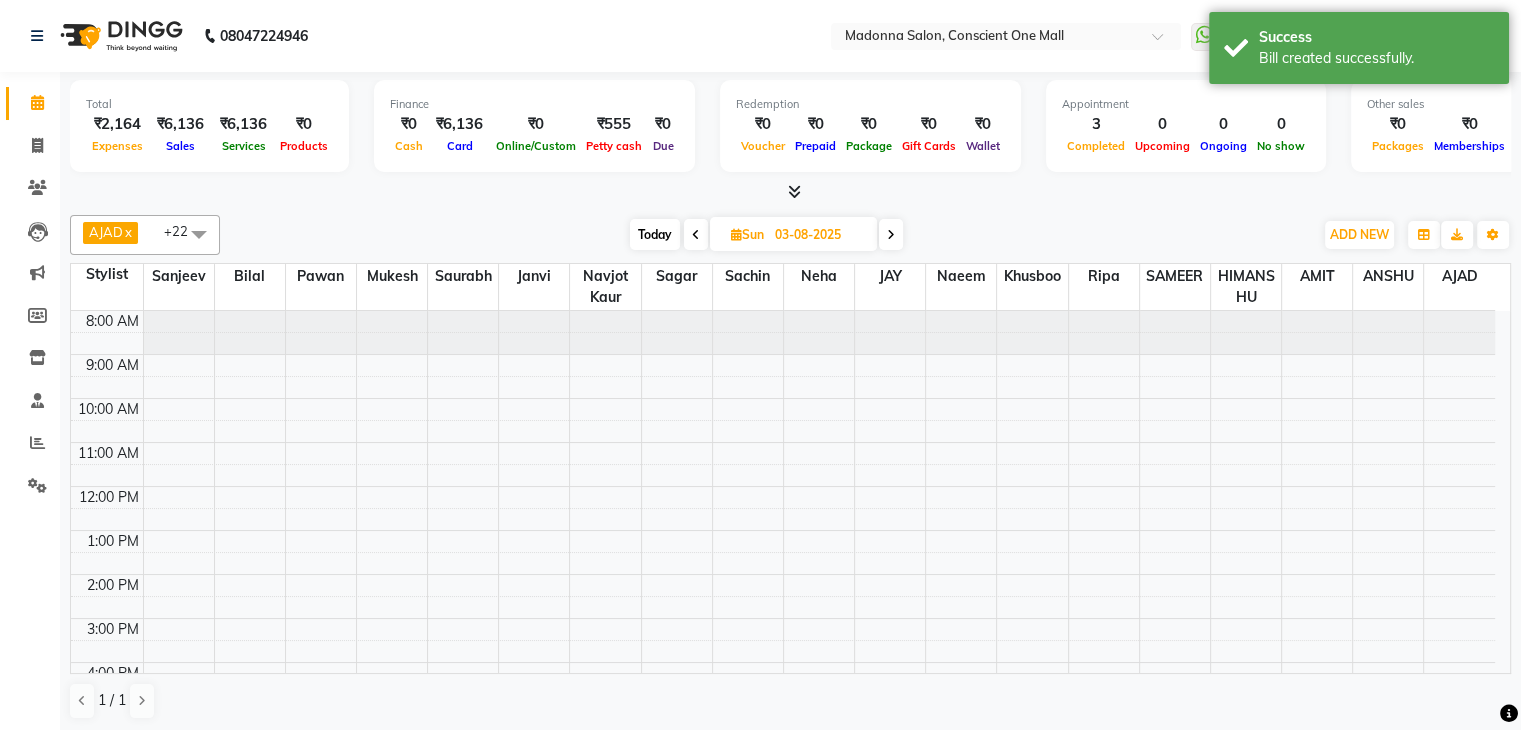 scroll, scrollTop: 0, scrollLeft: 0, axis: both 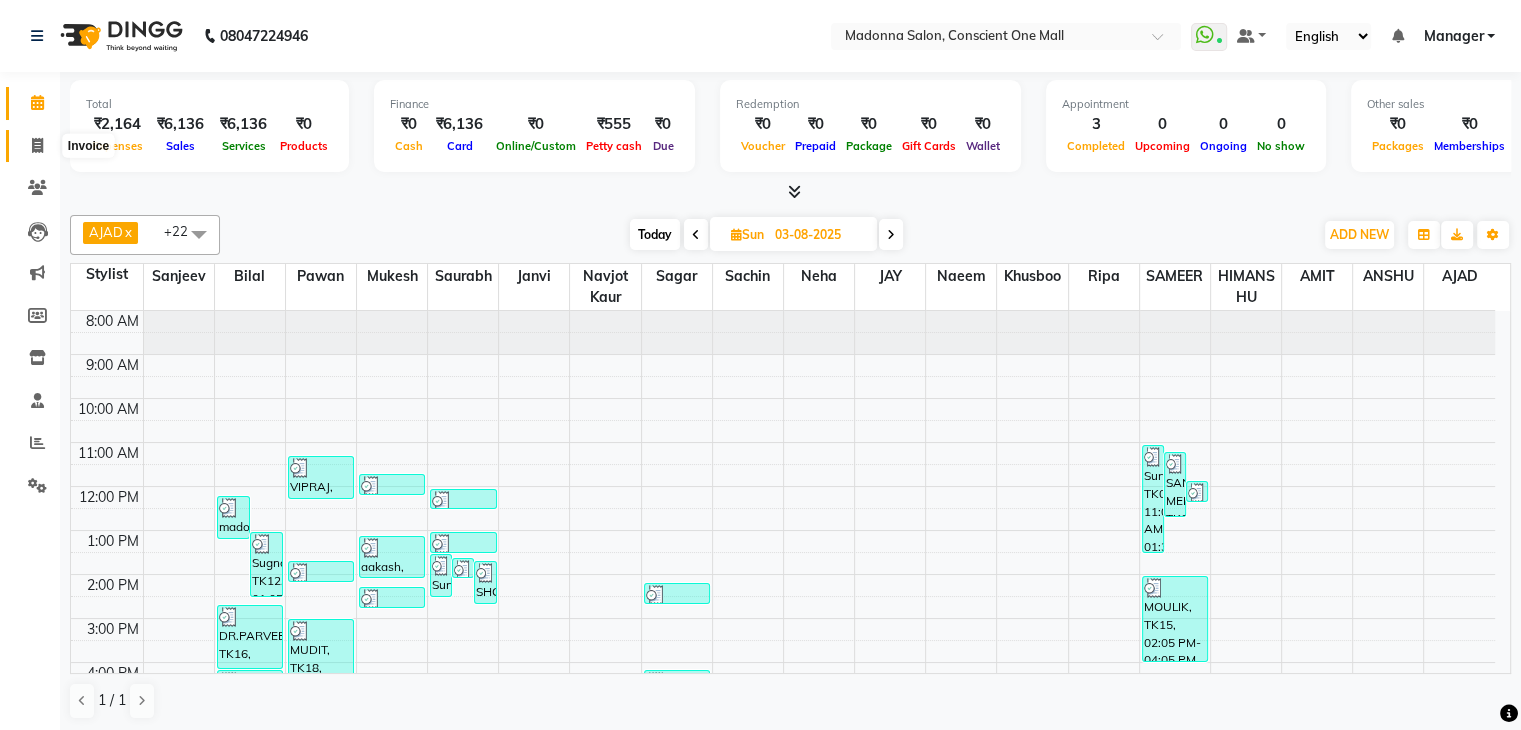 click 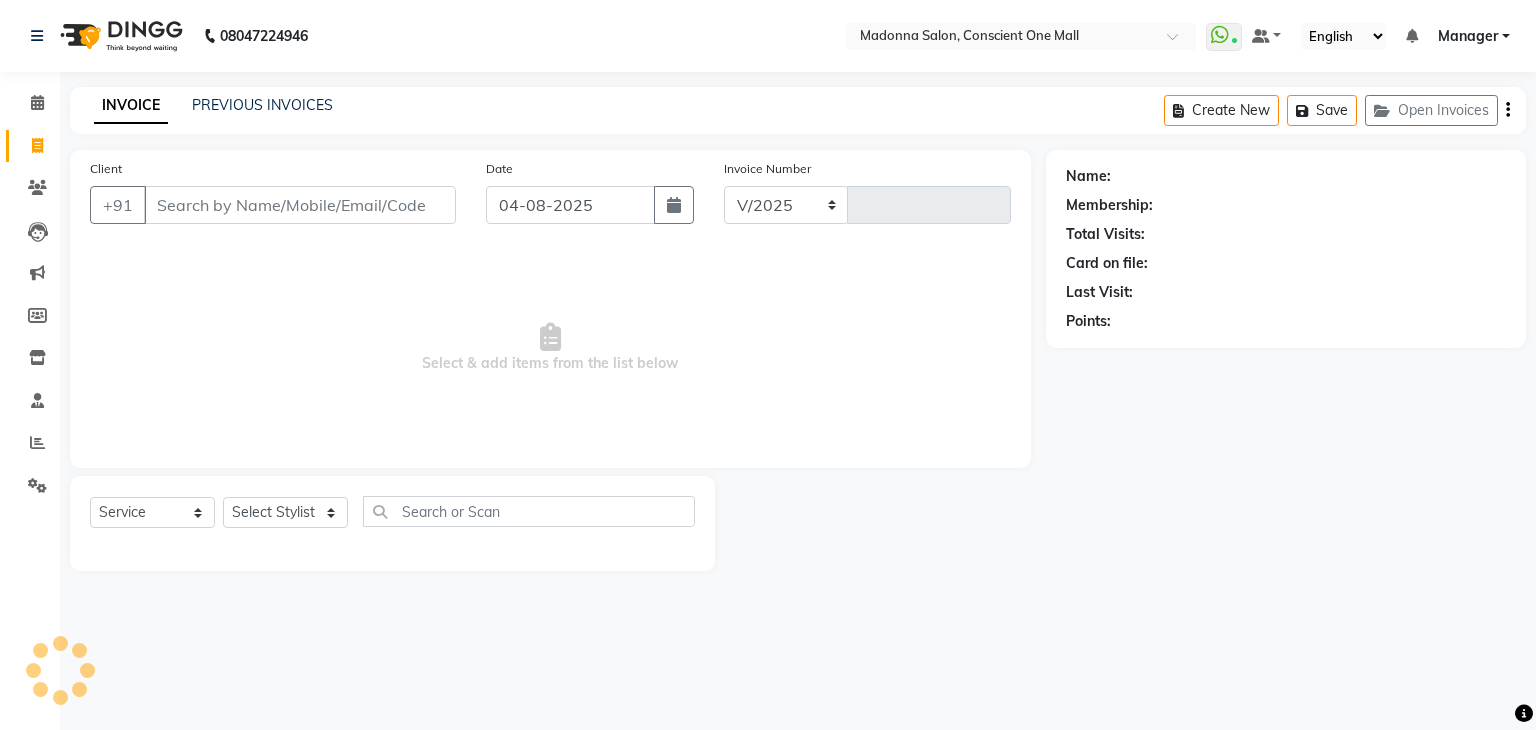 select on "7575" 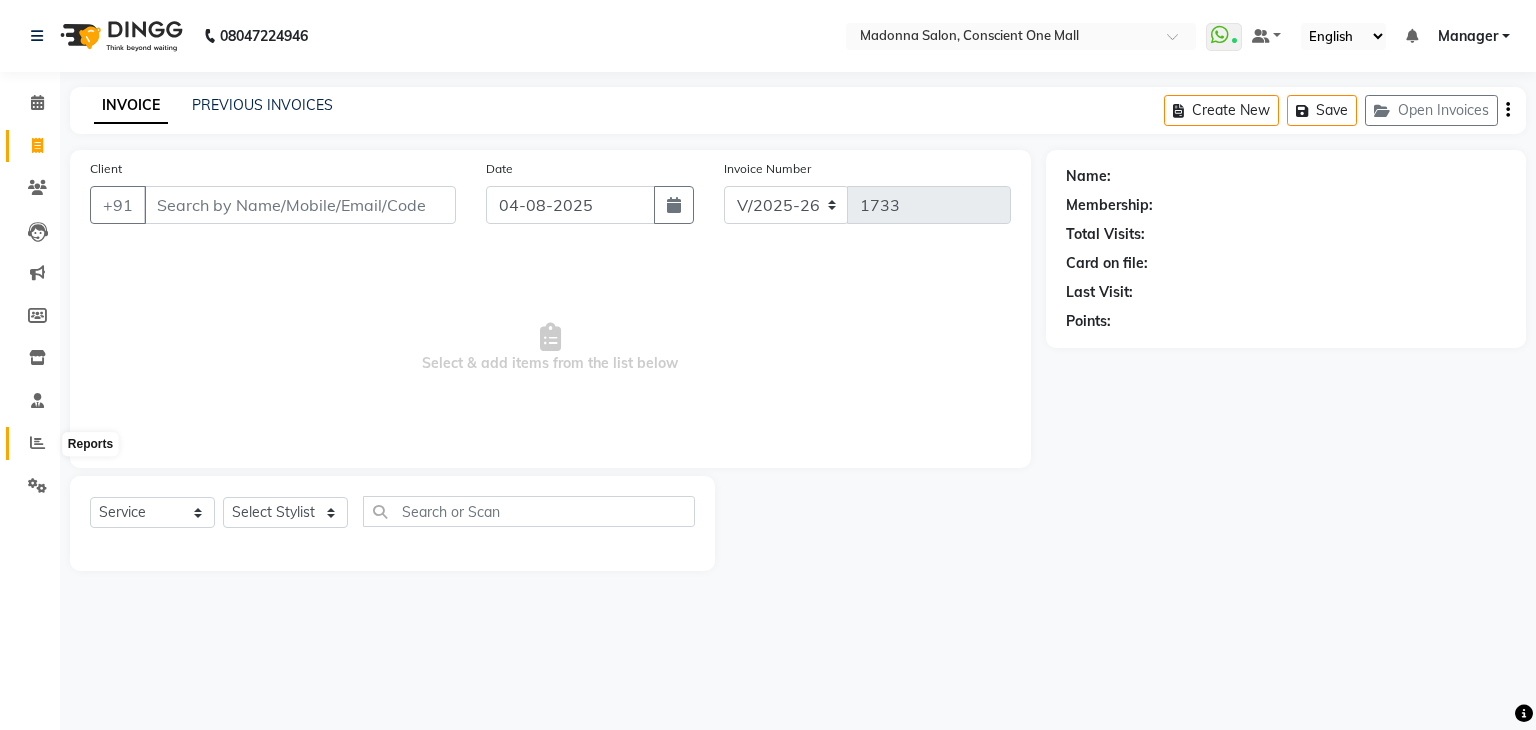 click 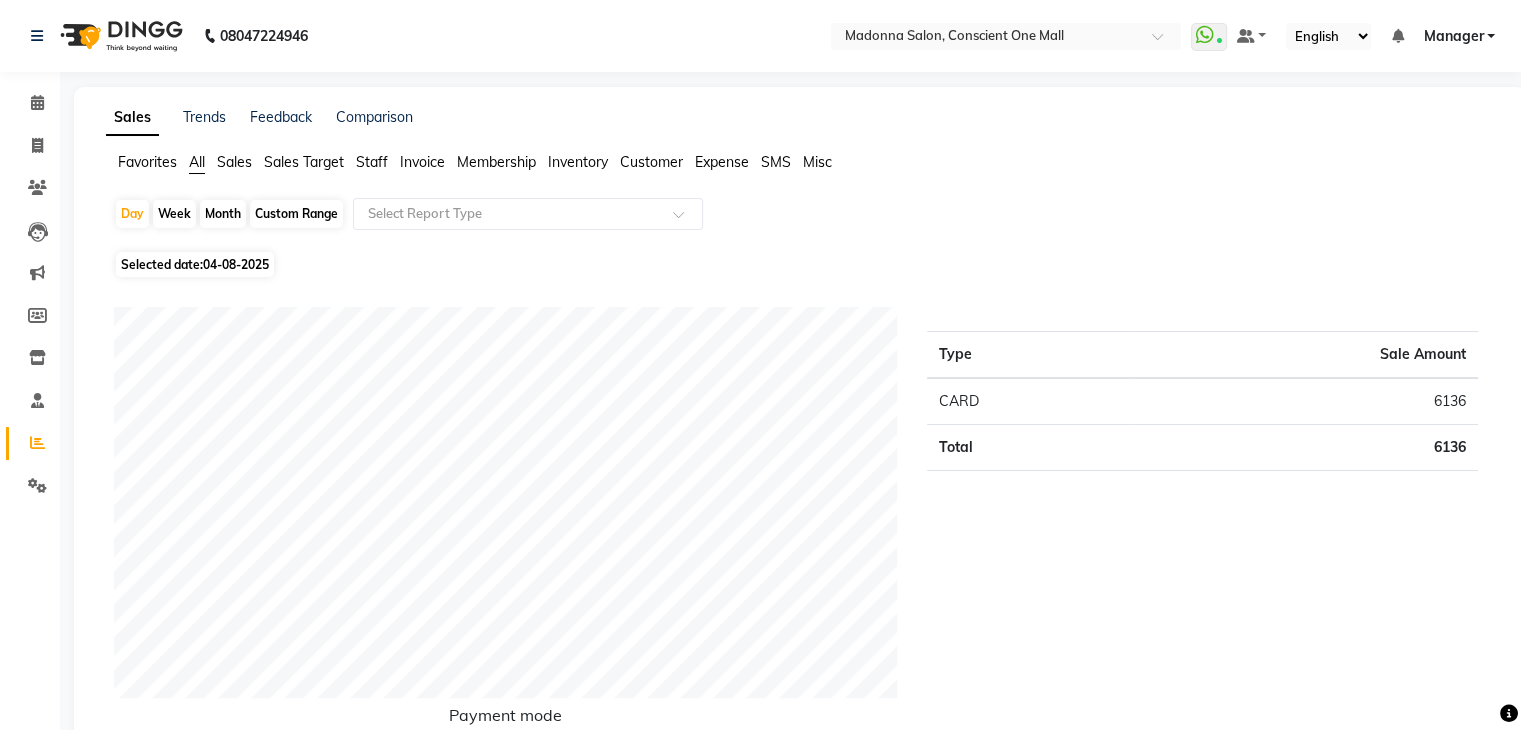 click on "Staff" 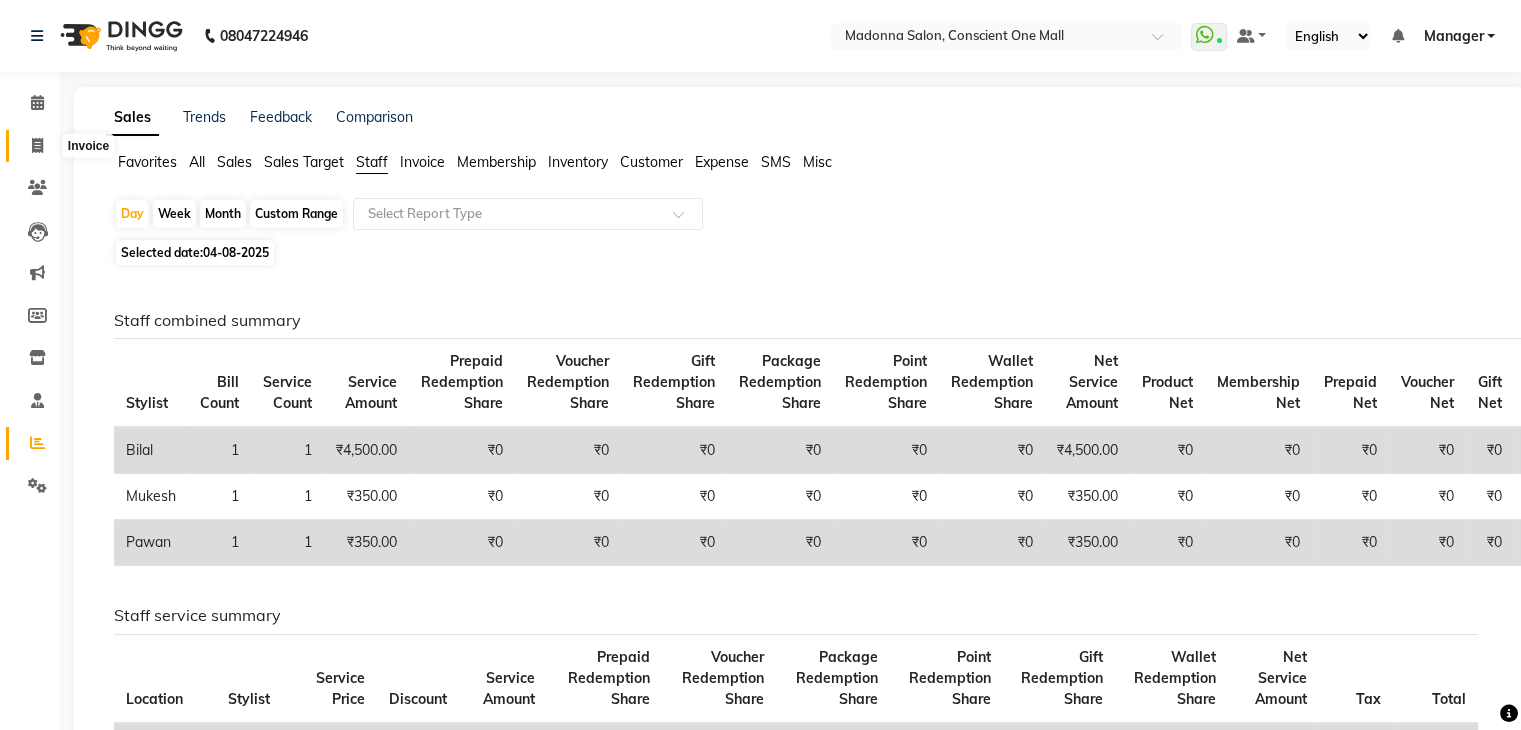 click 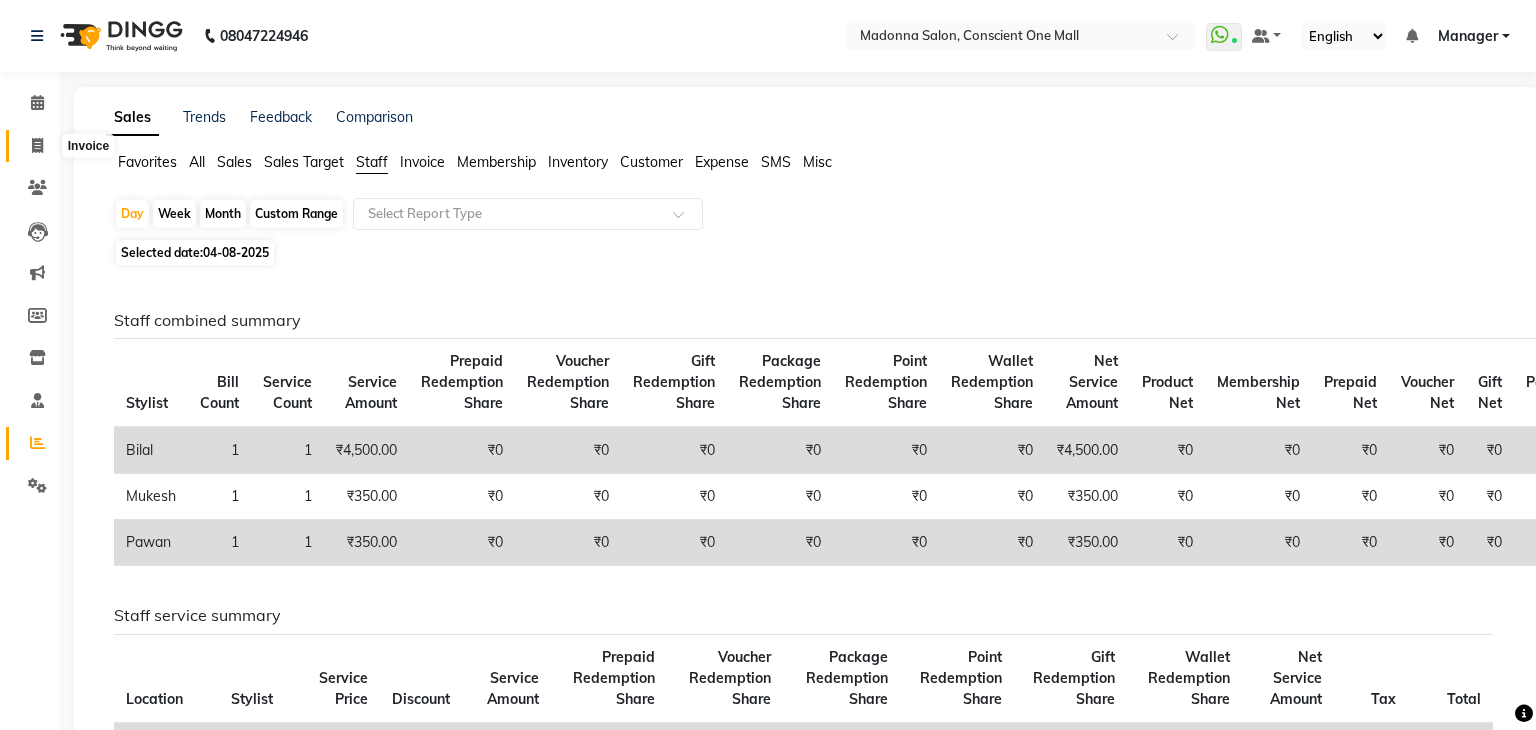 select on "service" 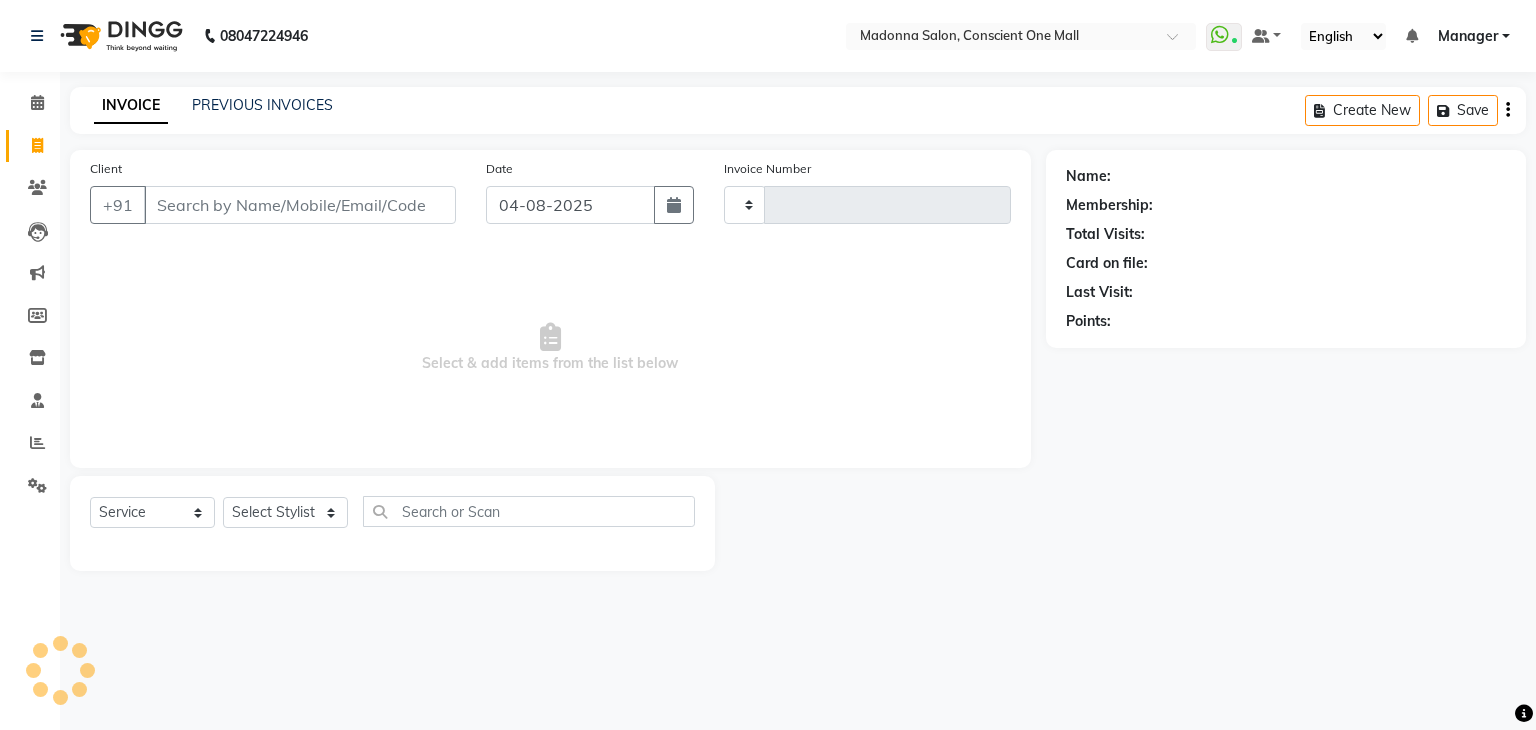 type on "1733" 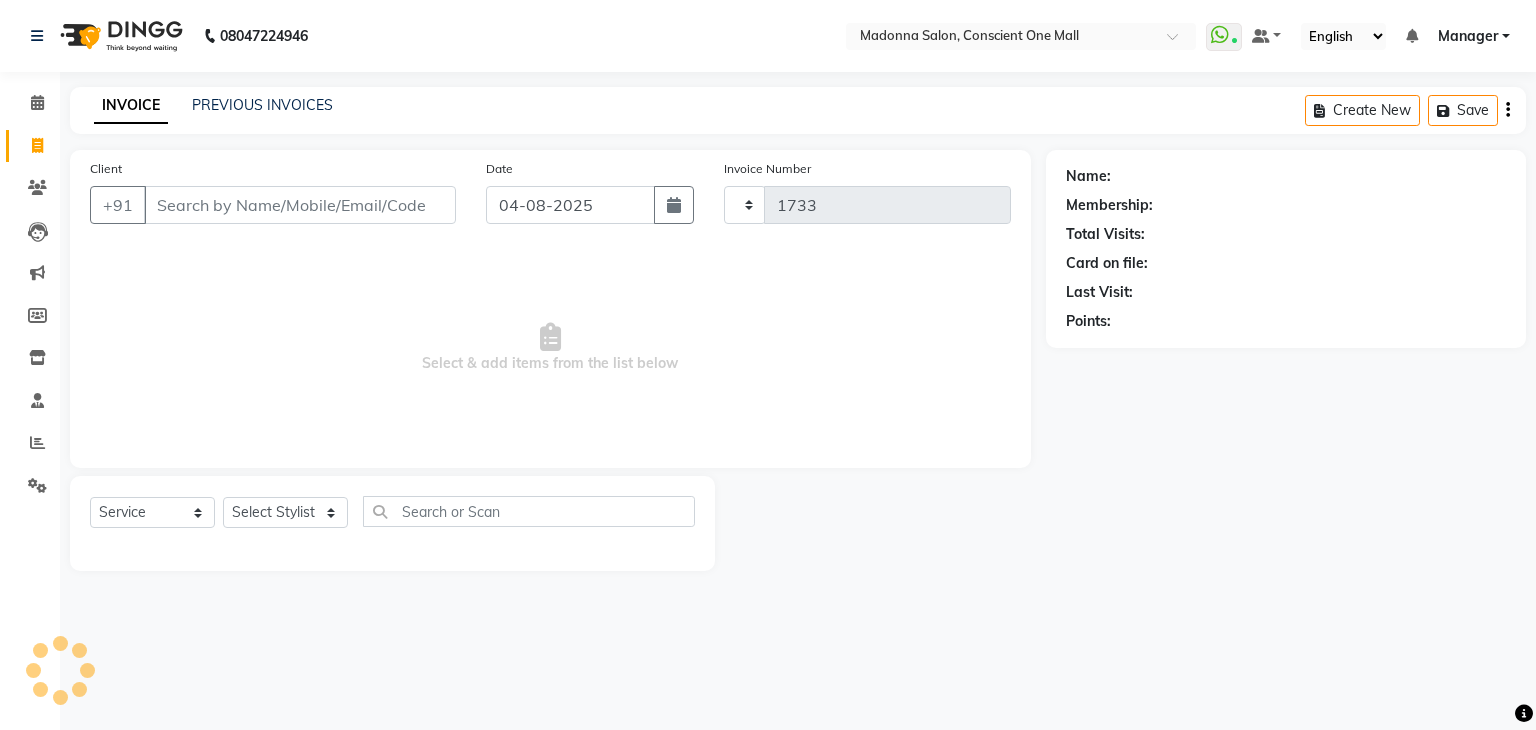 select on "7575" 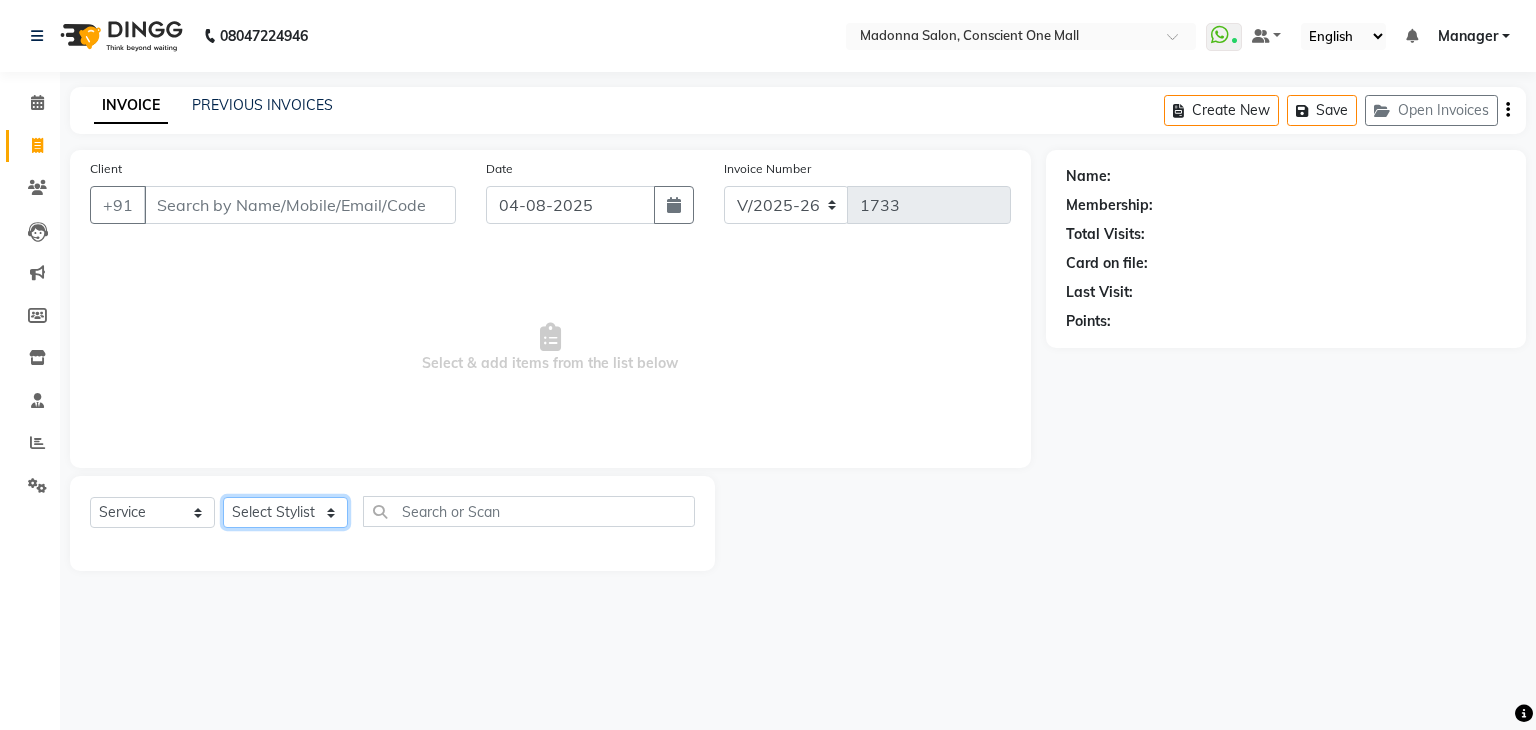 click on "Select Stylist AJAD AMIT ANSHU Bilal Harry himanshi HIMANSHU Janvi JAY Khusboo Manager misty Mukesh Naeem Navjot Kaur neha Pawan RAKHI Ripa Sachin Sagar  SAMEER Sanjeev Saurabh" 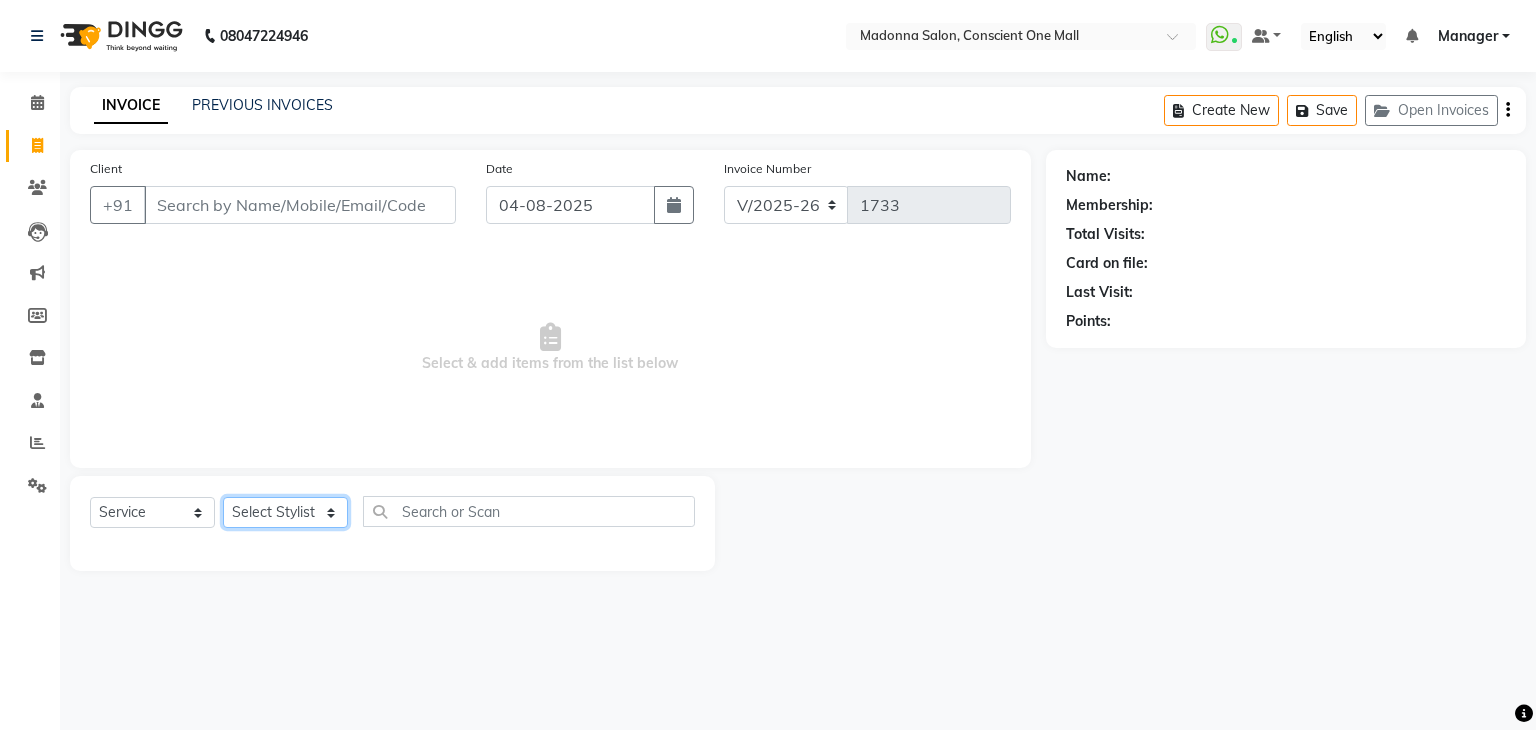 select on "67304" 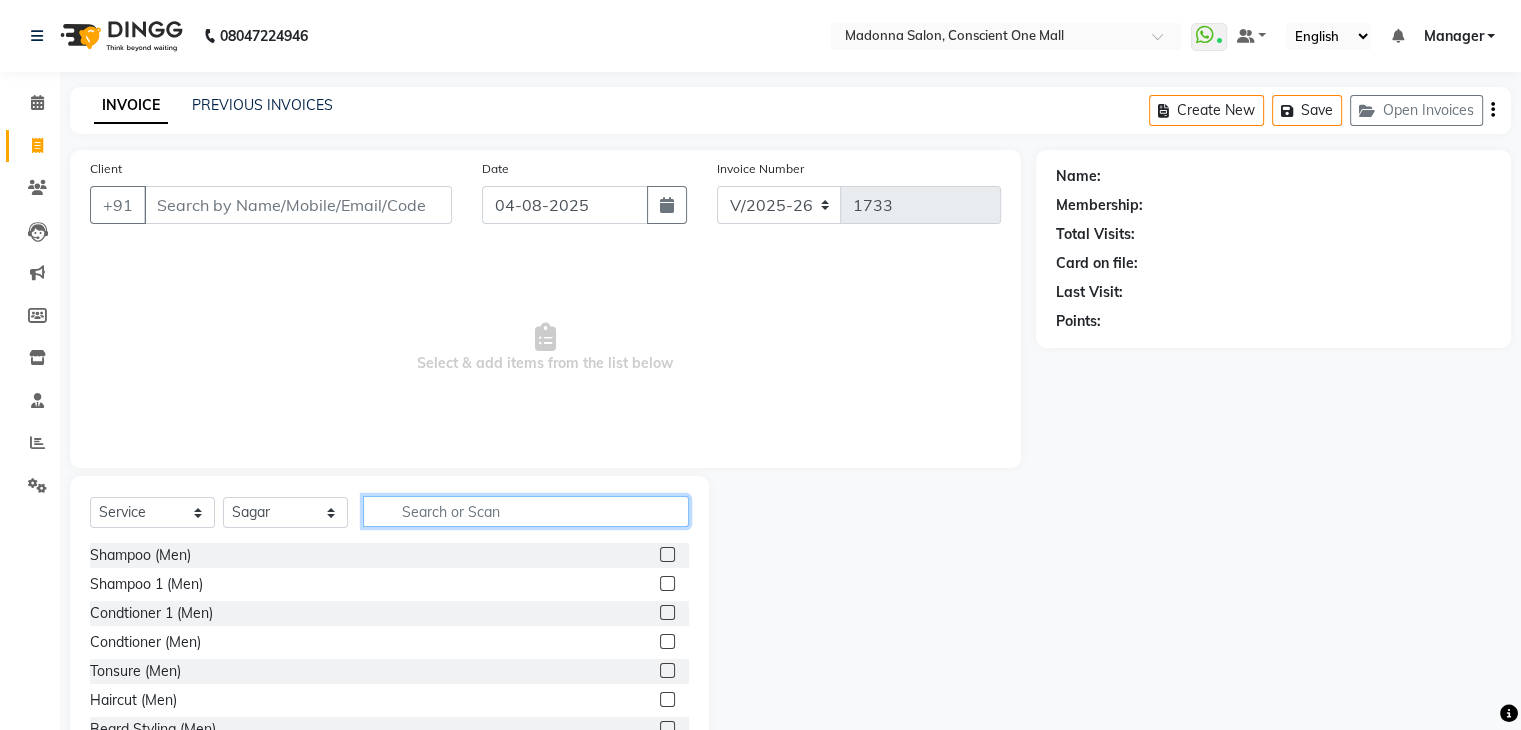click 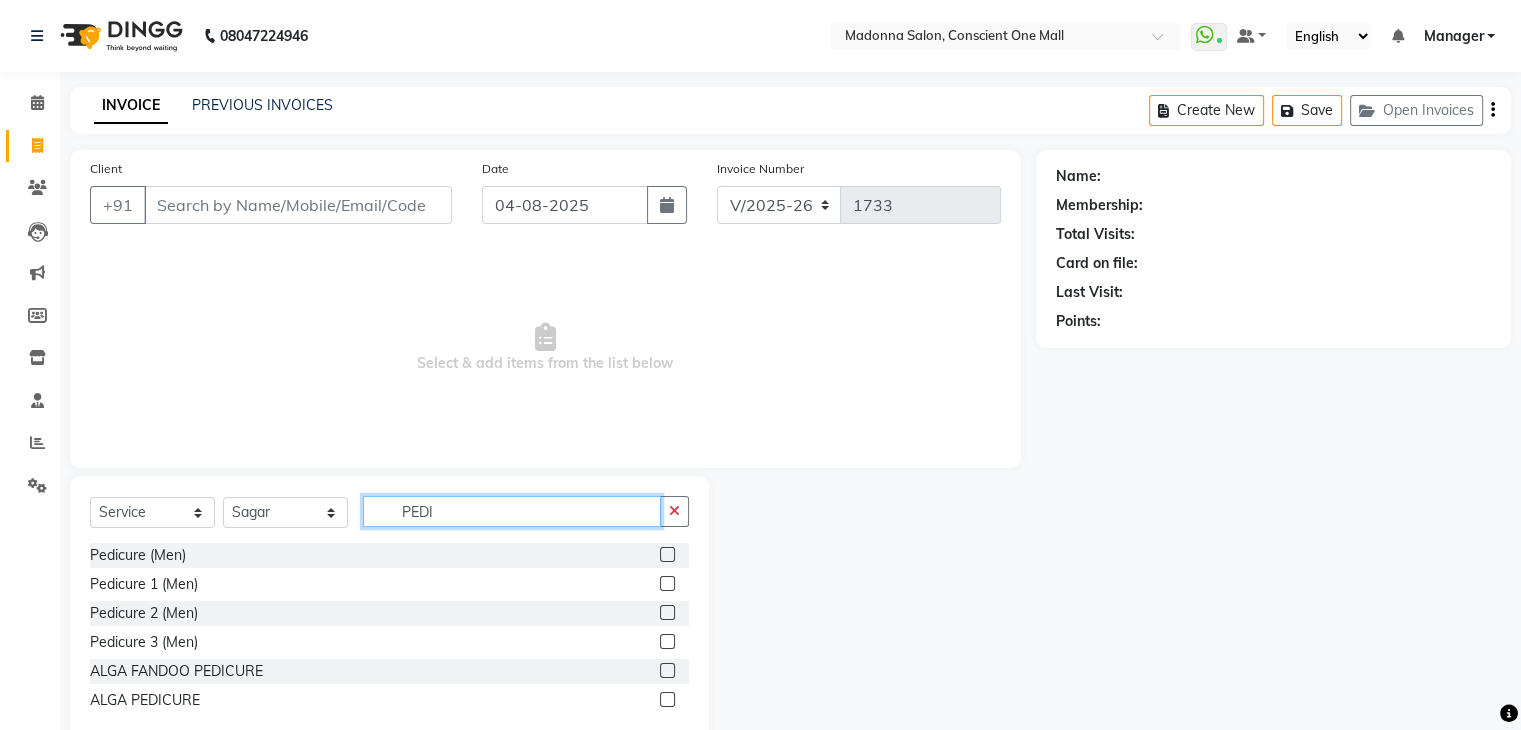 type on "PEDI" 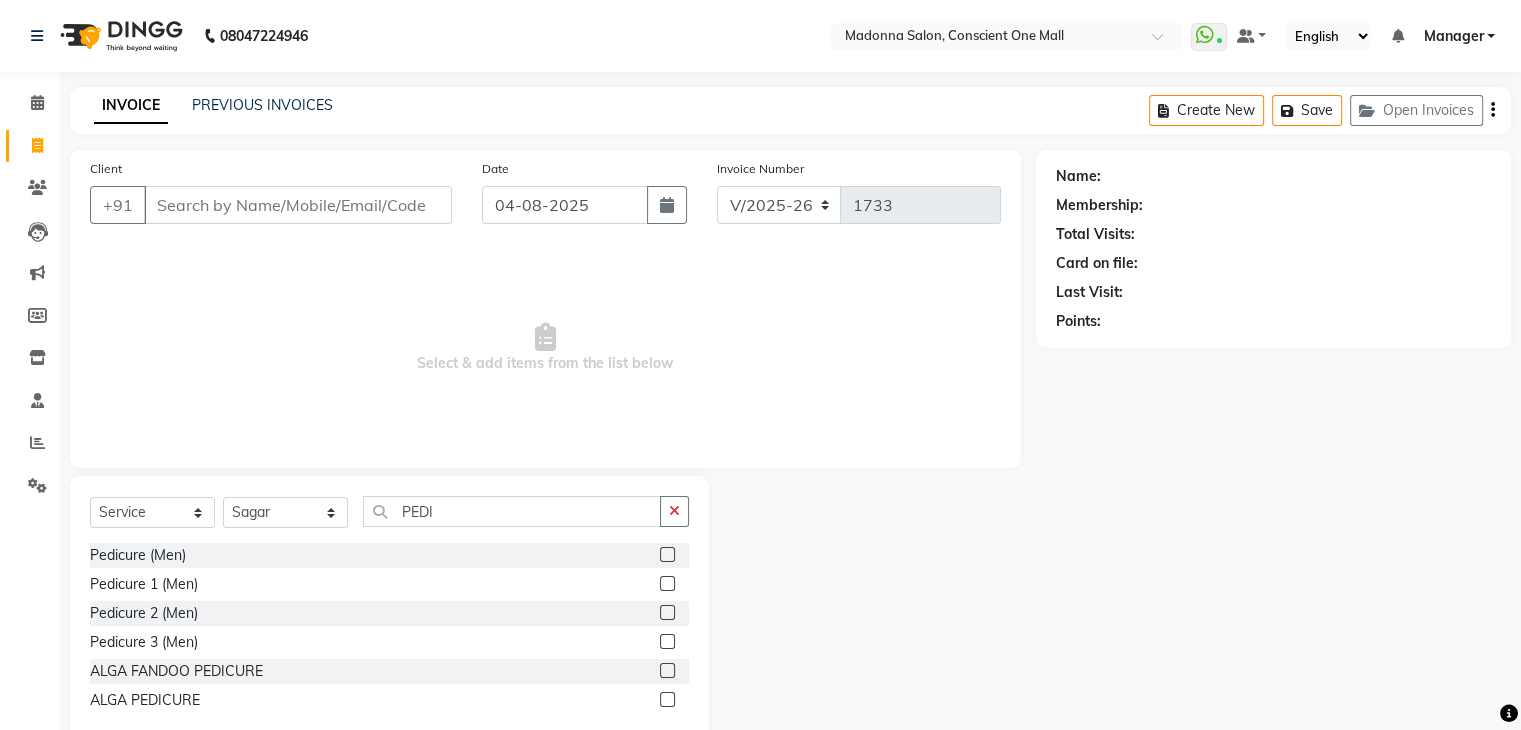 click 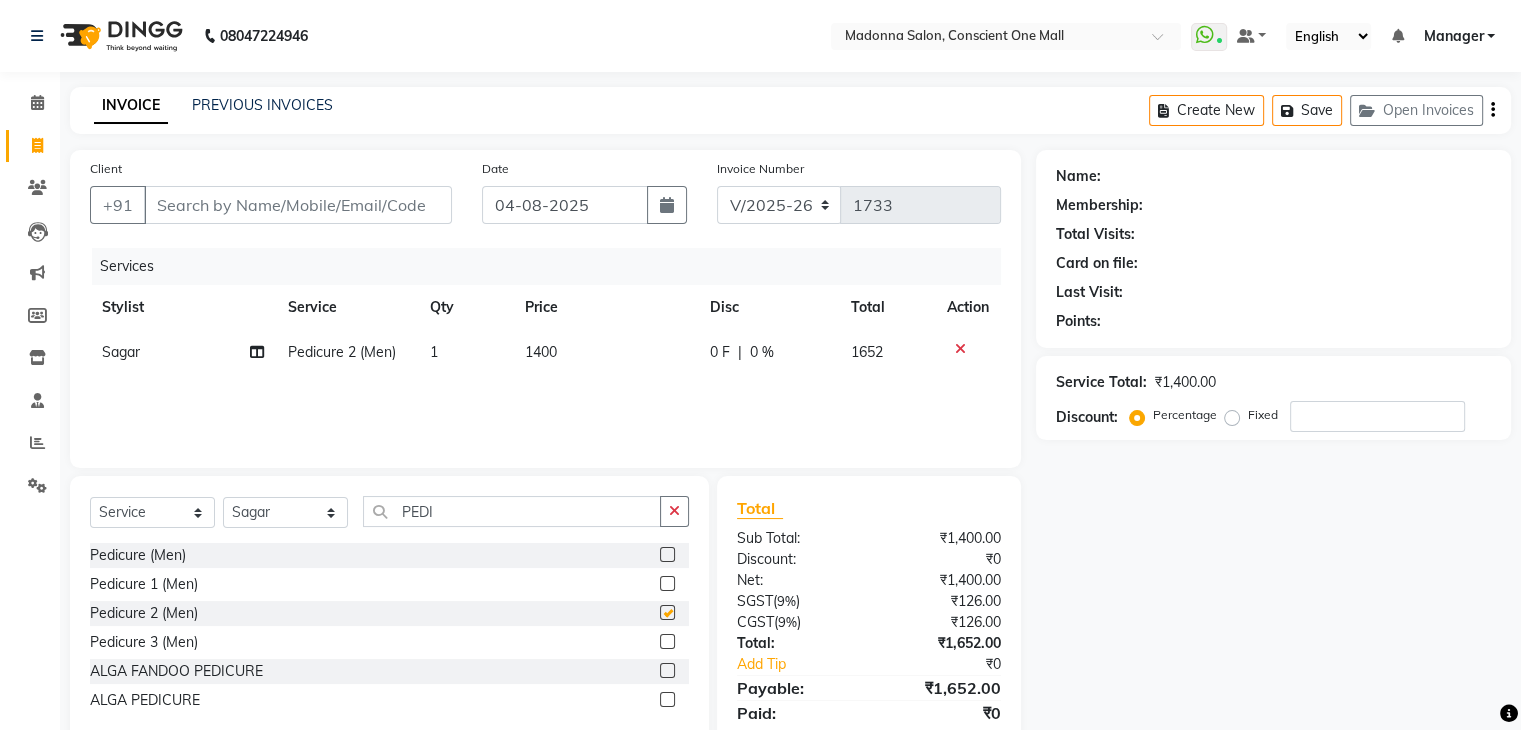 checkbox on "false" 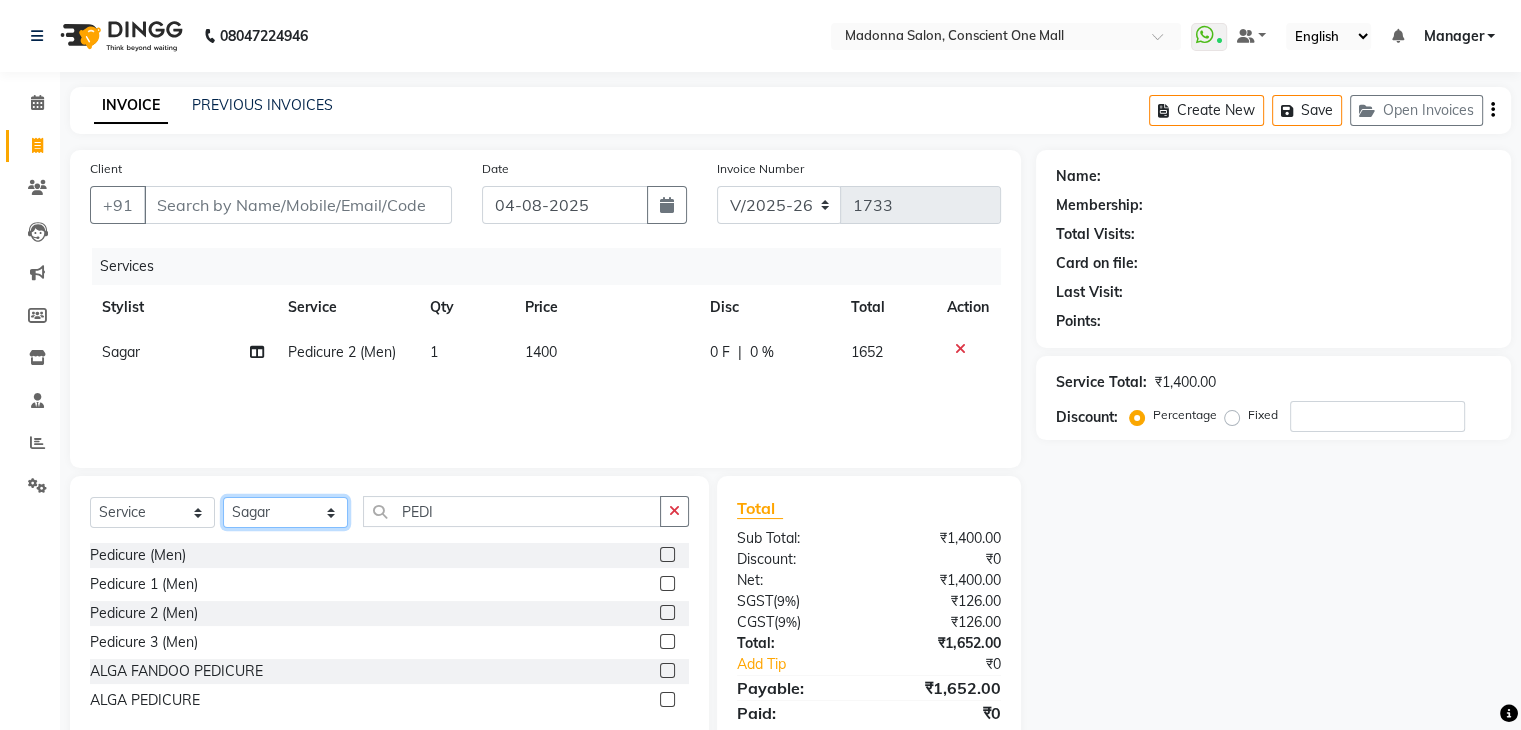 click on "Select Stylist AJAD AMIT ANSHU Bilal Harry himanshi HIMANSHU Janvi JAY Khusboo Manager misty Mukesh Naeem Navjot Kaur neha Pawan RAKHI Ripa Sachin Sagar  SAMEER Sanjeev Saurabh" 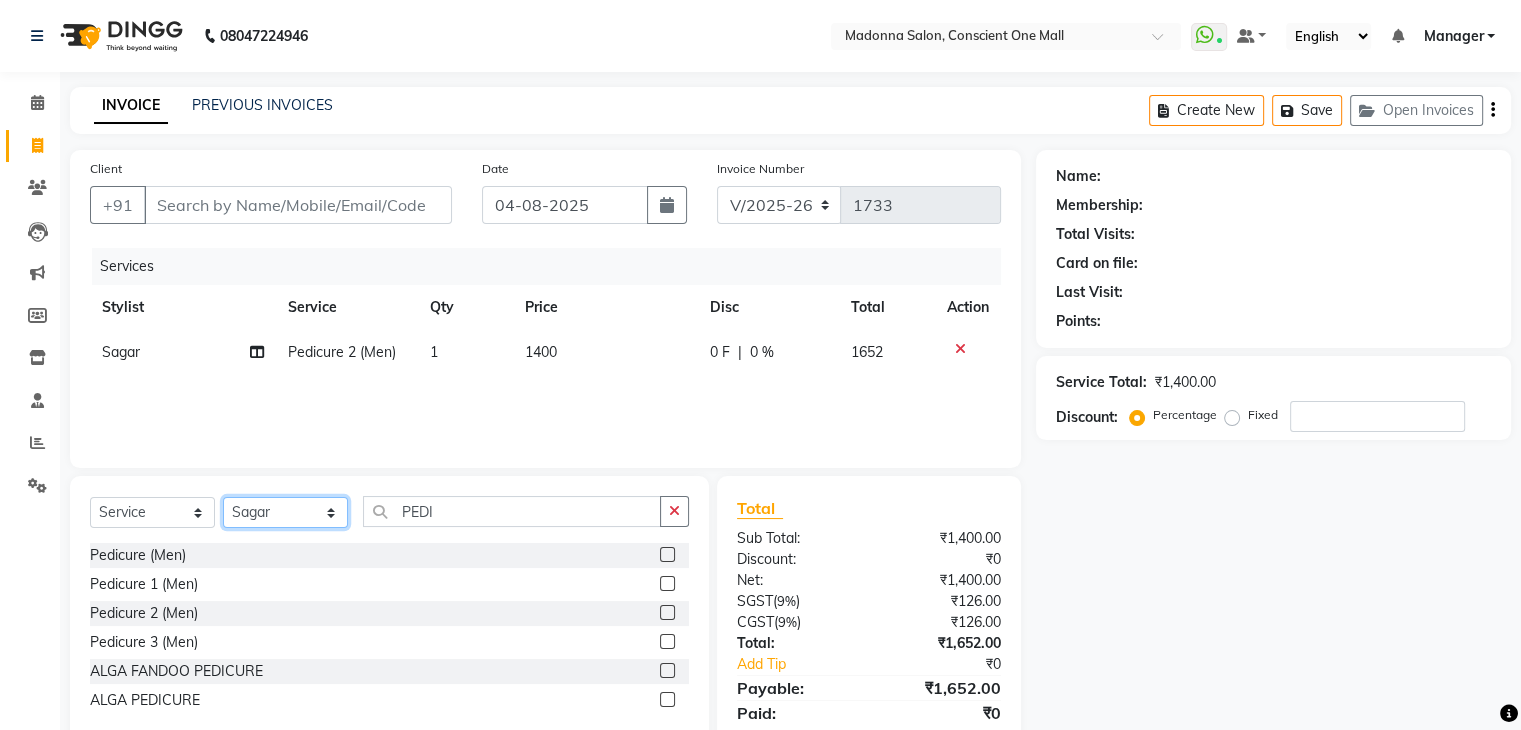 select on "69012" 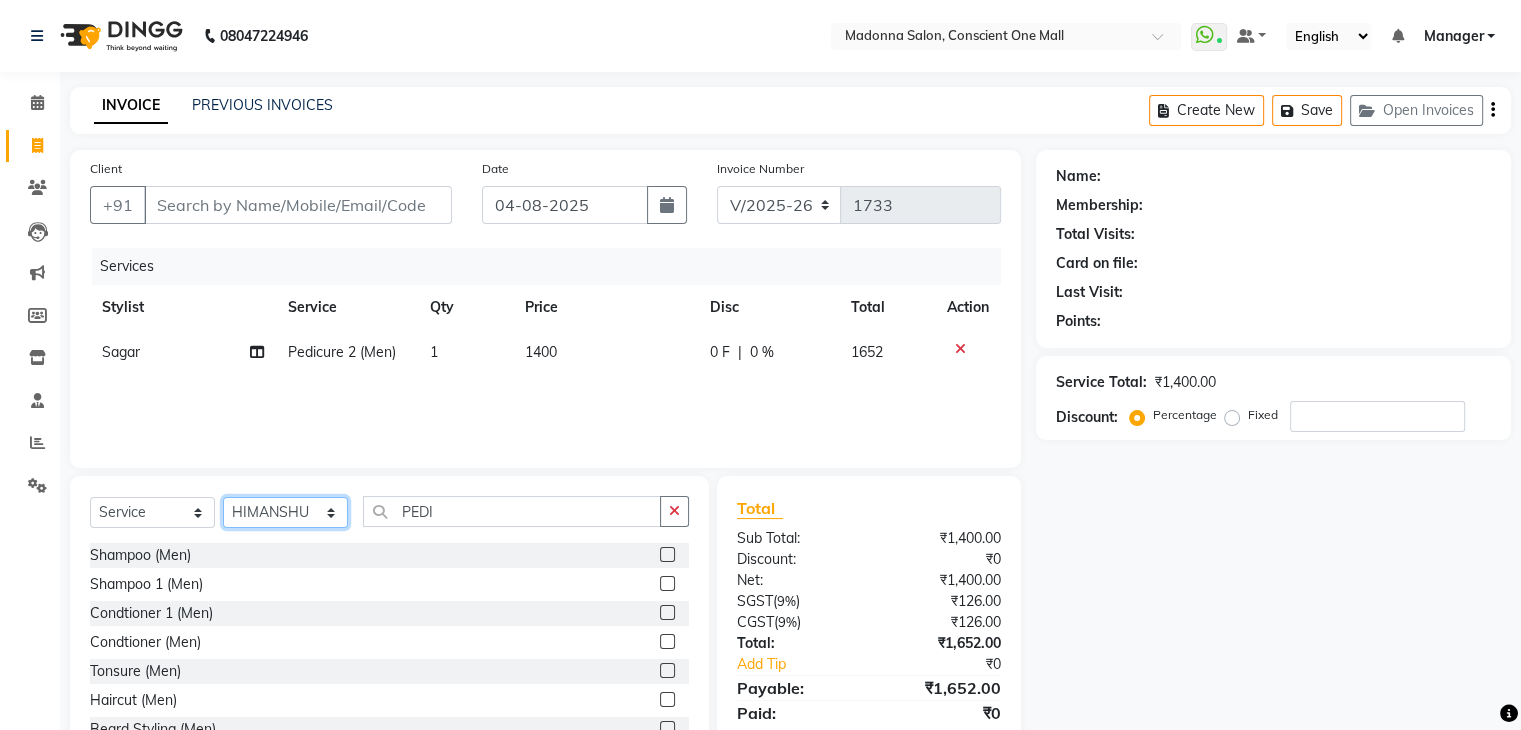 click on "Select Stylist AJAD AMIT ANSHU Bilal Harry himanshi HIMANSHU Janvi JAY Khusboo Manager misty Mukesh Naeem Navjot Kaur neha Pawan RAKHI Ripa Sachin Sagar  SAMEER Sanjeev Saurabh" 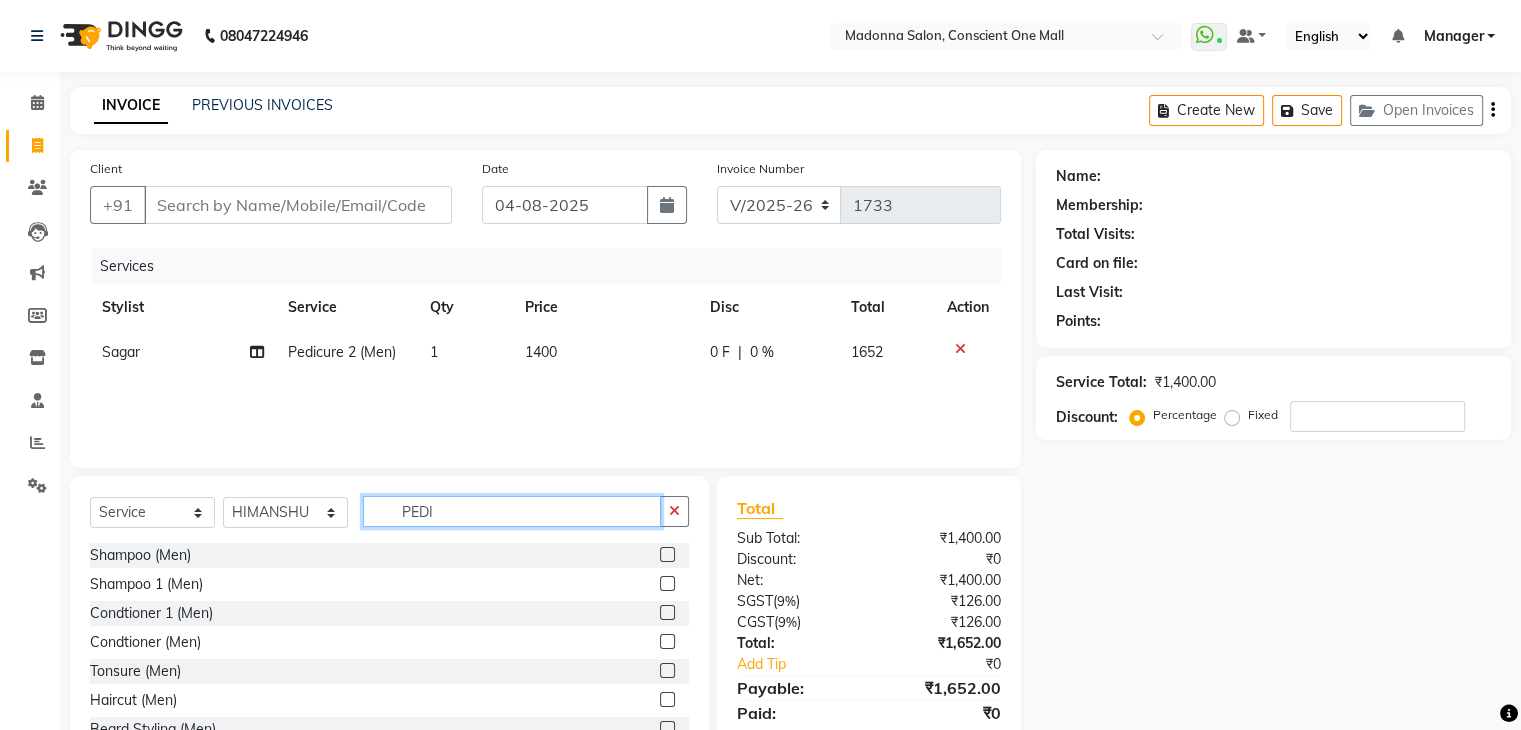 click on "PEDI" 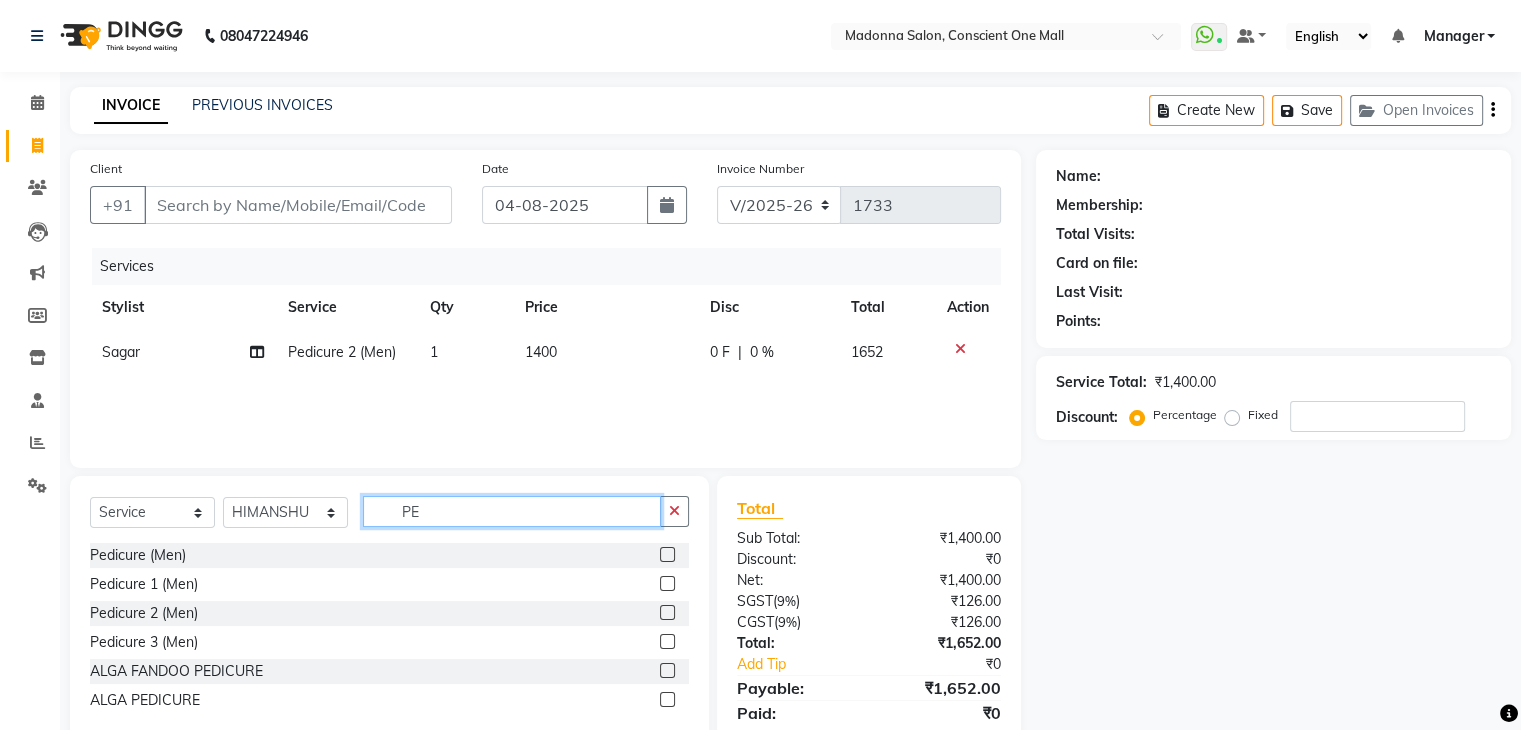 type on "P" 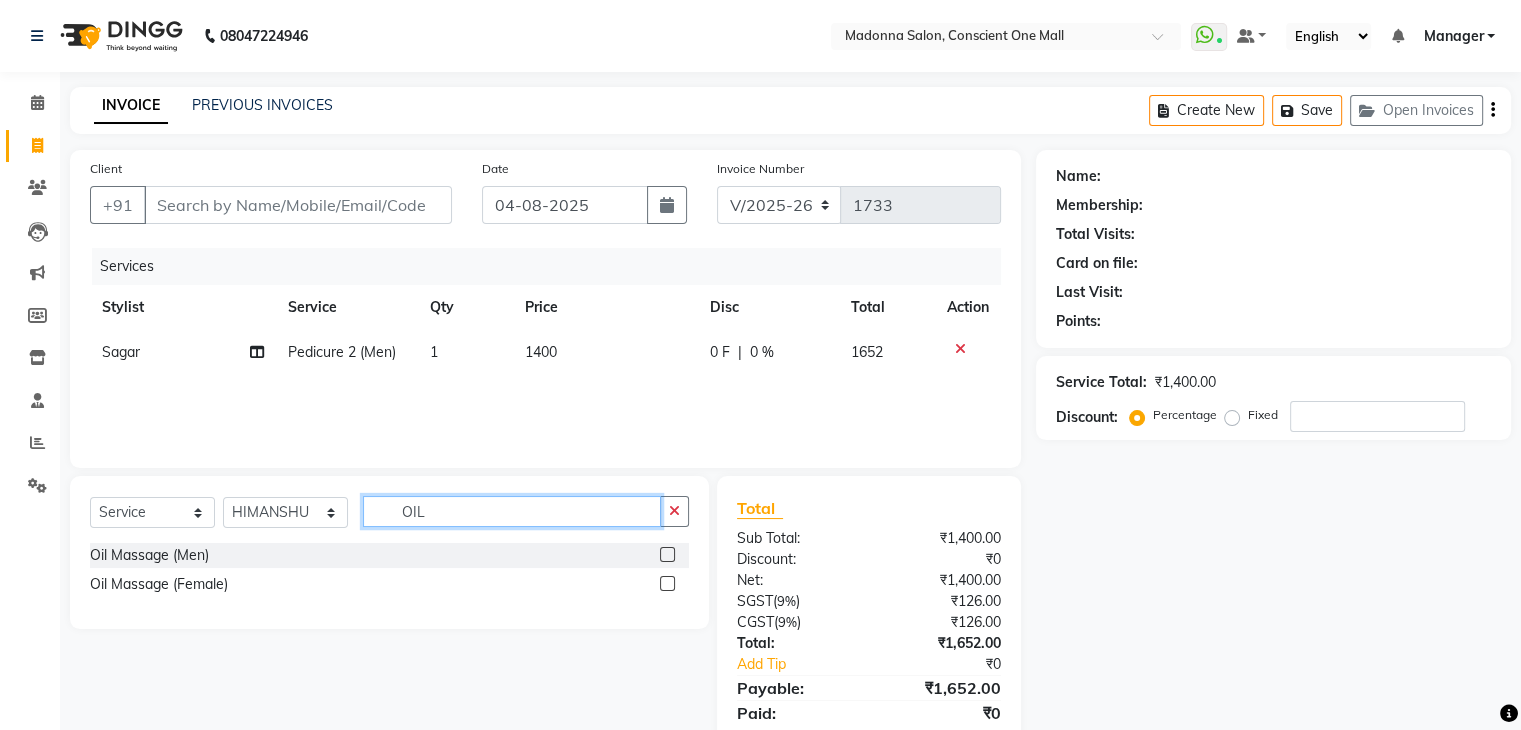 type on "OIL" 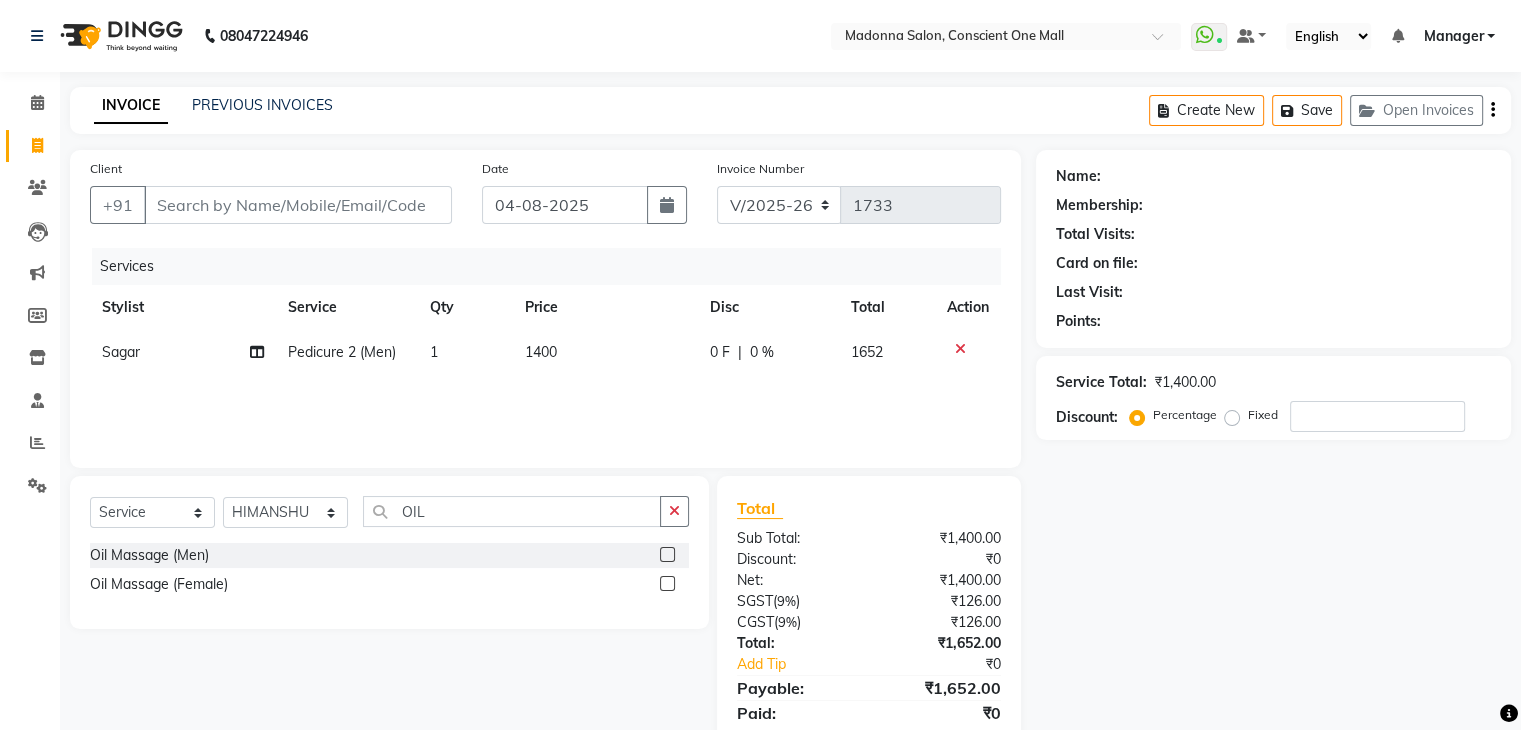 click 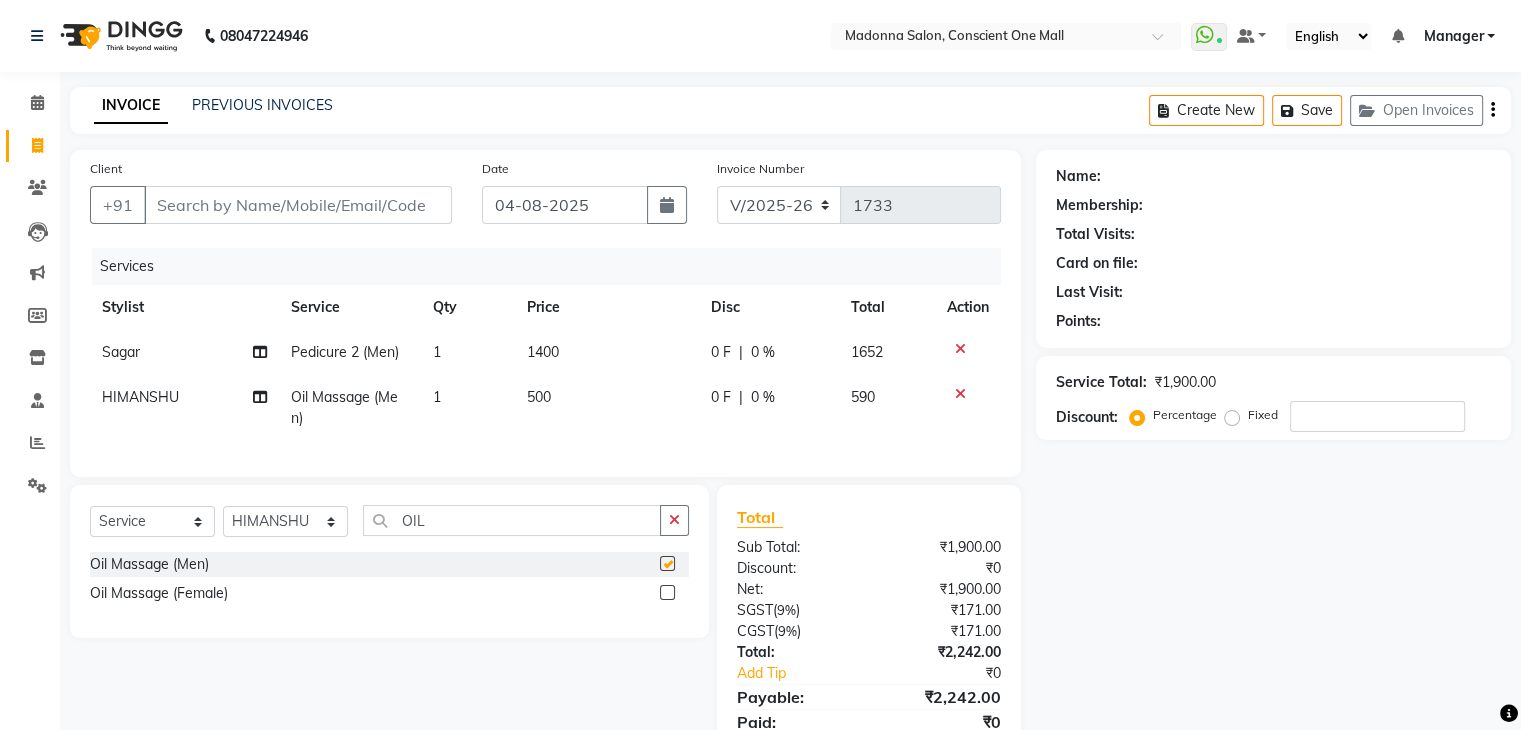 checkbox on "false" 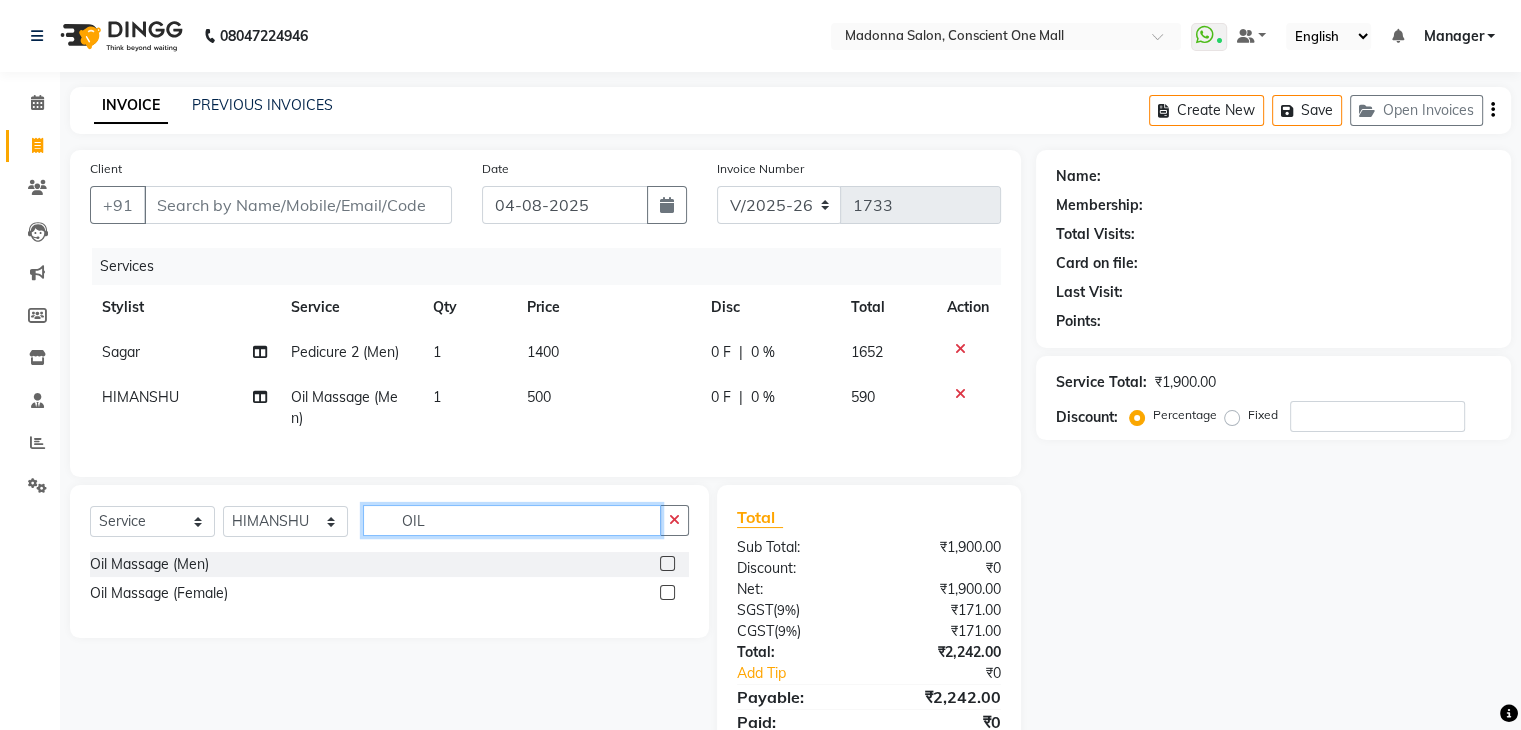 click on "OIL" 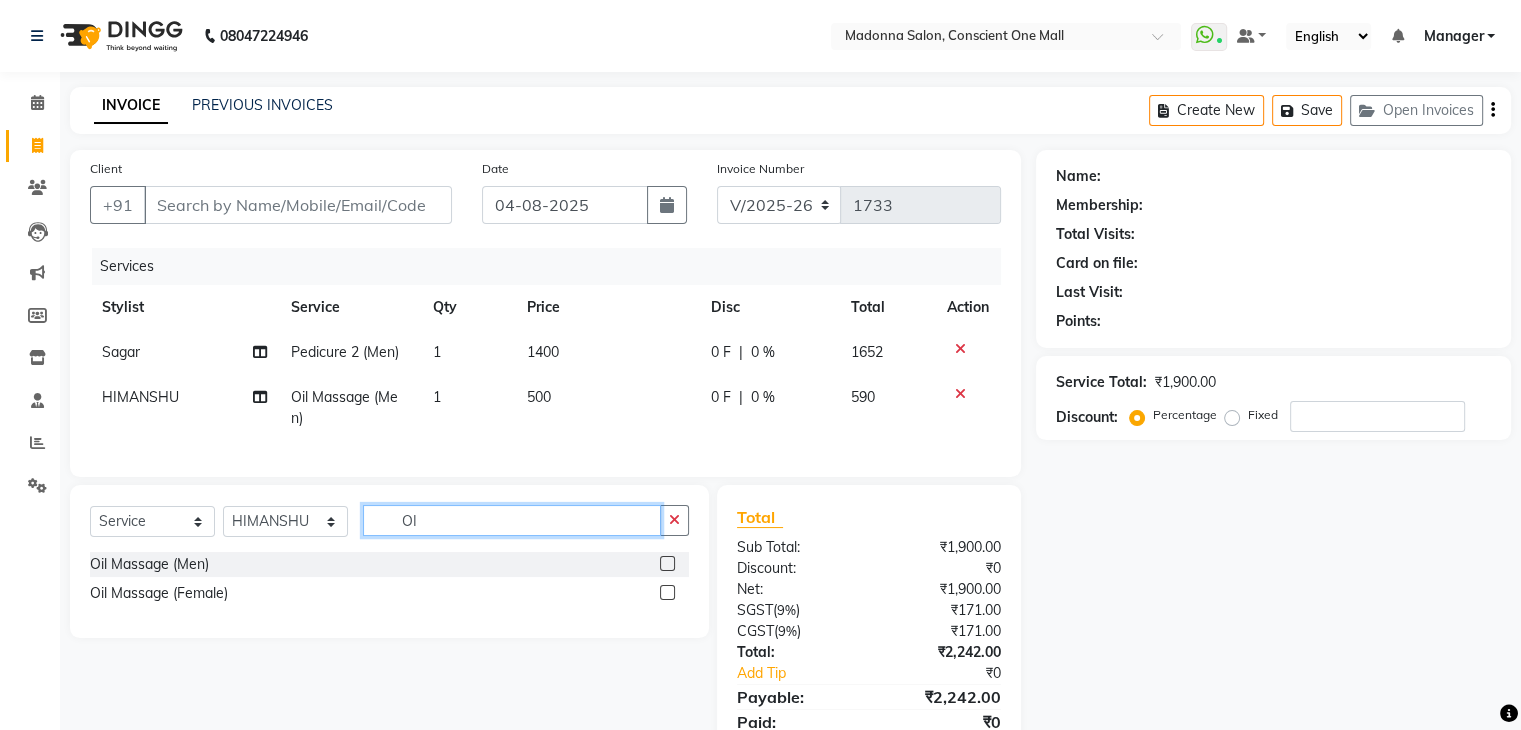 type on "O" 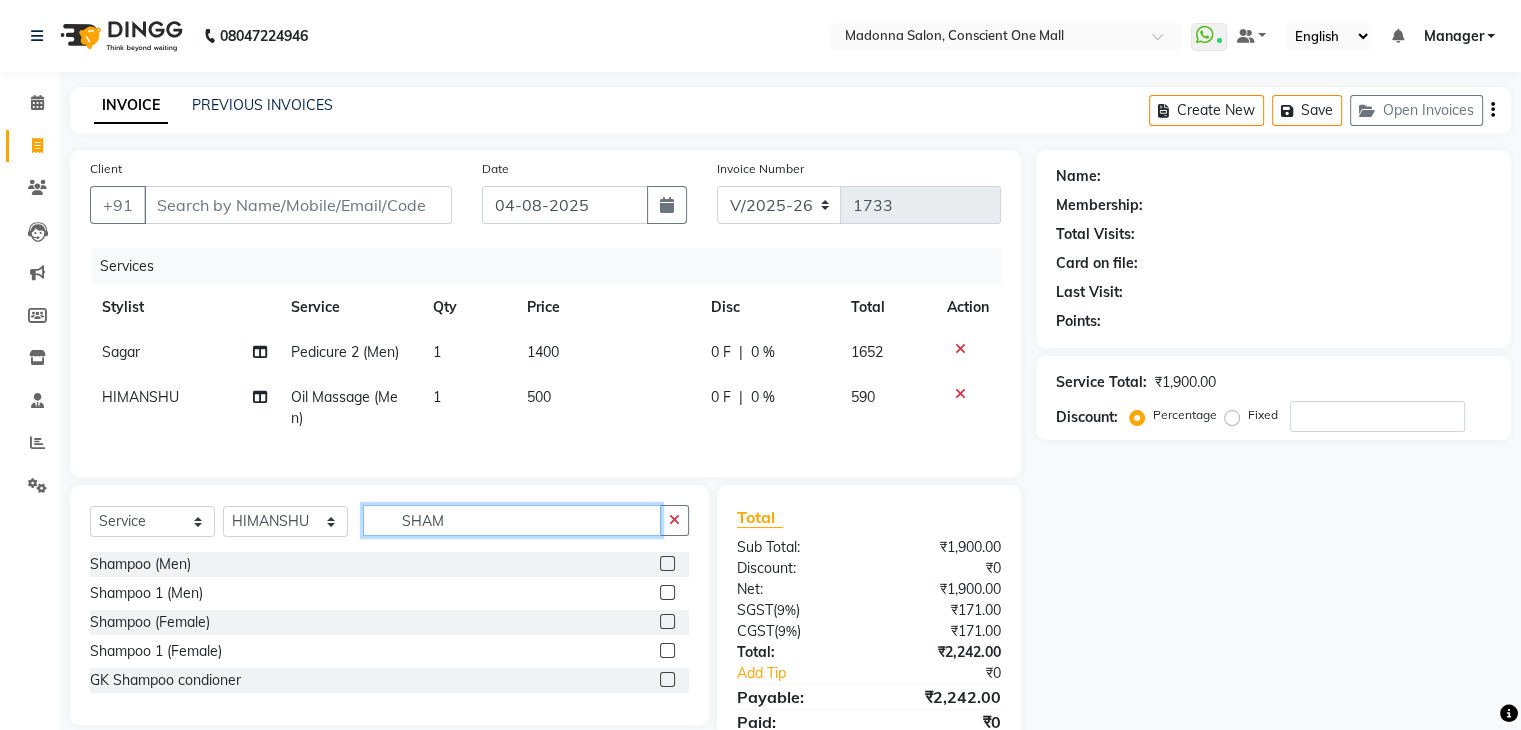 type on "SHAM" 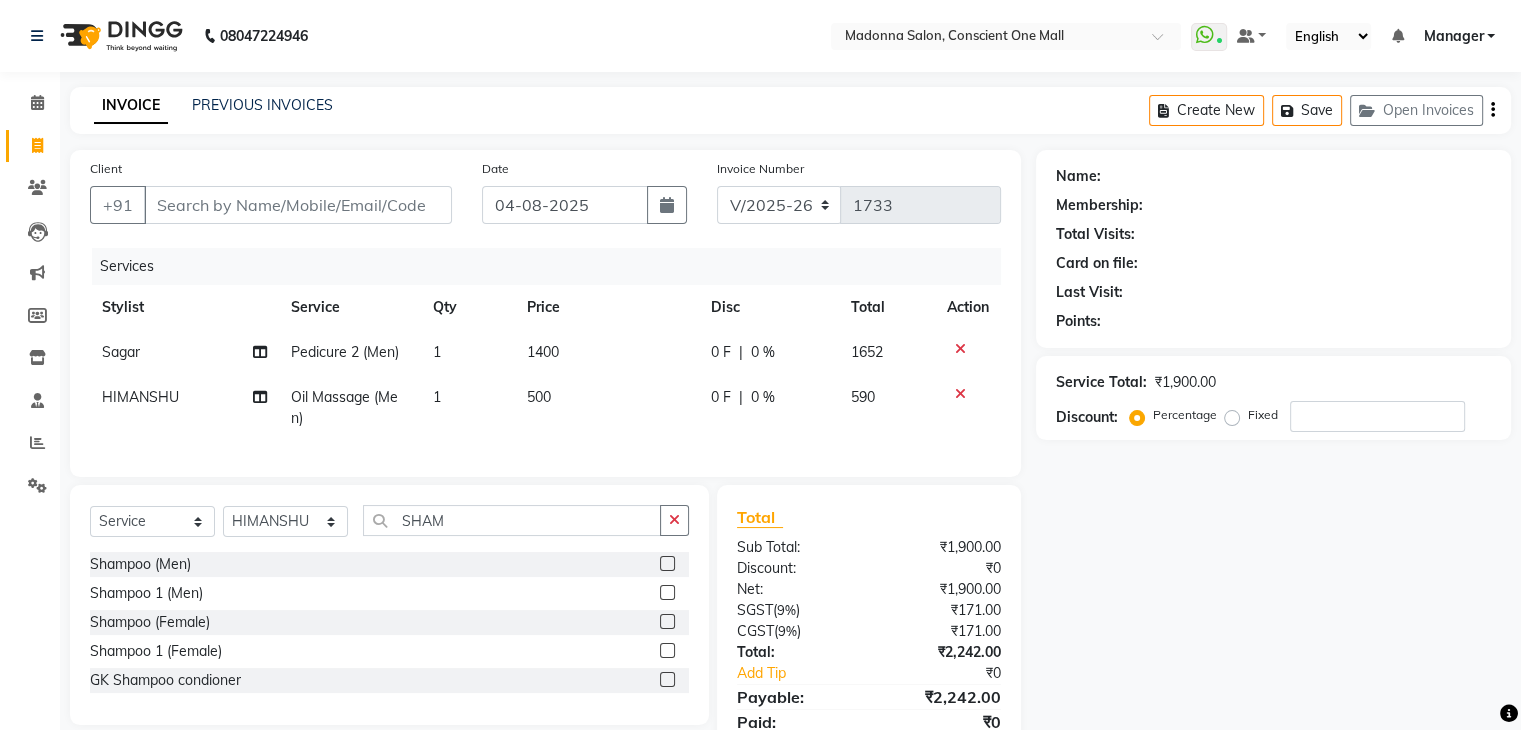 click 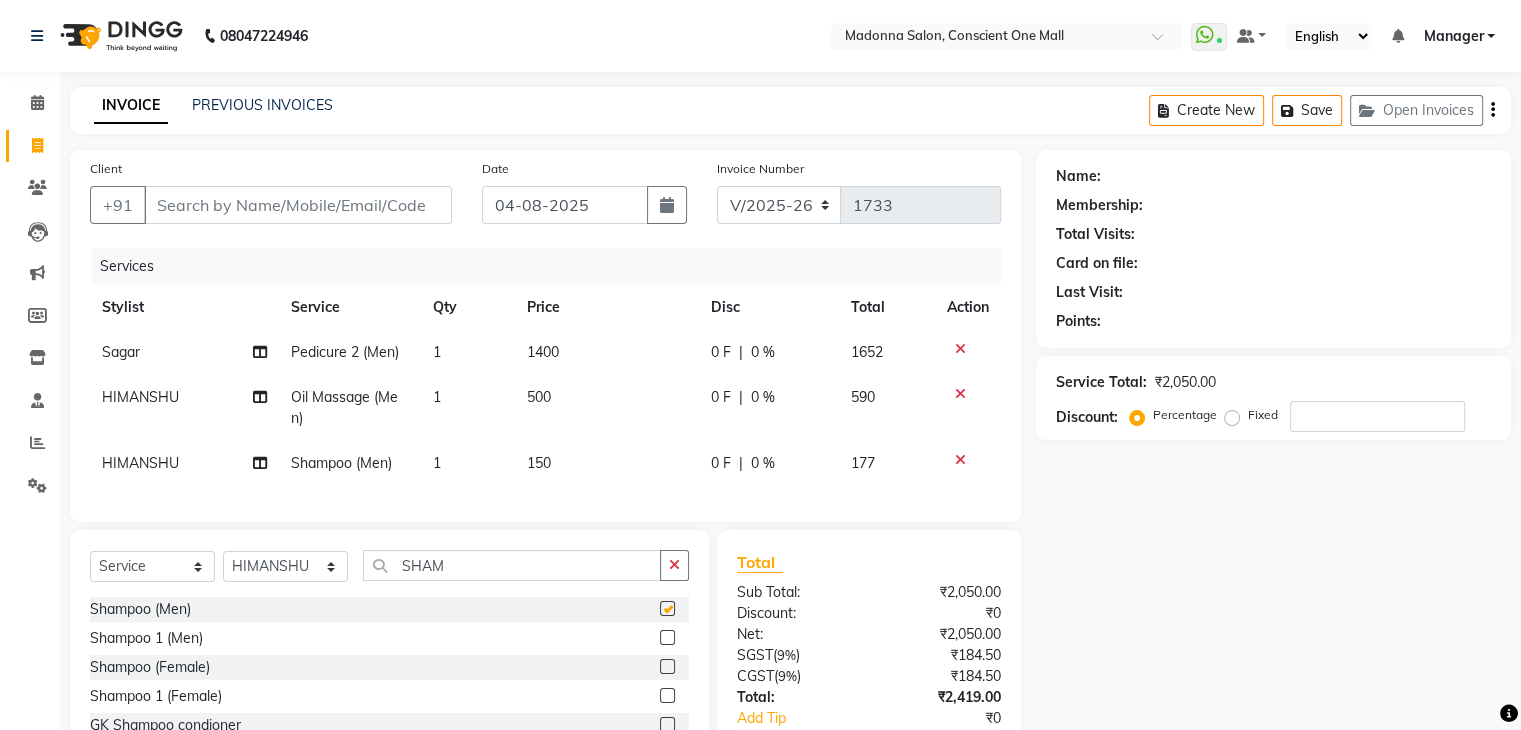 checkbox on "false" 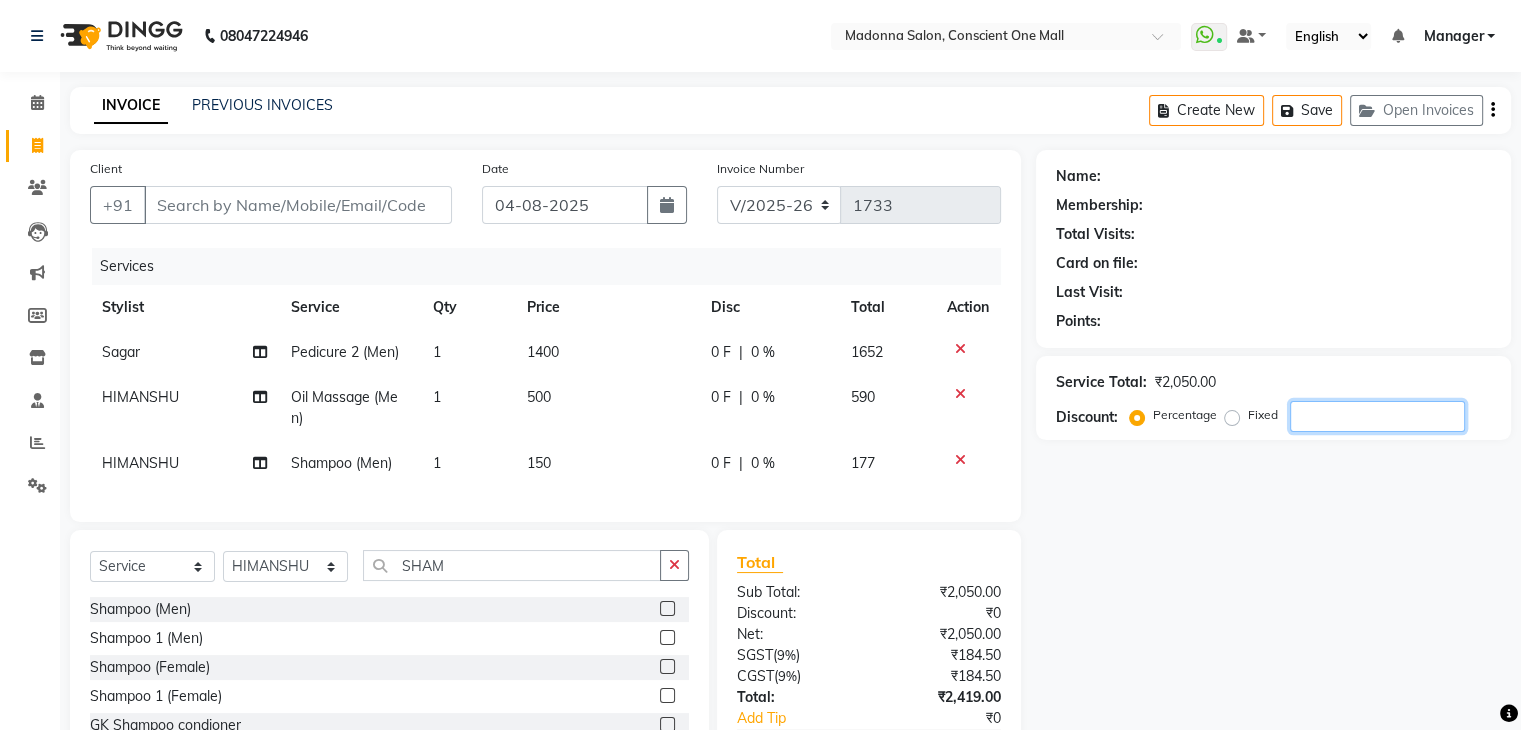 click 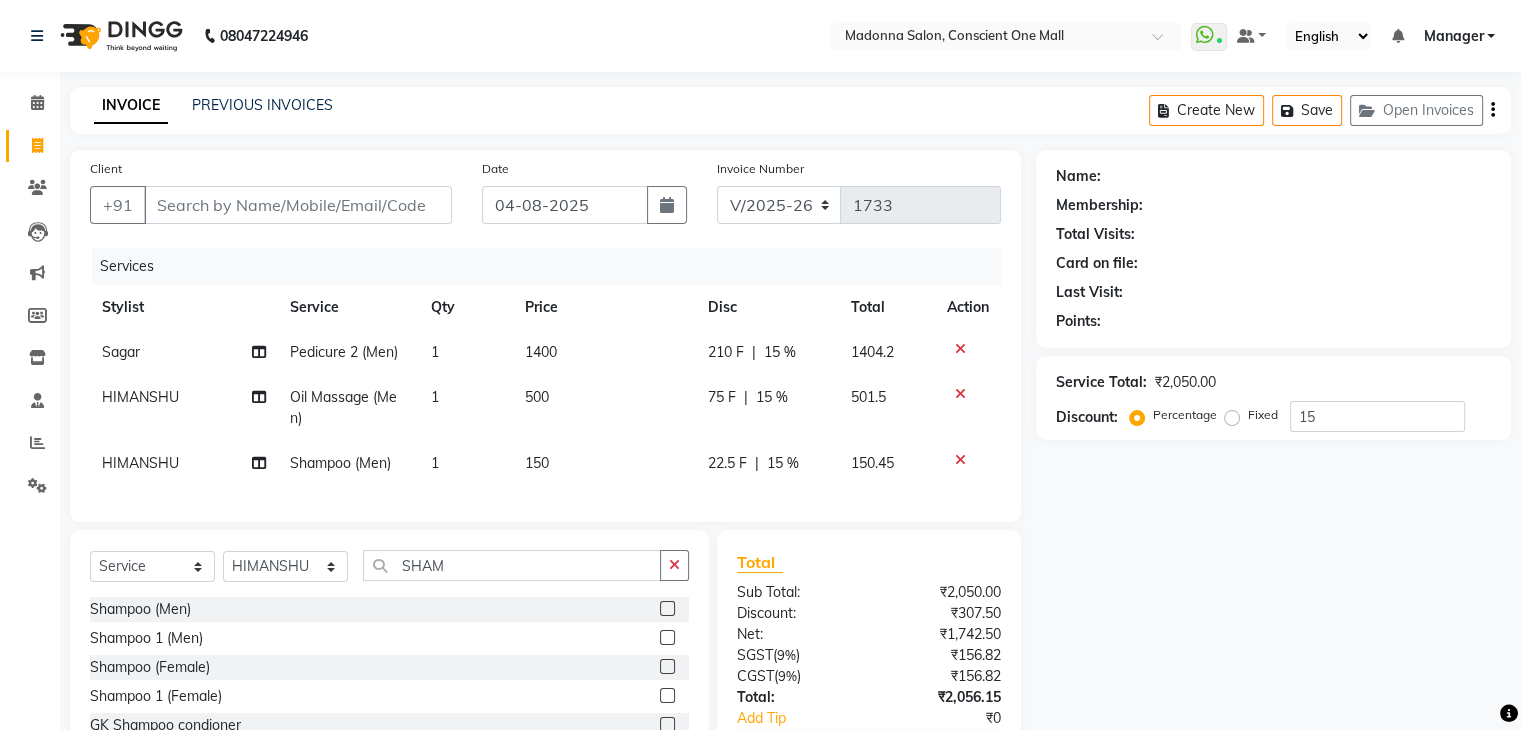 click on "Name: Membership: Total Visits: Card on file: Last Visit:  Points:  Service Total:  ₹2,050.00  Discount:  Percentage   Fixed  15" 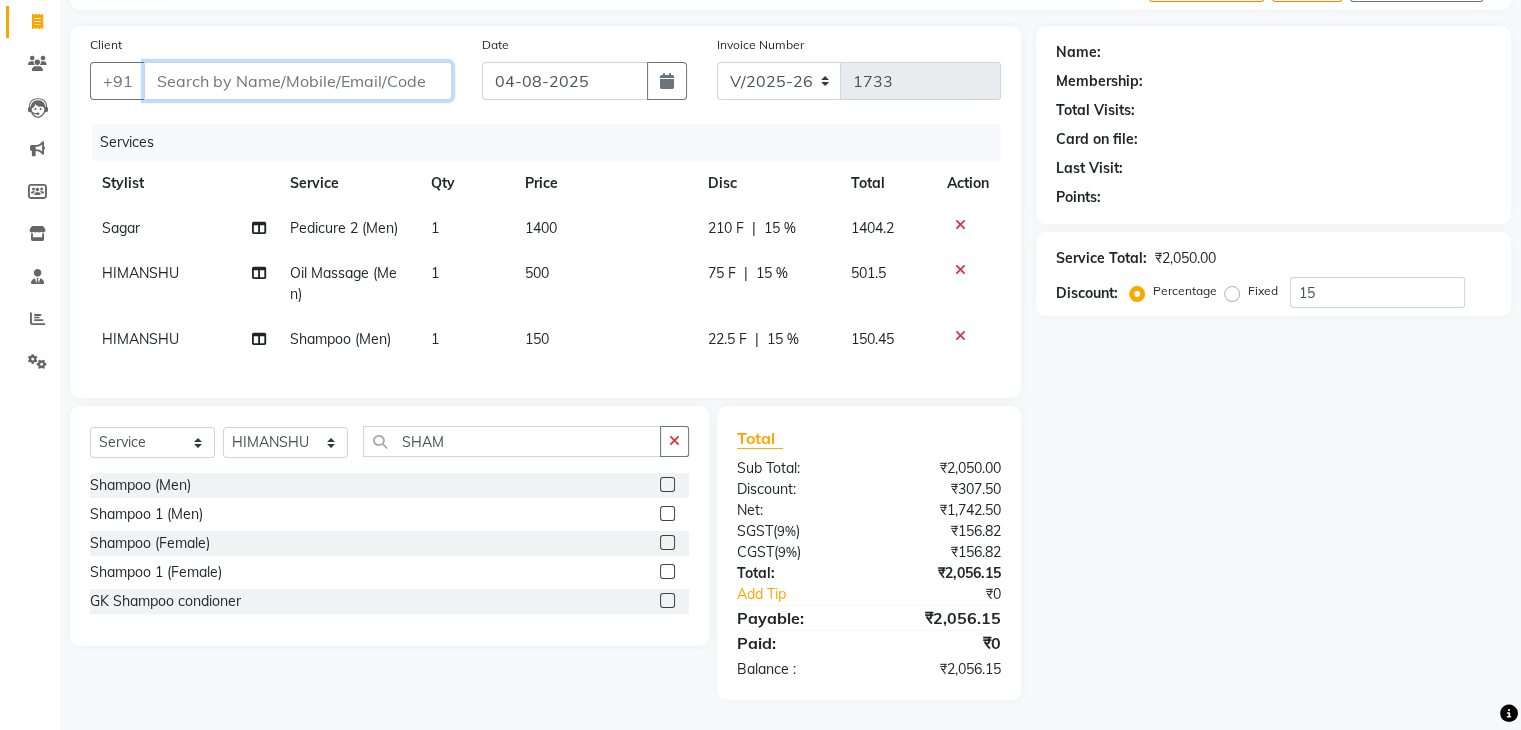 click on "Client" at bounding box center [298, 81] 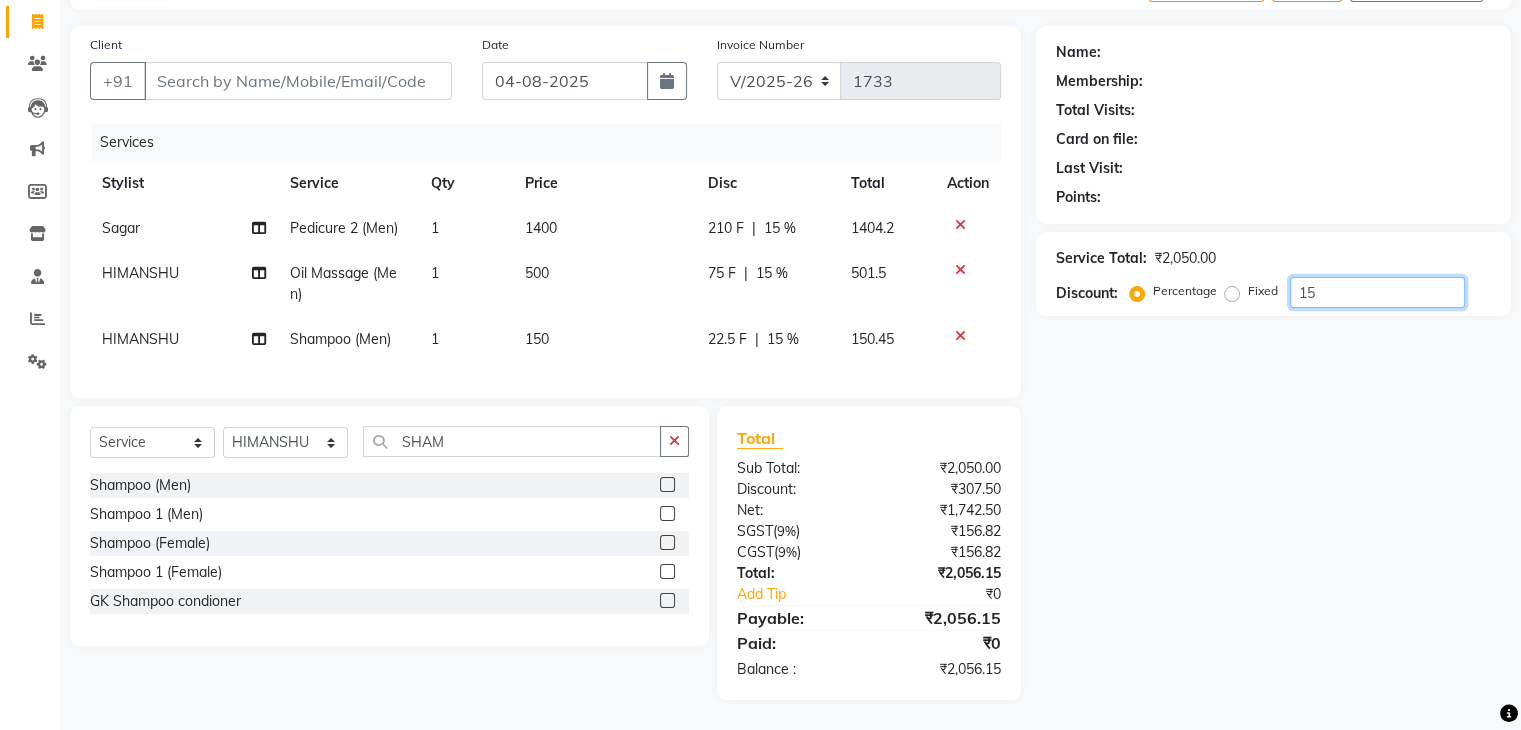 click on "15" 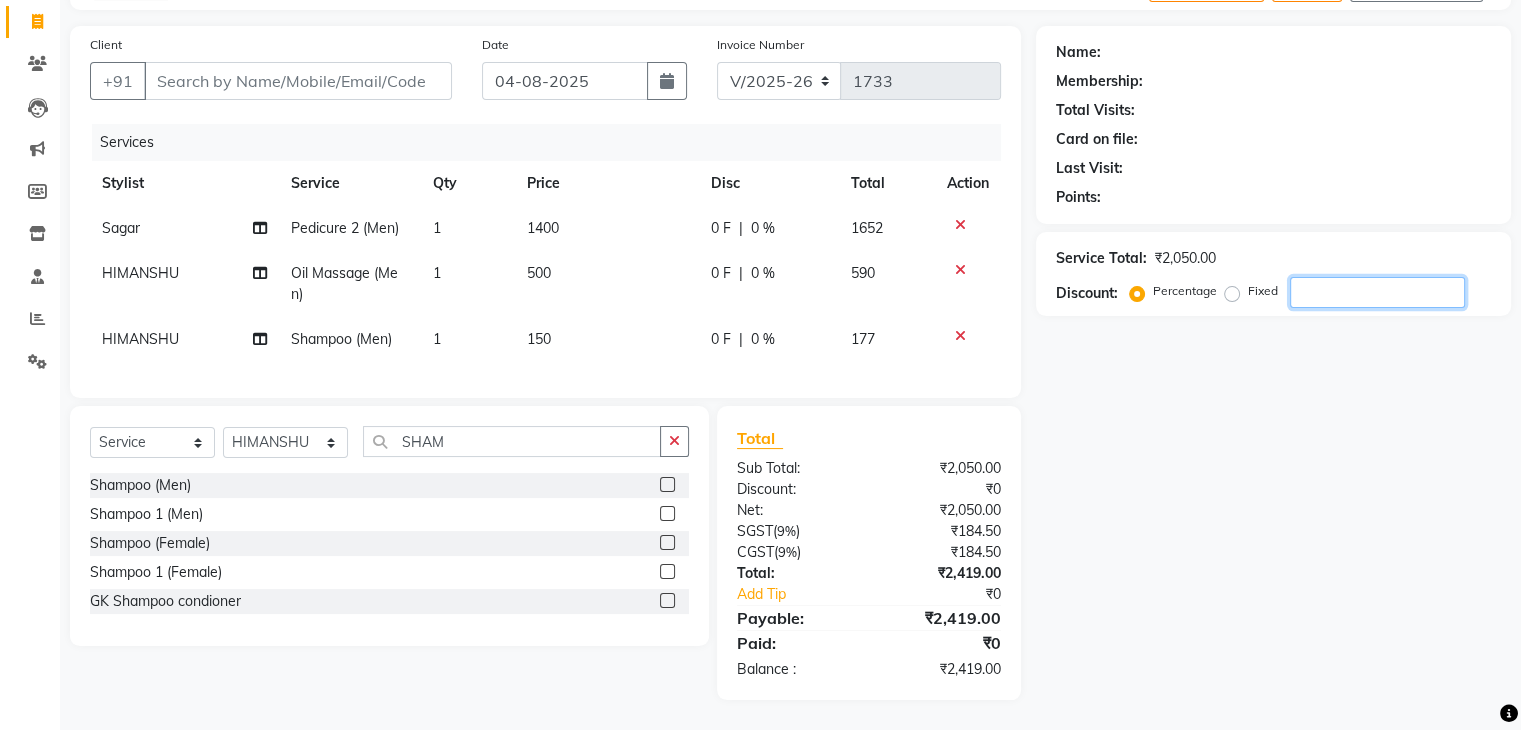 type 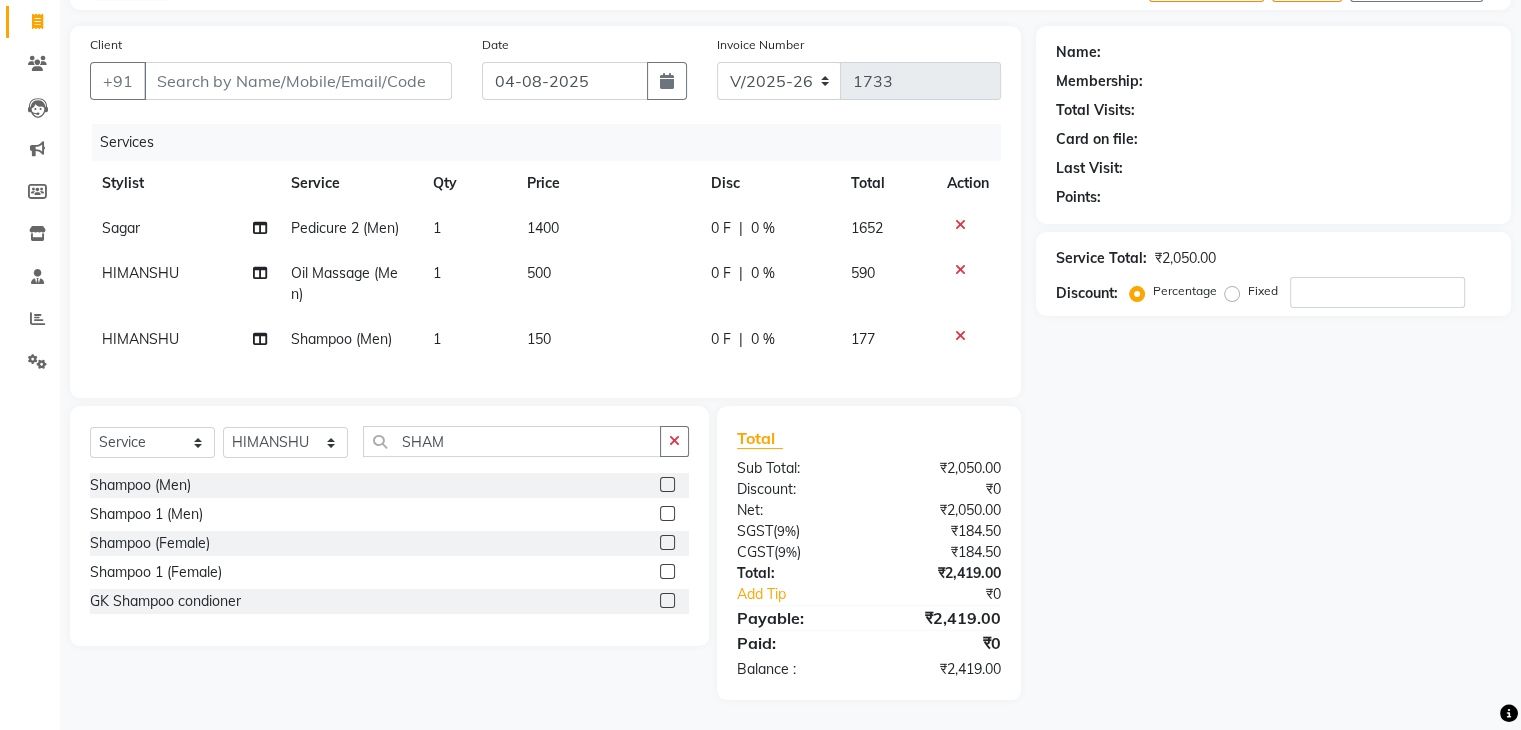 click on "Name: Membership: Total Visits: Card on file: Last Visit:  Points:  Service Total:  ₹2,050.00  Discount:  Percentage   Fixed" 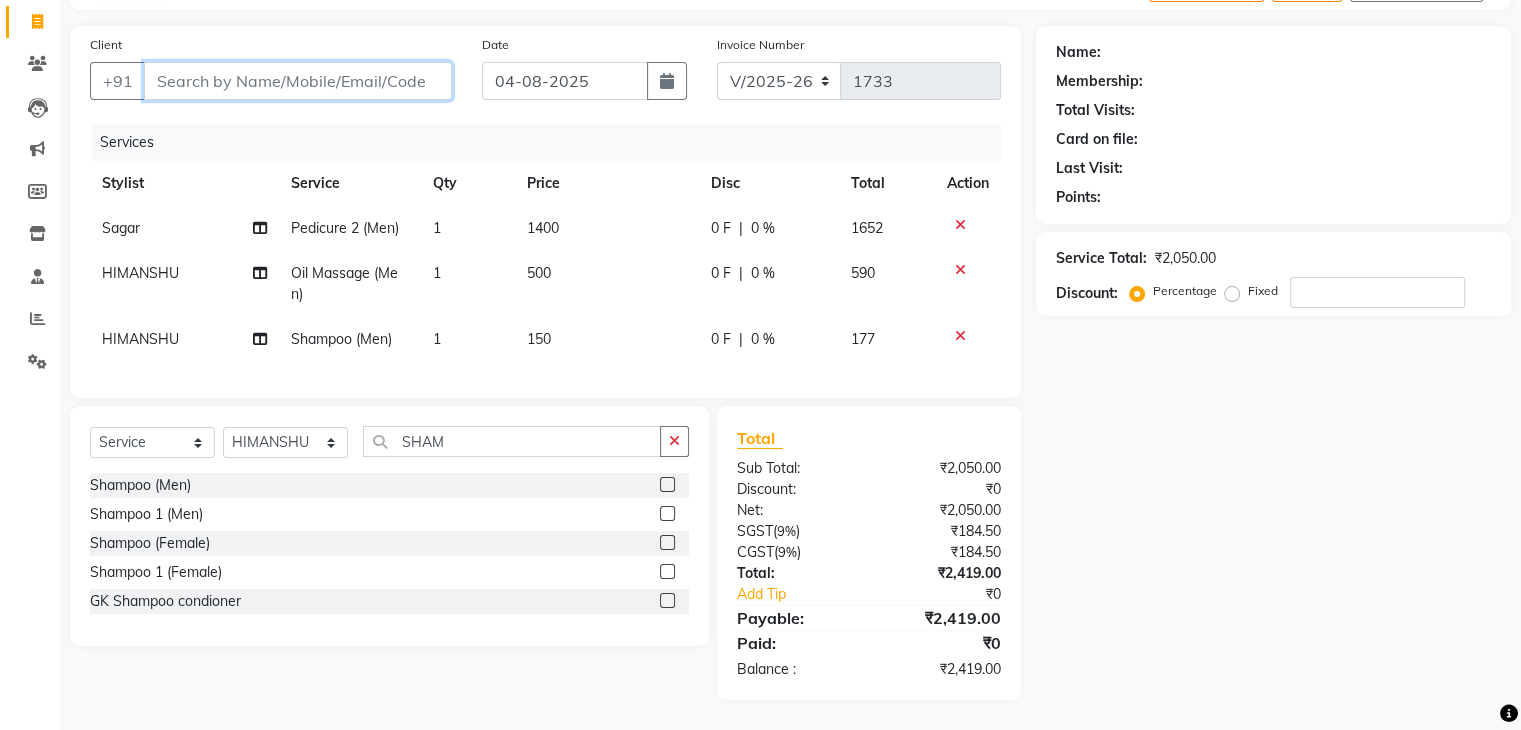 click on "Client" at bounding box center (298, 81) 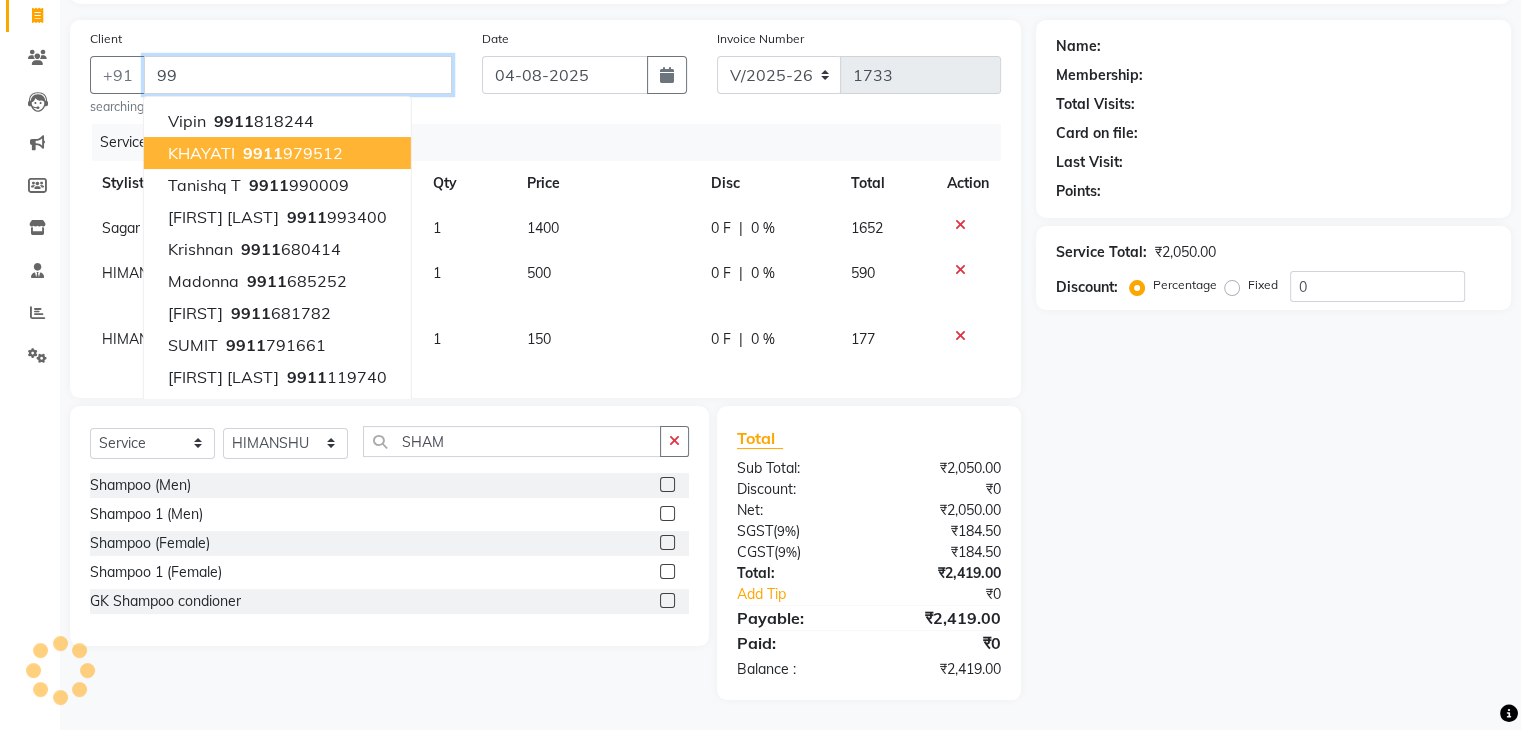 type on "9" 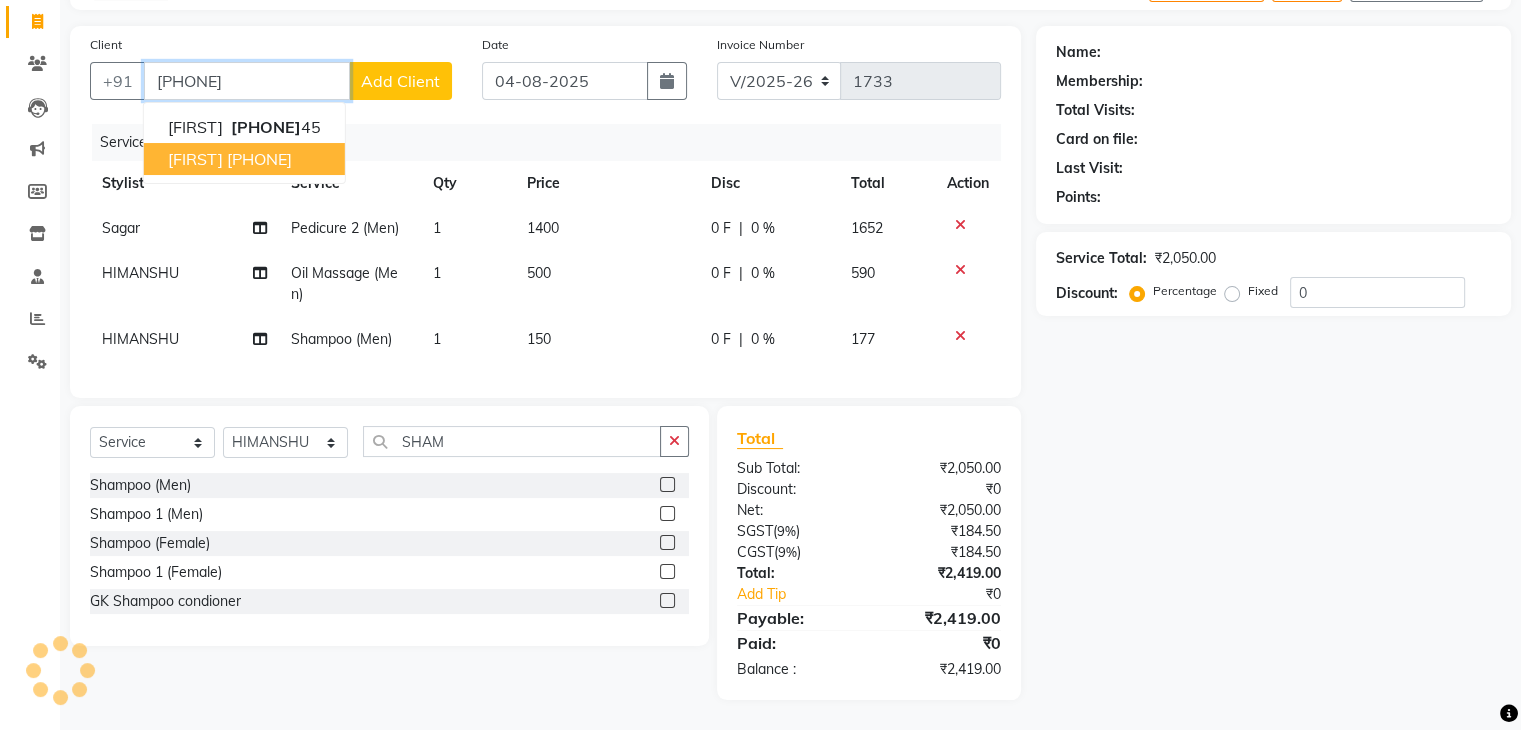 type on "[PHONE]" 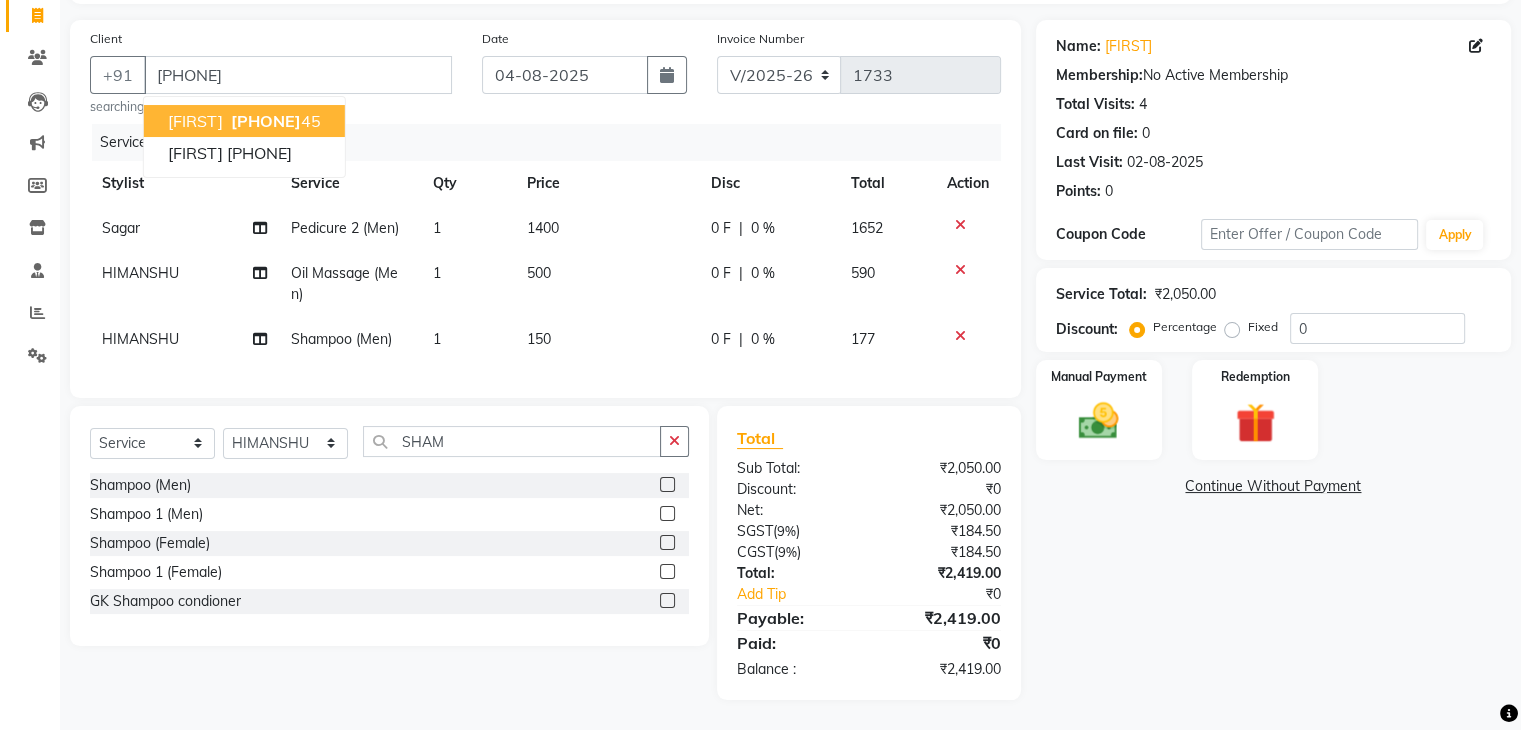 click on "[PHONE]" at bounding box center (266, 121) 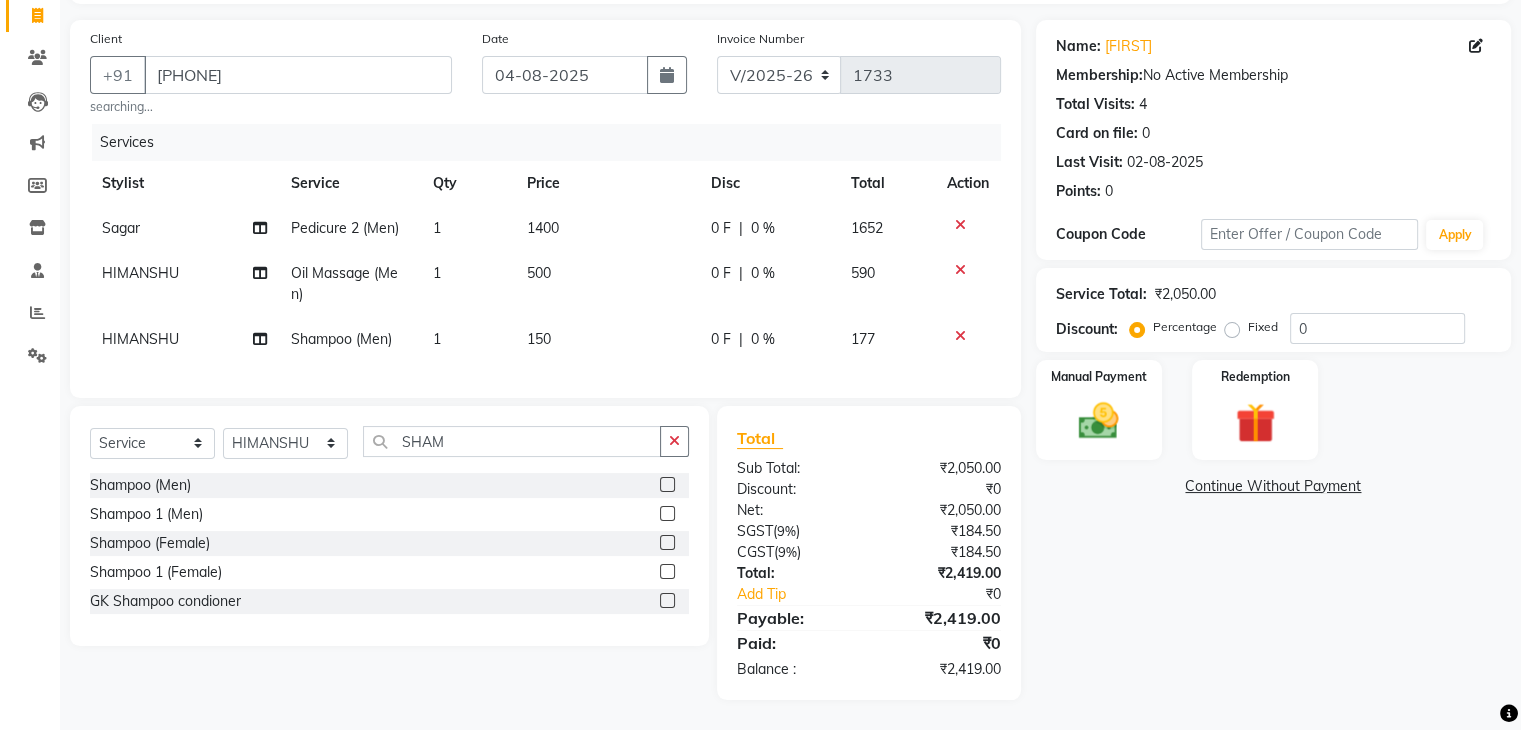 drag, startPoint x: 1228, startPoint y: 316, endPoint x: 1317, endPoint y: 319, distance: 89.050545 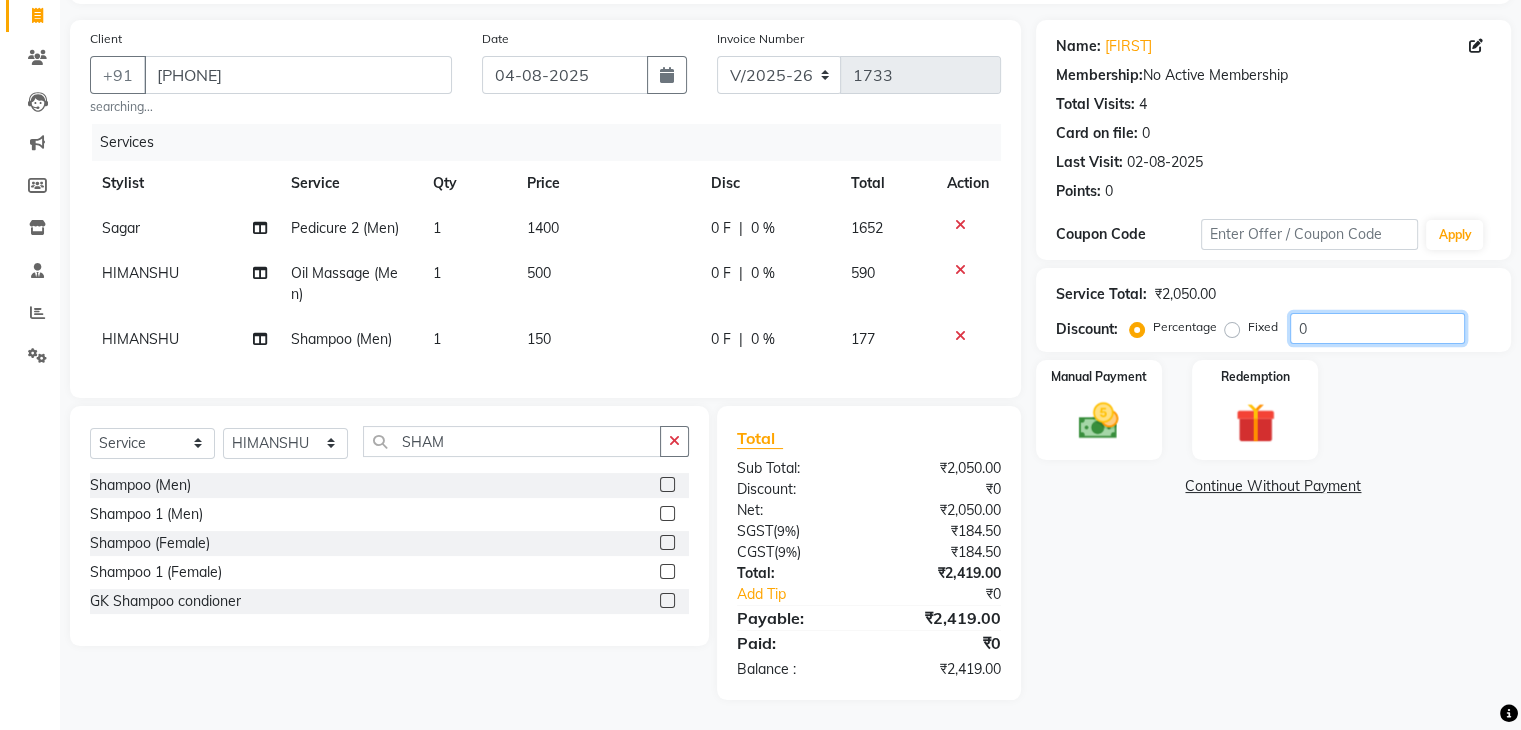 click on "0" 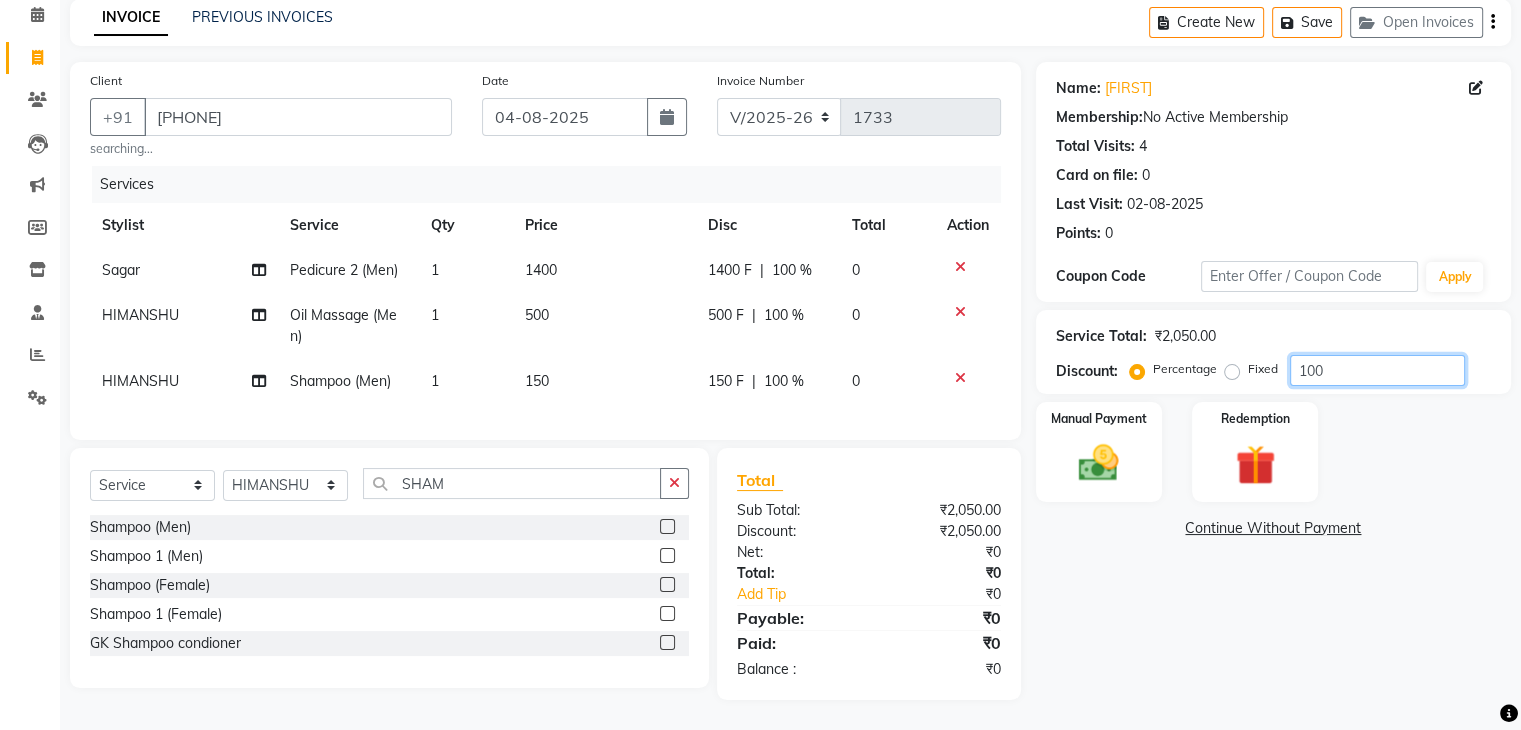 scroll, scrollTop: 104, scrollLeft: 0, axis: vertical 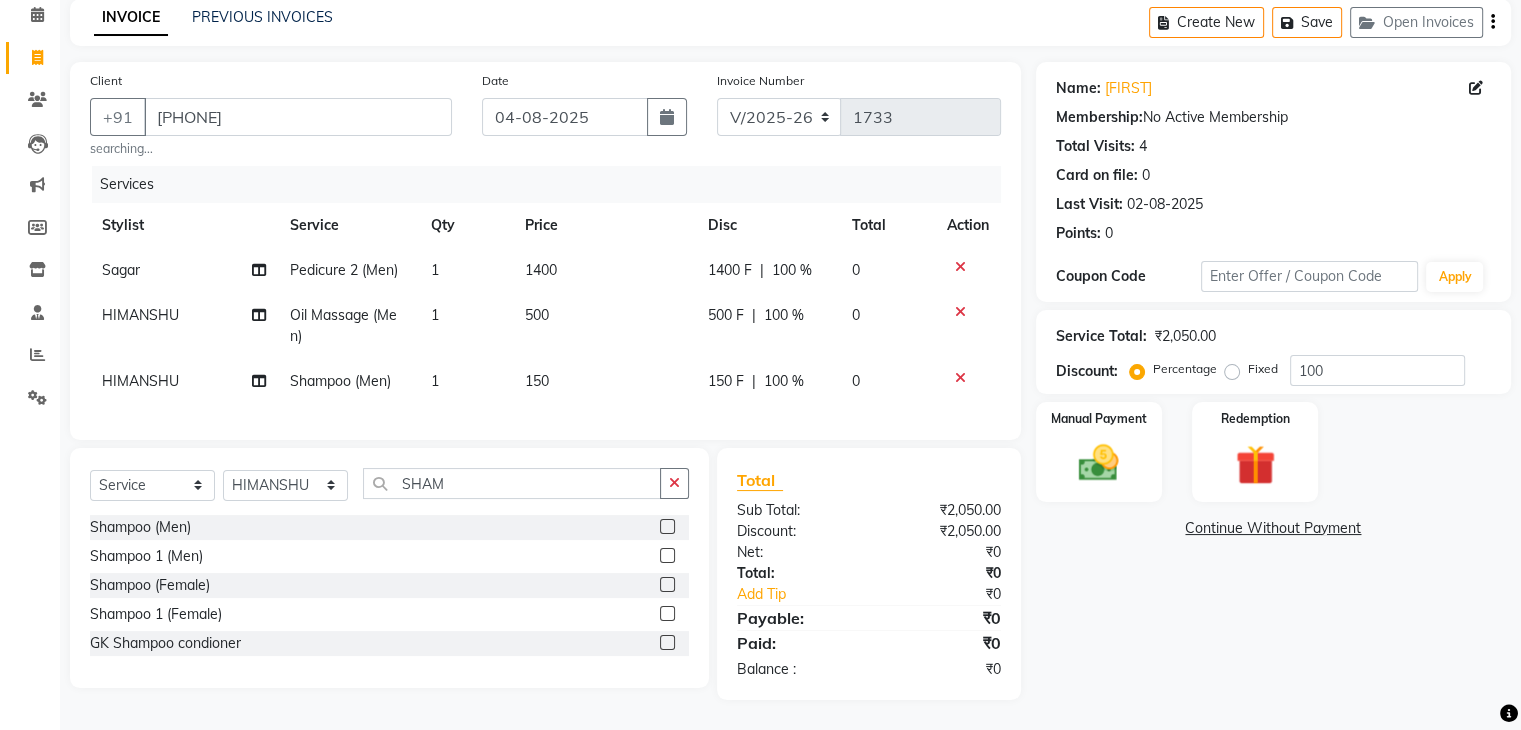 click on "Fixed" 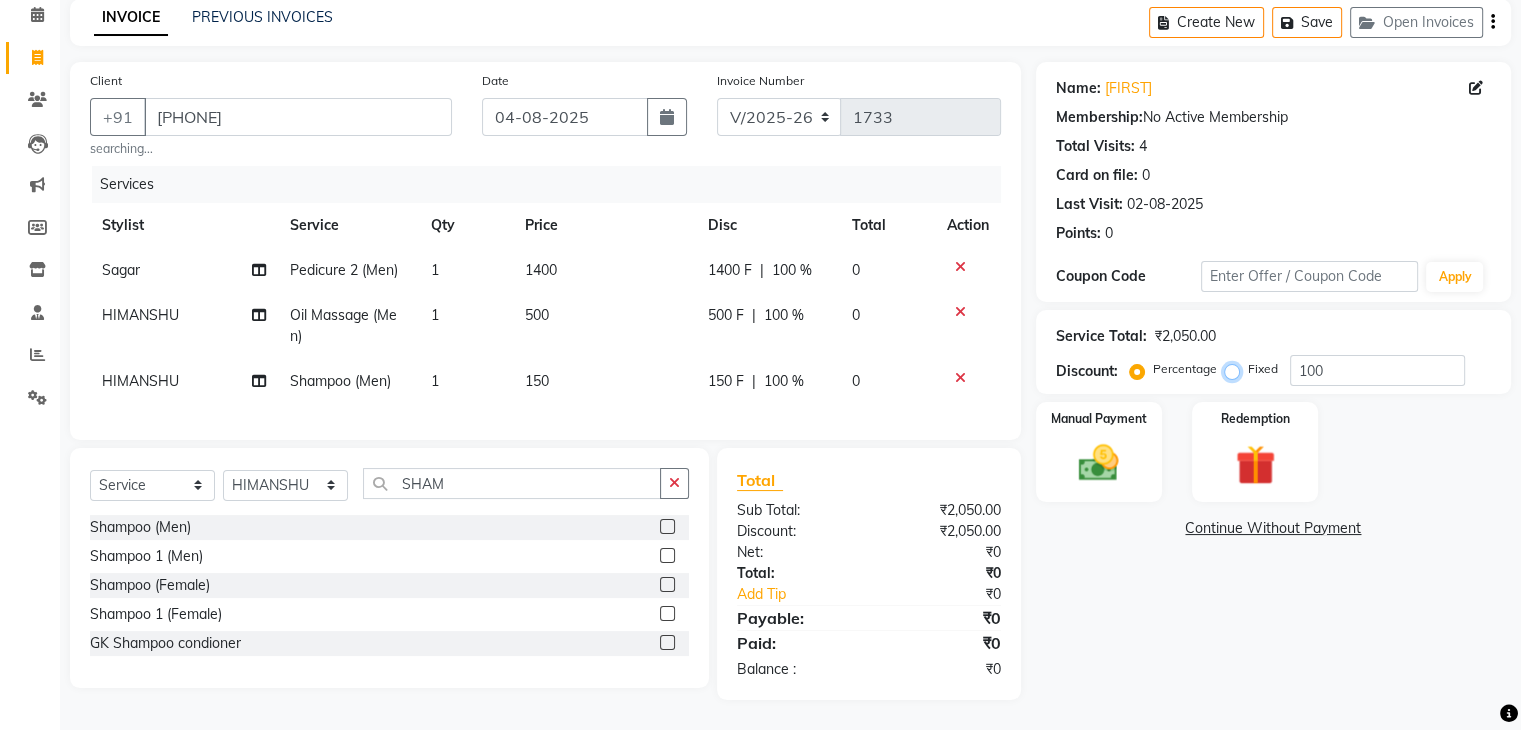 click on "Fixed" at bounding box center [1236, 369] 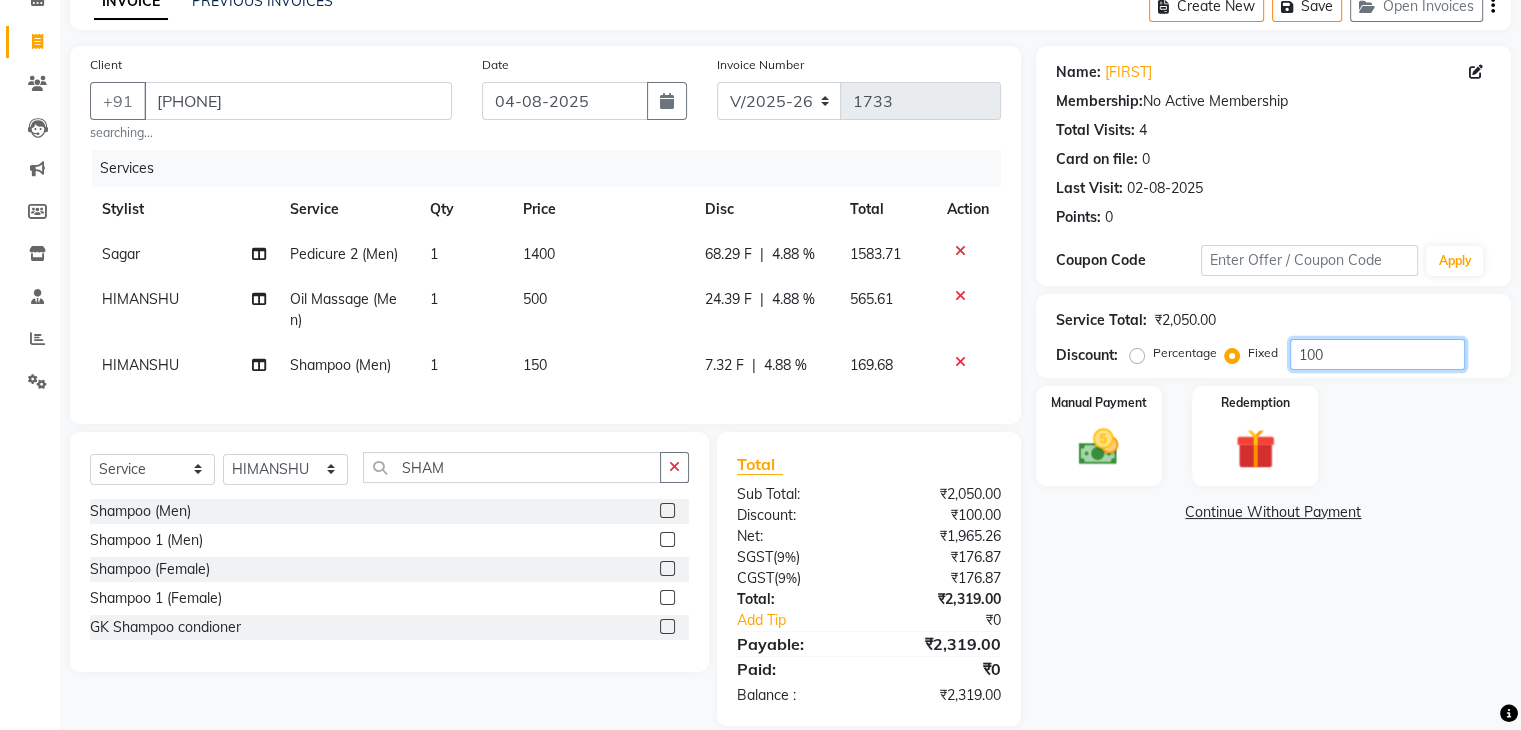 click on "100" 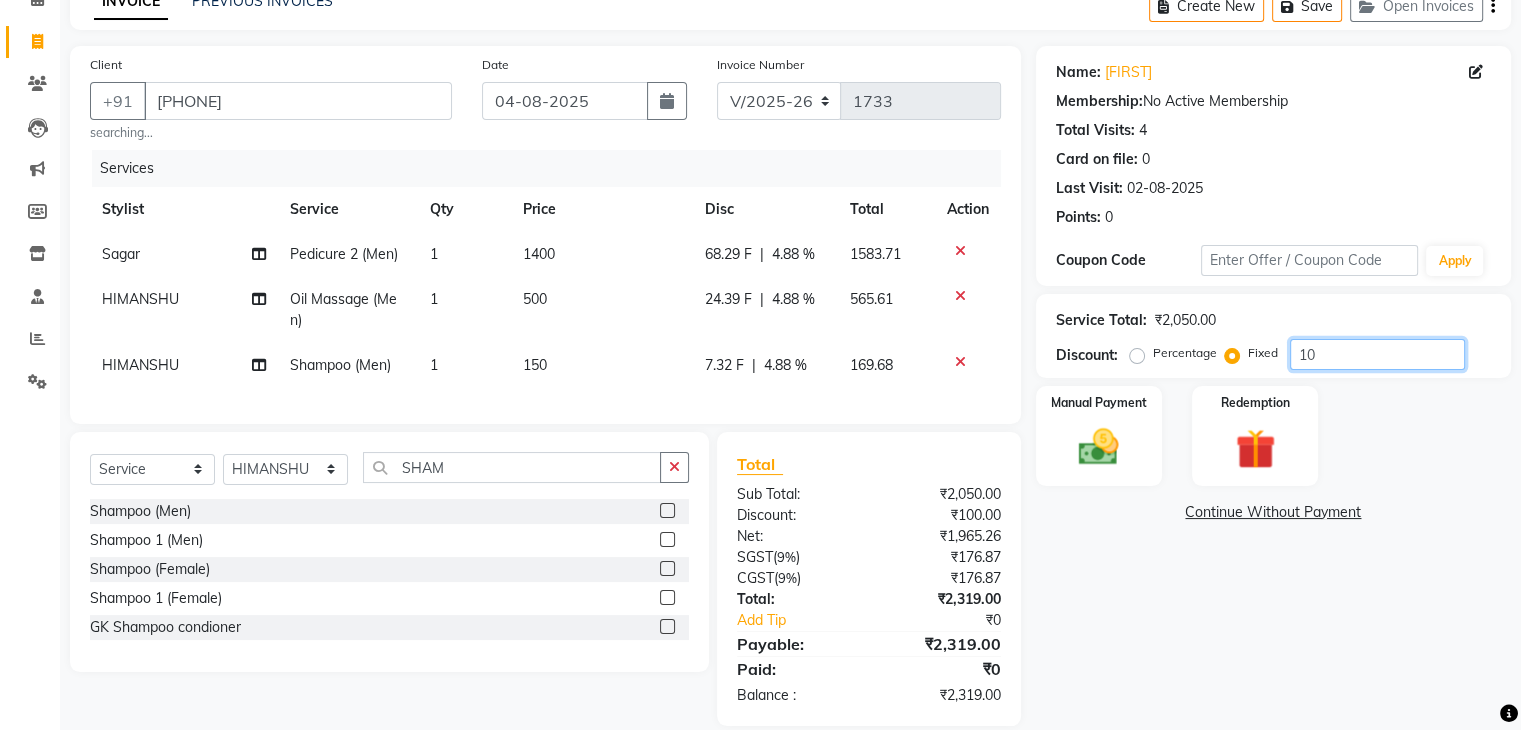 type on "1" 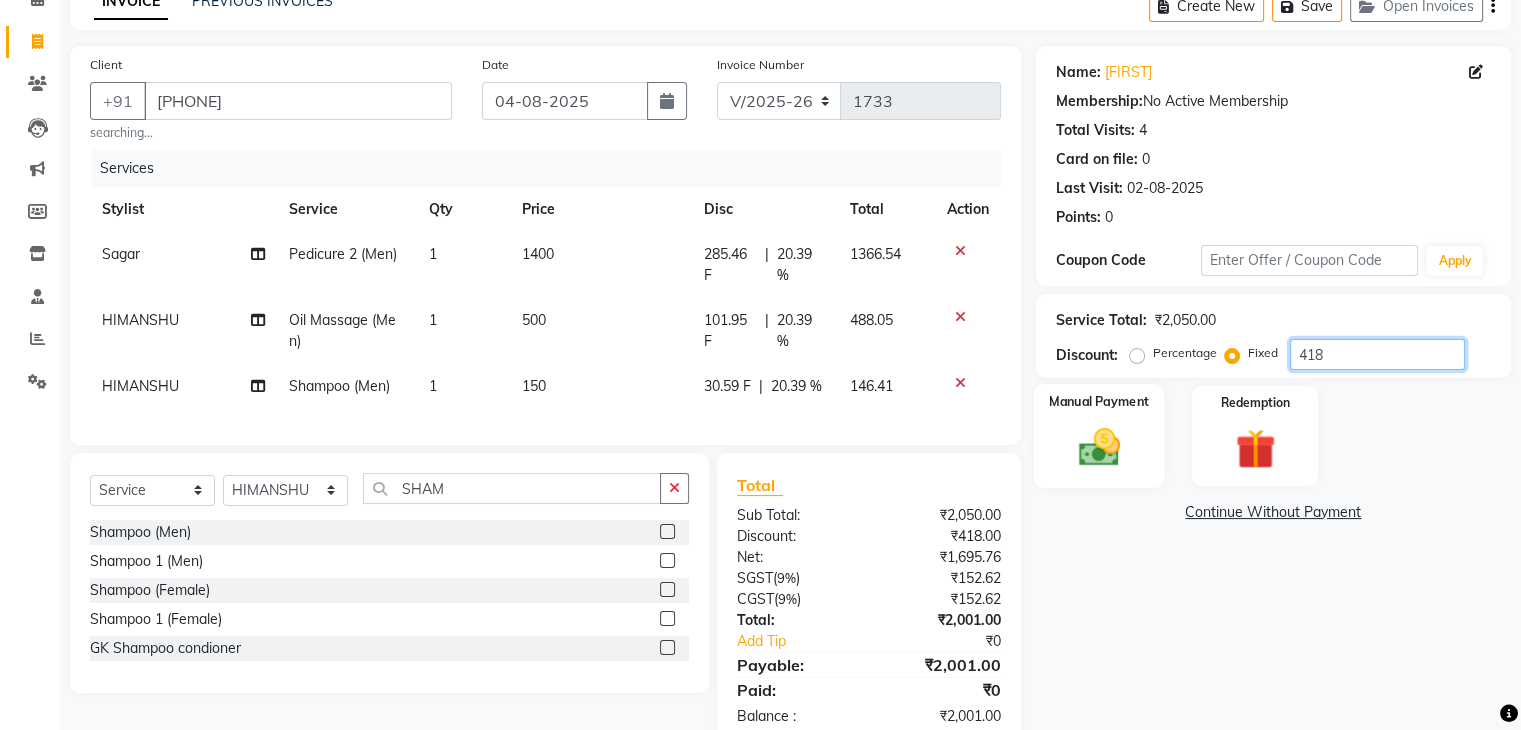 type on "418" 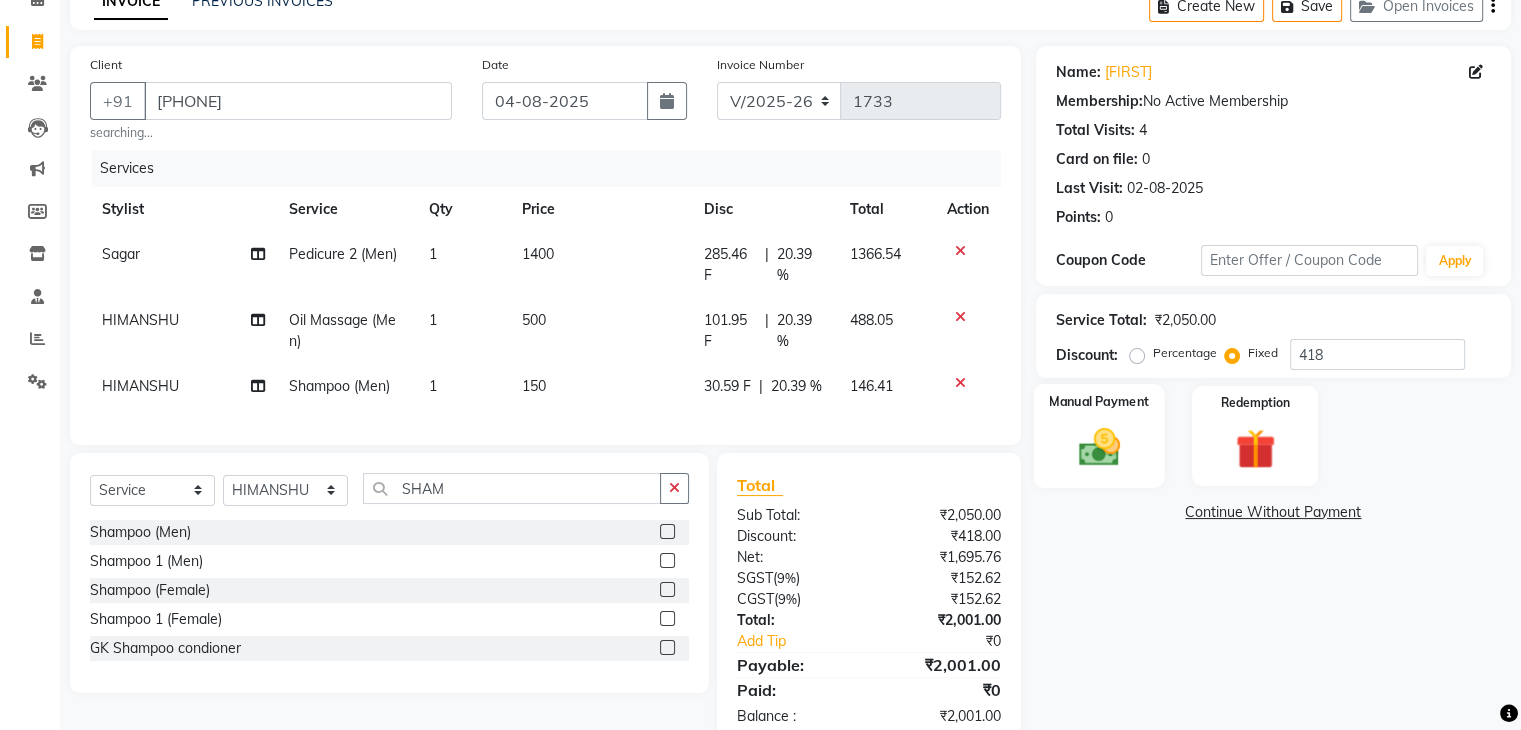 click 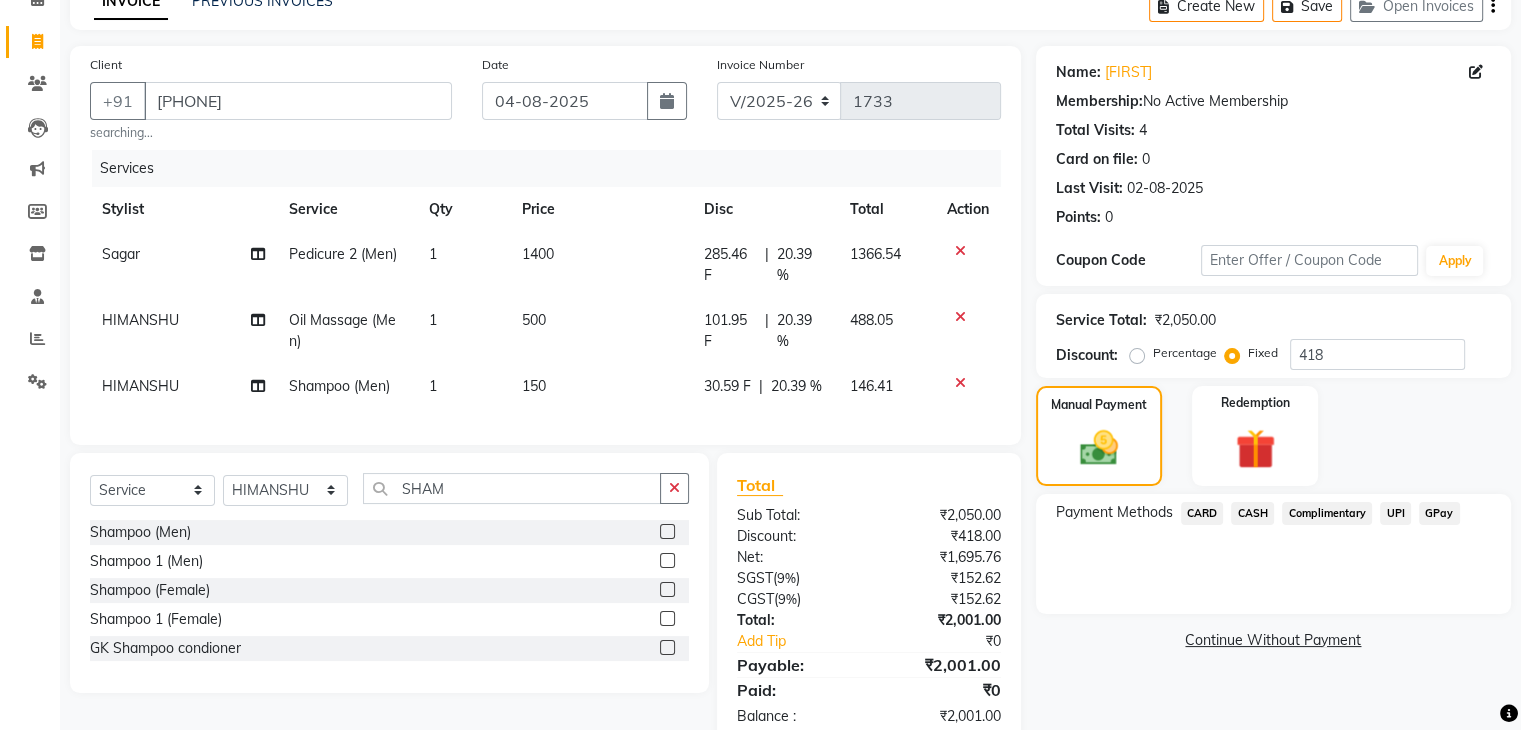 click on "CASH" 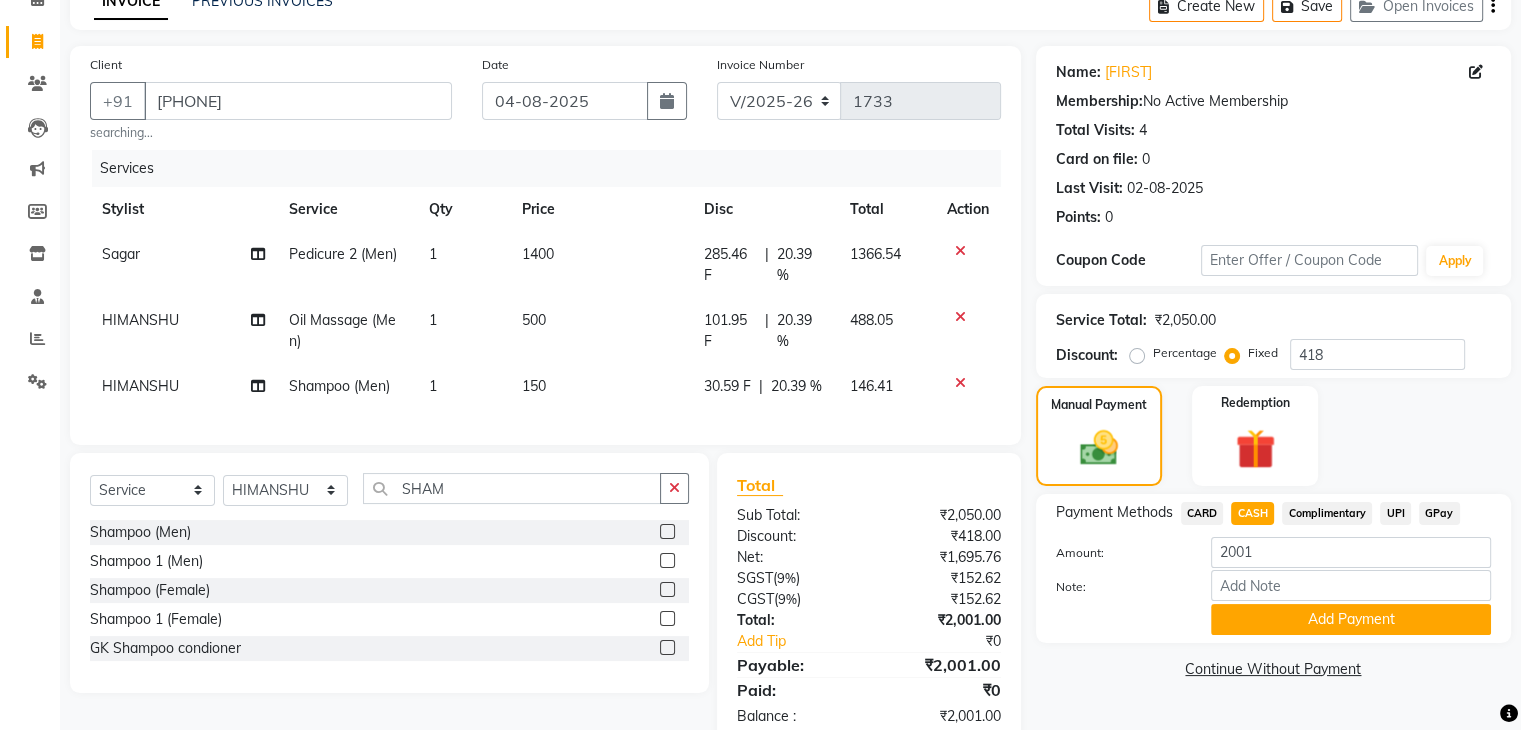 scroll, scrollTop: 167, scrollLeft: 0, axis: vertical 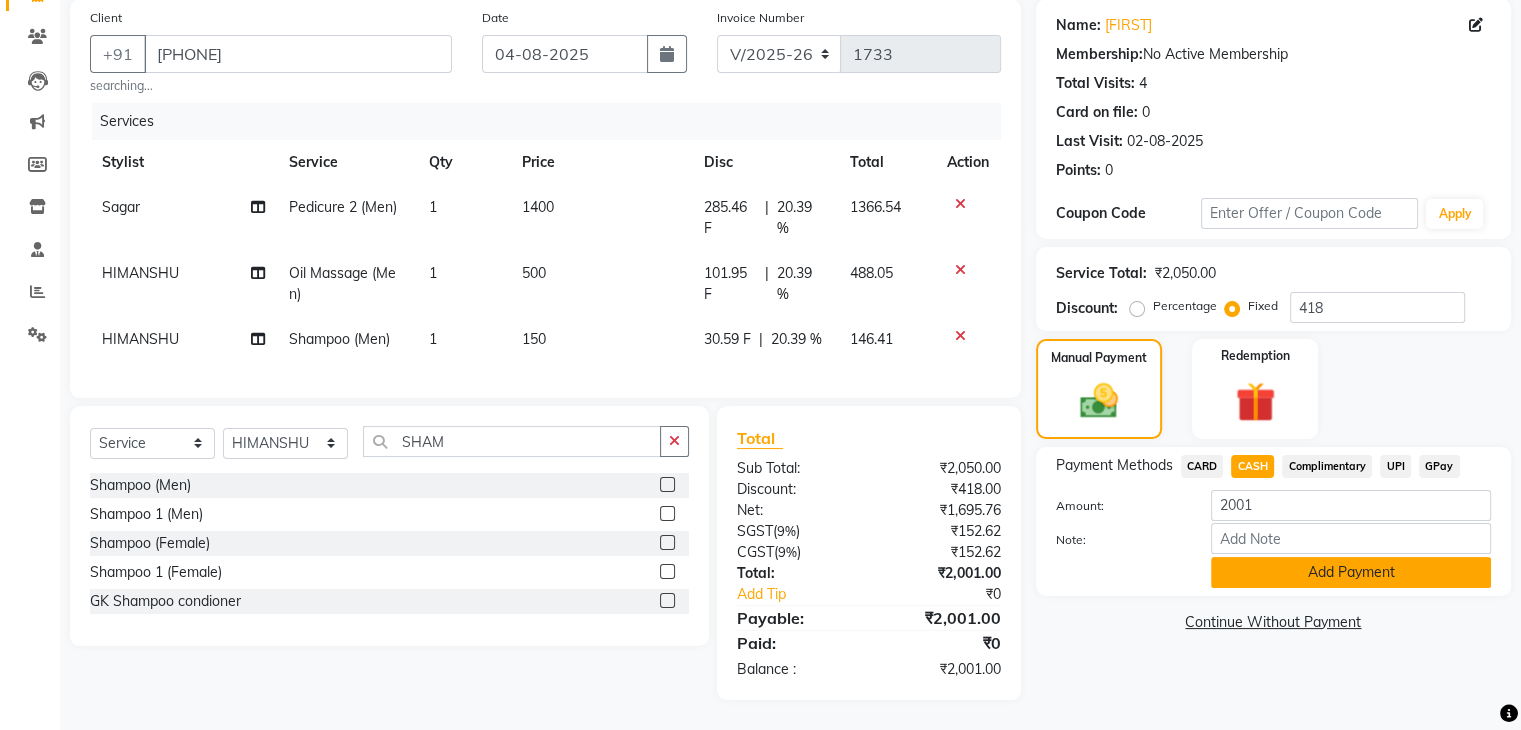 click on "Add Payment" 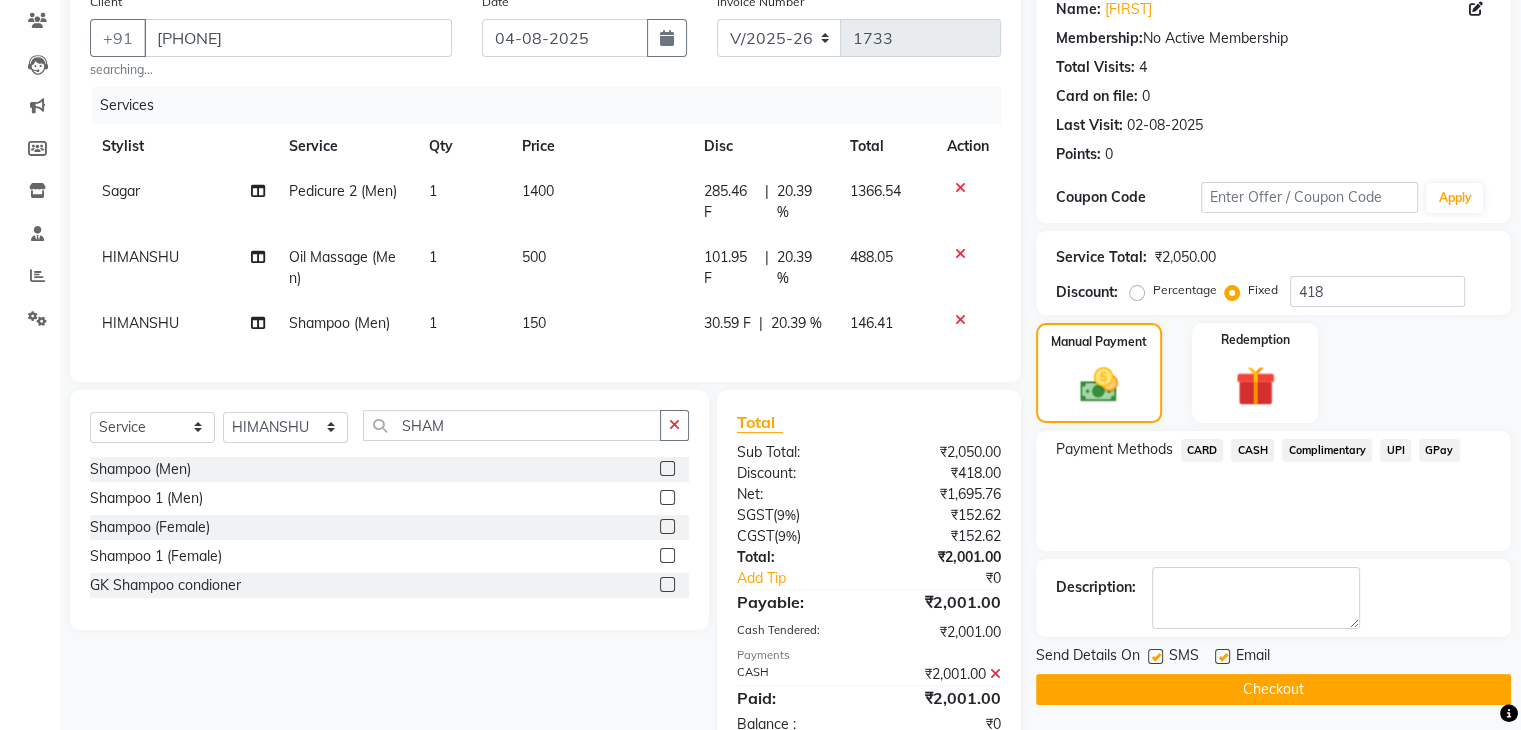 click on "Checkout" 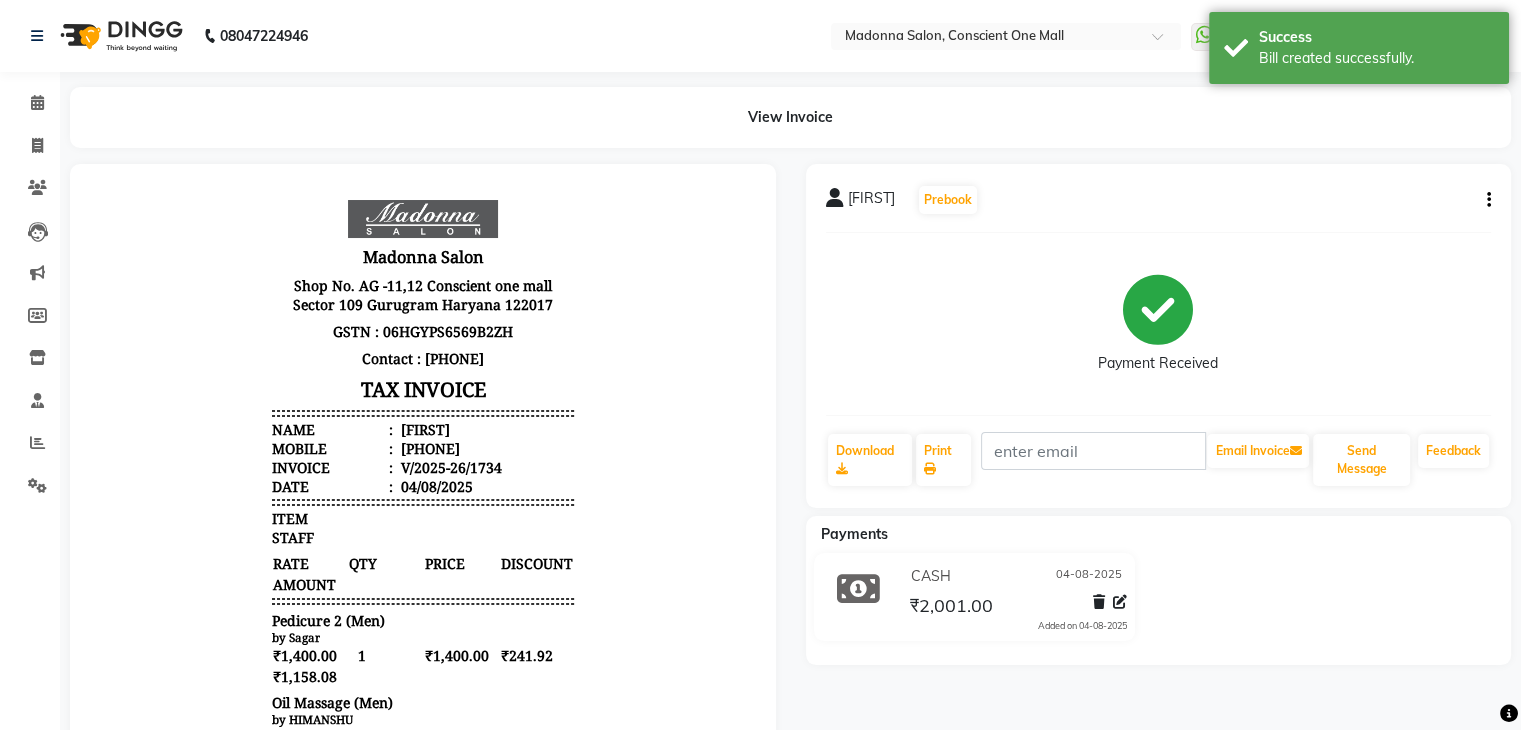 scroll, scrollTop: 0, scrollLeft: 0, axis: both 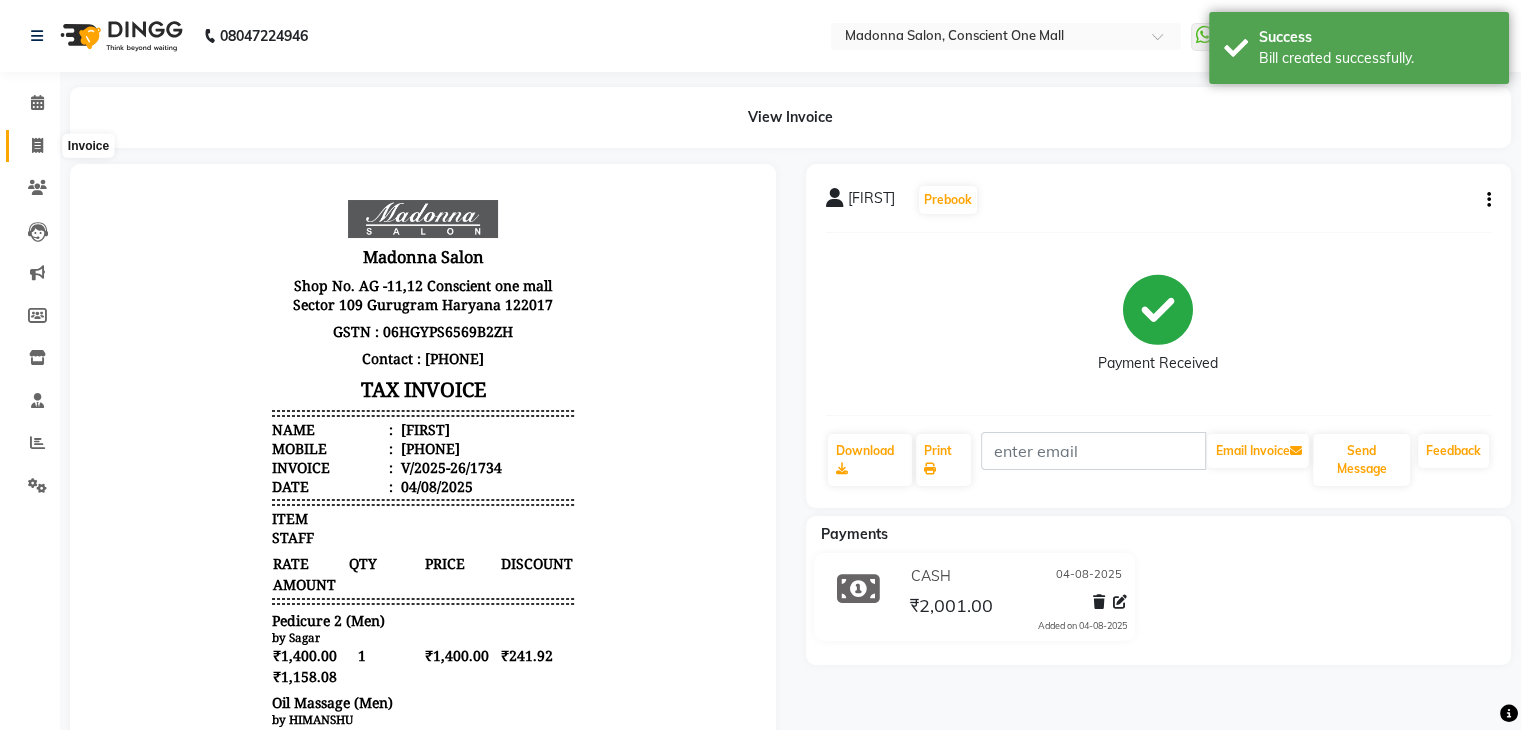 click 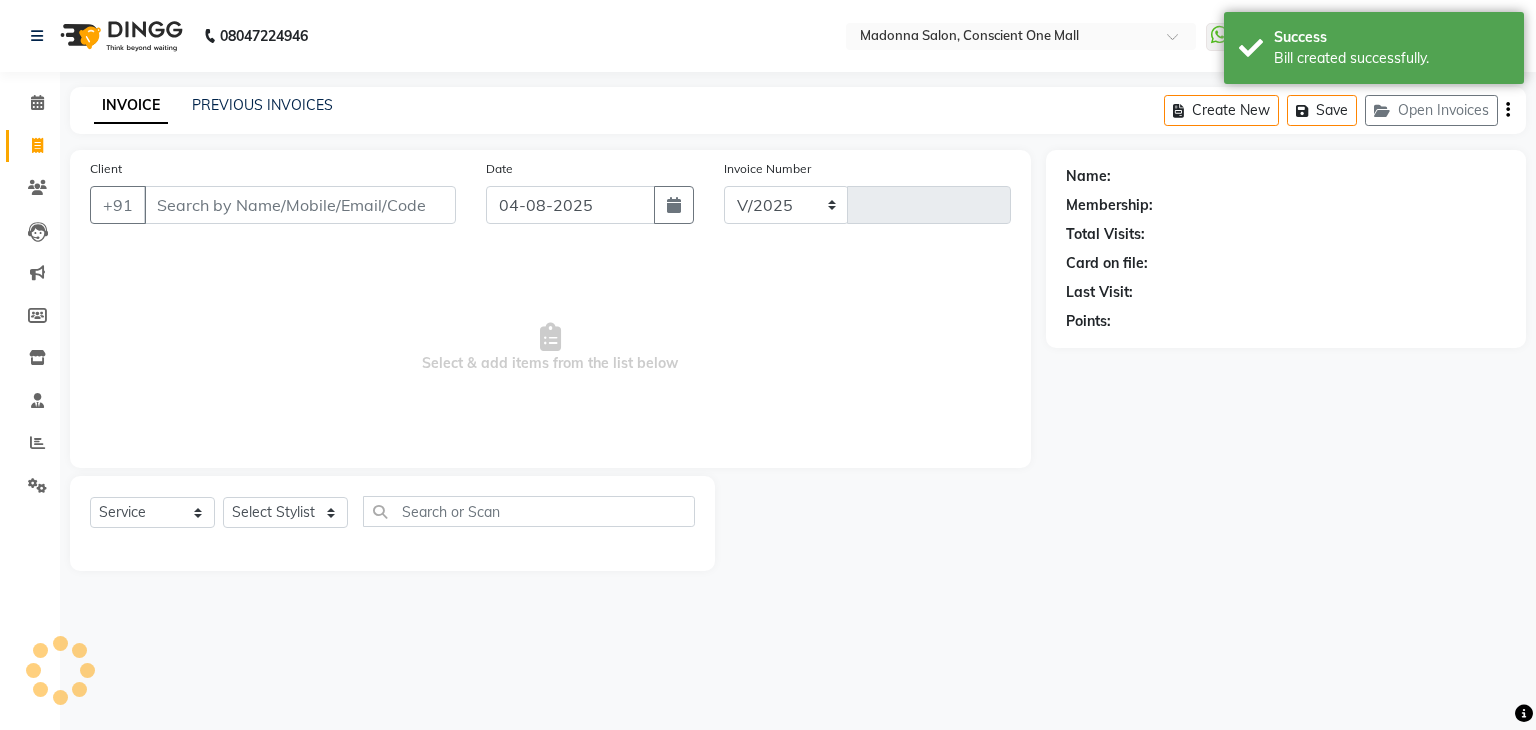 select on "7575" 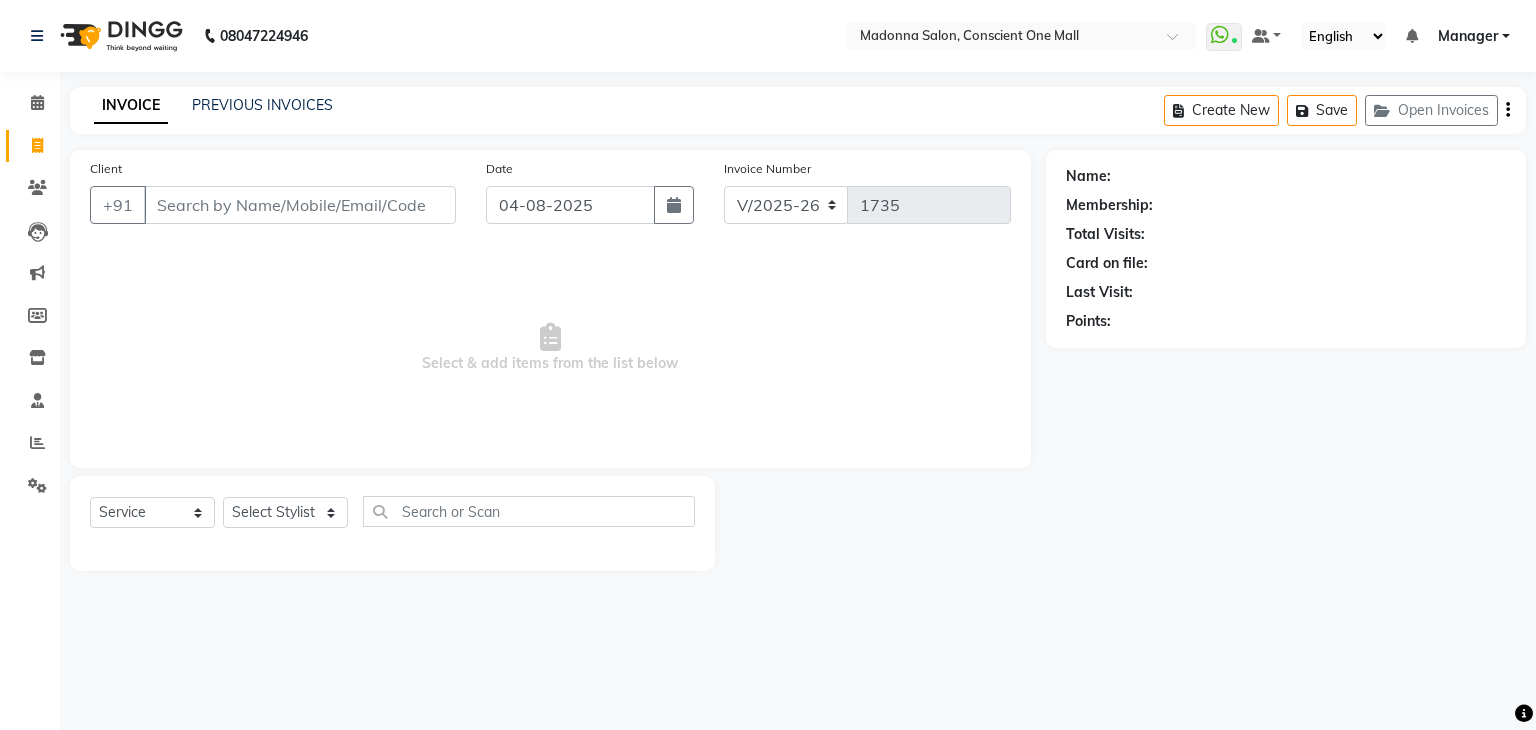 click on "Select & add items from the list below" at bounding box center (550, 348) 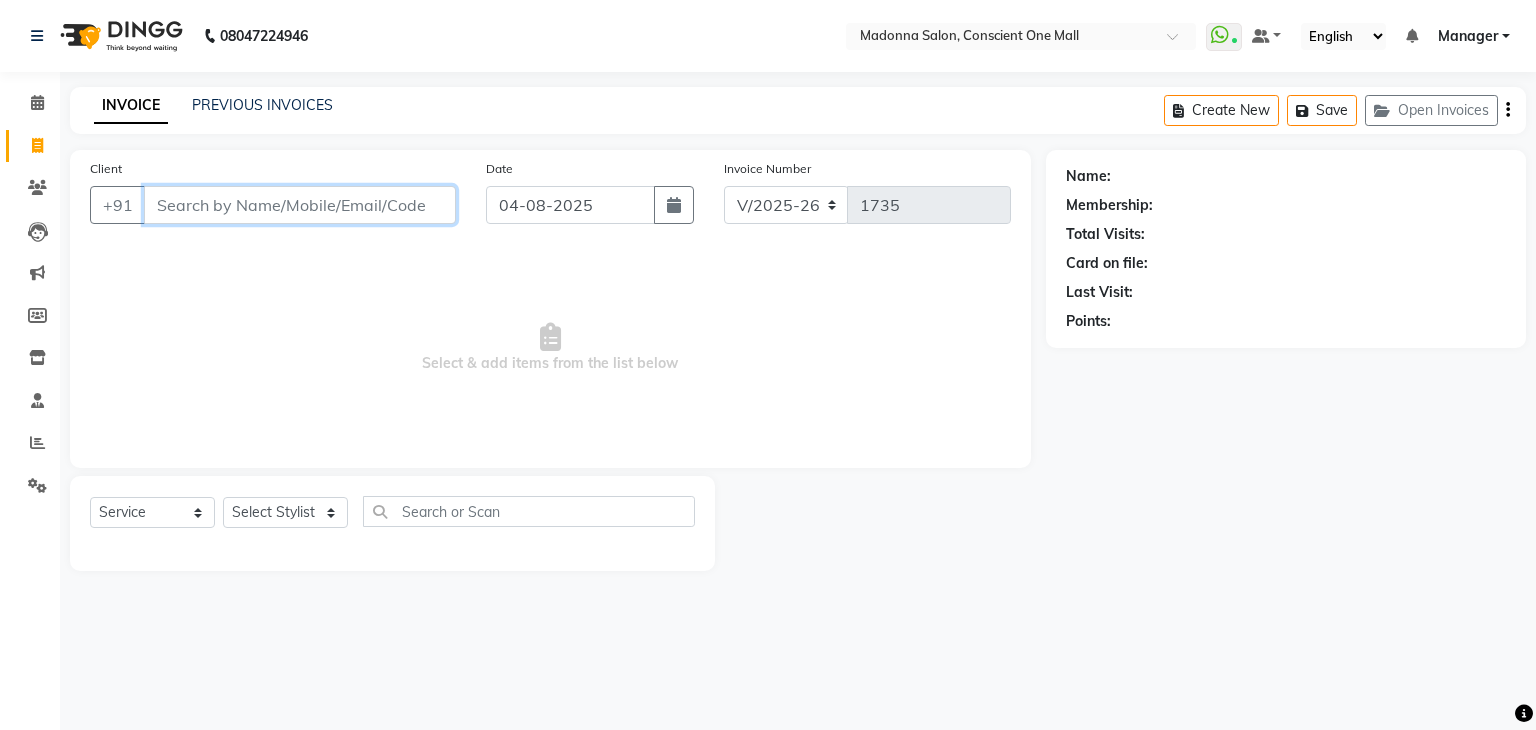 click on "Client" at bounding box center (300, 205) 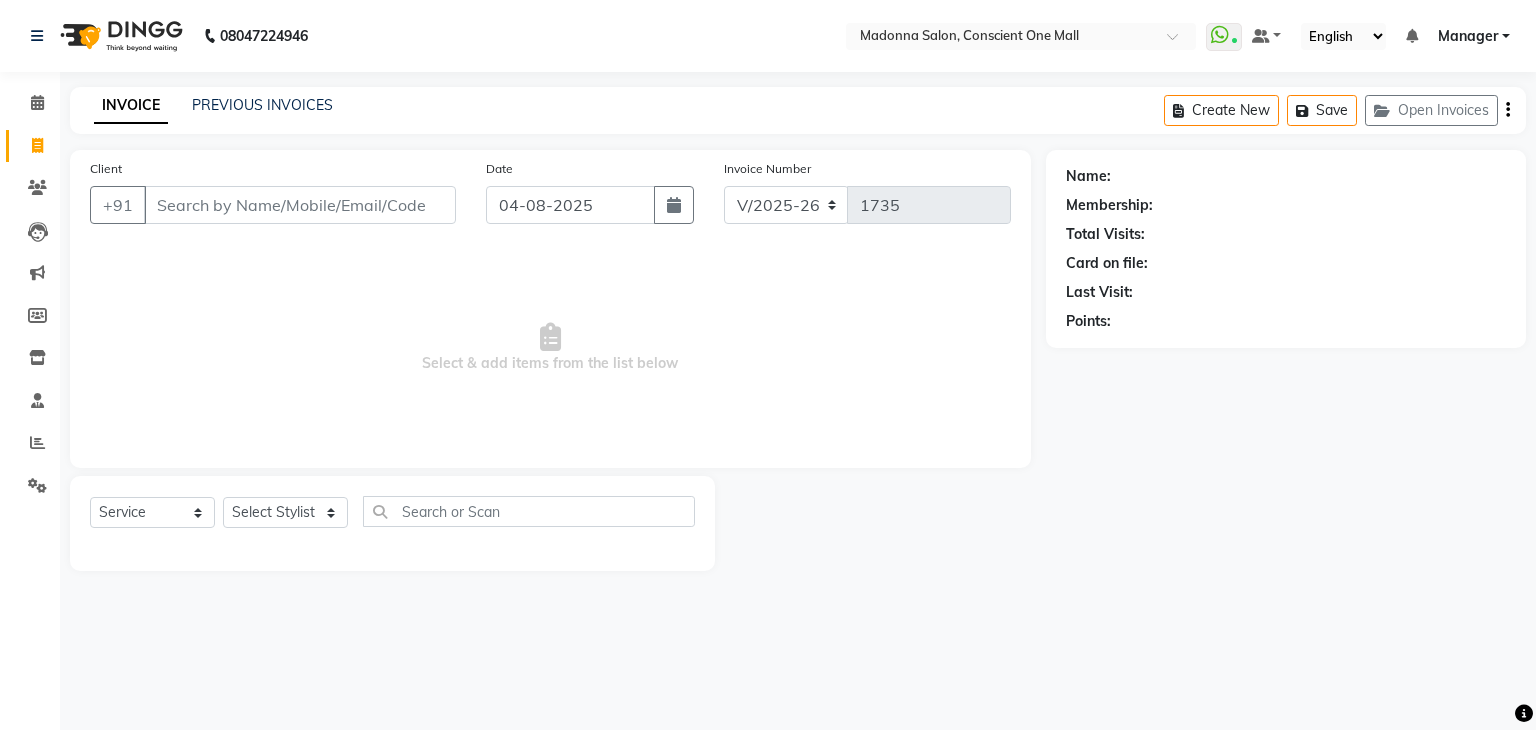 click on "Select & add items from the list below" at bounding box center (550, 348) 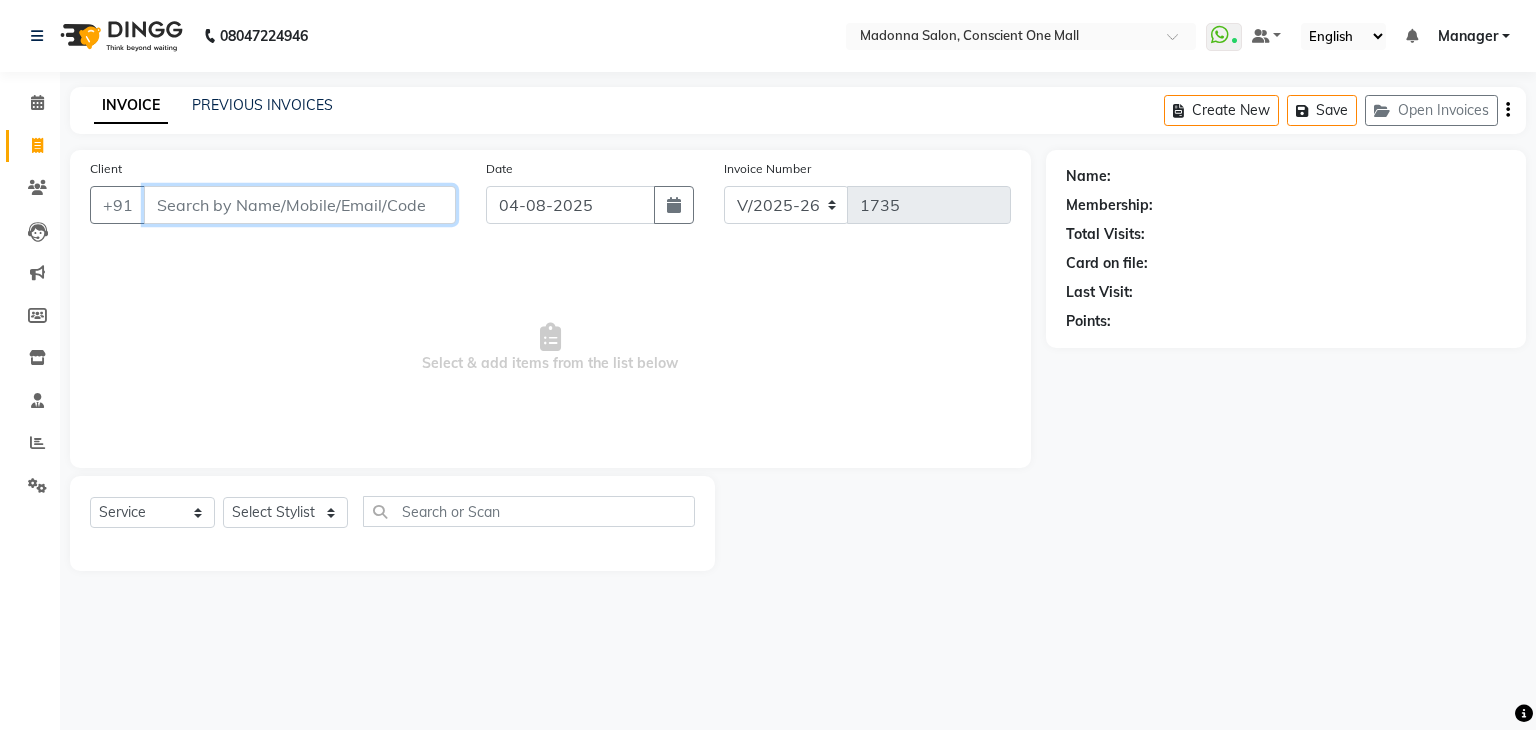 click on "Client" at bounding box center (300, 205) 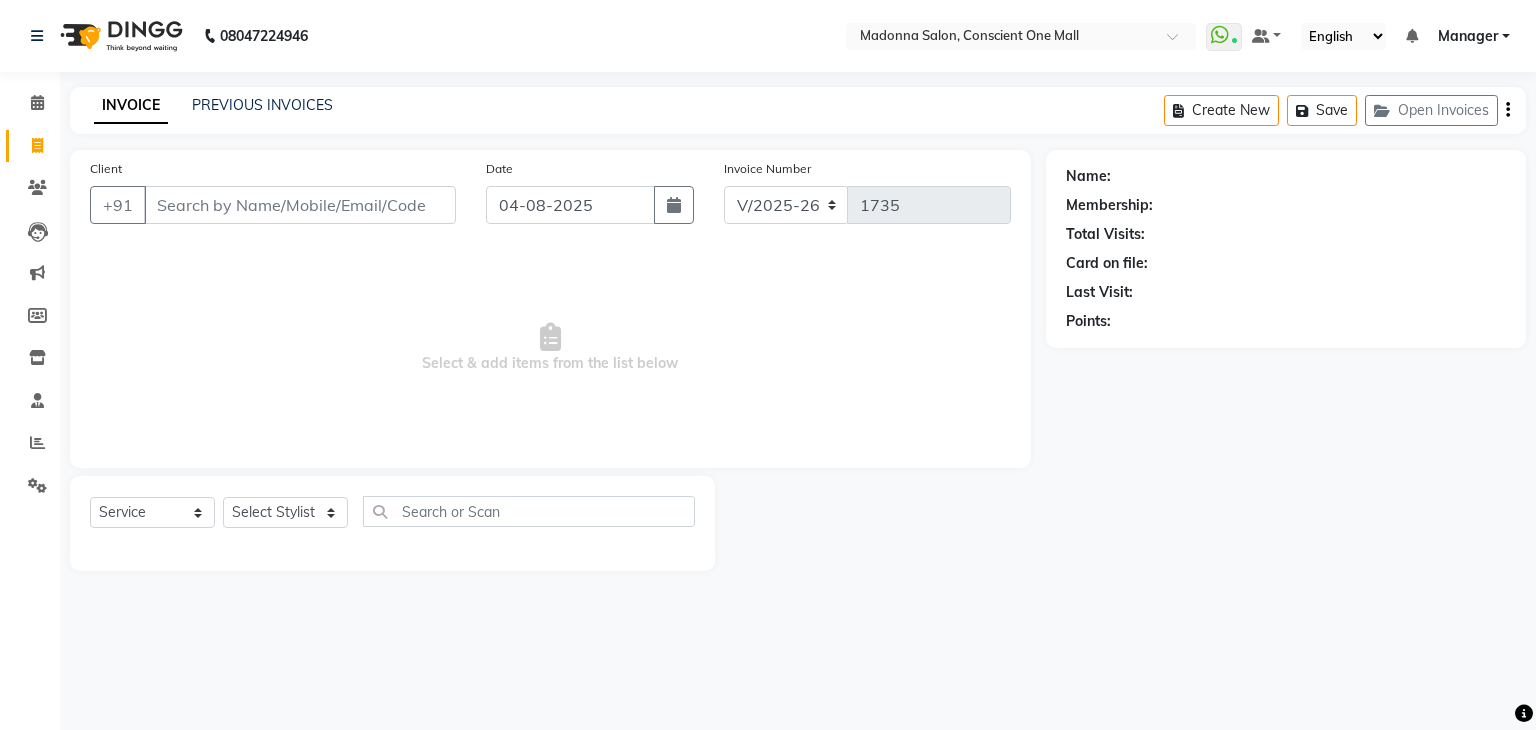 click on "Select & add items from the list below" at bounding box center [550, 348] 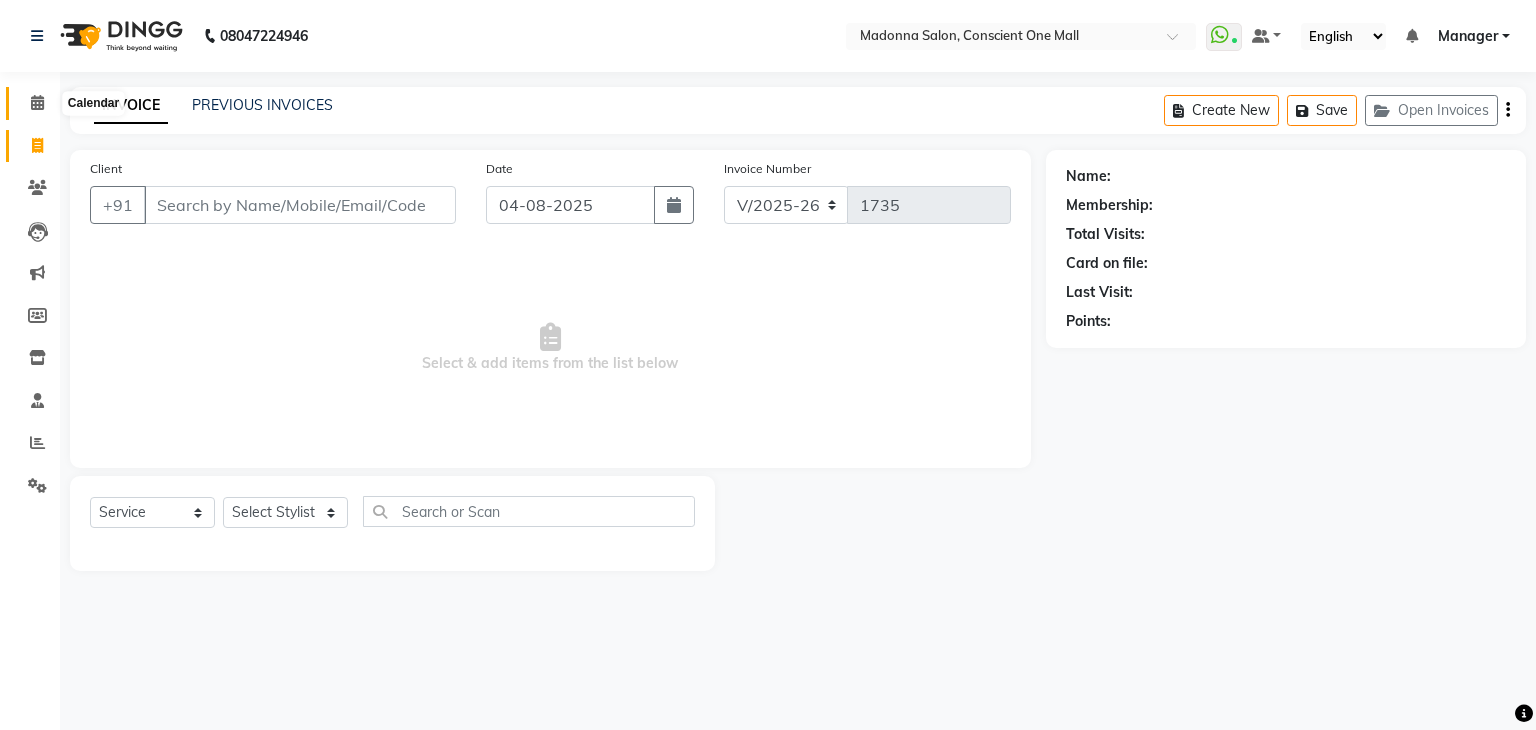 click 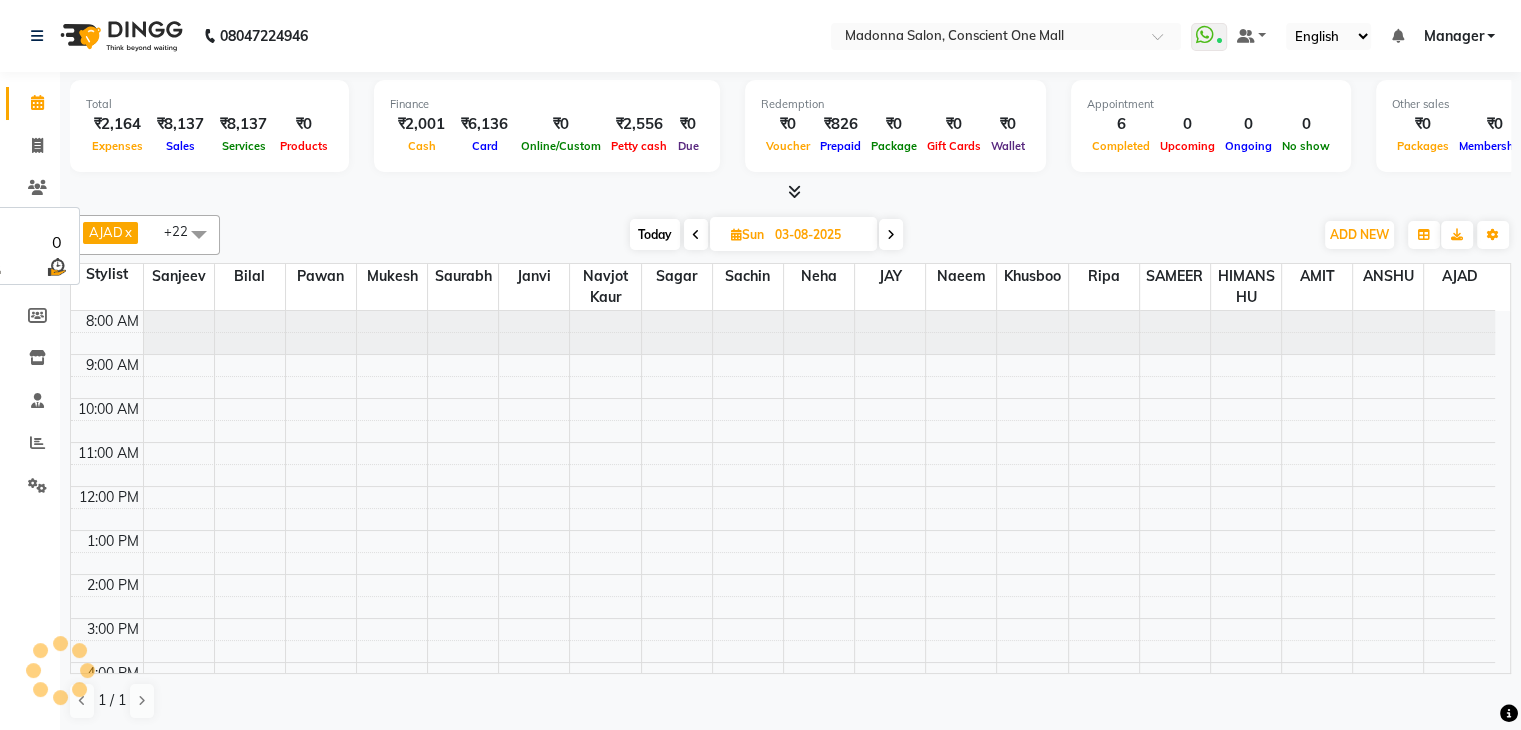 scroll, scrollTop: 0, scrollLeft: 0, axis: both 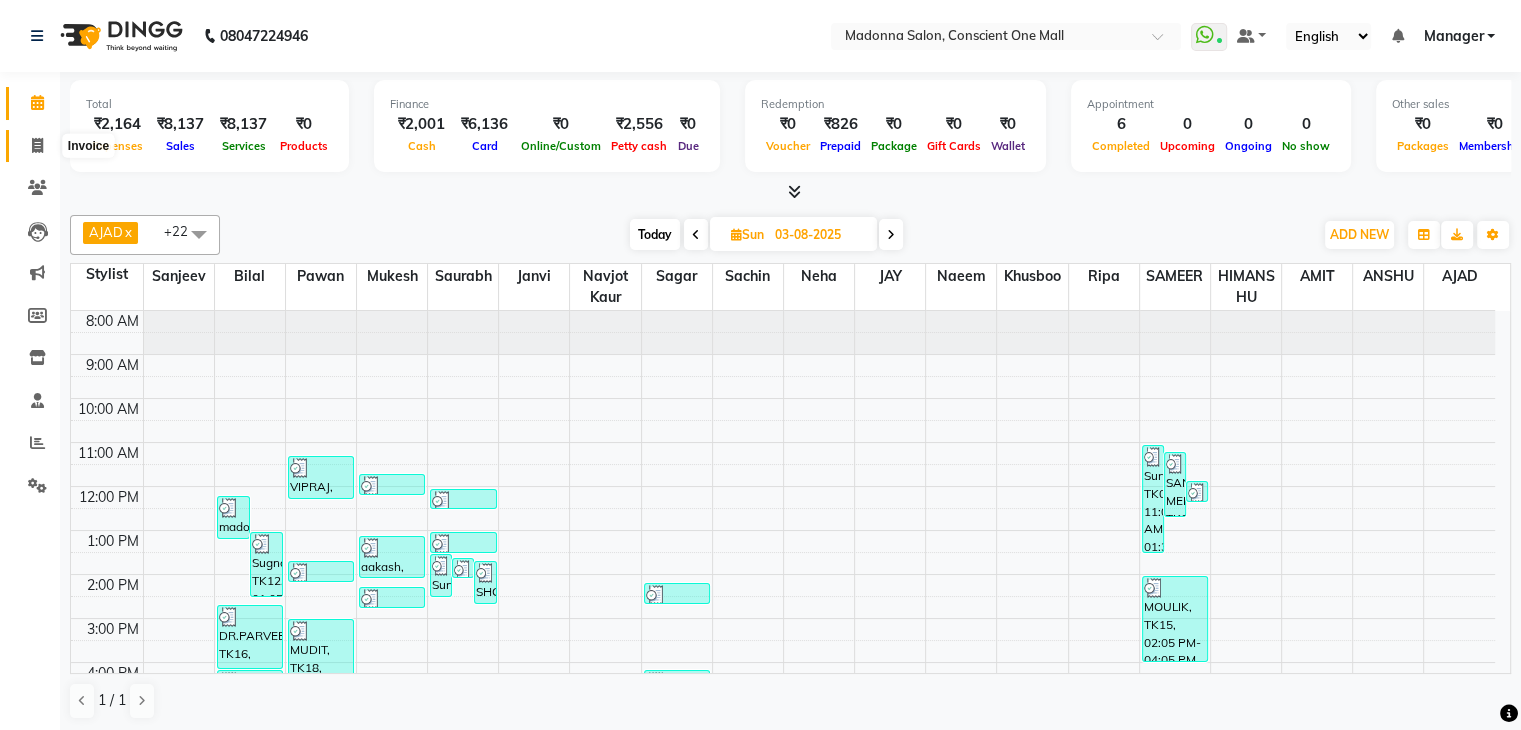 click 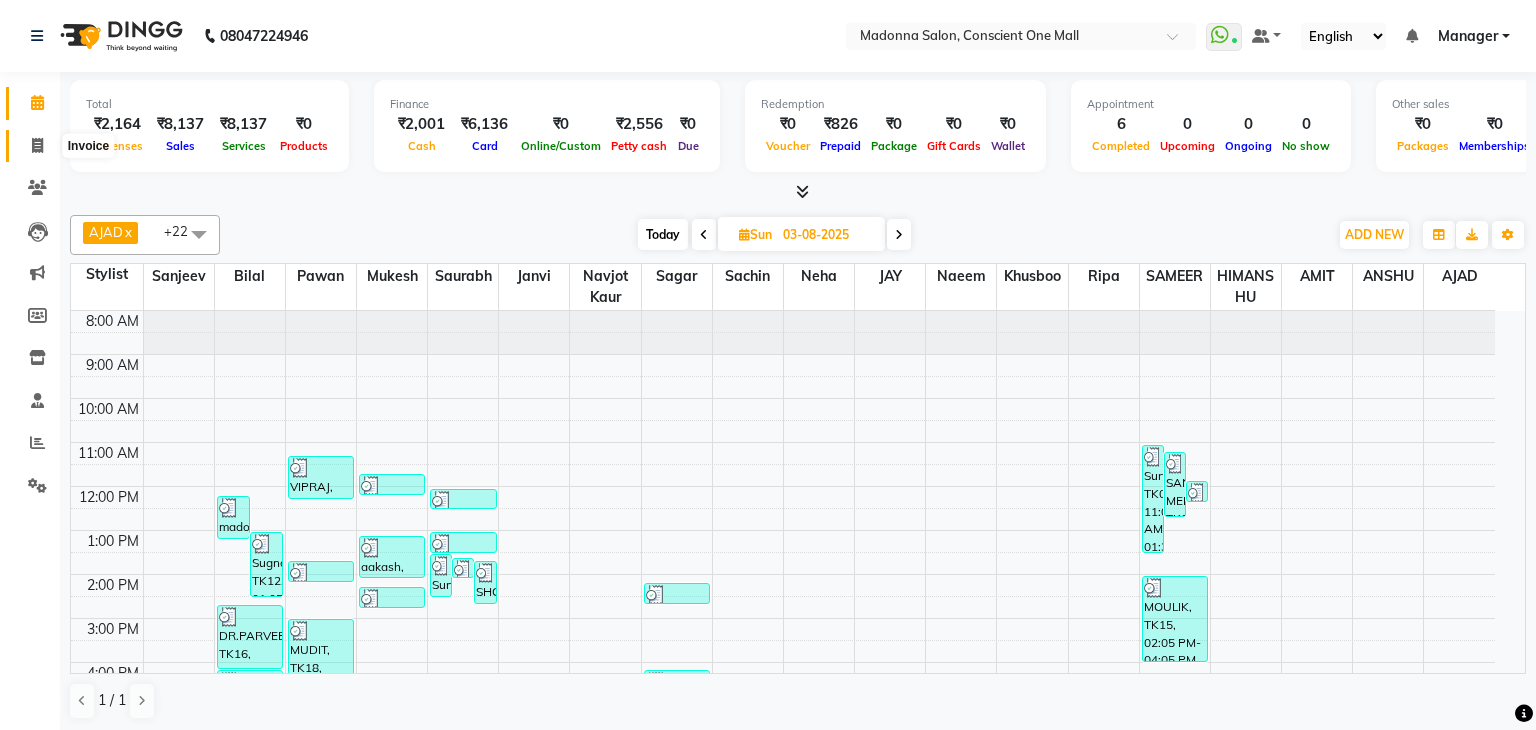 select on "service" 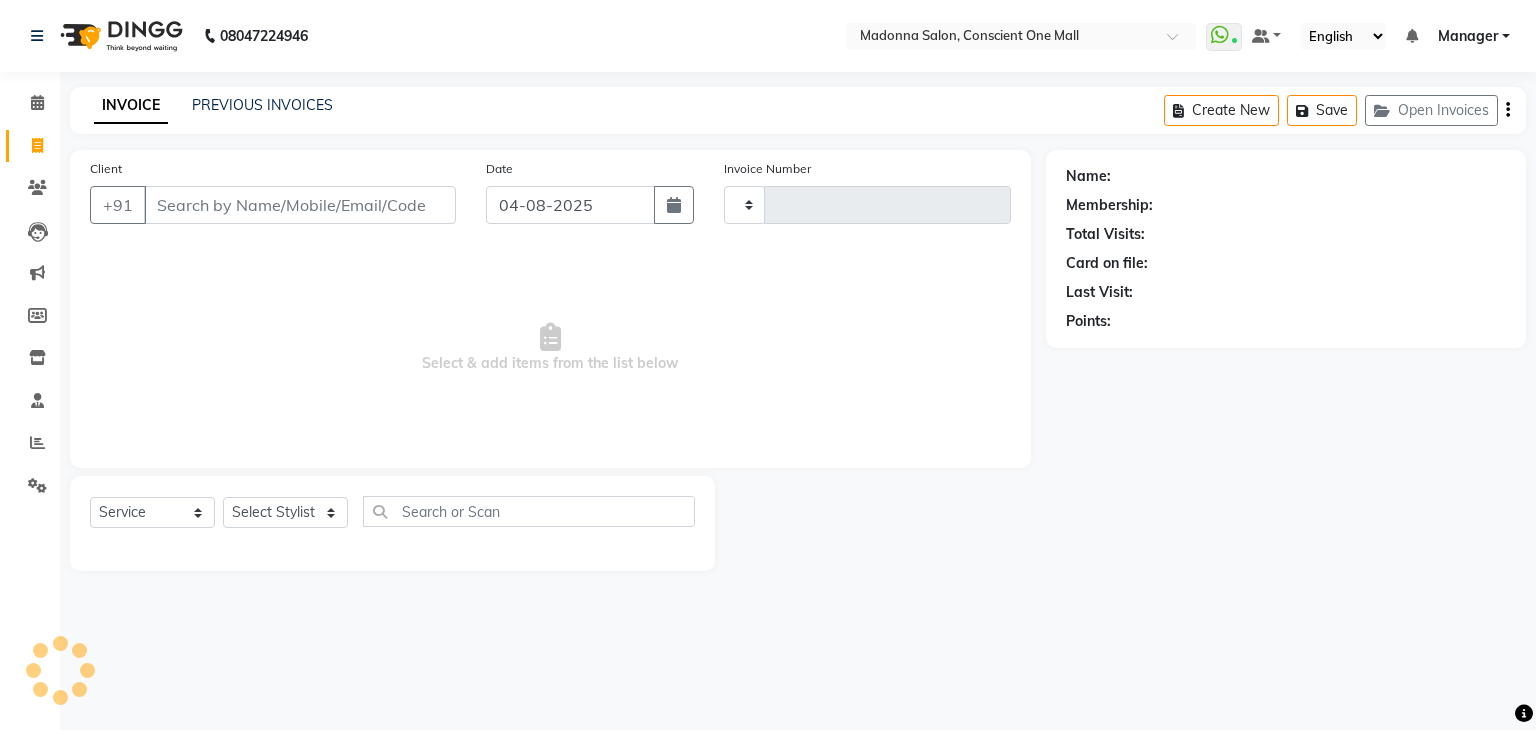 type on "1735" 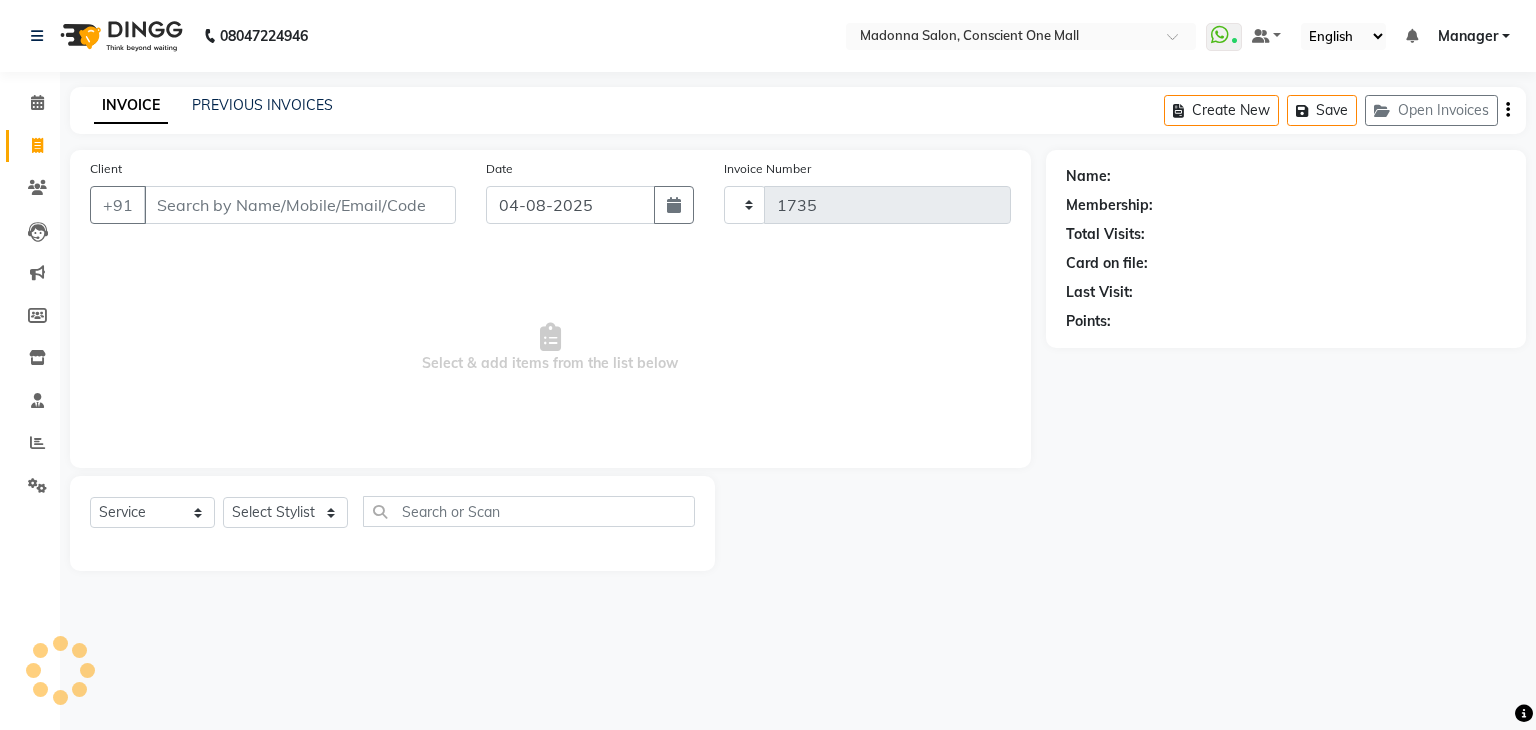 select on "7575" 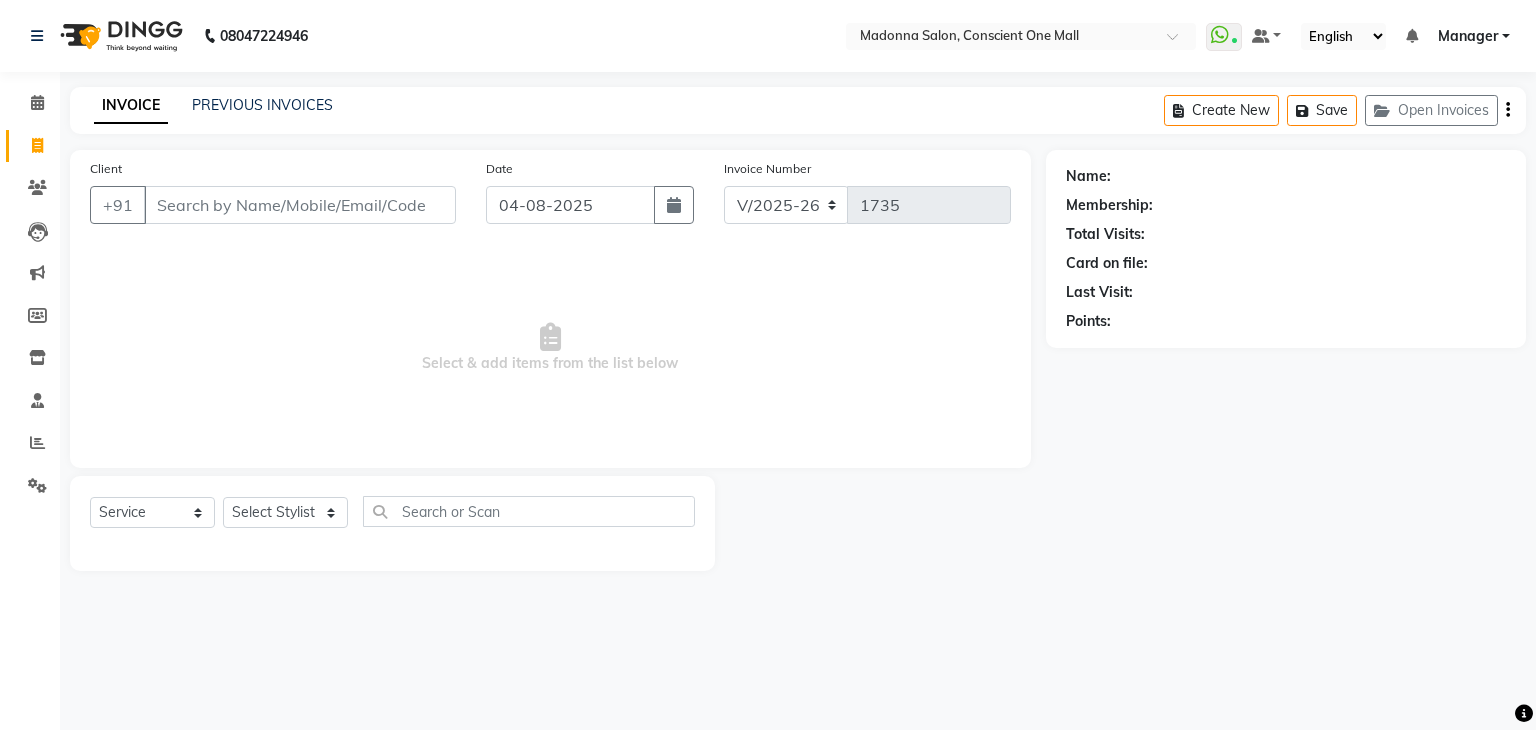click on "Select & add items from the list below" at bounding box center [550, 348] 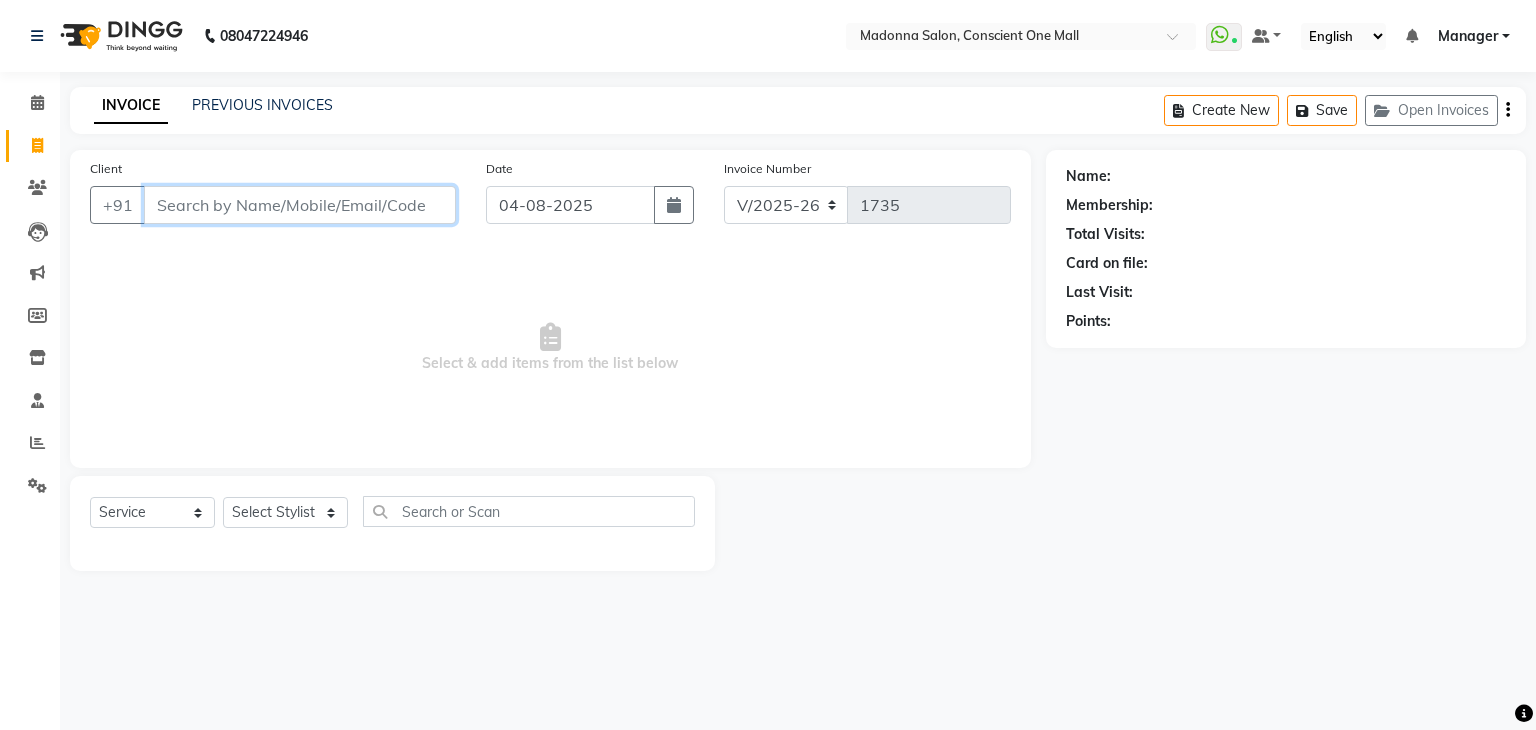 click on "Client" at bounding box center [300, 205] 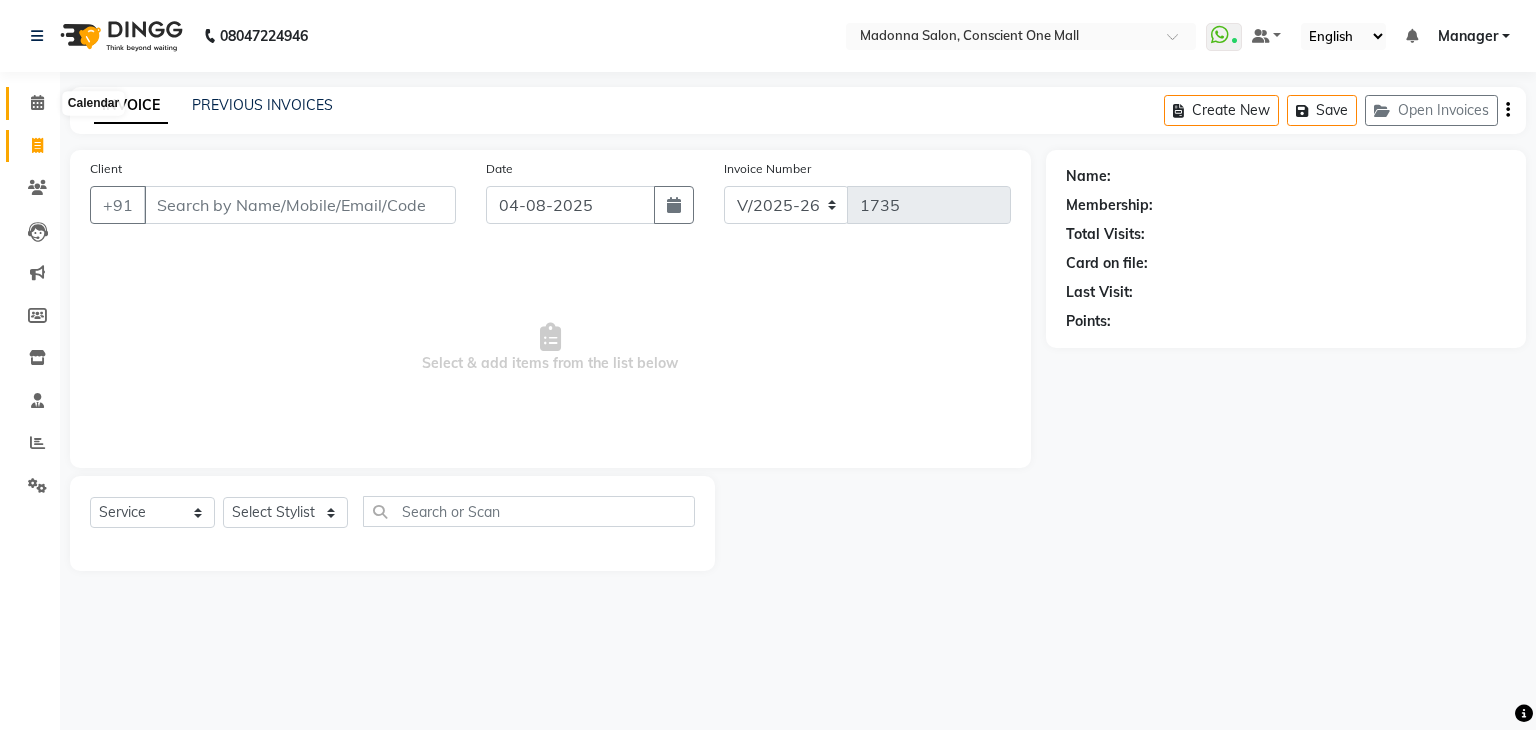 click 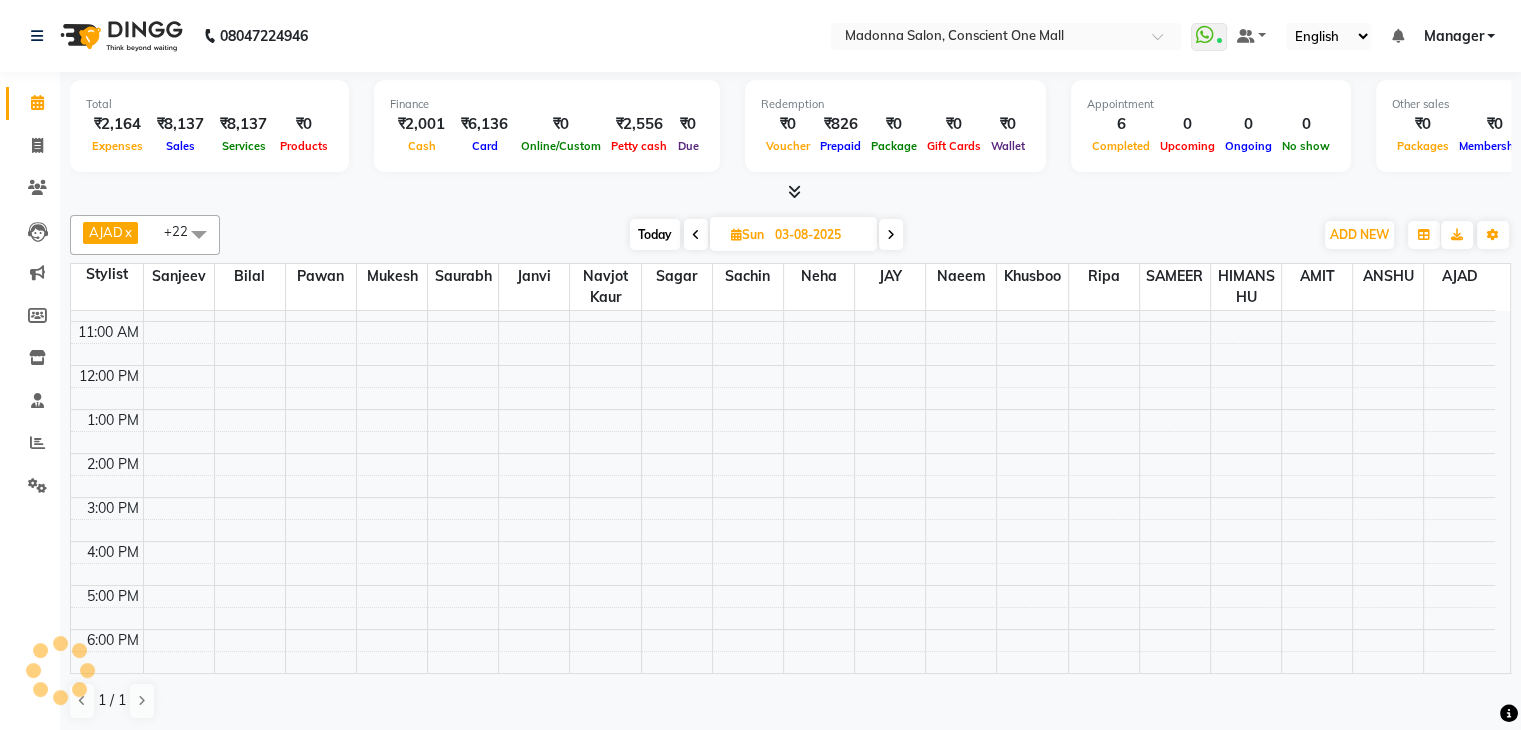 scroll, scrollTop: 0, scrollLeft: 0, axis: both 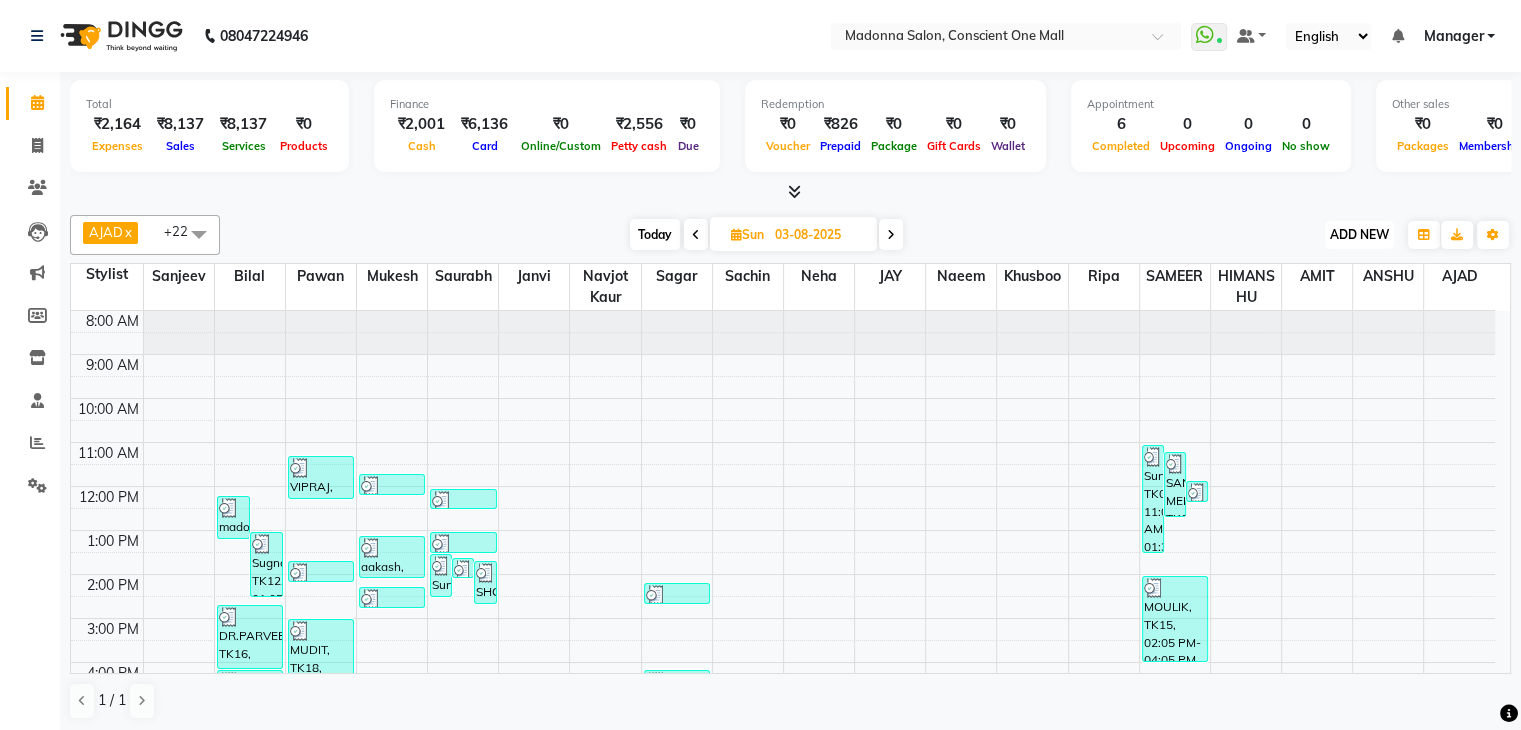click on "ADD NEW" at bounding box center [1359, 234] 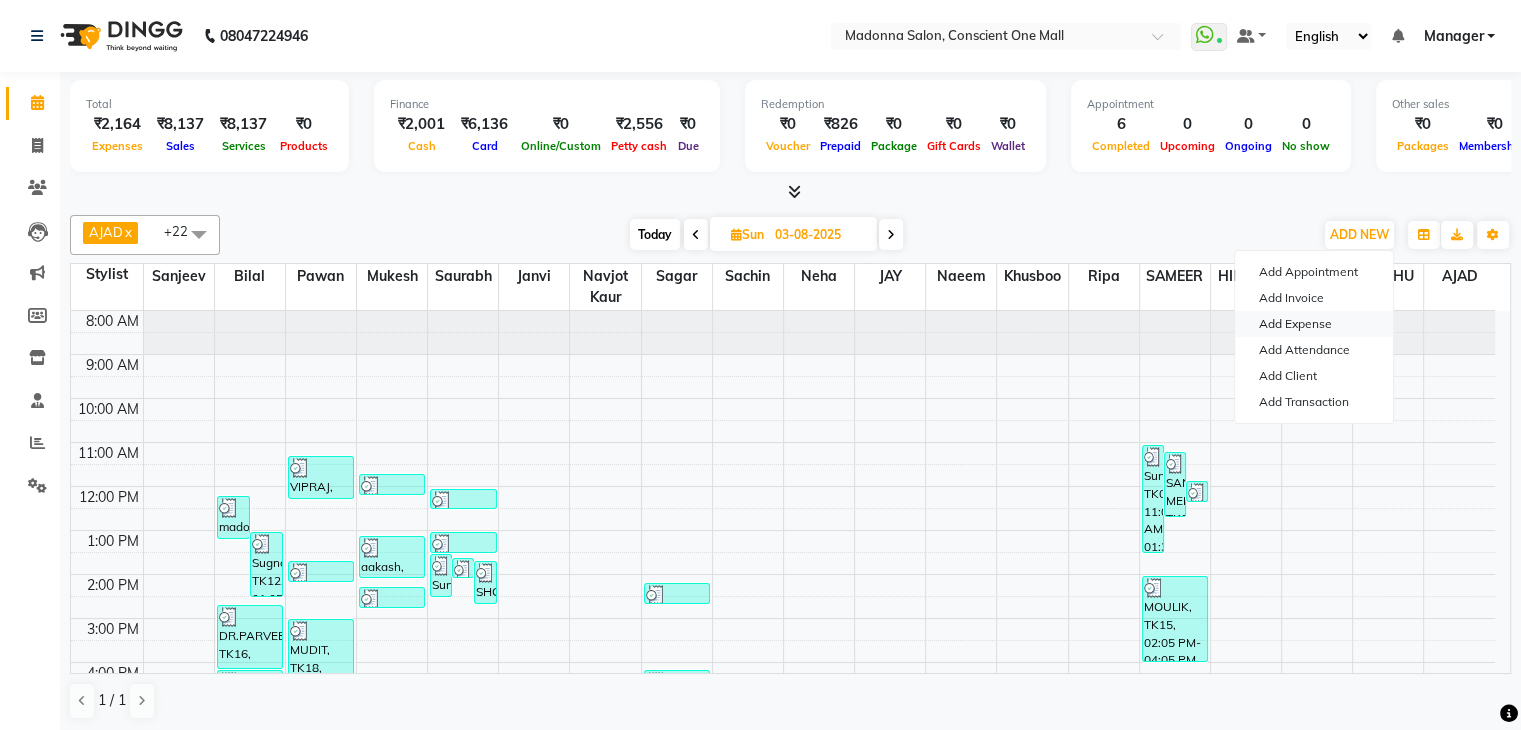 click on "Add Expense" at bounding box center (1314, 324) 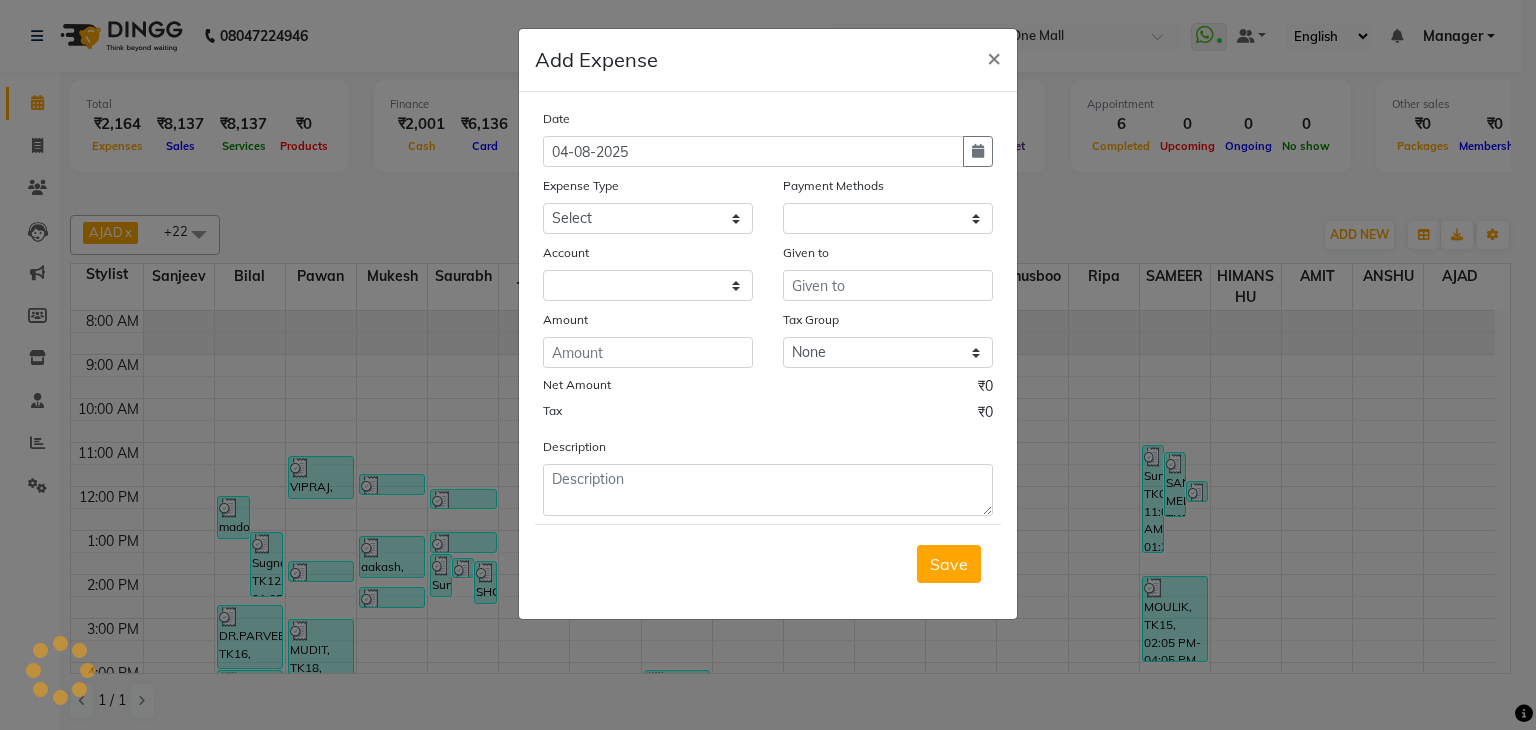 select on "1" 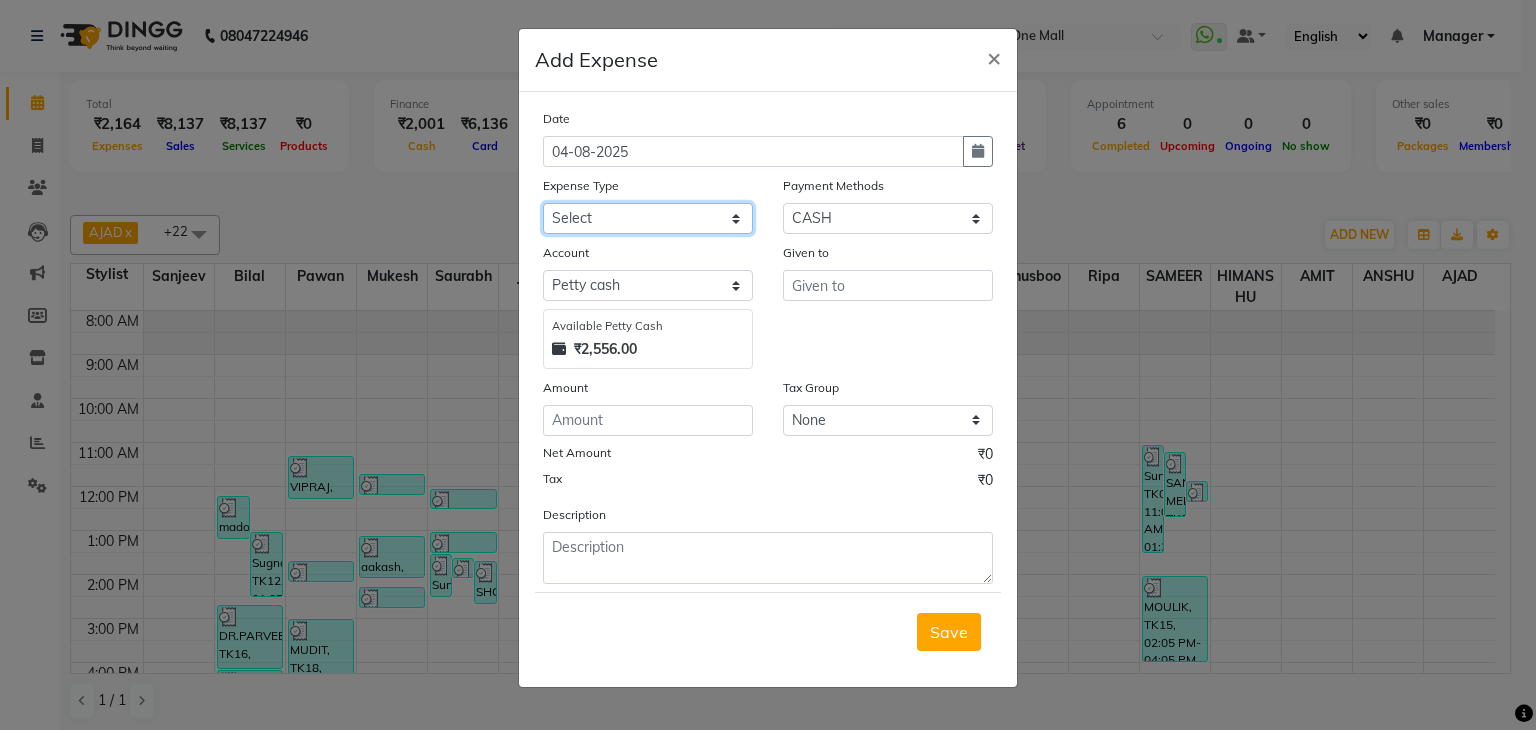 click on "Select 99 STORE Advance Salary BILLS CARDAMOM client change paytm Client Snacks Coffee CONVEYANCE cookies Day book Donation ELECTRICIAN Electricity Bill FARE FOOD EXPENSE Garbage Monthly Expense Ginger Hit Incentive INSTAMART JALJIRA POWDER JEERA POWDER LAUNDARY Lemon Marketing Medical MEMBERSHIP COMISSON milk Misc MOBILE RECHARGE MONEY CHANGE M S COMI Nimbu Payment Other Pantry PAYMENT paytm Tip PLUMBER PRINT ROLL Product PRODUCT iNCENTIVE PURCHASING Recive cash SAFAIWALA Salary salon use SALT staff incentive Staff Snacks SUGAR Tea TIP VISHAL MART WATER ZEPTO" 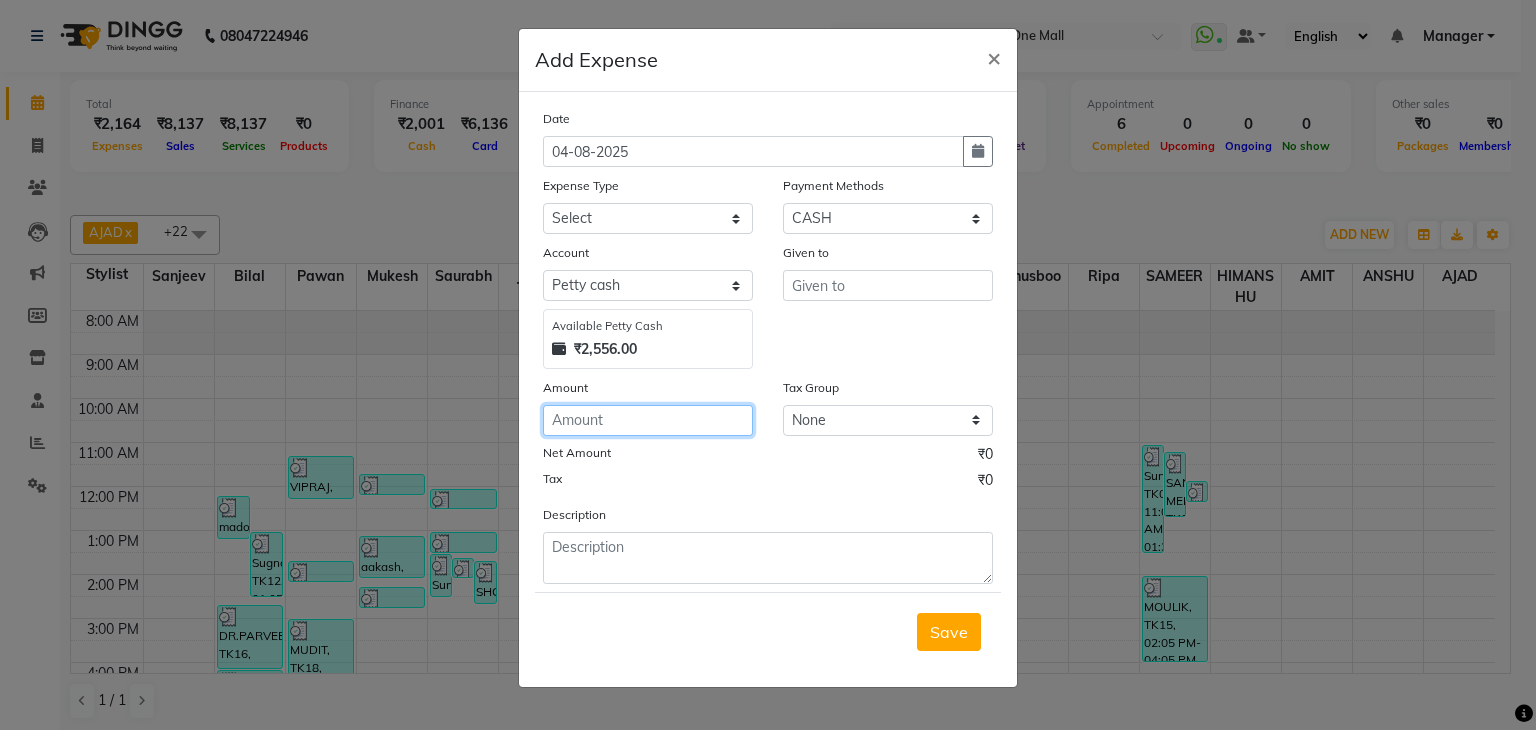 click 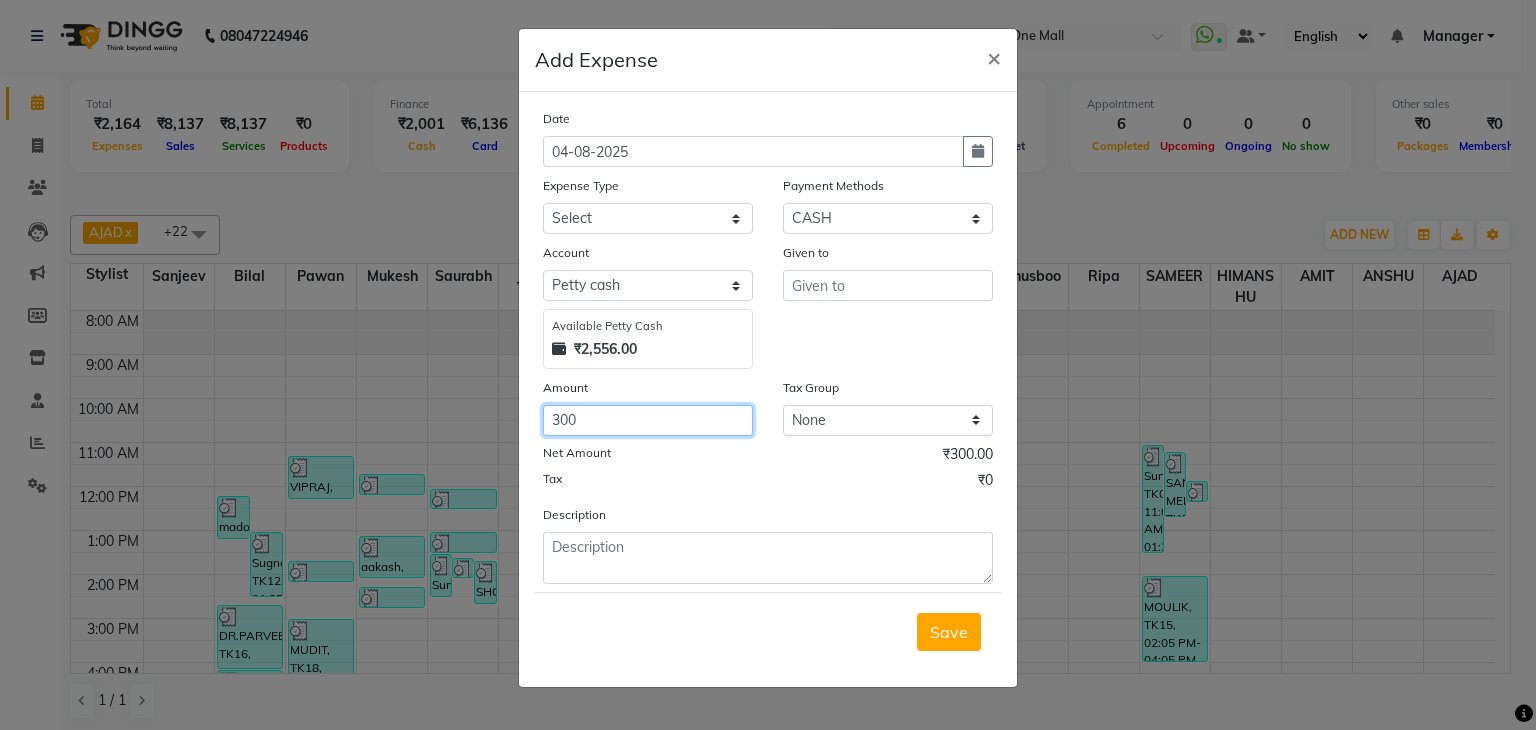 type on "300" 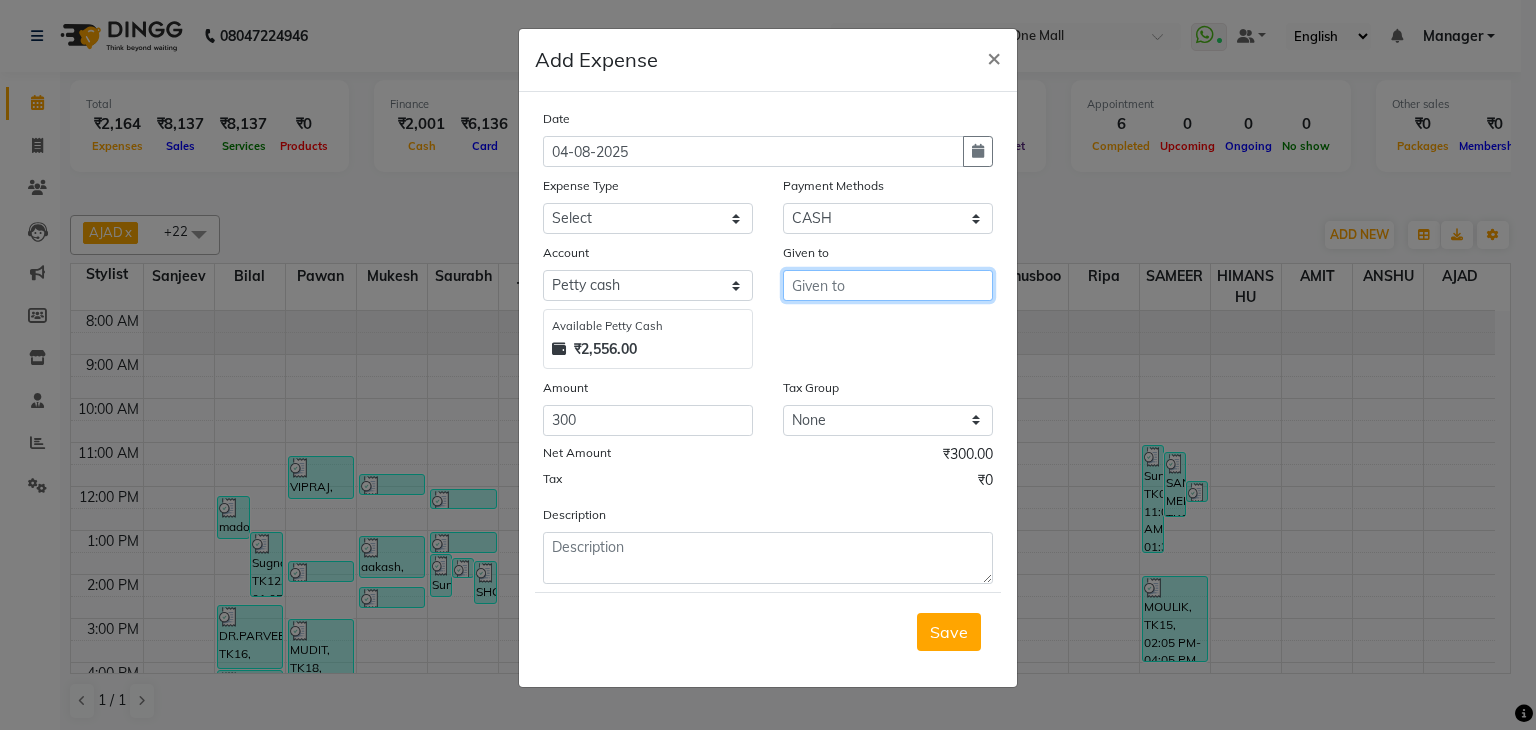 click at bounding box center [888, 285] 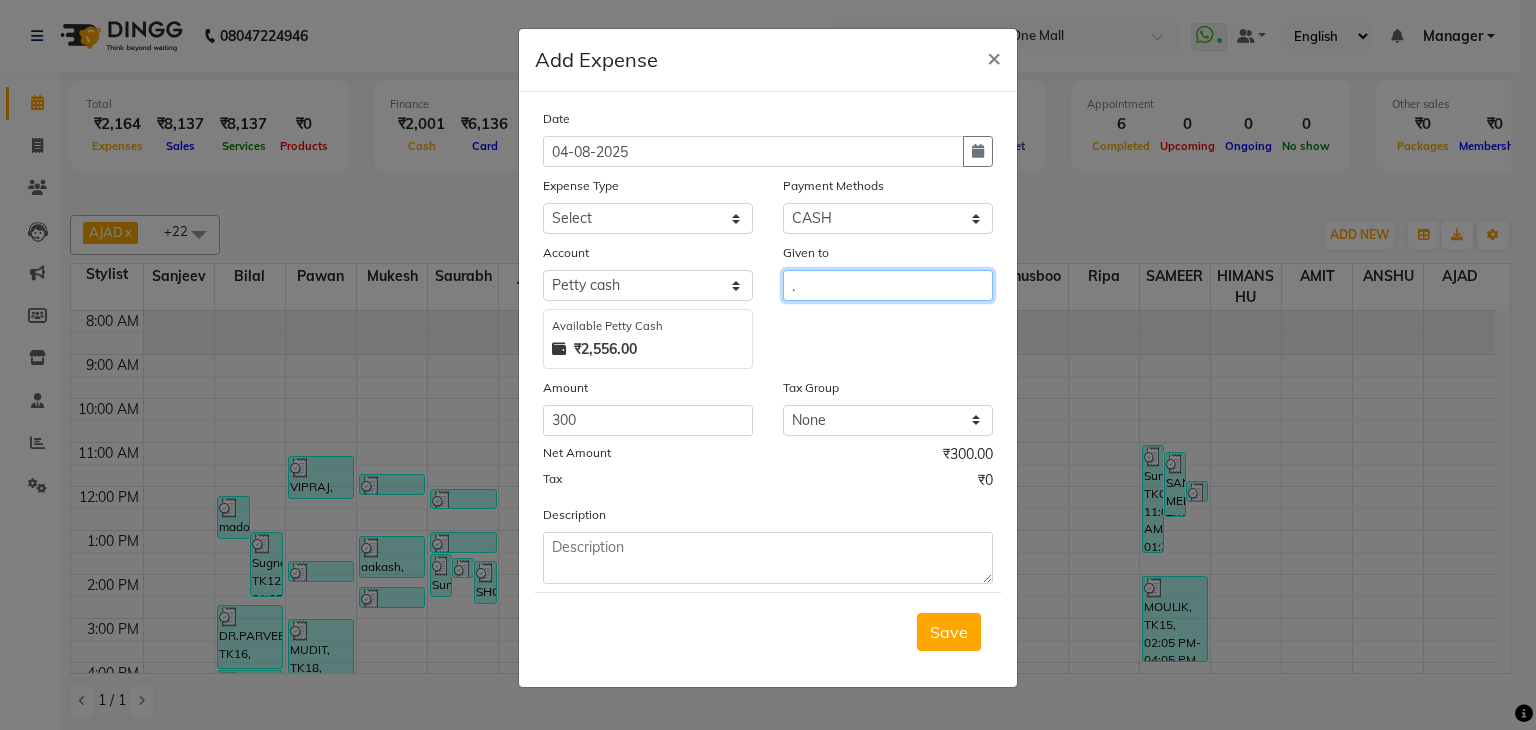 type on "." 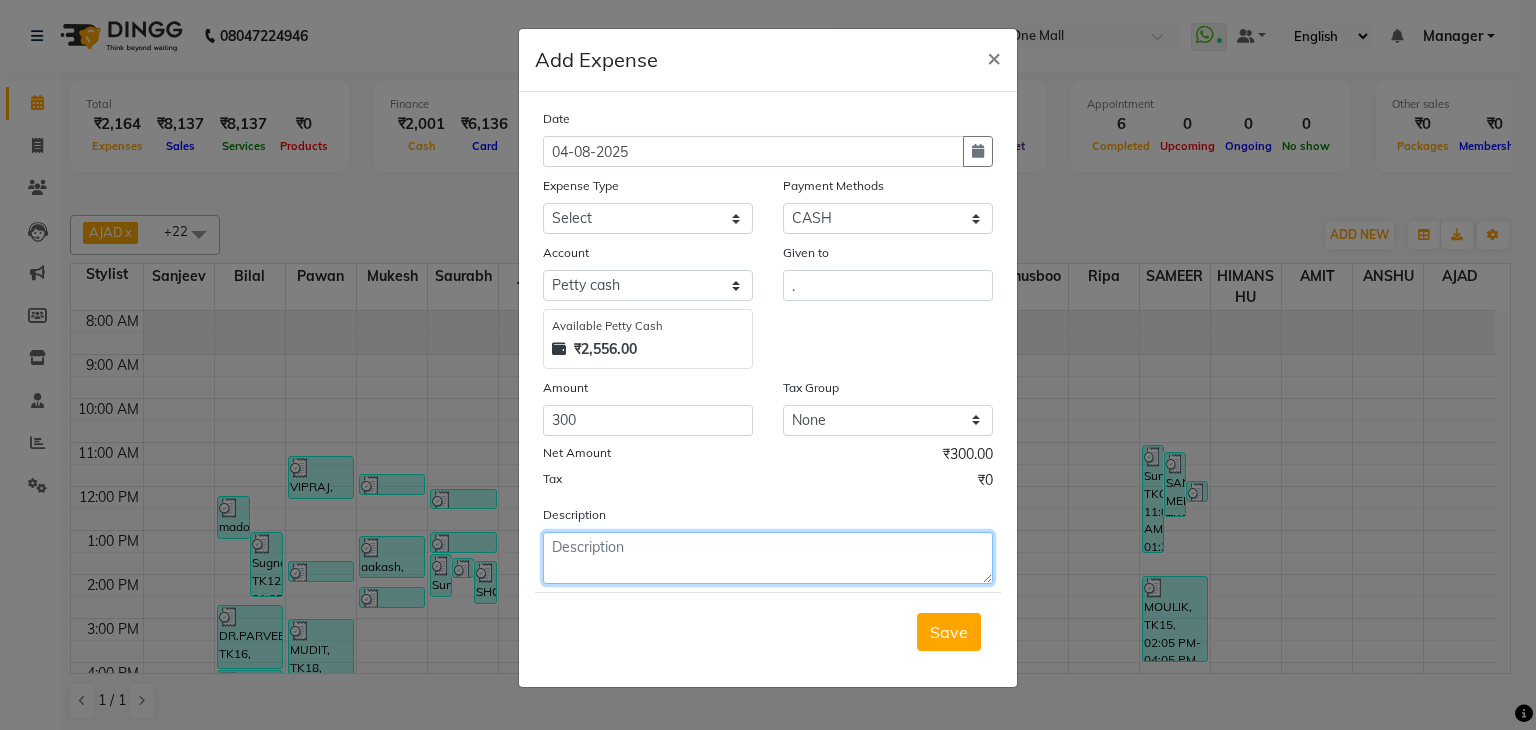 click 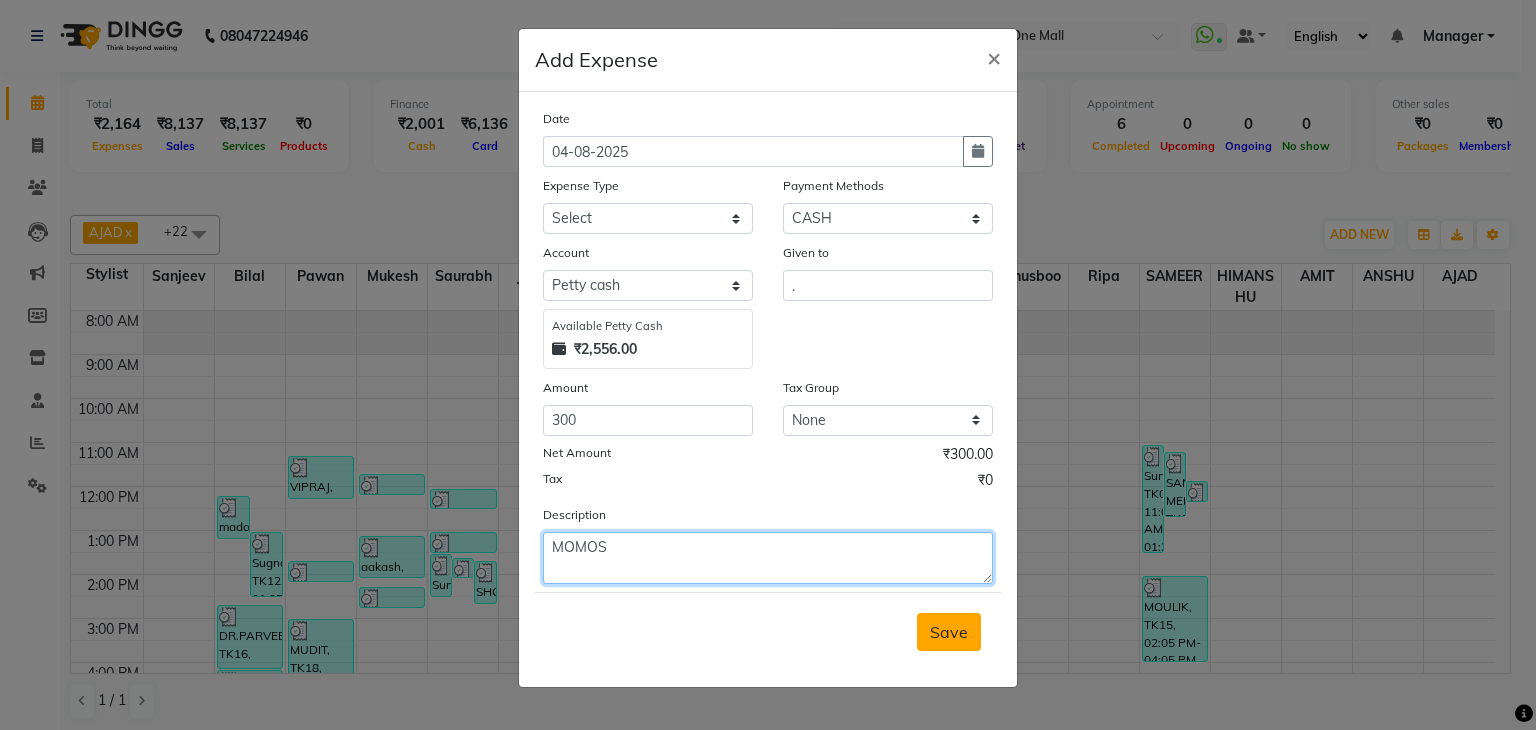 type on "MOMOS" 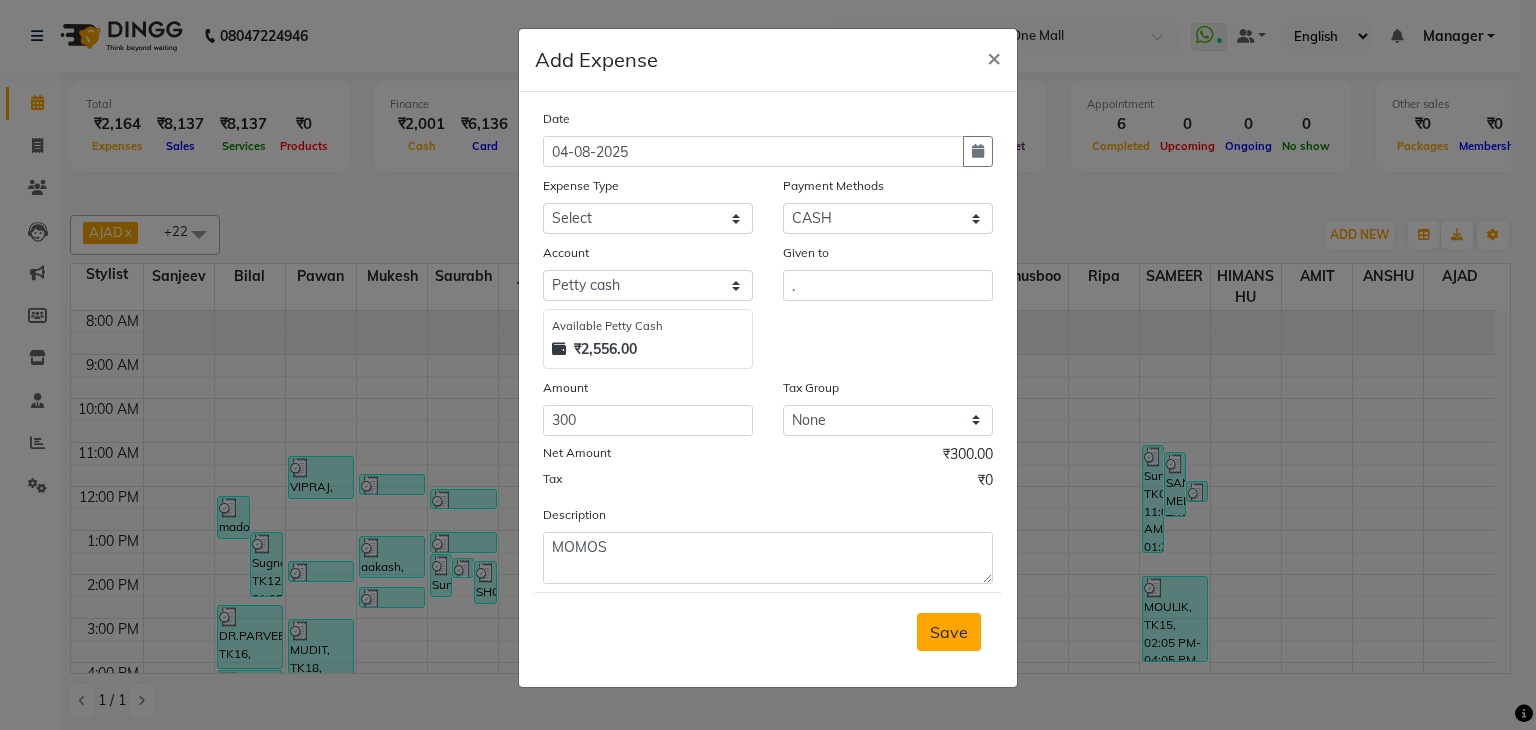 click on "Save" at bounding box center (949, 632) 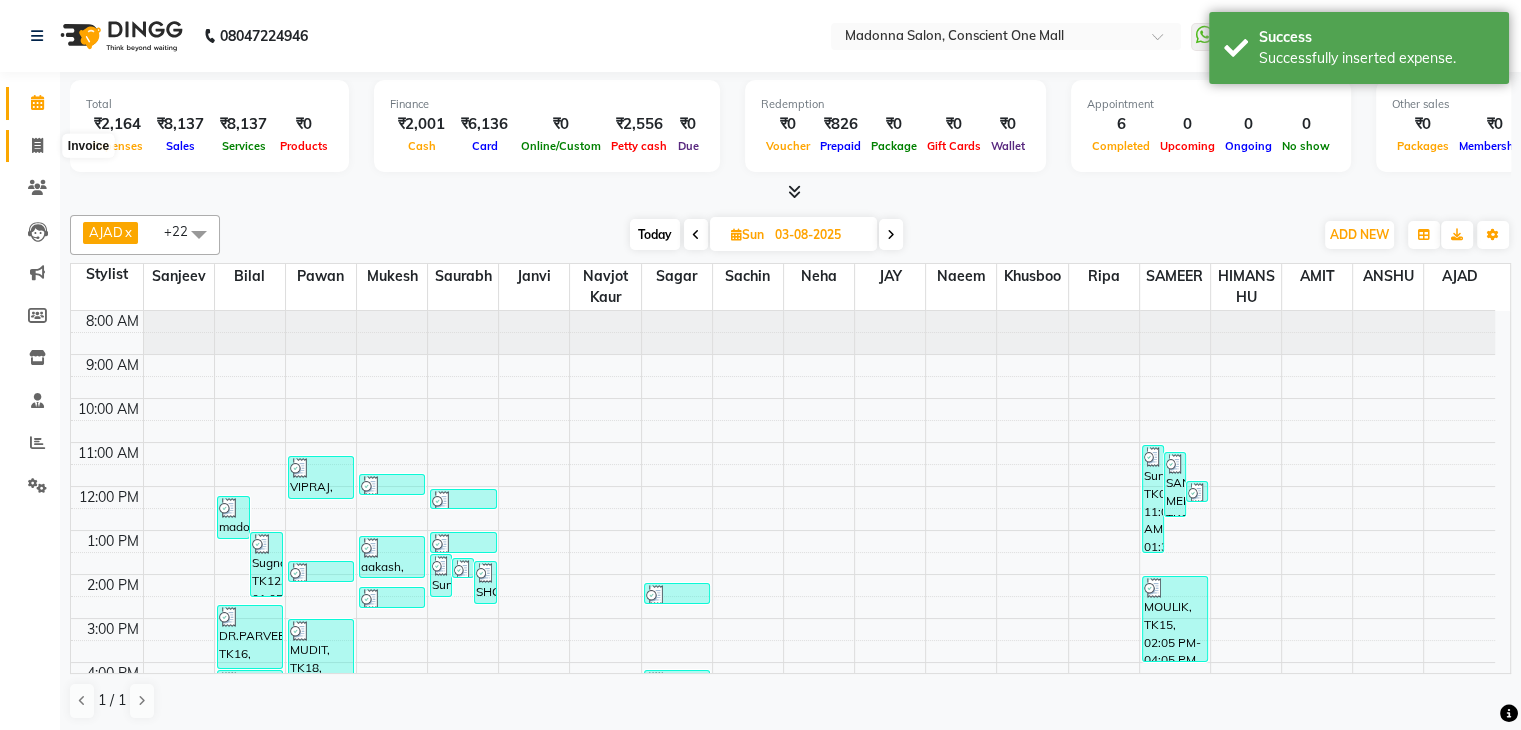 click 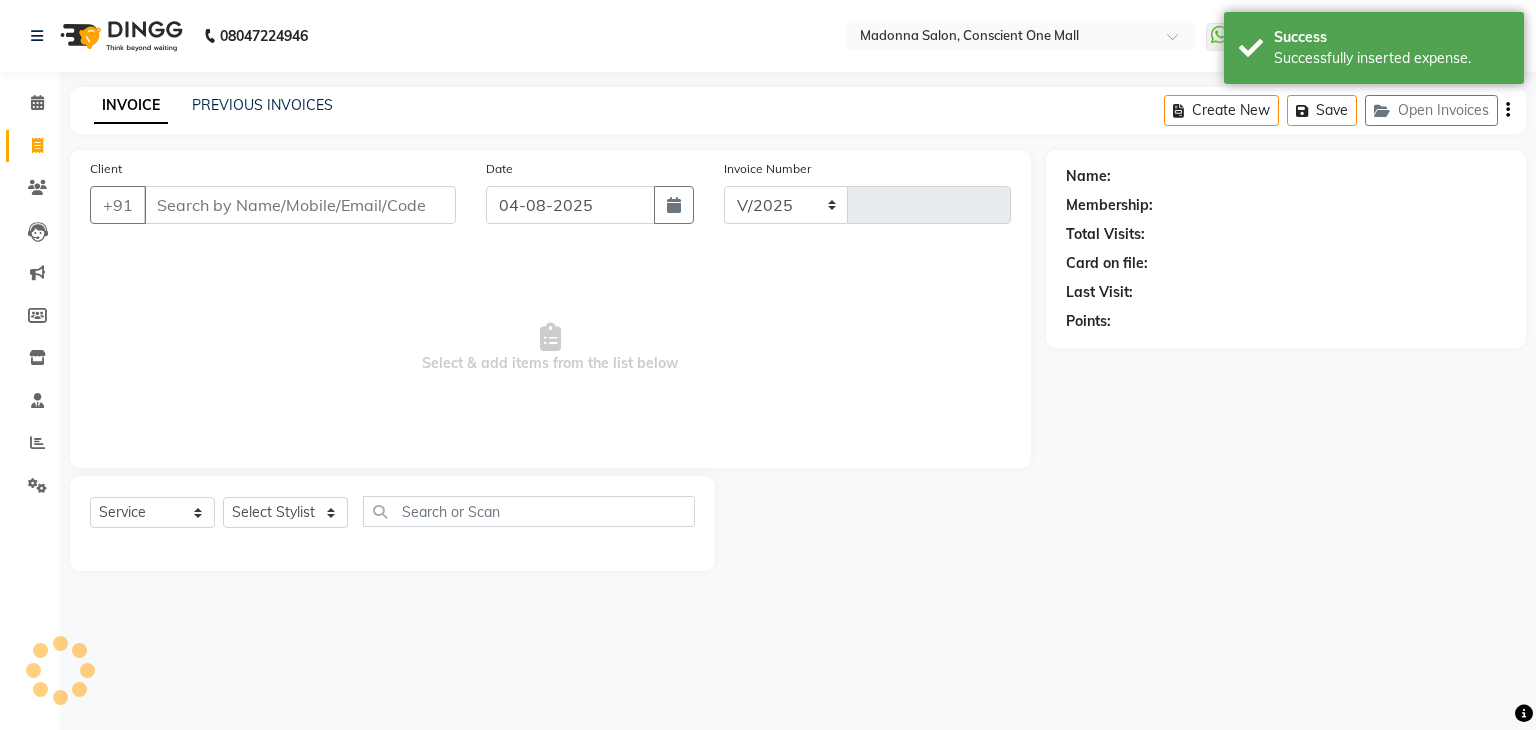 select on "7575" 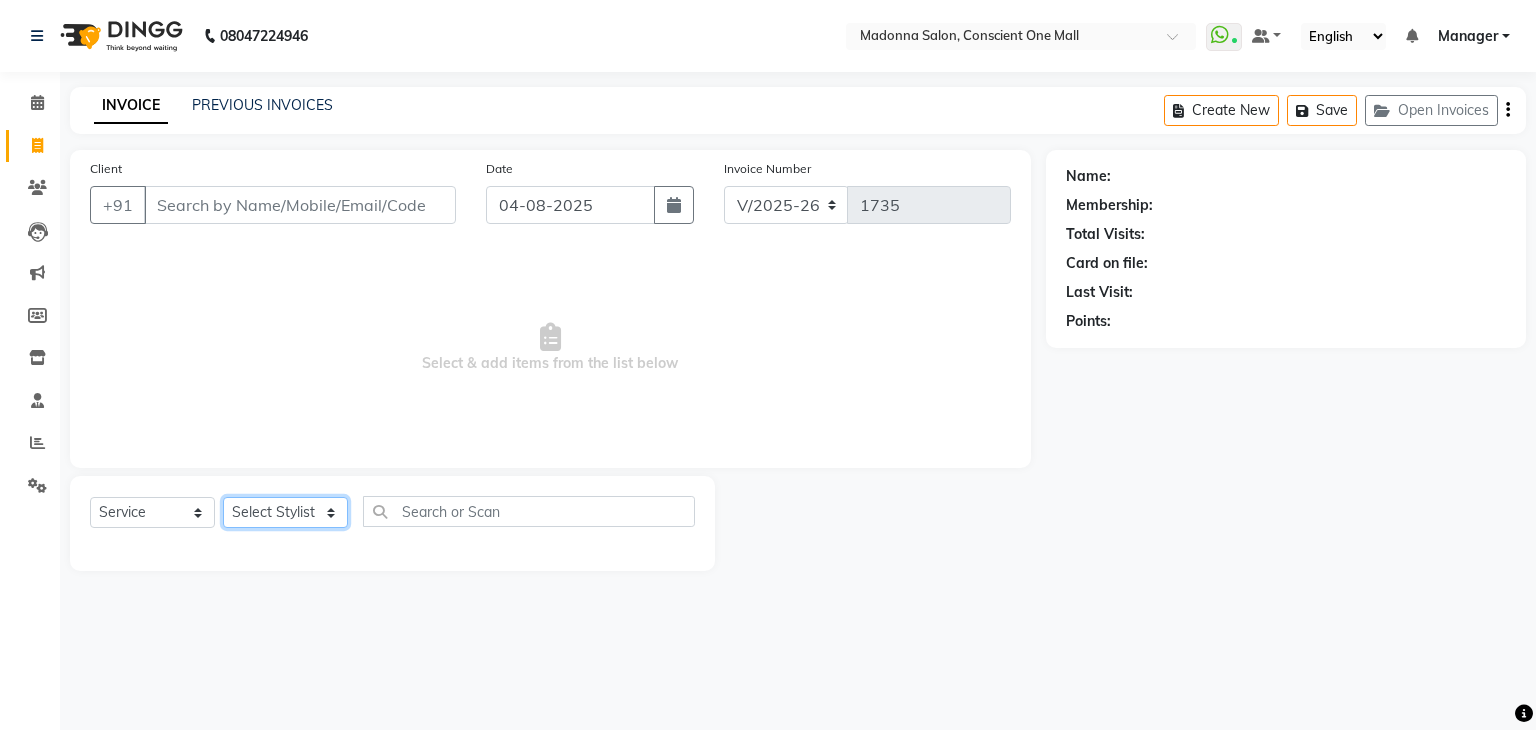 click on "Select Stylist AJAD AMIT ANSHU Bilal Harry himanshi HIMANSHU Janvi JAY Khusboo Manager misty Mukesh Naeem Navjot Kaur neha Pawan RAKHI Ripa Sachin Sagar  SAMEER Sanjeev Saurabh" 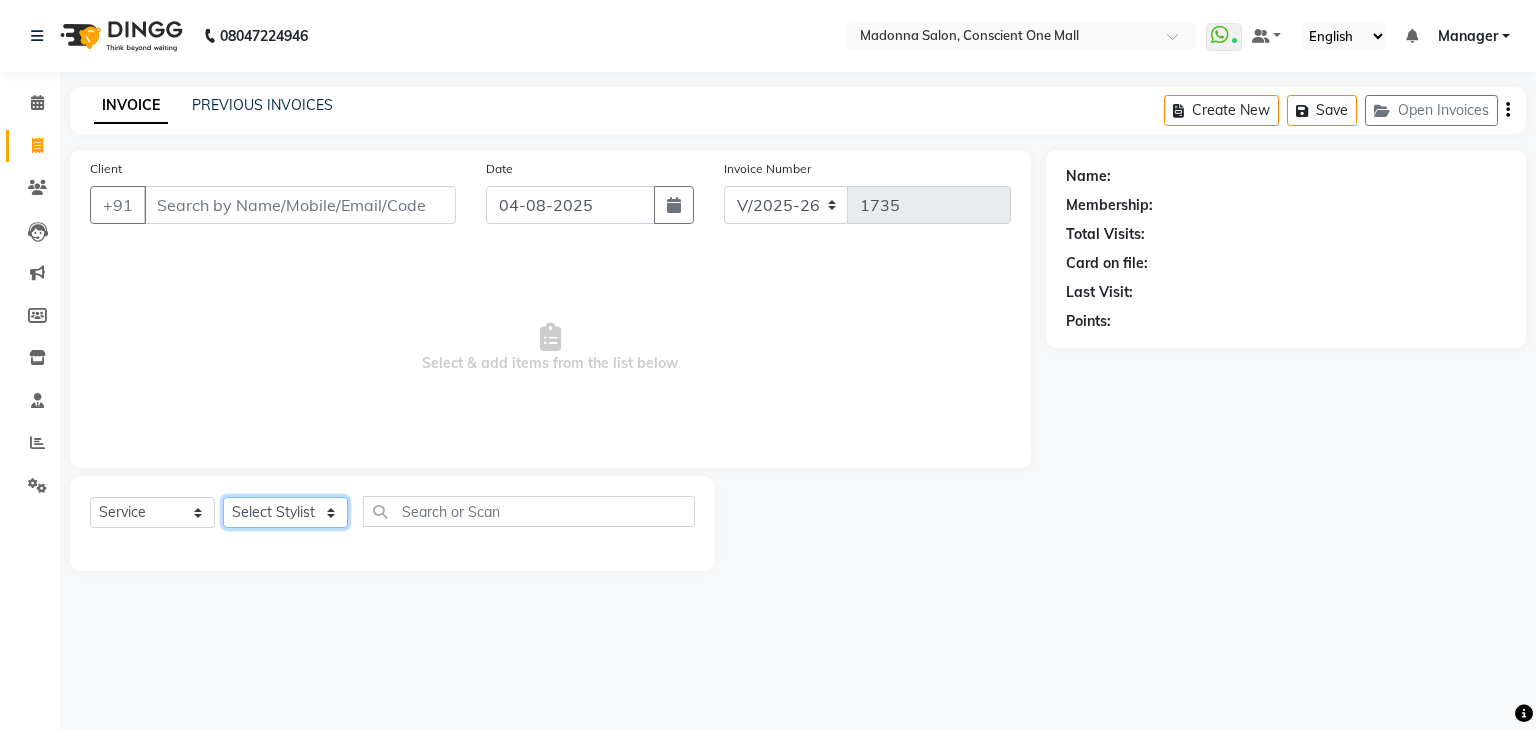 select on "67299" 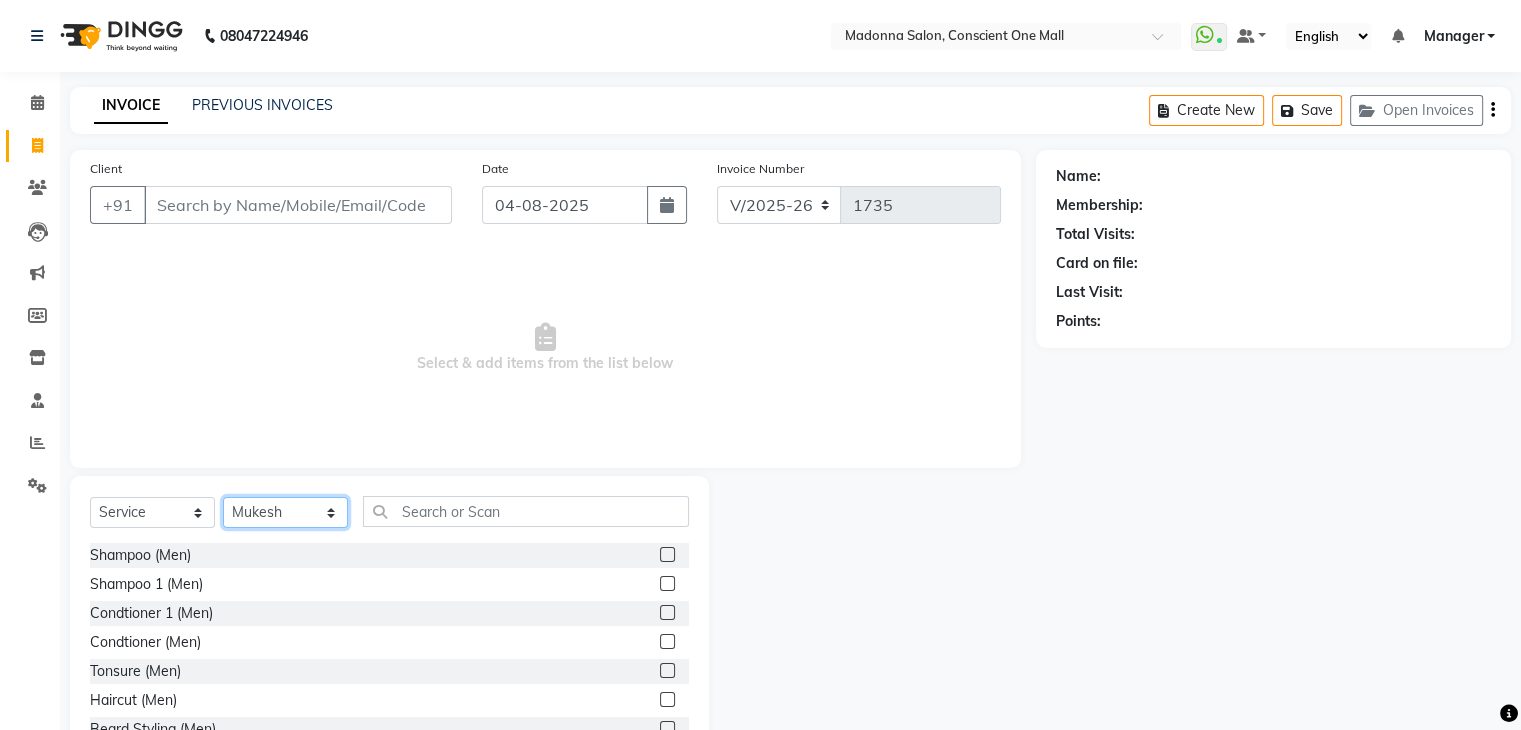 click on "Select Stylist AJAD AMIT ANSHU Bilal Harry himanshi HIMANSHU Janvi JAY Khusboo Manager misty Mukesh Naeem Navjot Kaur neha Pawan RAKHI Ripa Sachin Sagar  SAMEER Sanjeev Saurabh" 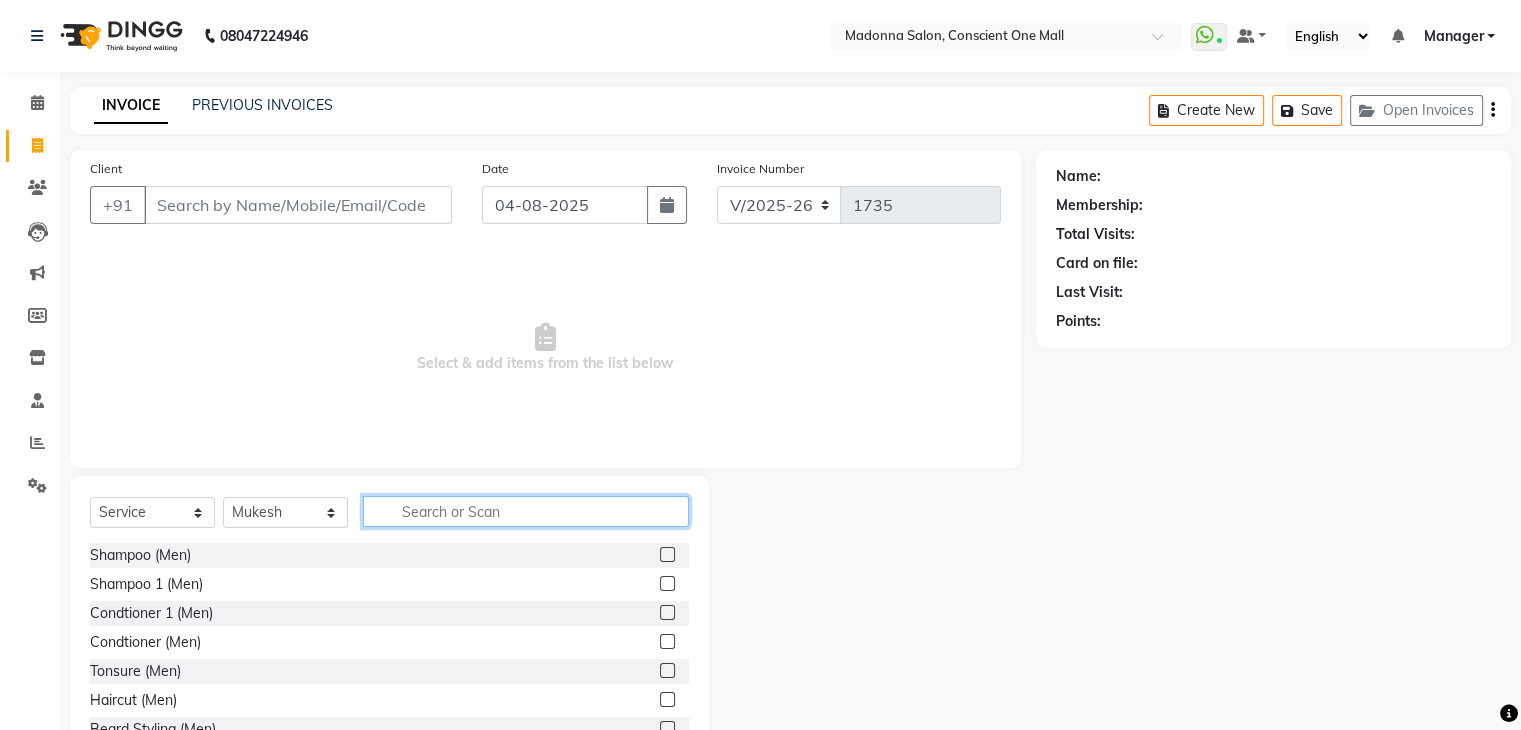 click 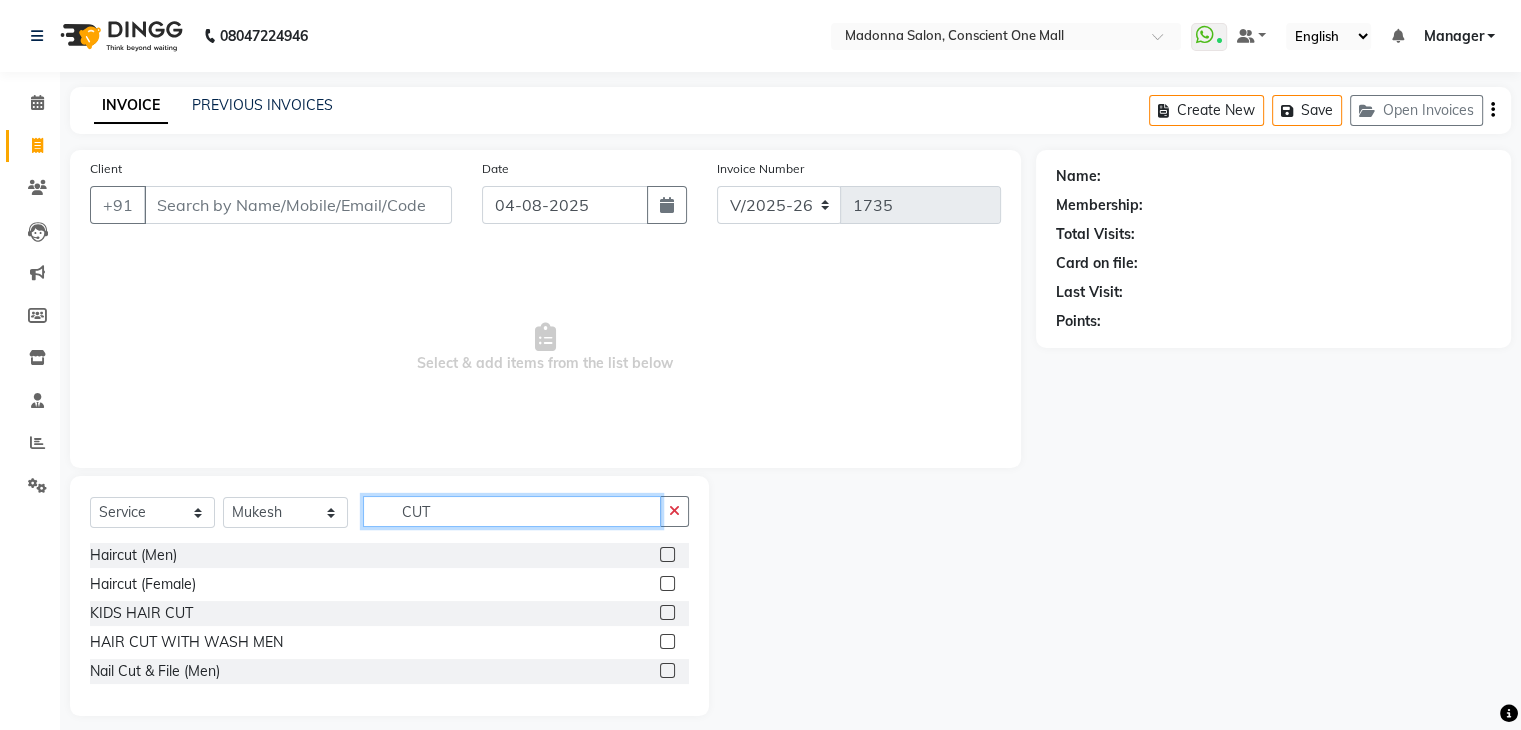 type on "CUT" 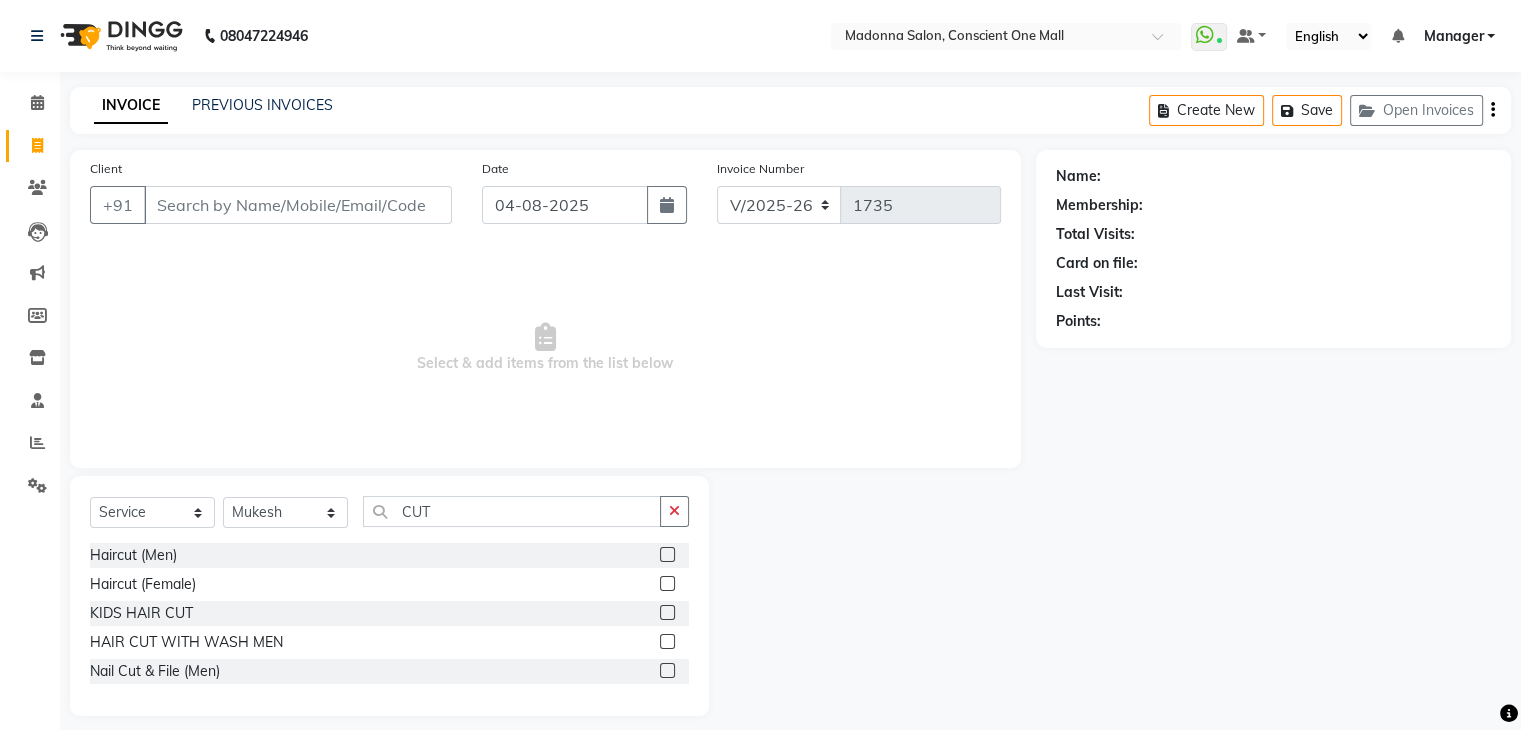 click 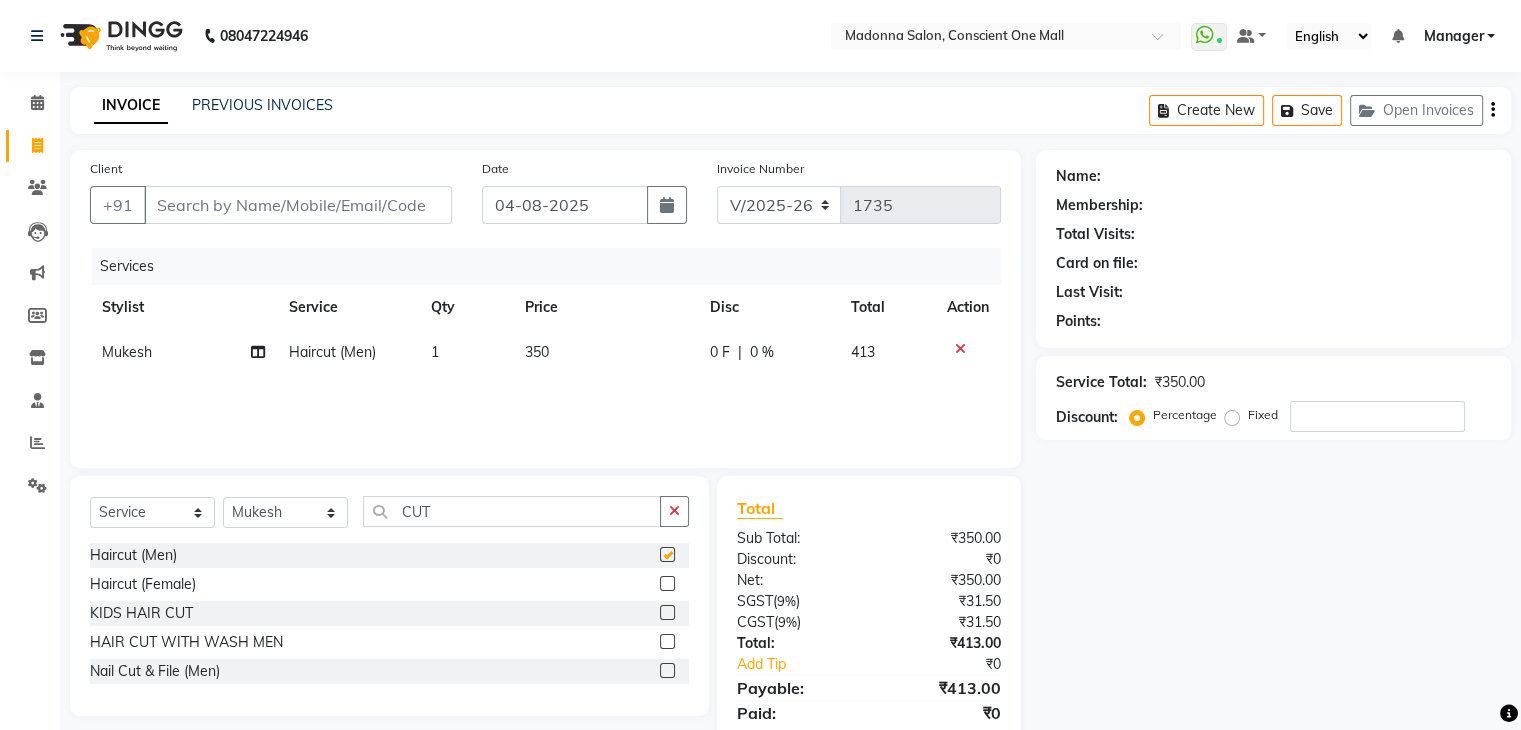 checkbox on "false" 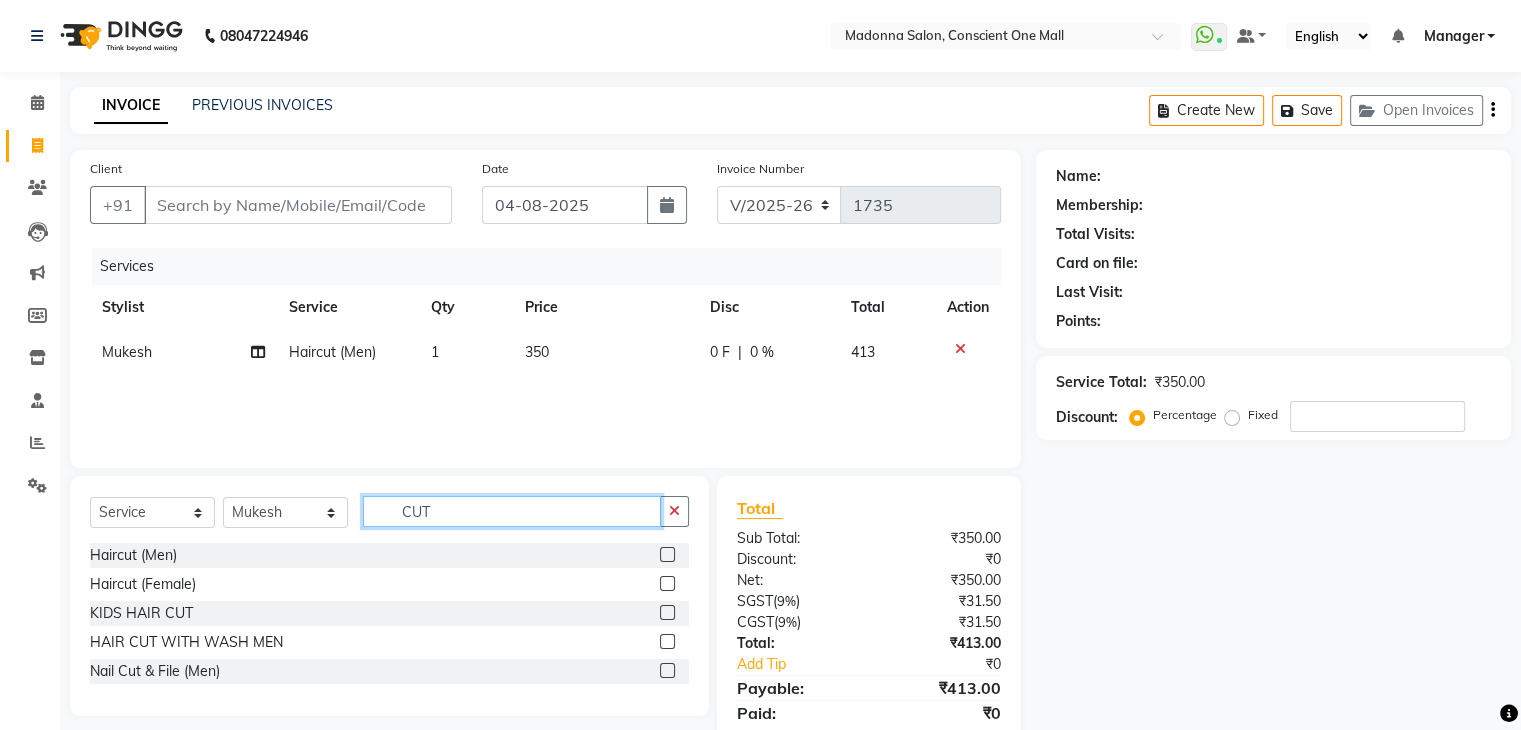 click on "CUT" 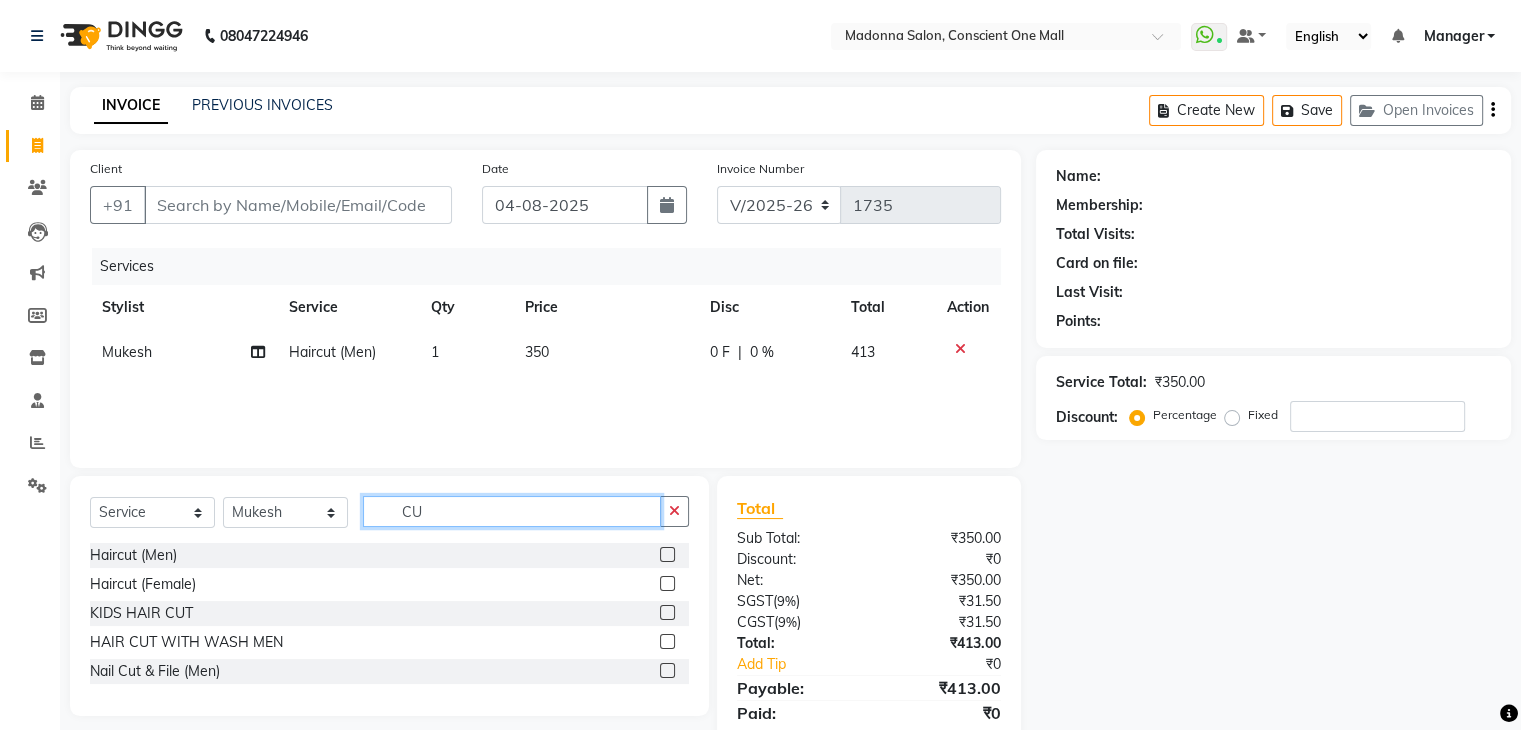 type on "C" 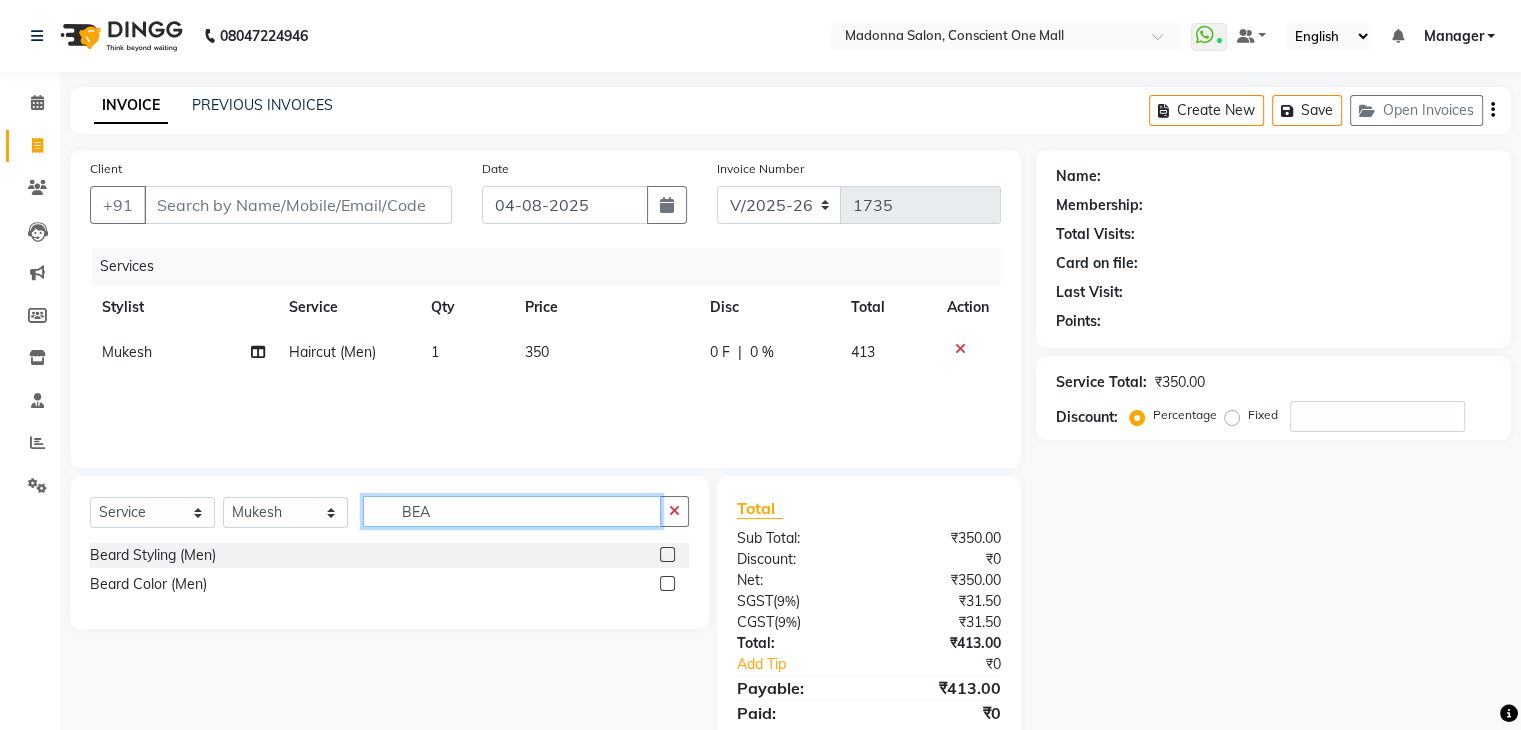 type on "BEA" 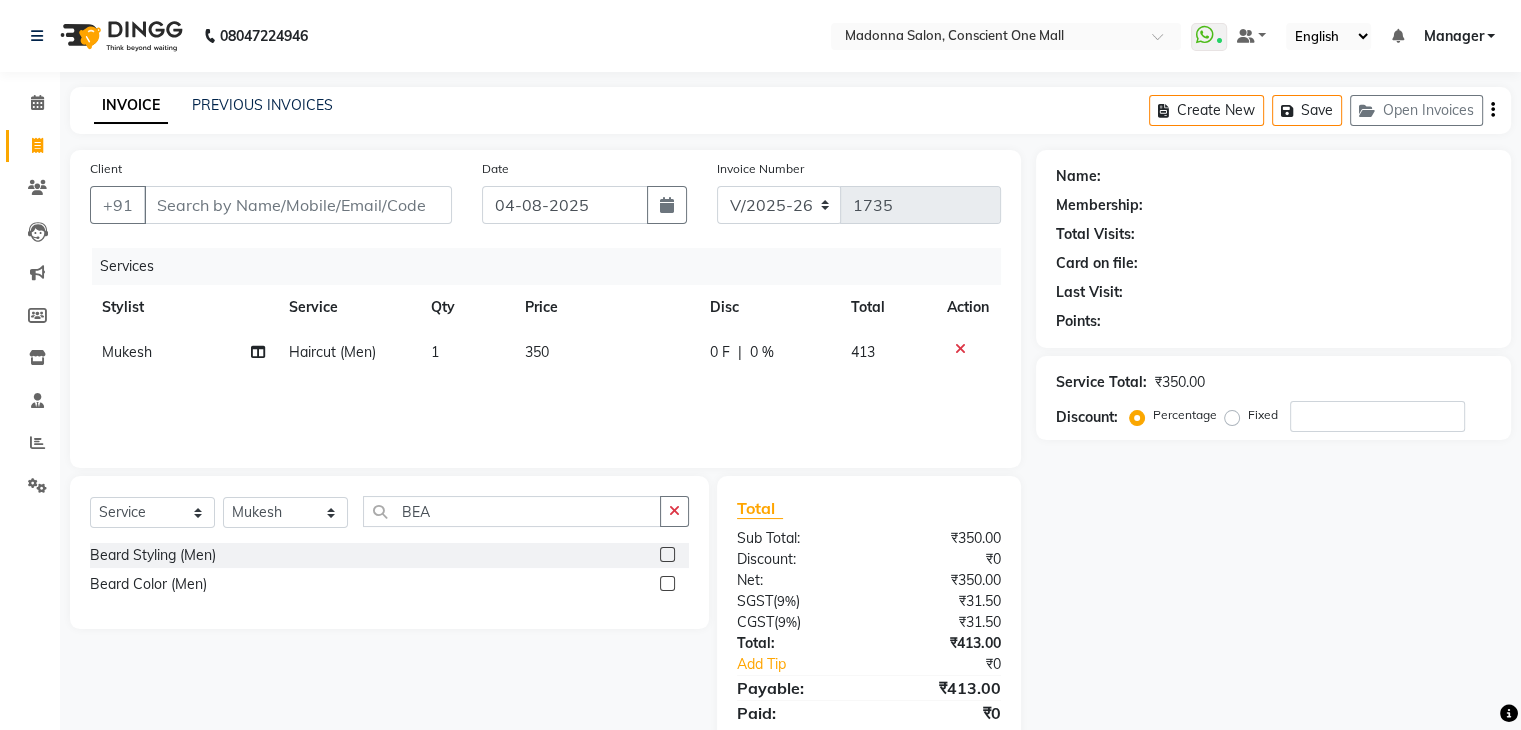 click 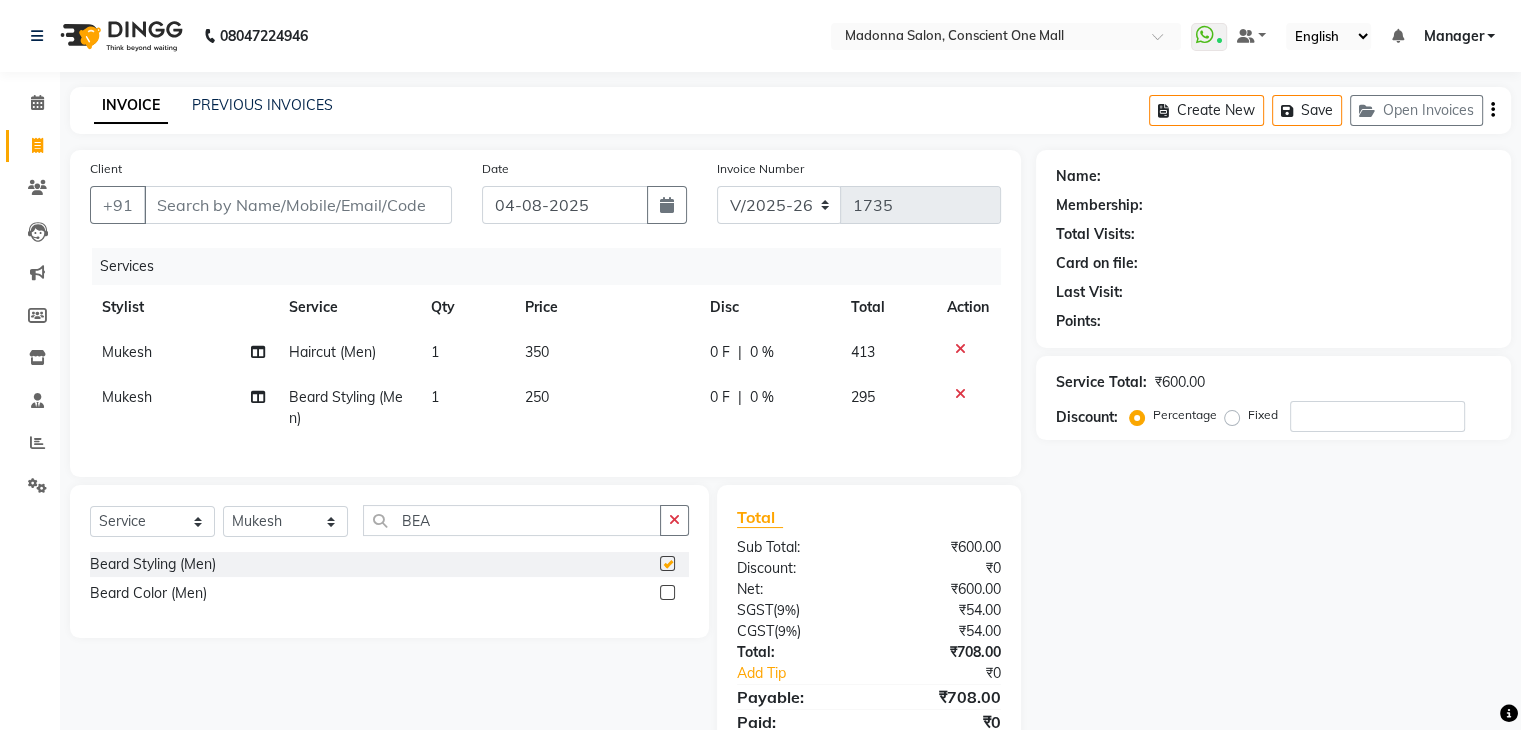 checkbox on "false" 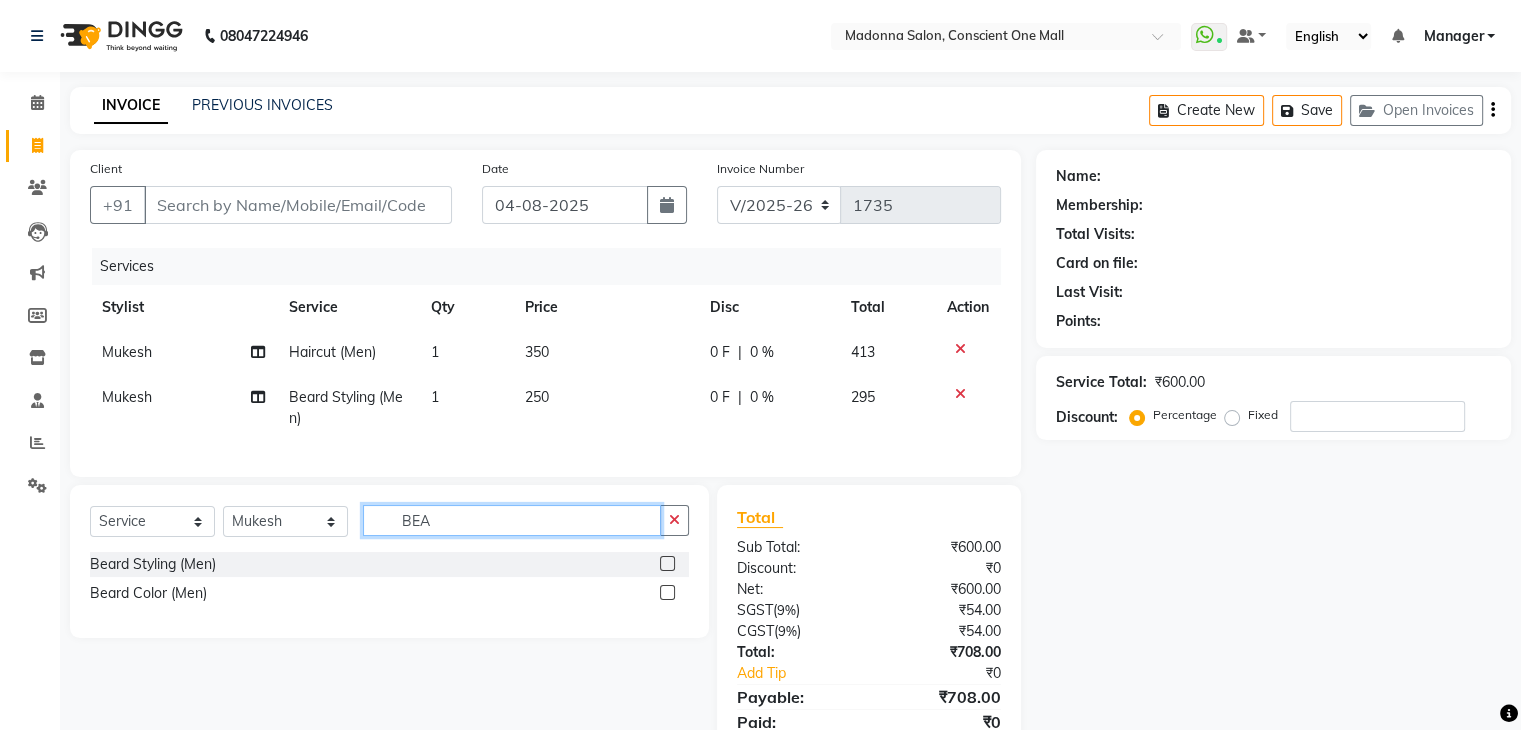 click on "BEA" 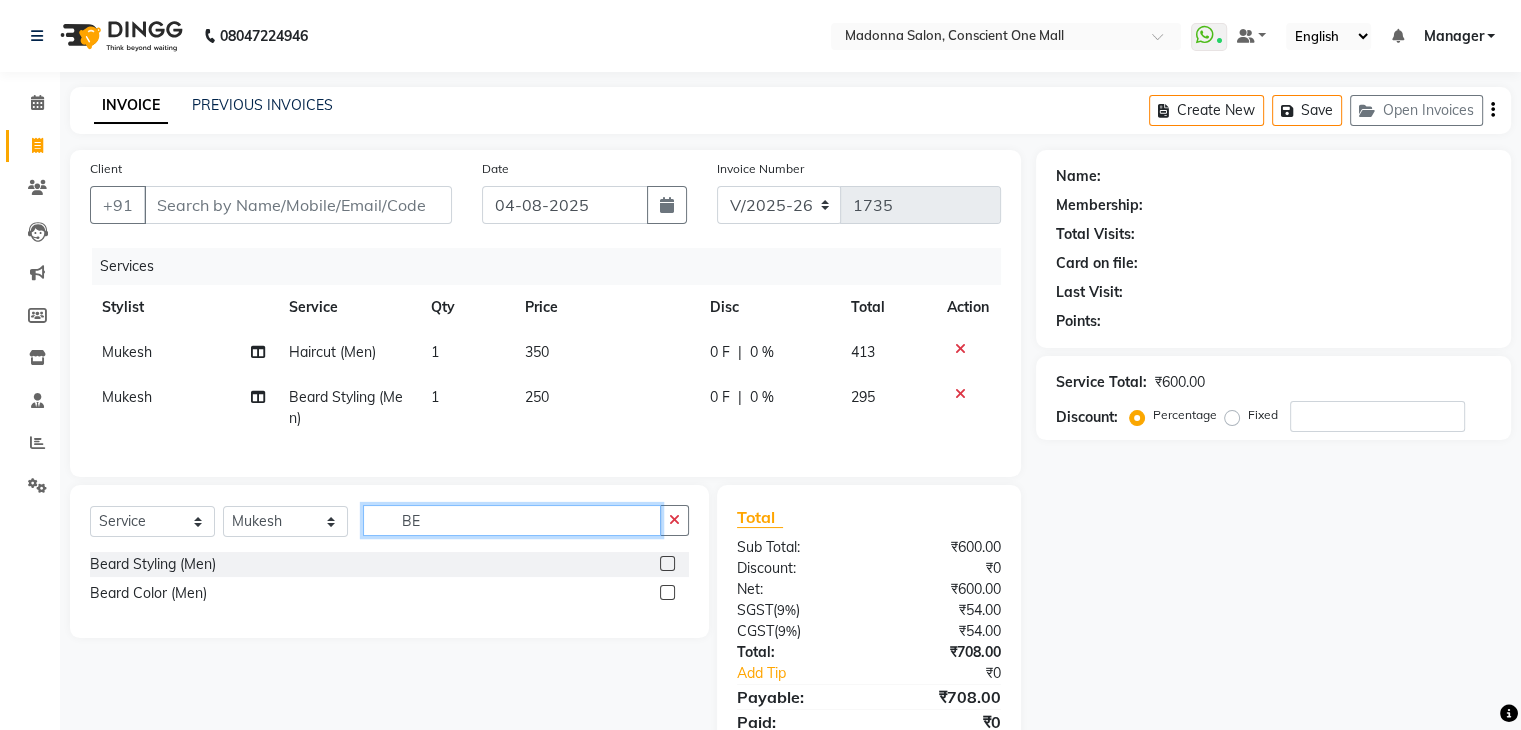 type on "B" 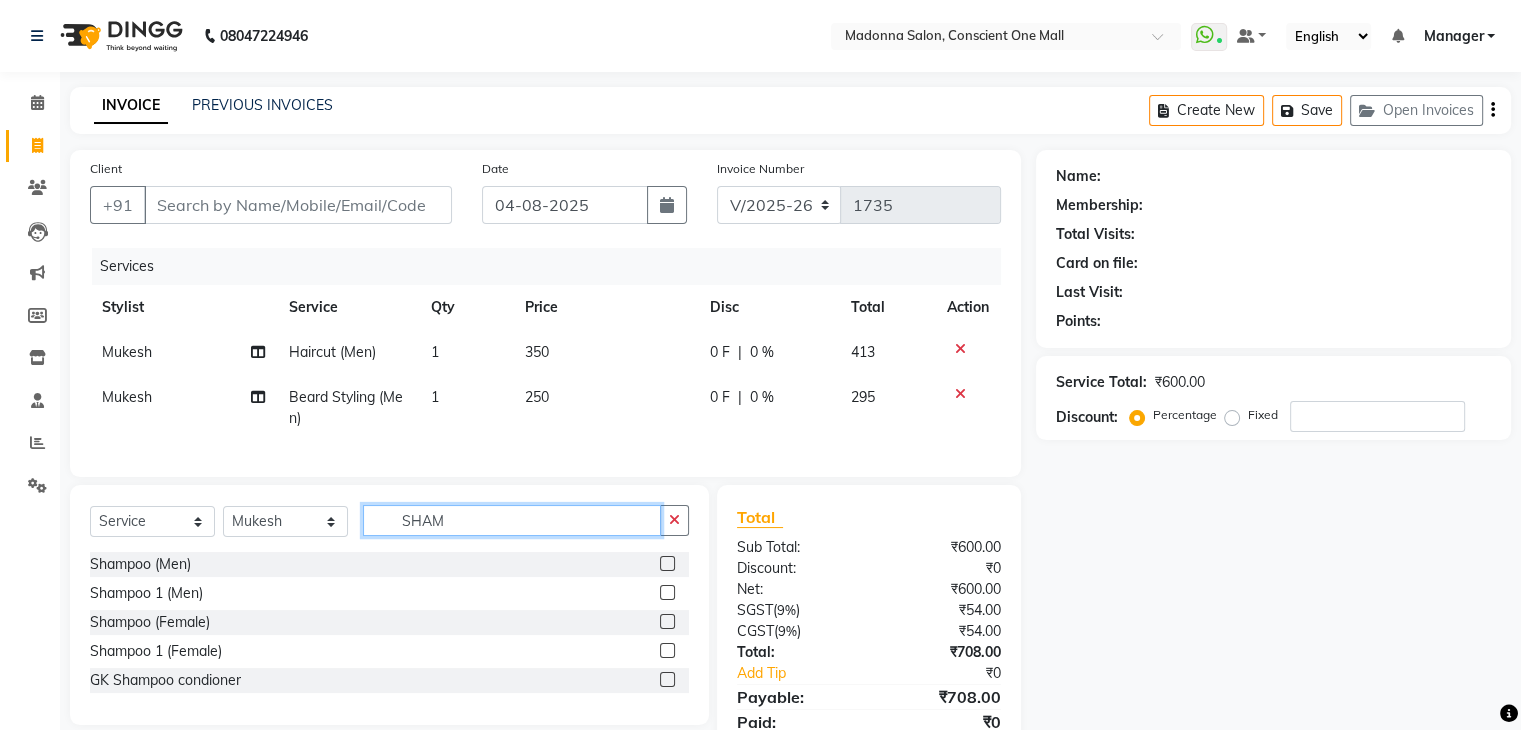 type on "SHAM" 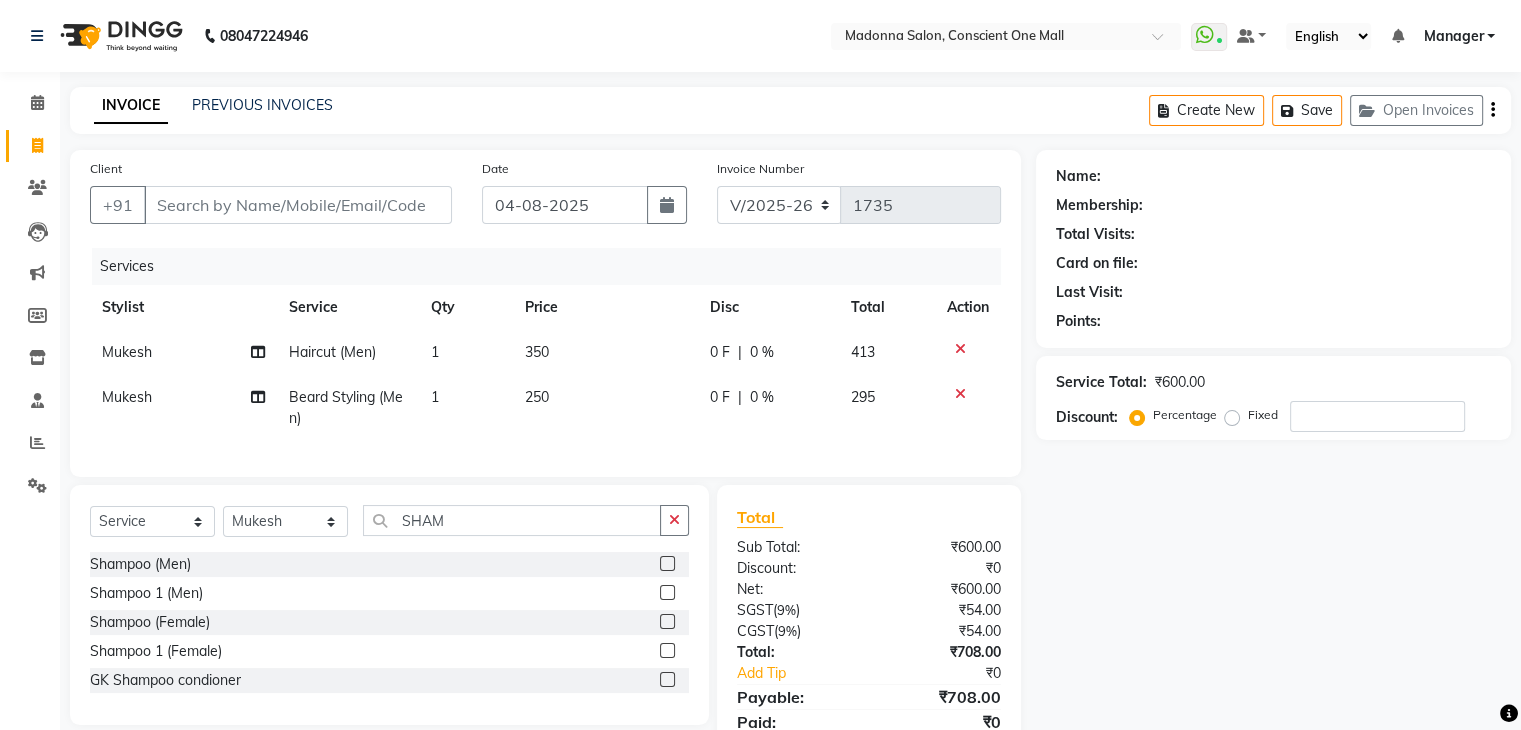 click 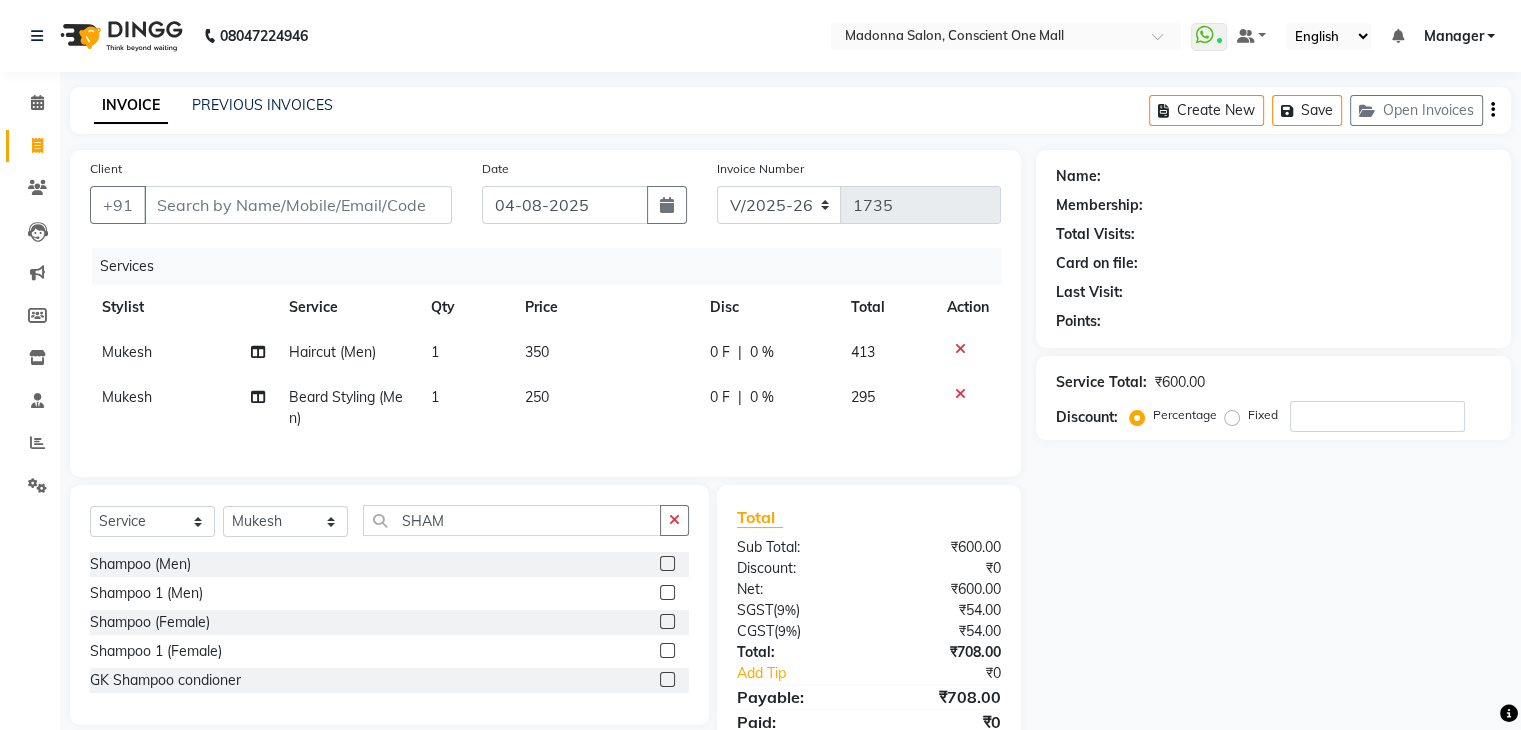 click at bounding box center [666, 564] 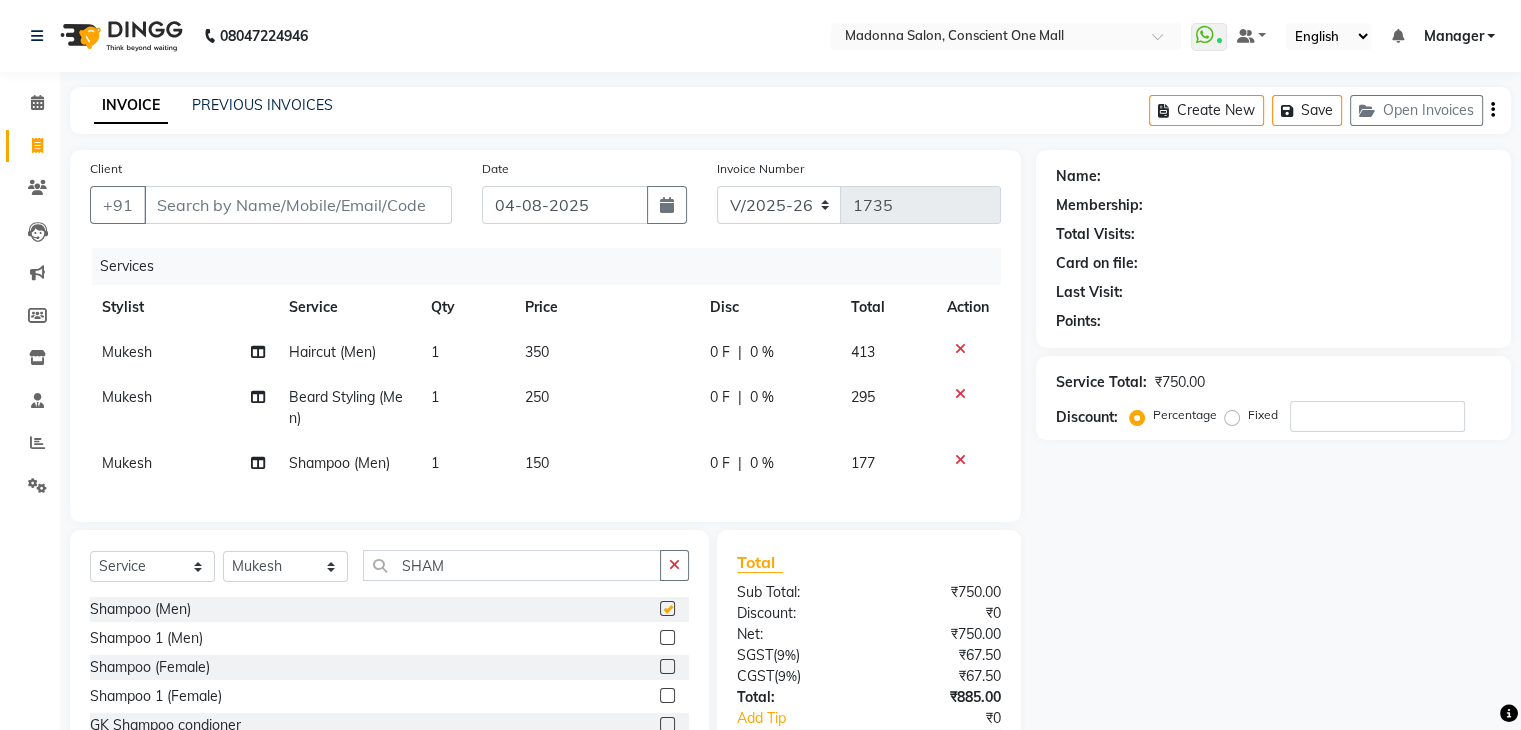 checkbox on "false" 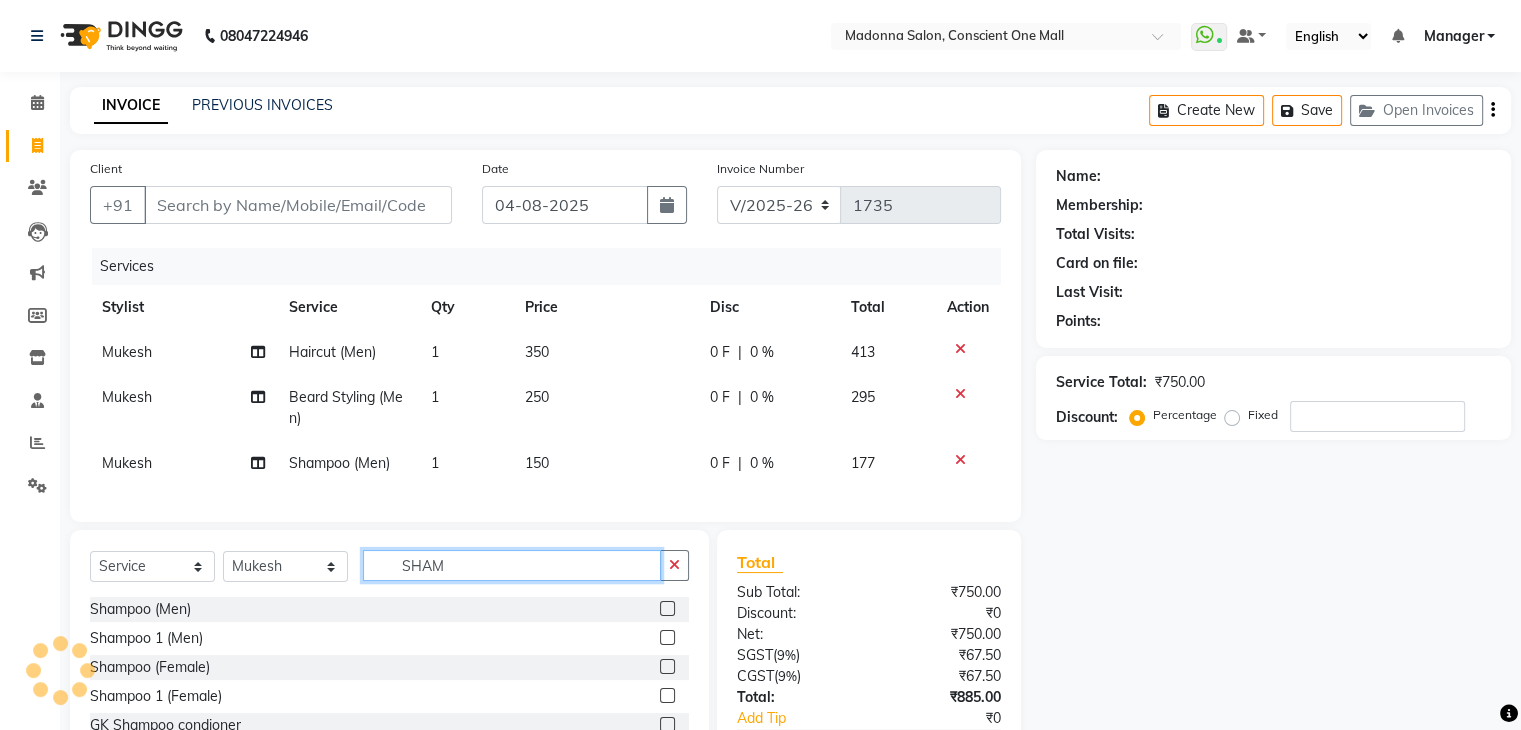 drag, startPoint x: 500, startPoint y: 576, endPoint x: 263, endPoint y: 580, distance: 237.03375 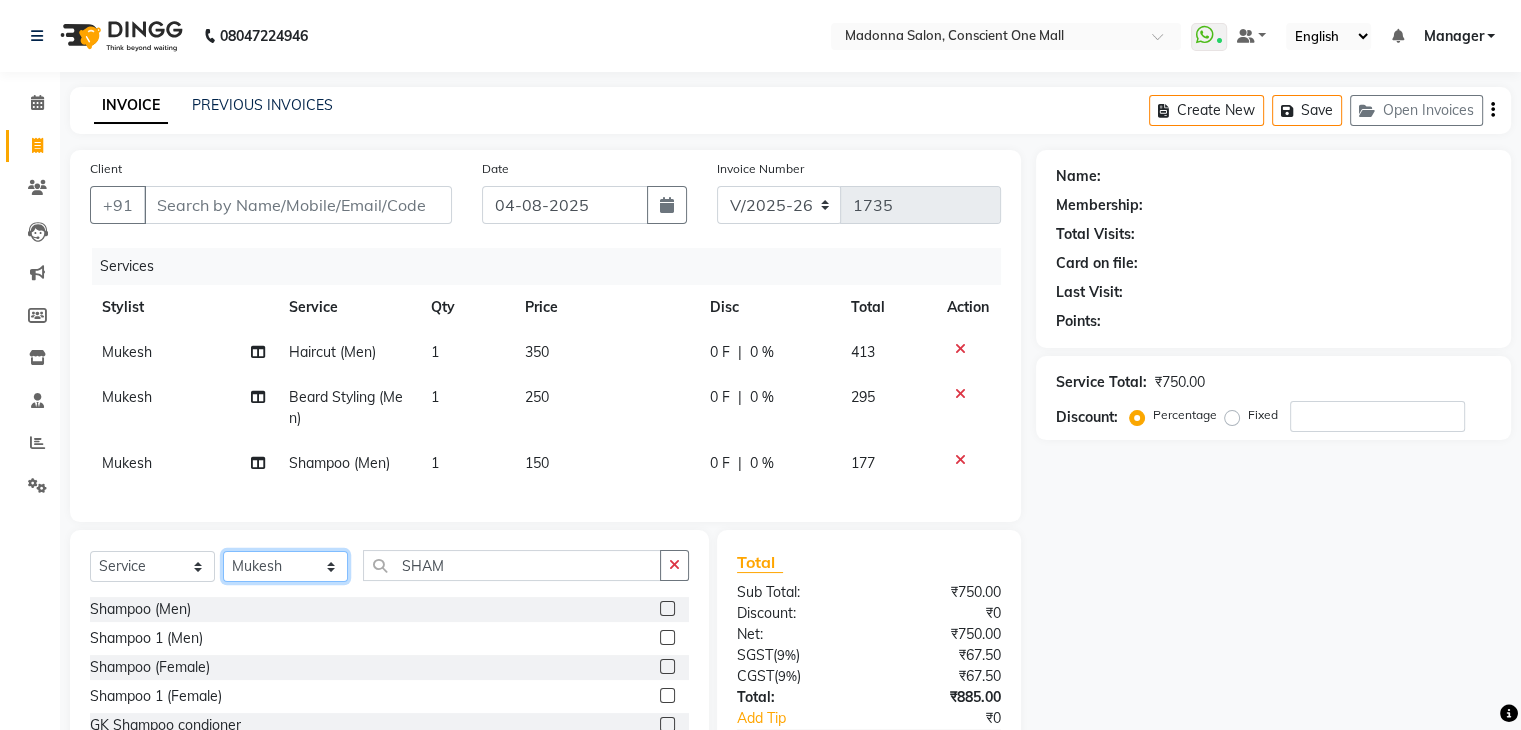 click on "Select Stylist AJAD AMIT ANSHU Bilal Harry himanshi HIMANSHU Janvi JAY Khusboo Manager misty Mukesh Naeem Navjot Kaur neha Pawan RAKHI Ripa Sachin Sagar  SAMEER Sanjeev Saurabh" 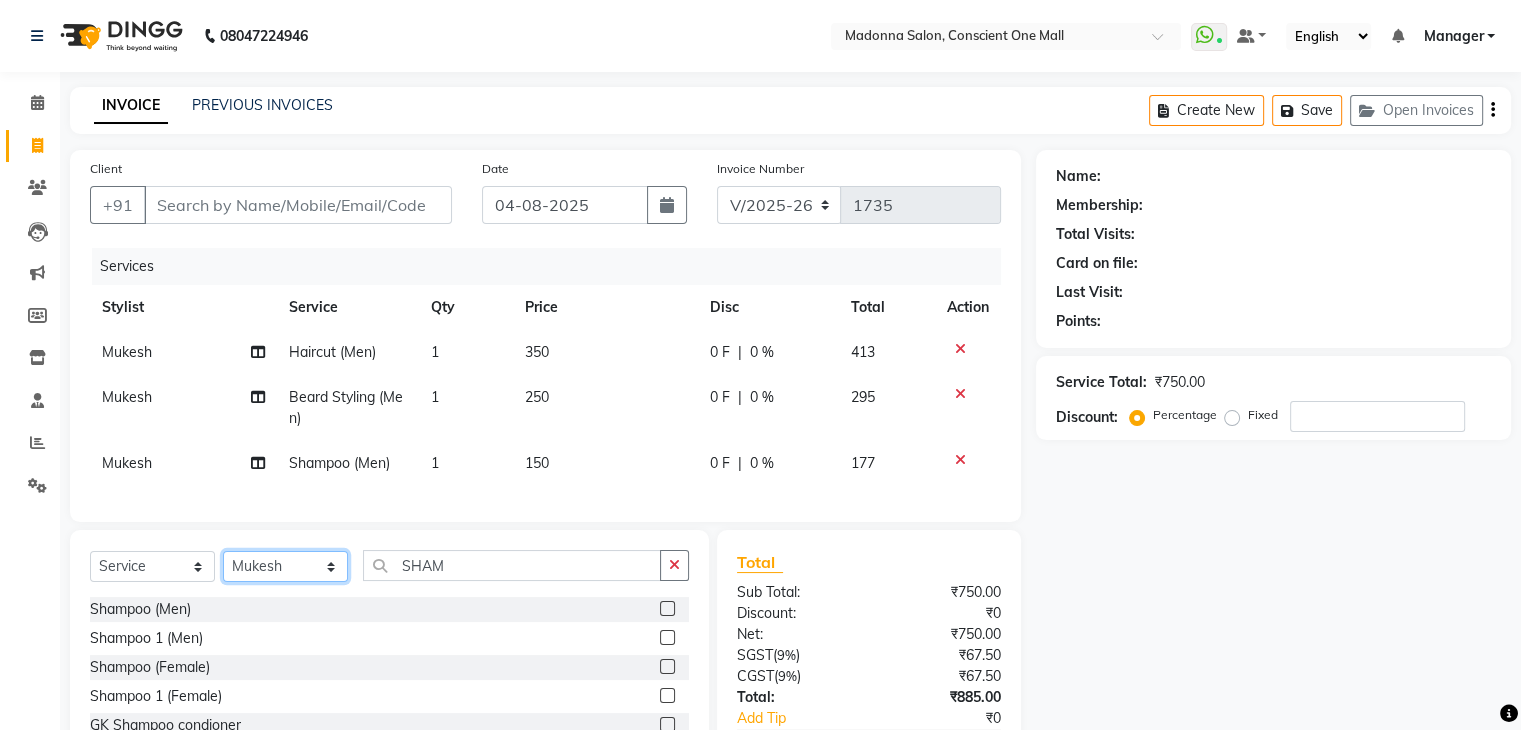 select on "69012" 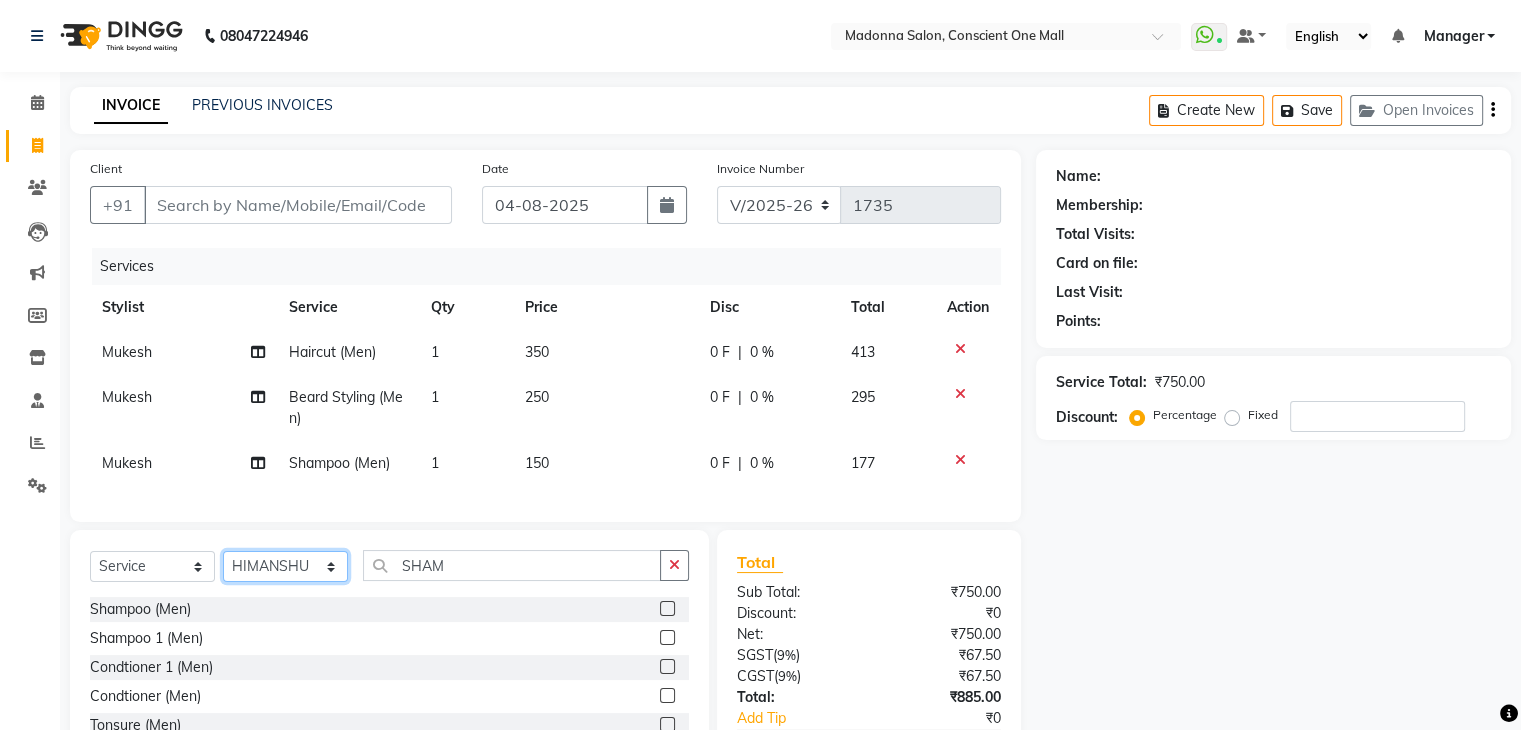 click on "Select Stylist AJAD AMIT ANSHU Bilal Harry himanshi HIMANSHU Janvi JAY Khusboo Manager misty Mukesh Naeem Navjot Kaur neha Pawan RAKHI Ripa Sachin Sagar  SAMEER Sanjeev Saurabh" 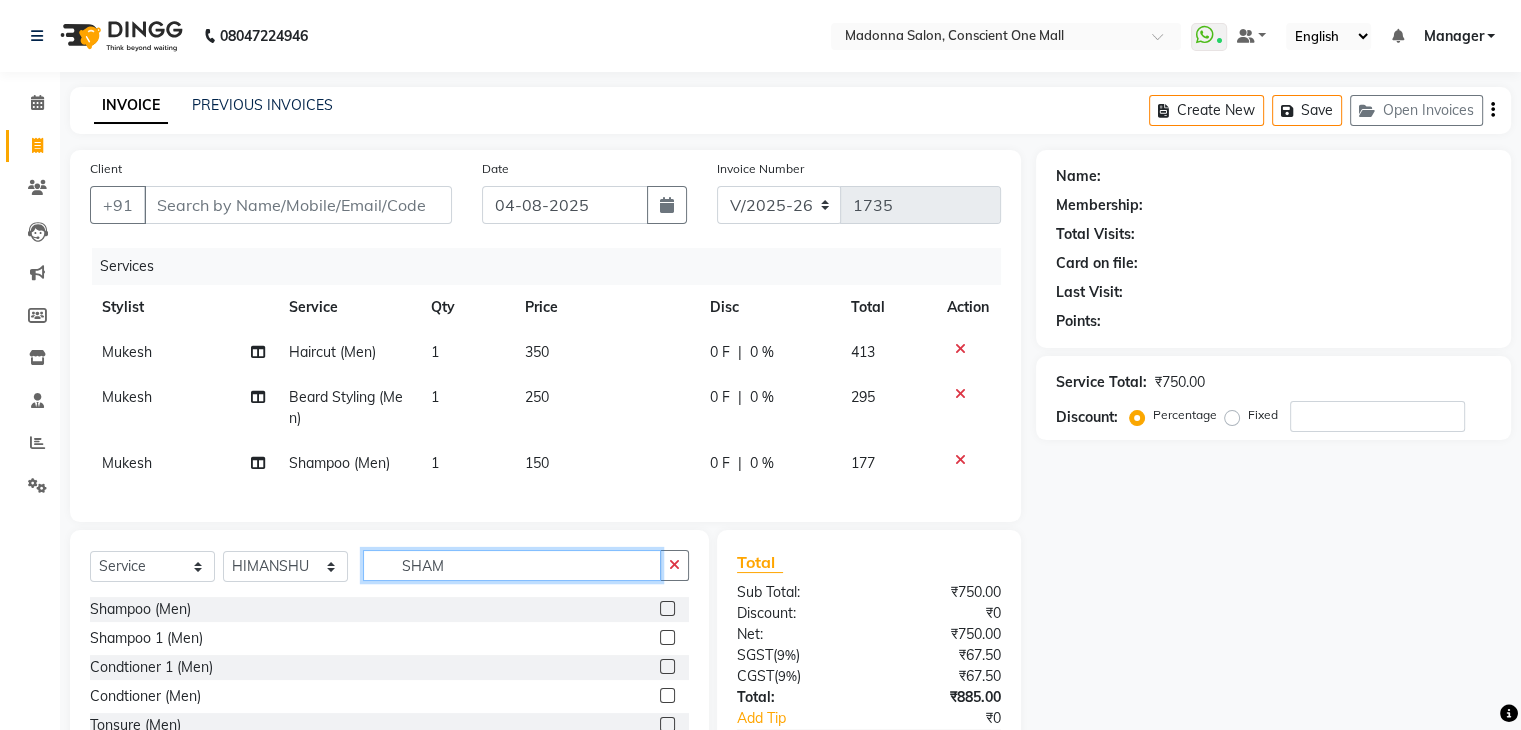 click on "SHAM" 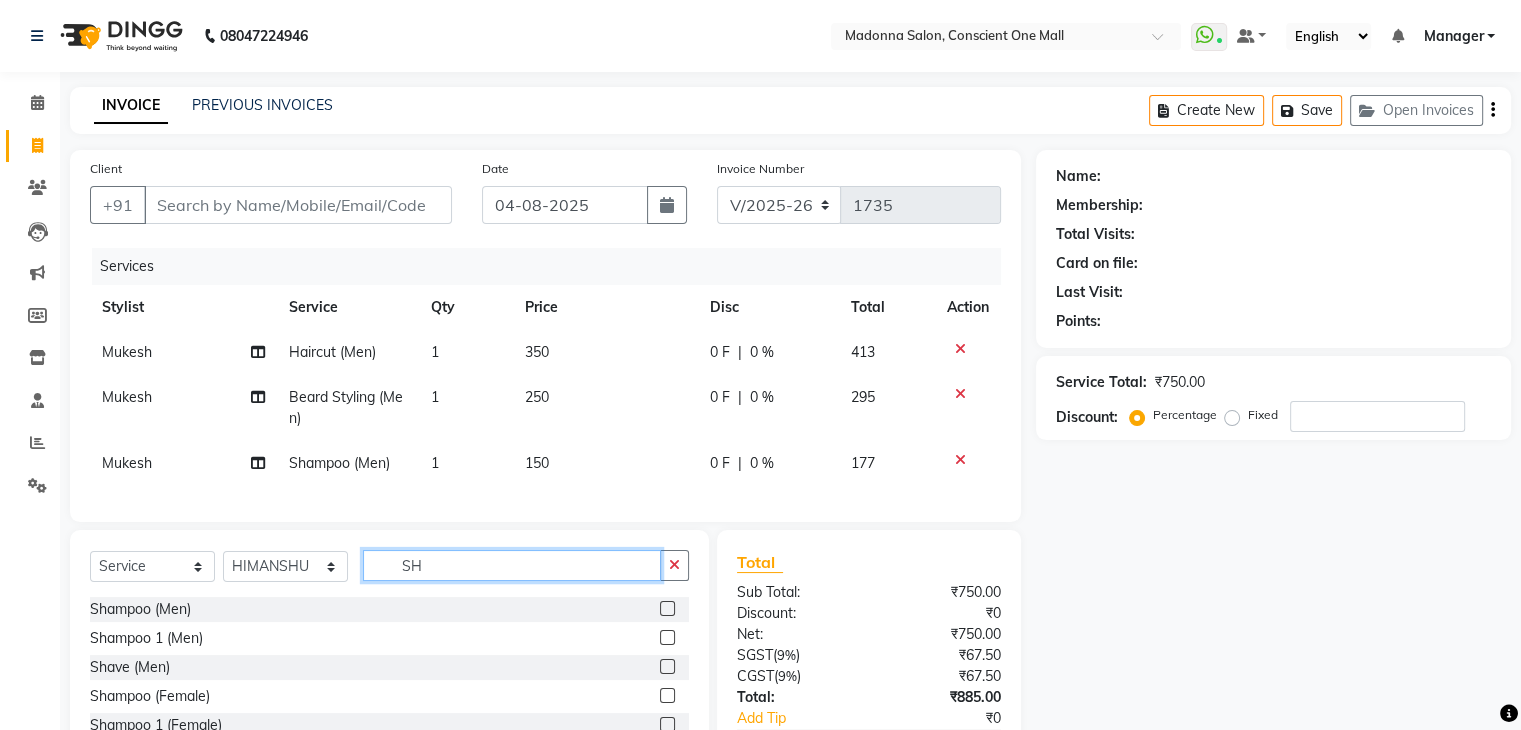 type on "S" 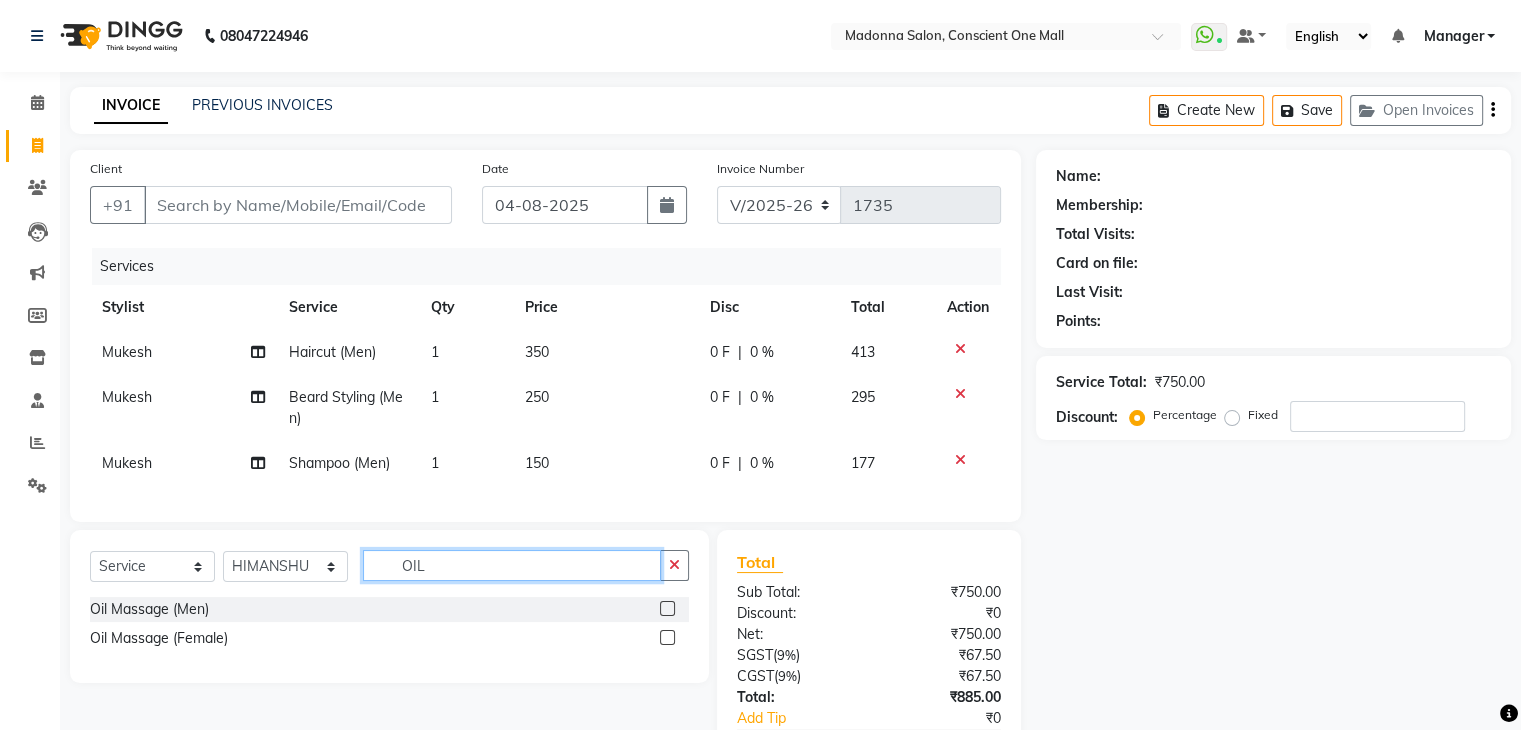 type on "OIL" 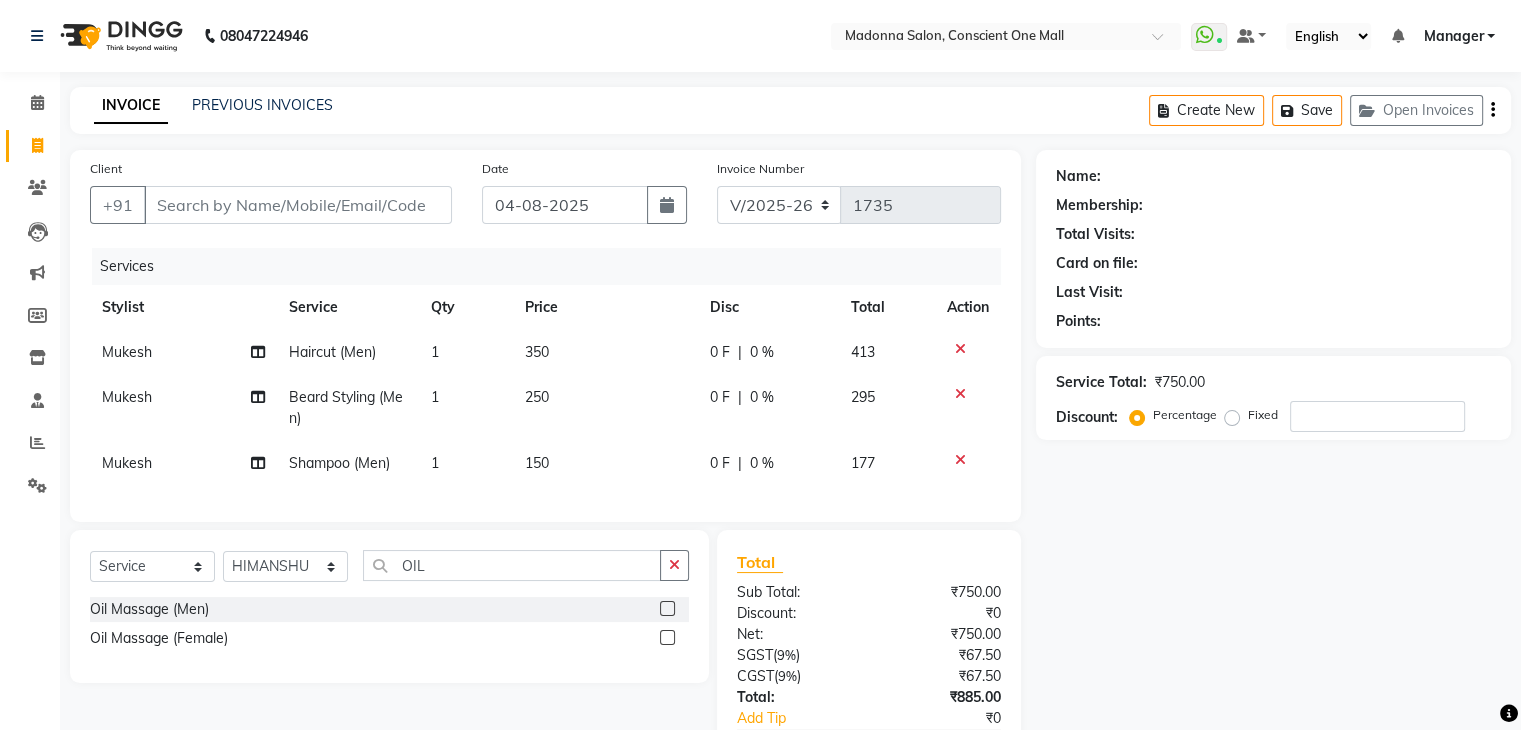 click 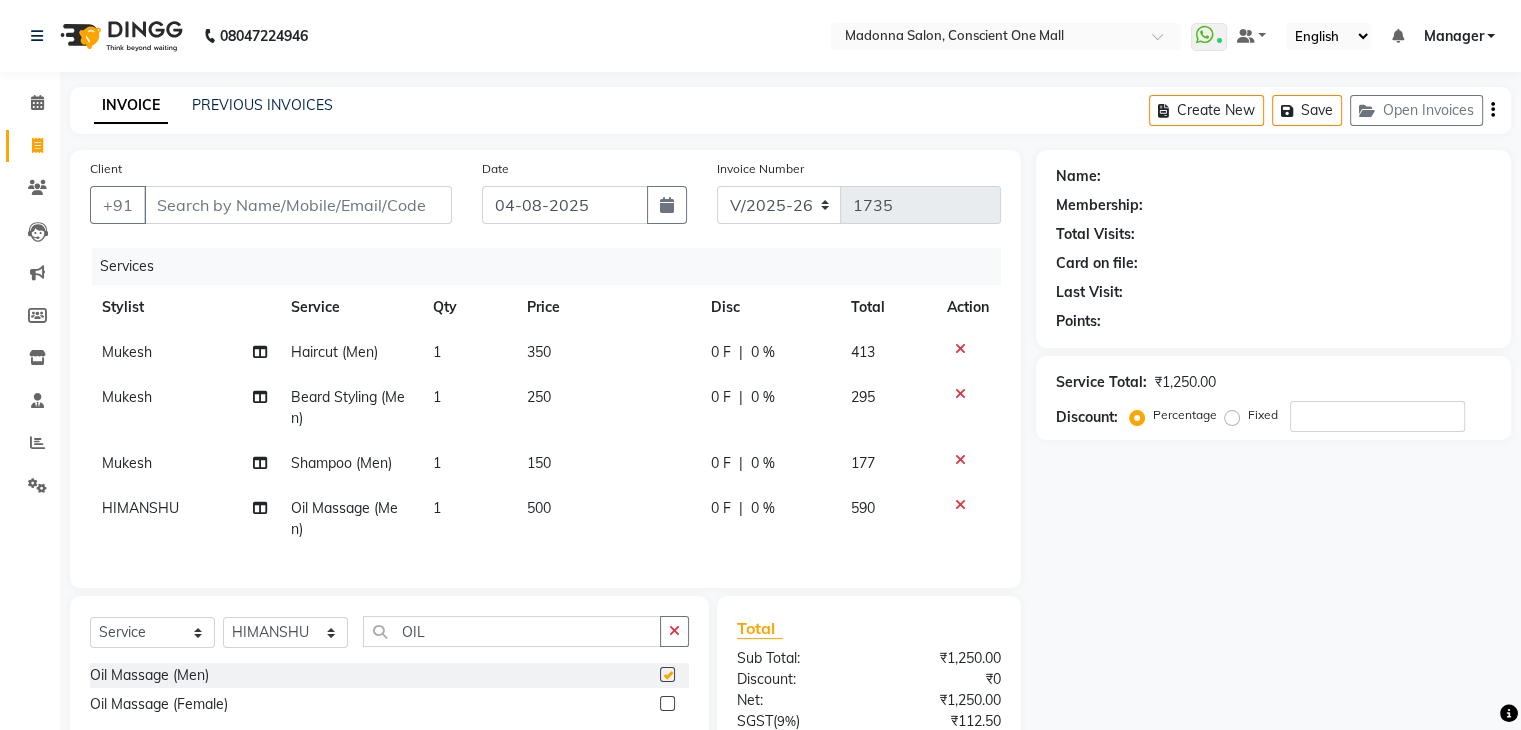 checkbox on "false" 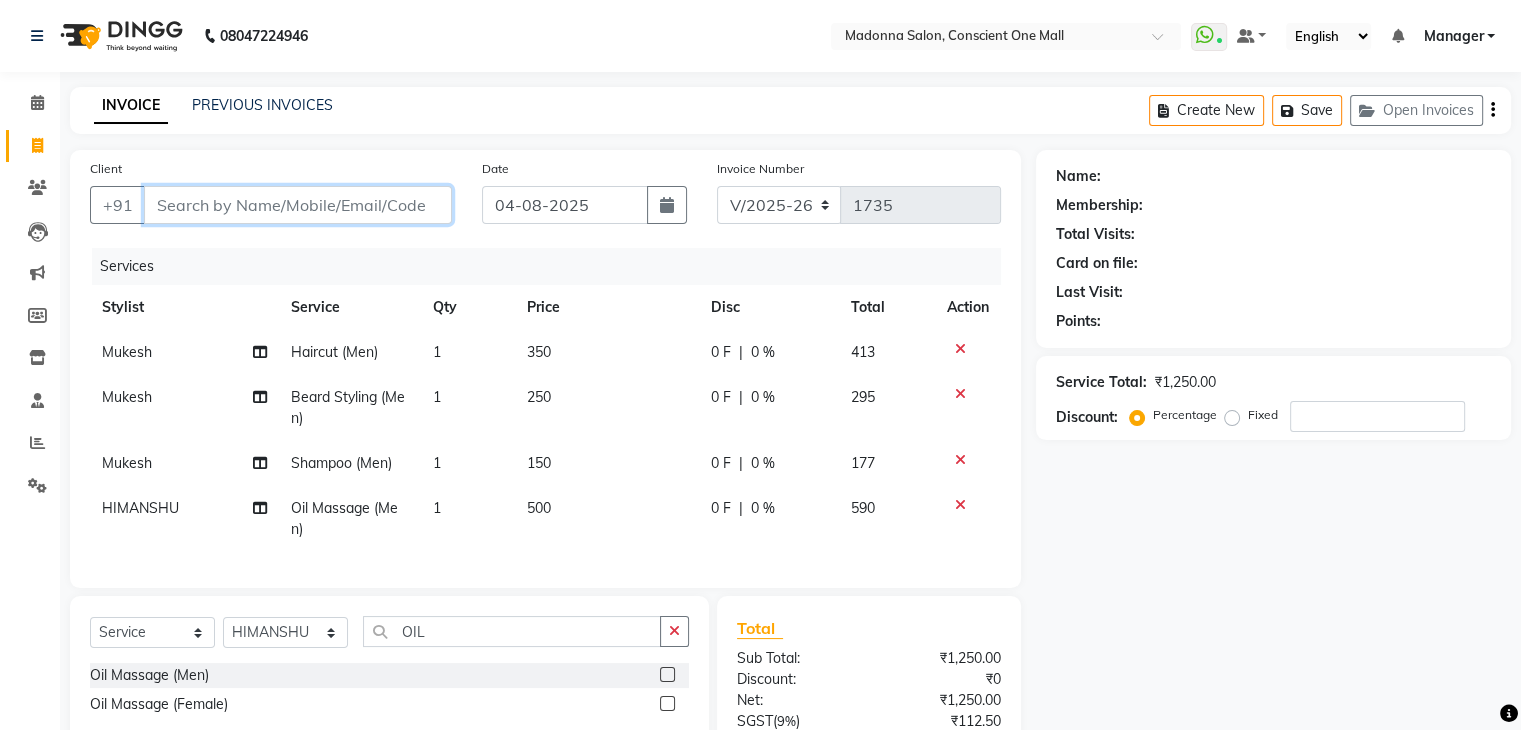 click on "Client" at bounding box center (298, 205) 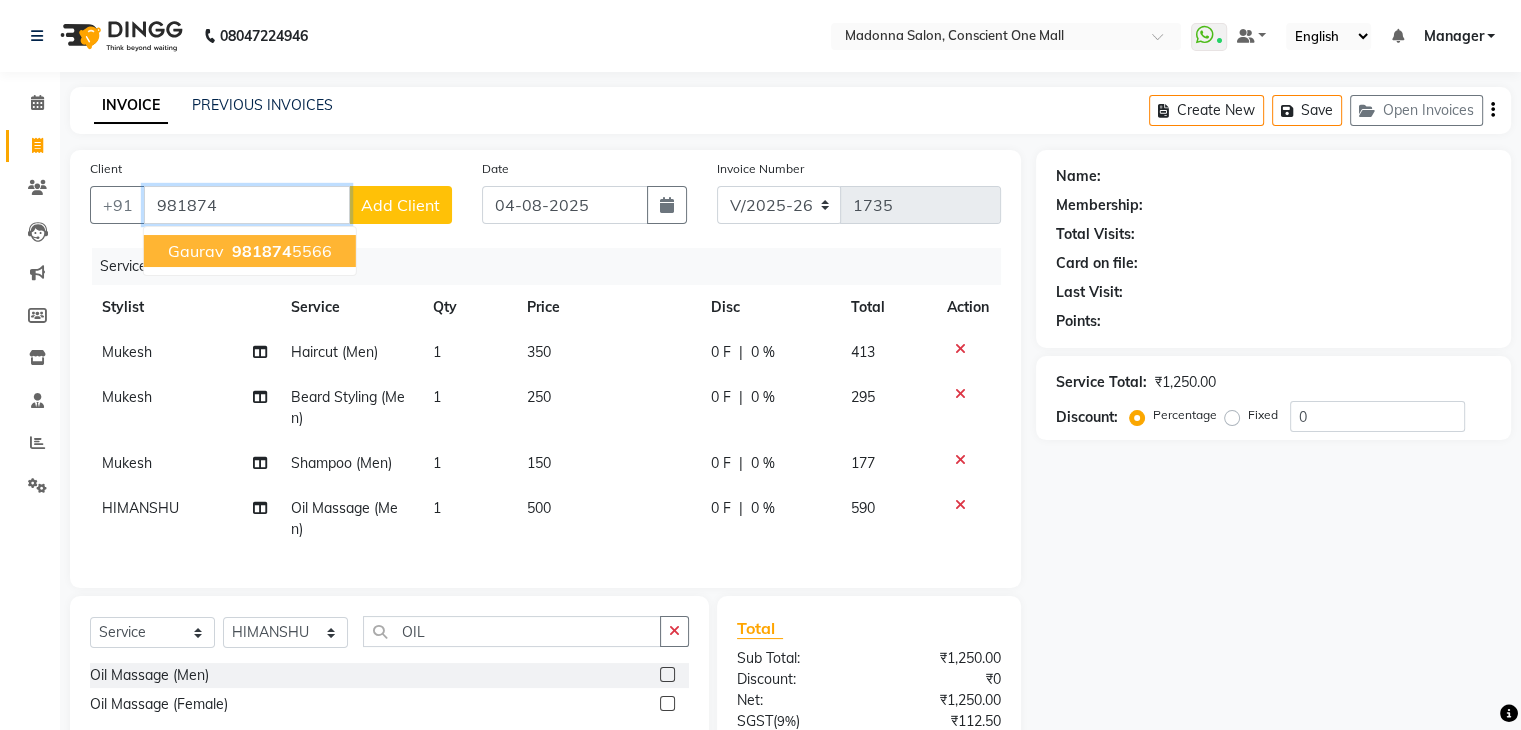 click on "981874" at bounding box center [262, 251] 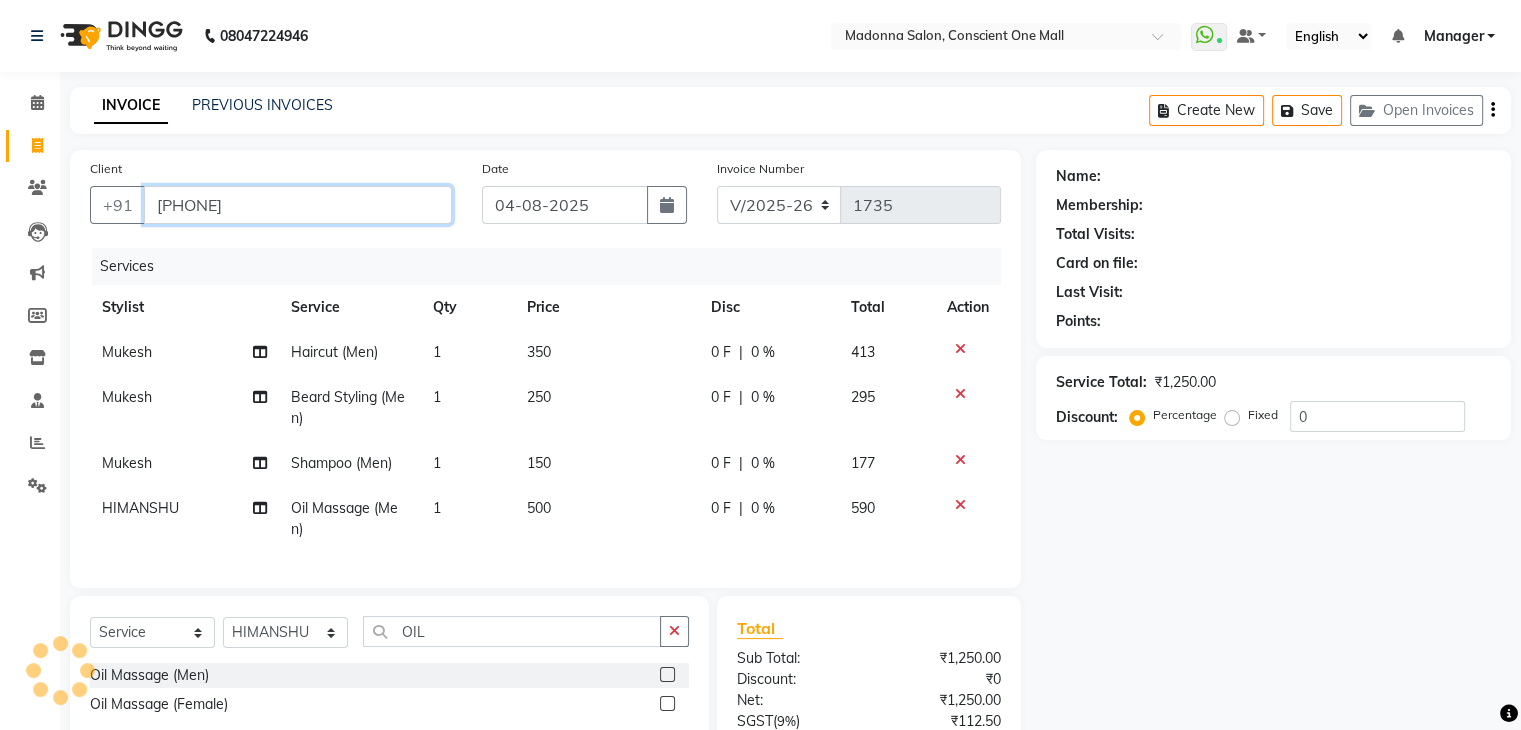 type on "[PHONE]" 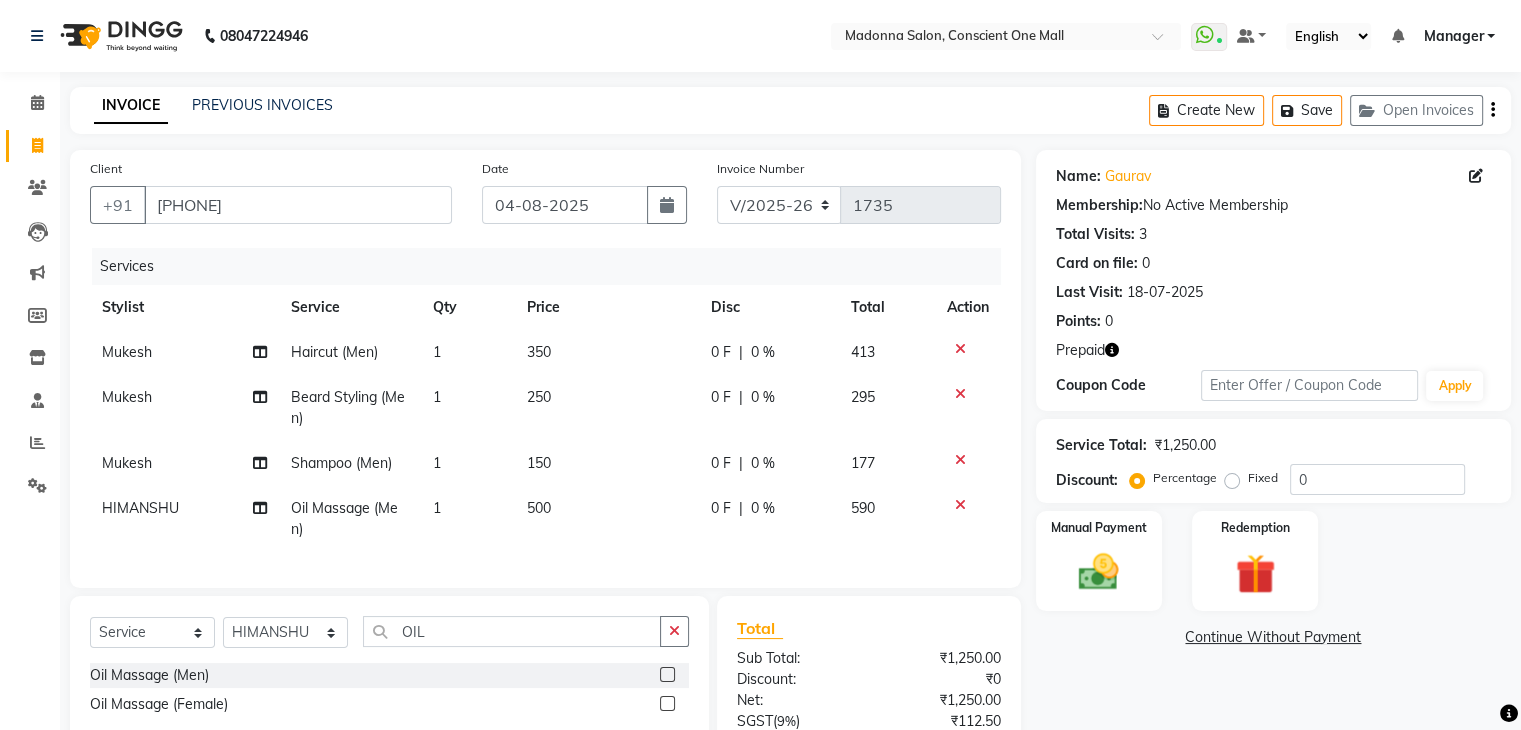 click 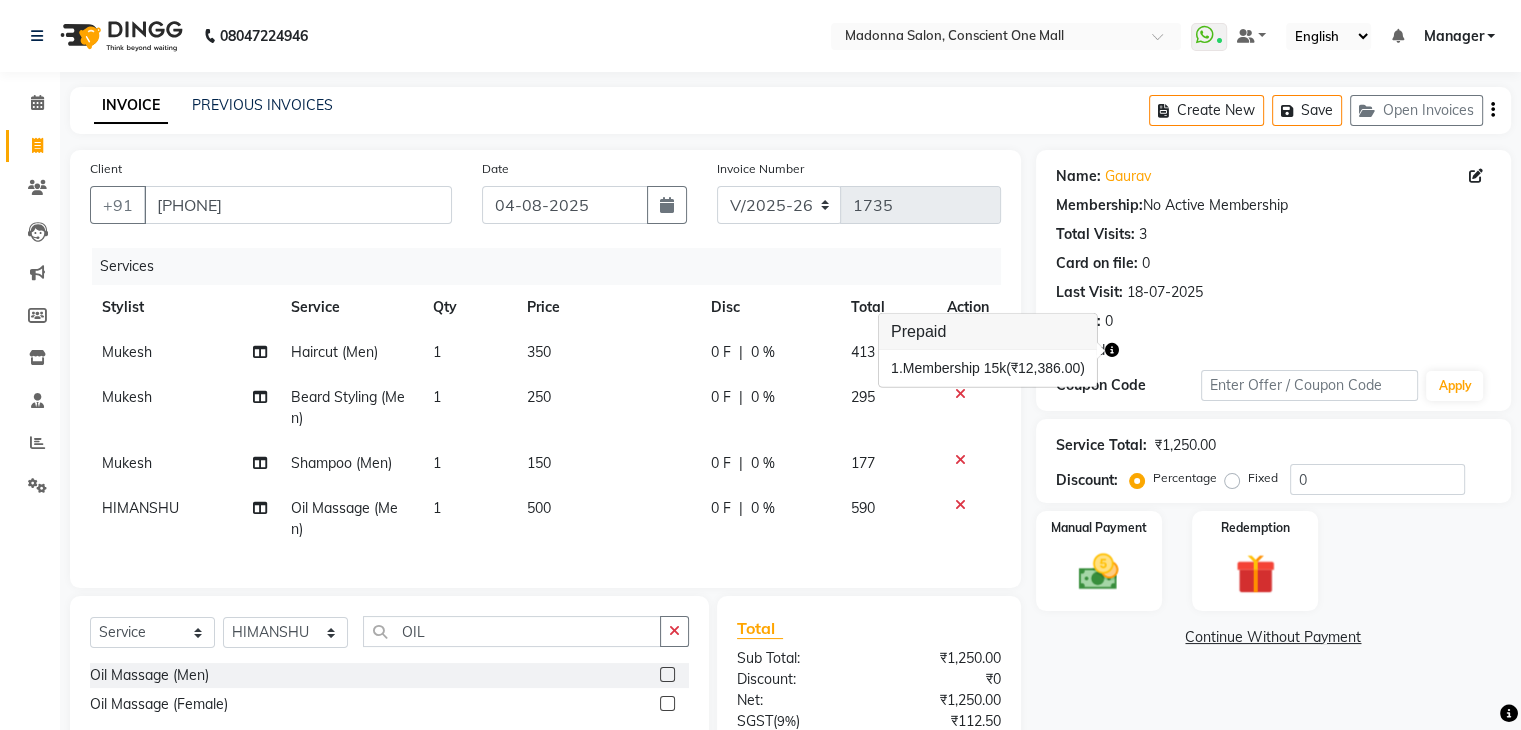 click on "Prepaid" 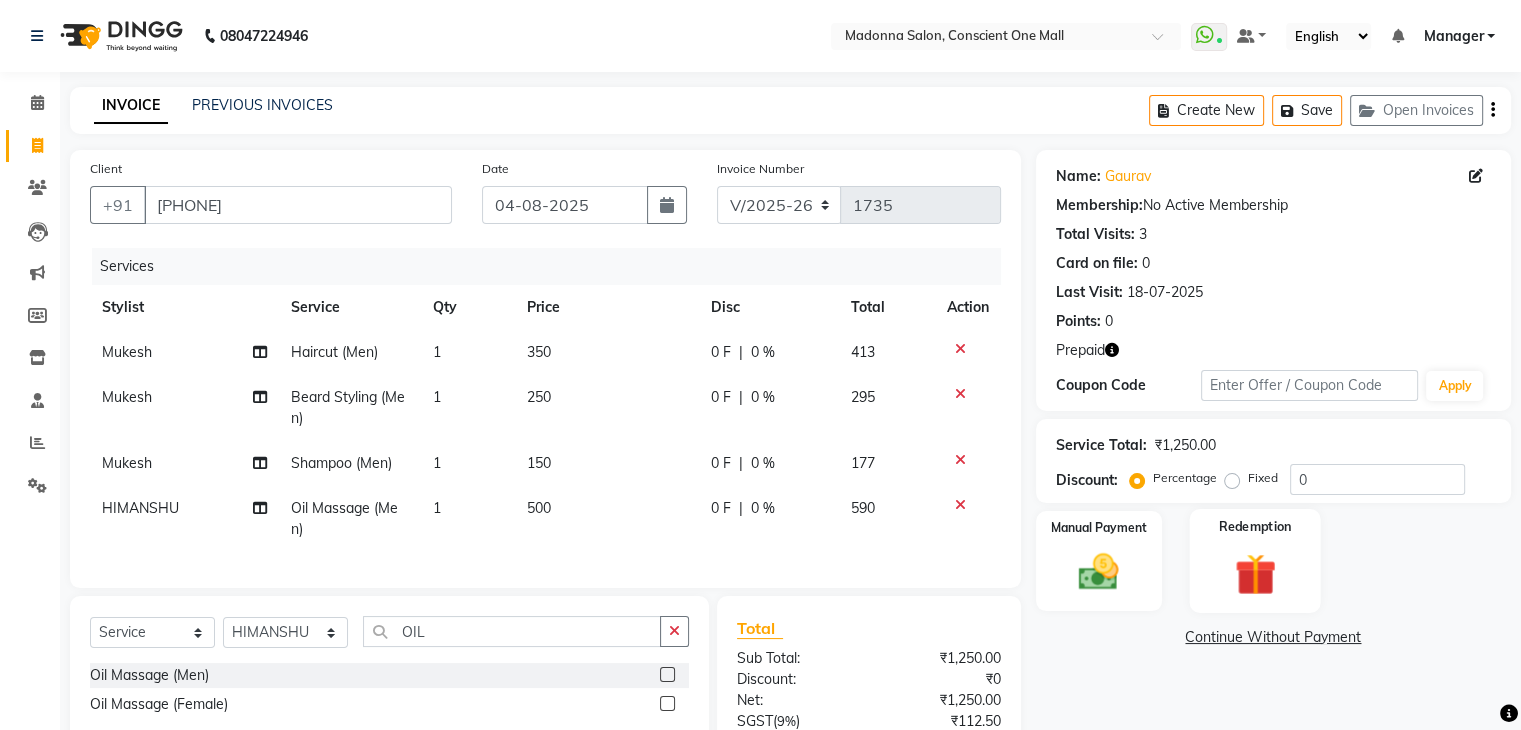 click 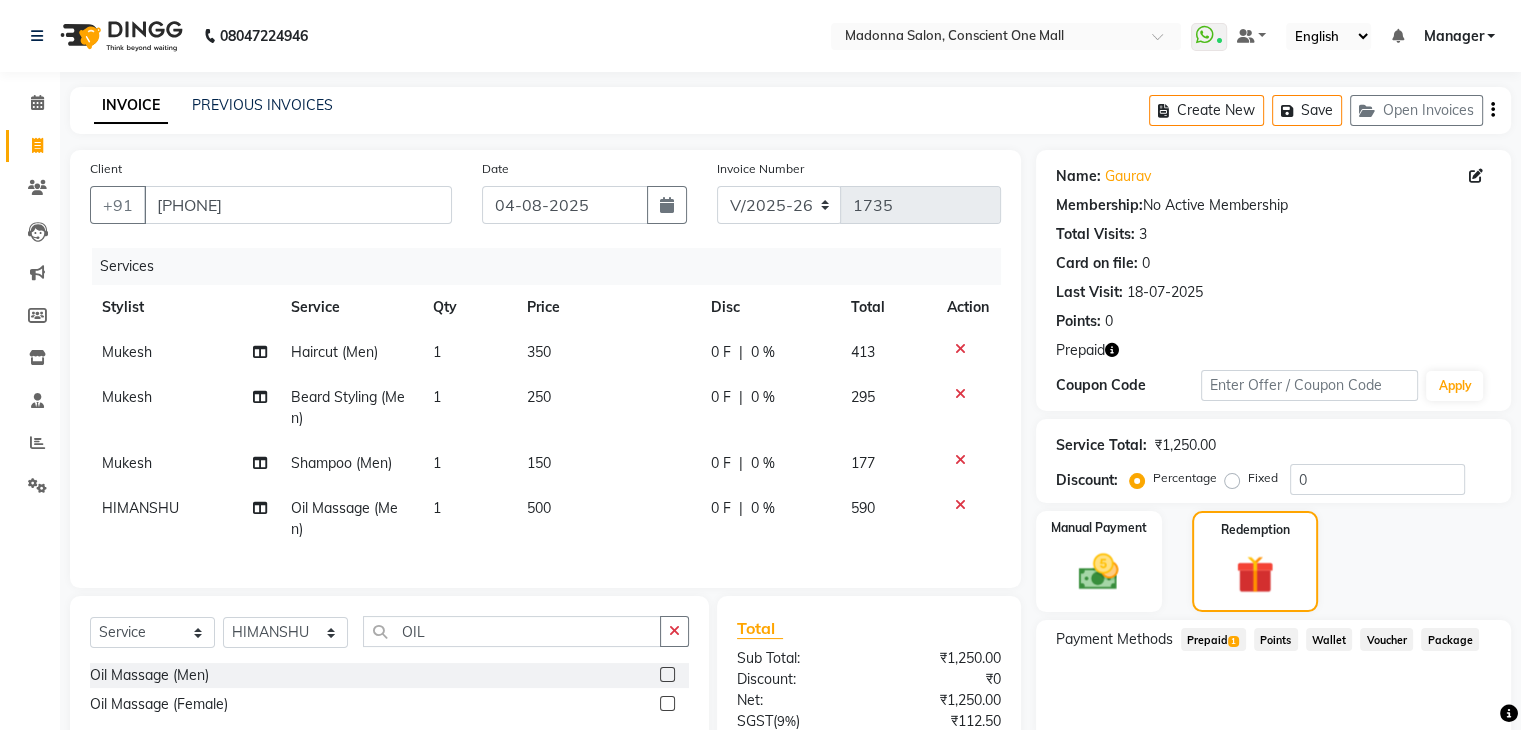 click on "Prepaid  1" 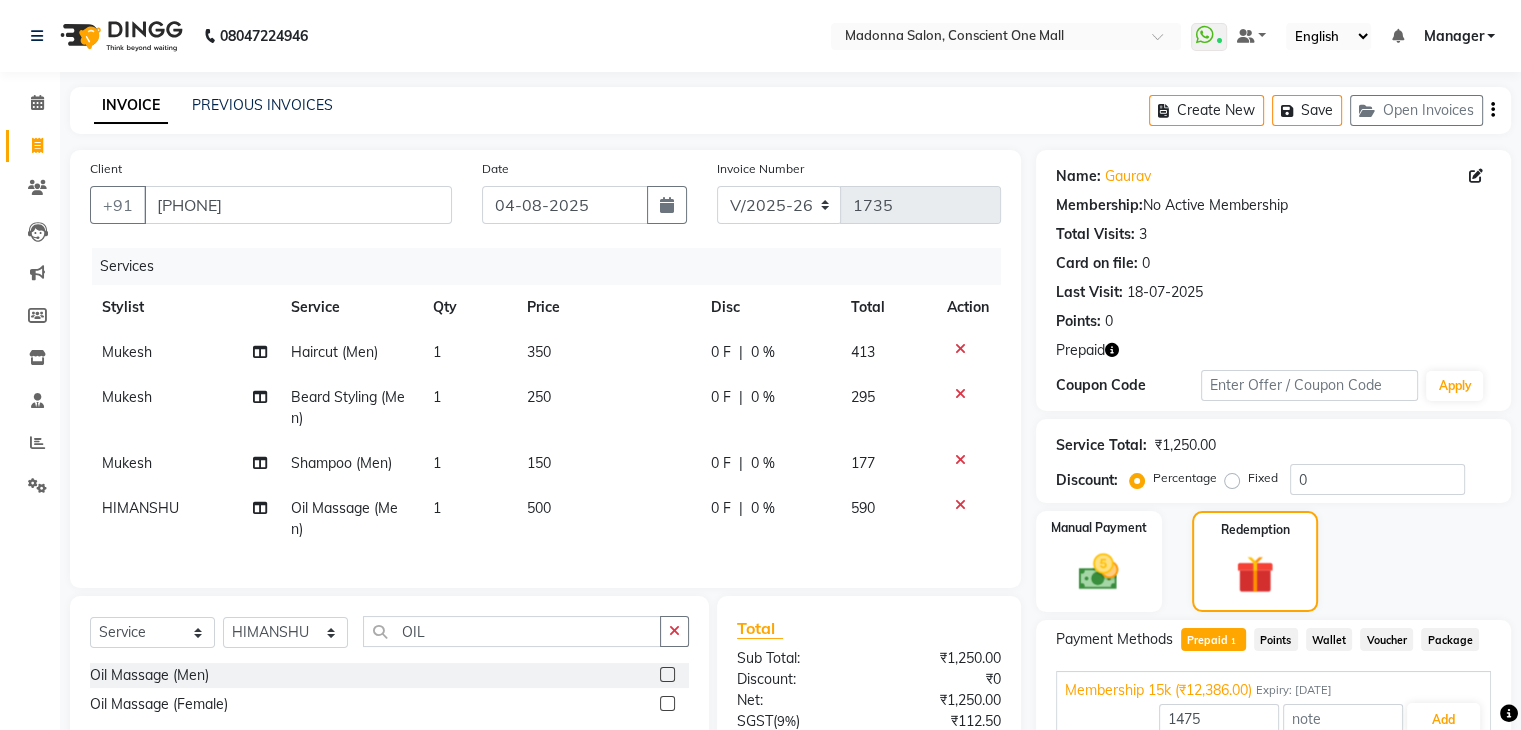 scroll, scrollTop: 160, scrollLeft: 0, axis: vertical 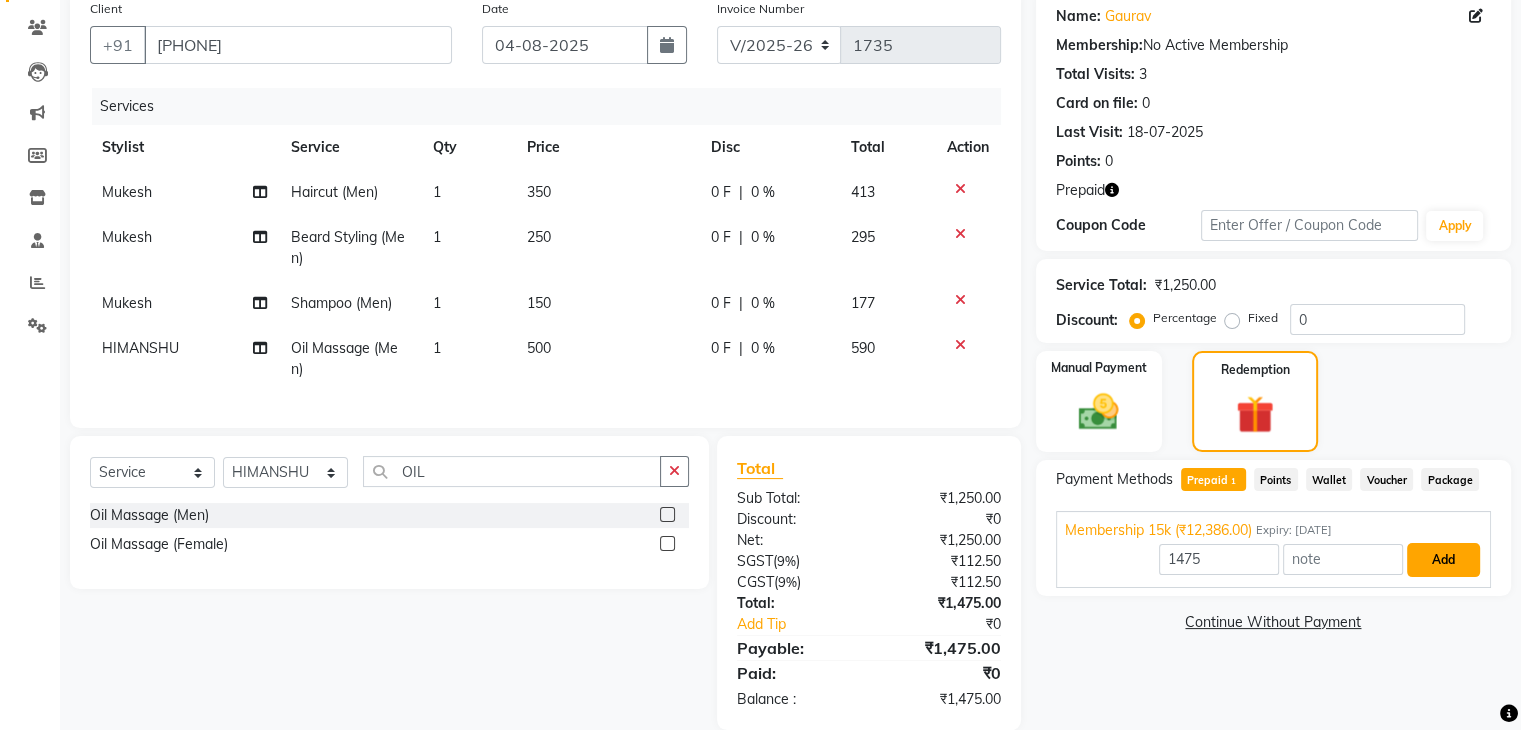 click on "Add" at bounding box center (1443, 560) 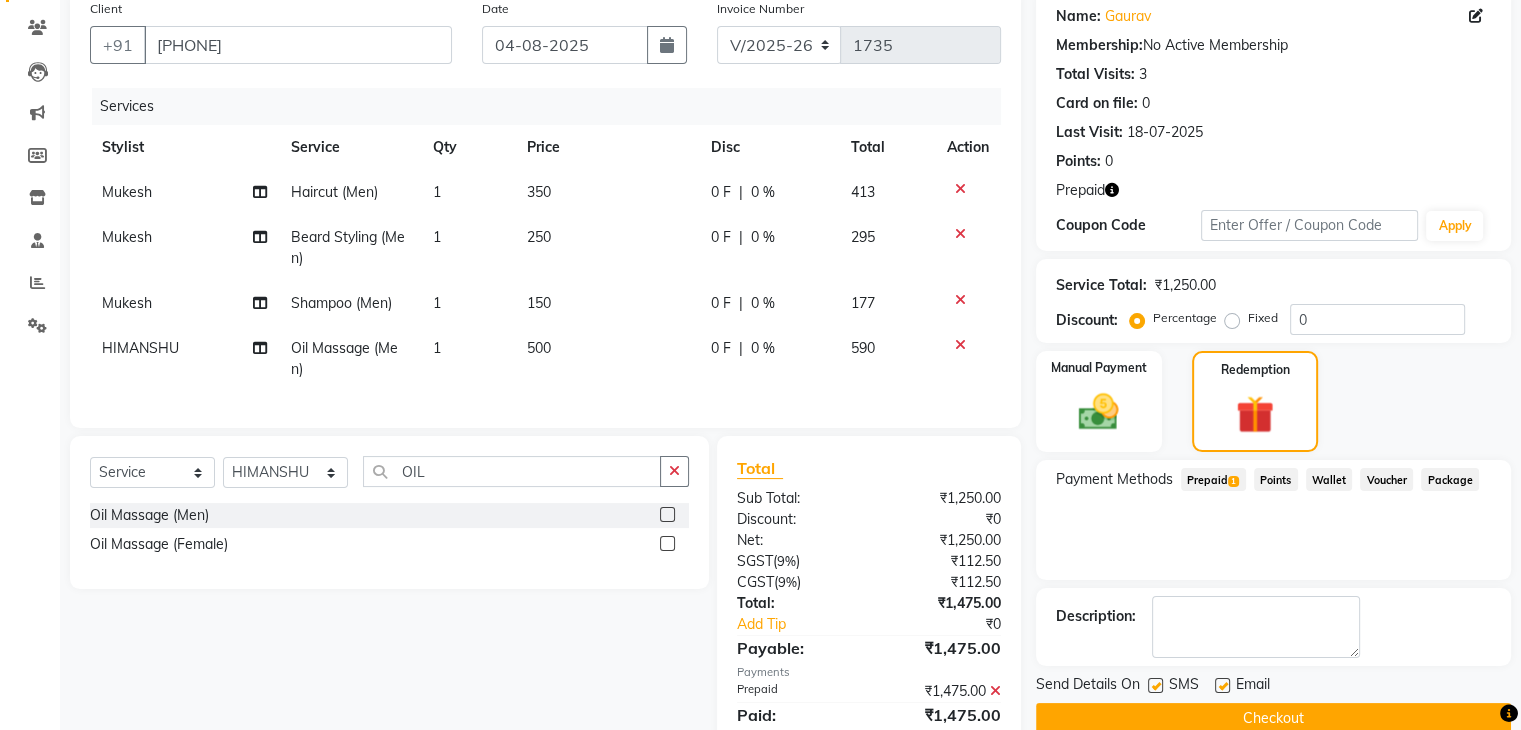 click on "Checkout" 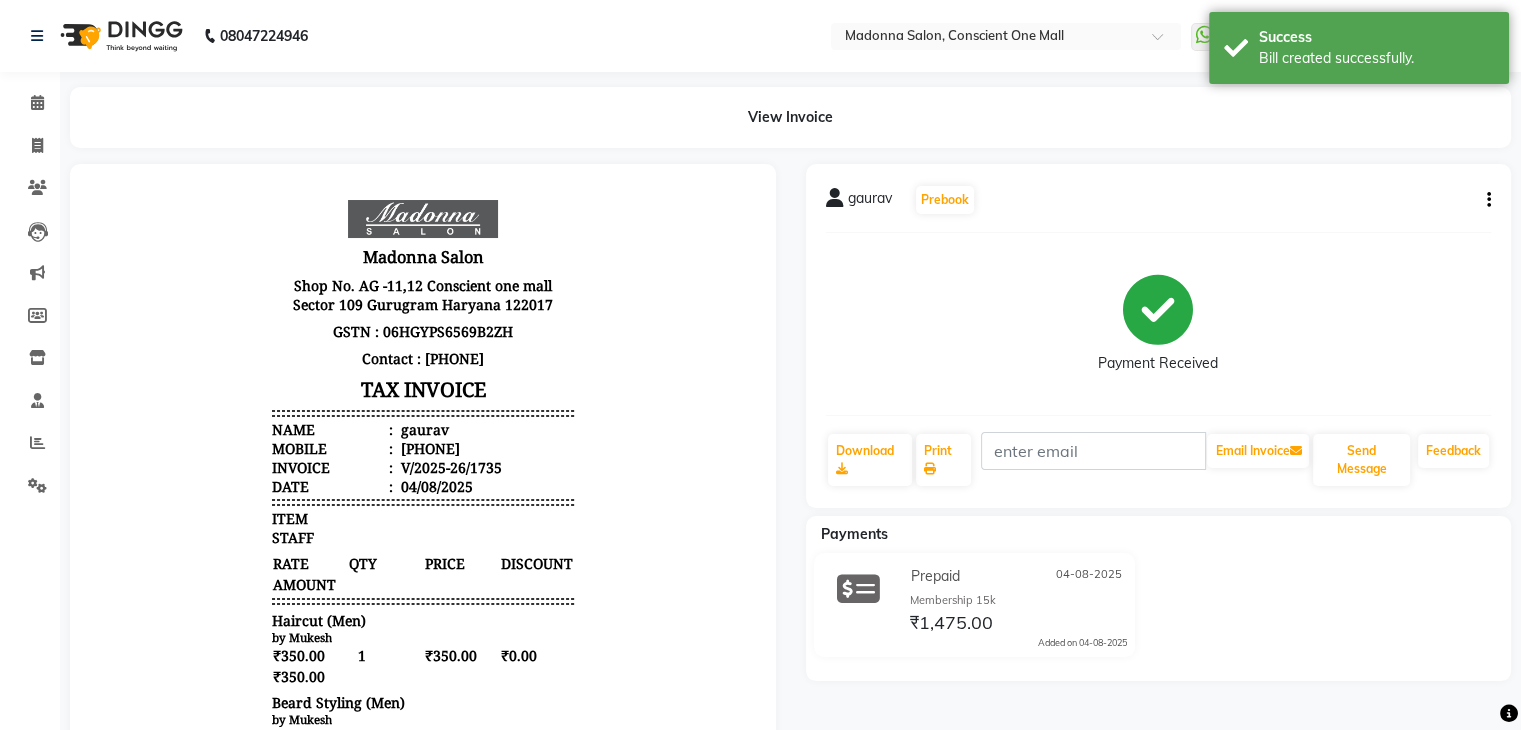scroll, scrollTop: 0, scrollLeft: 0, axis: both 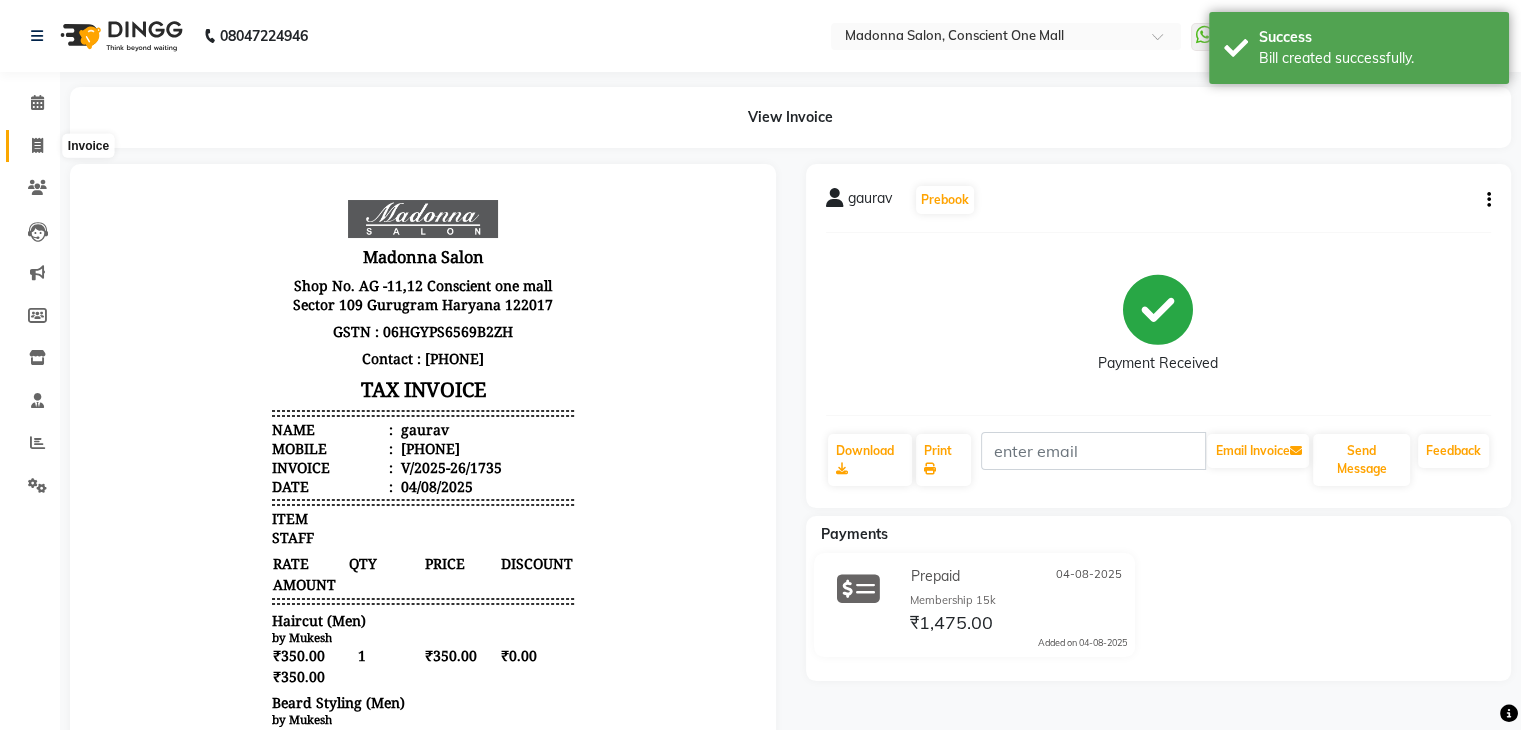 click 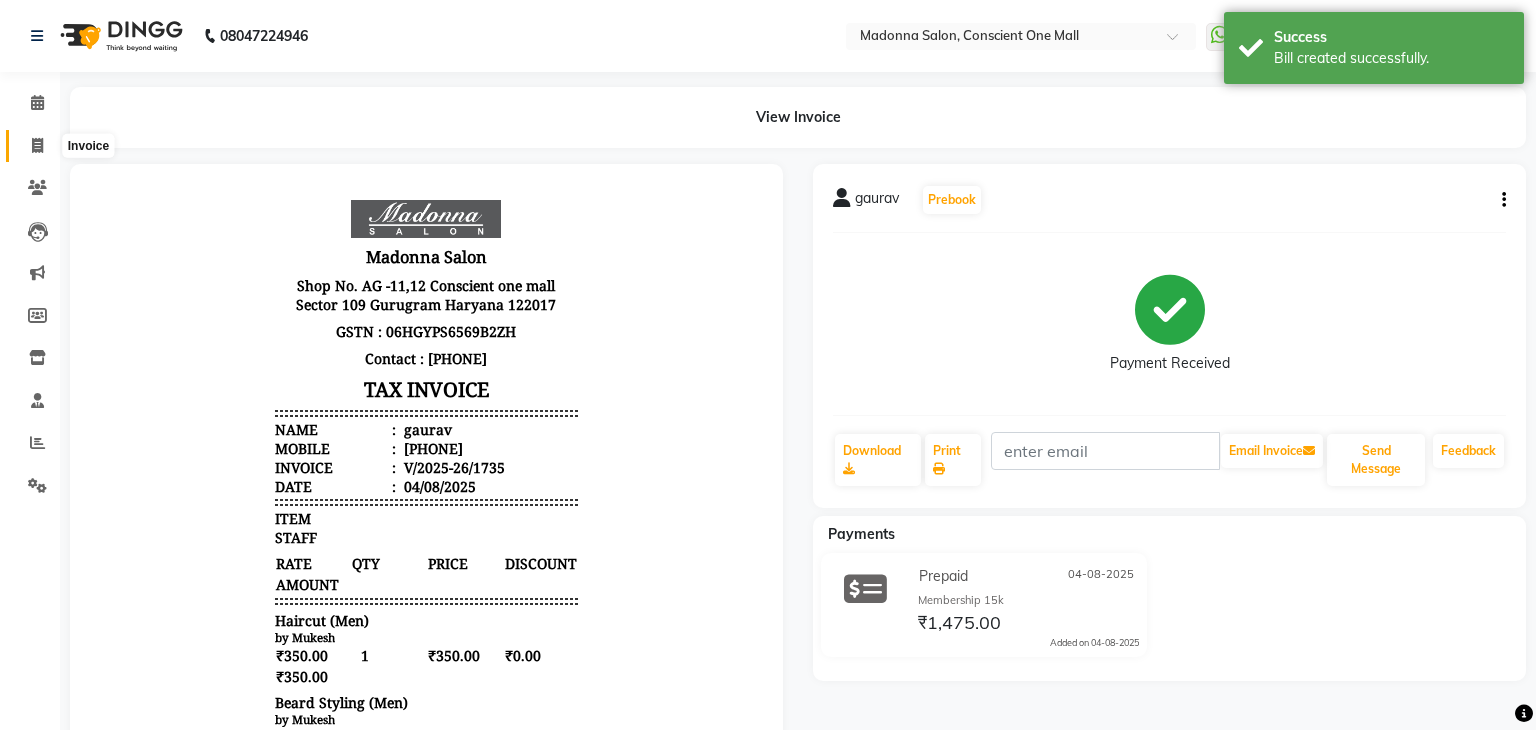 select on "service" 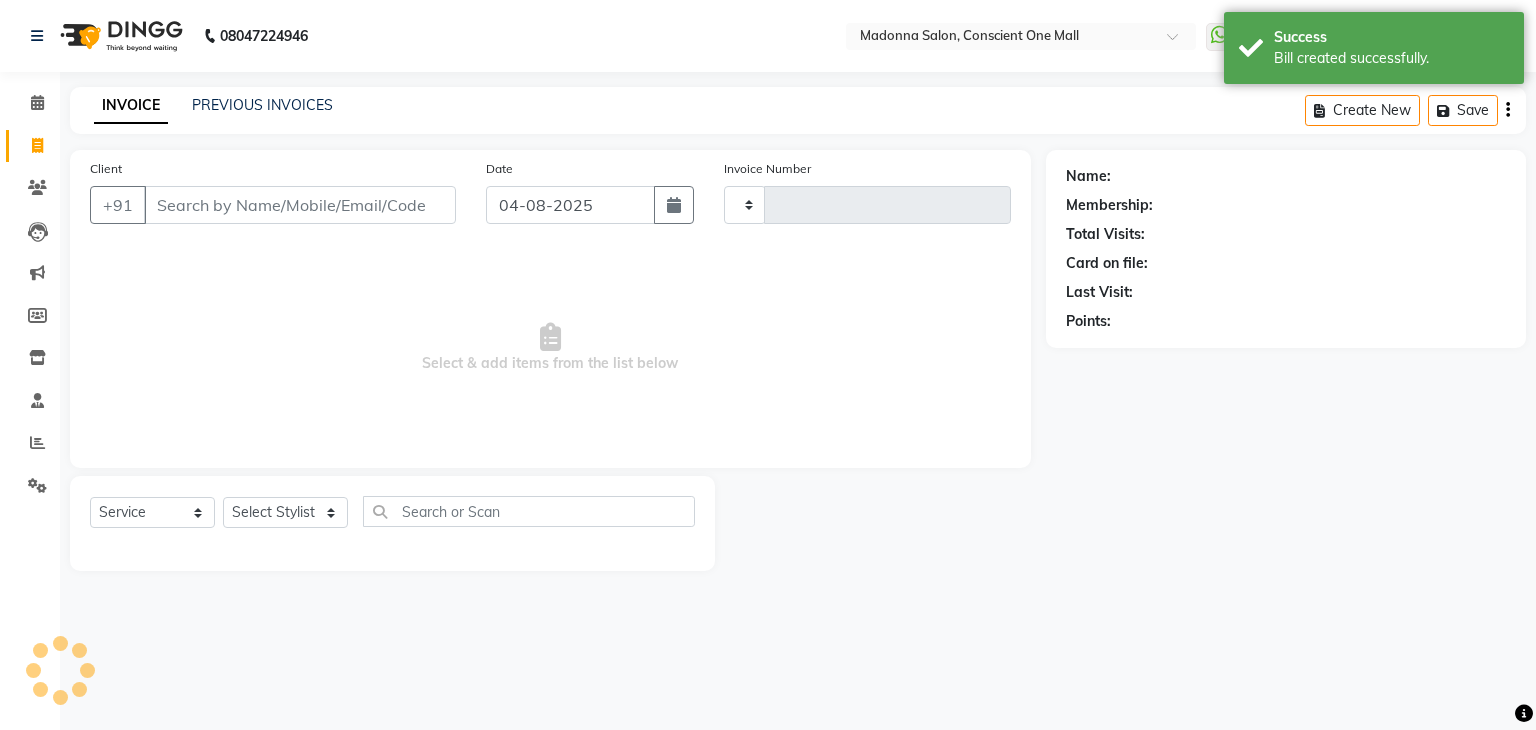 type on "1736" 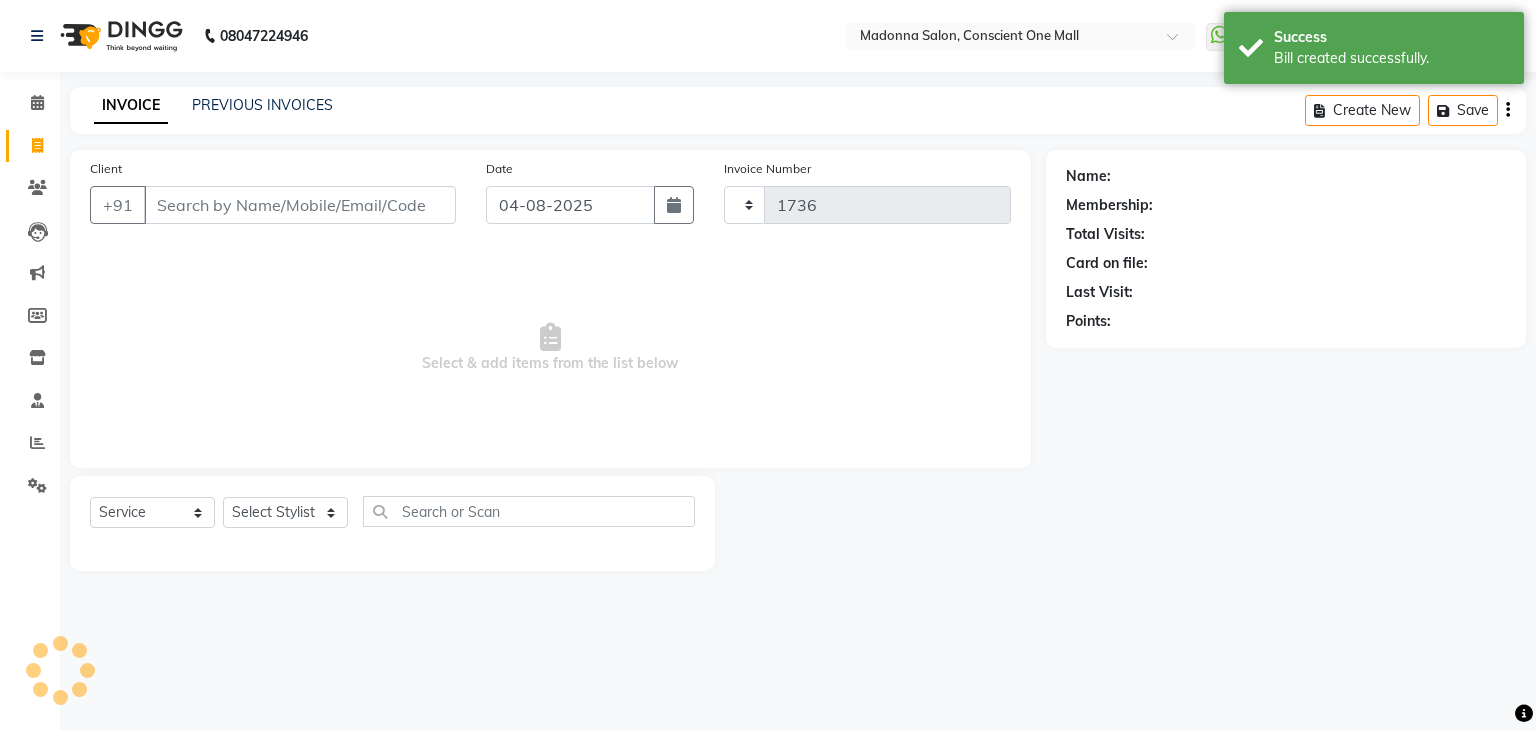 select on "7575" 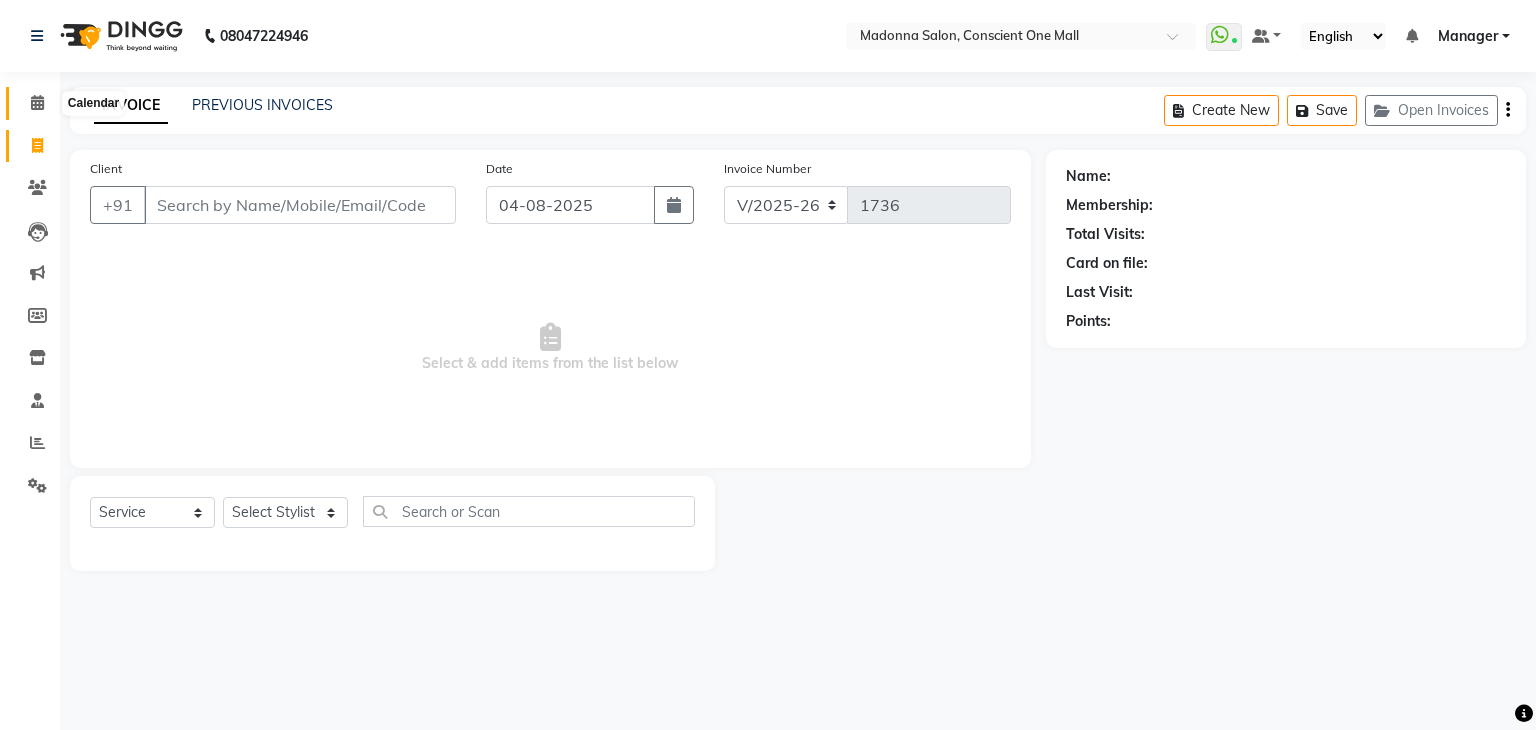 click 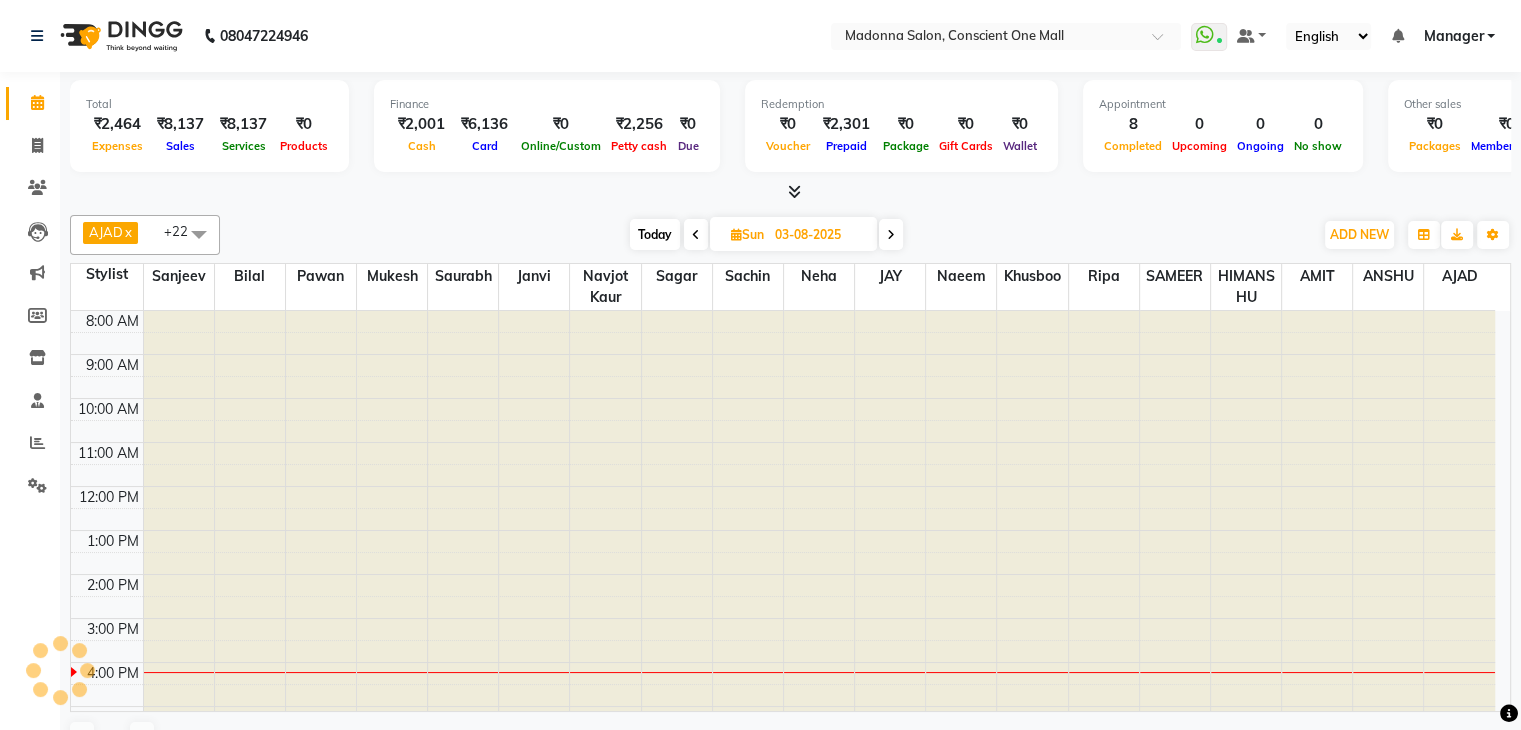 scroll, scrollTop: 0, scrollLeft: 0, axis: both 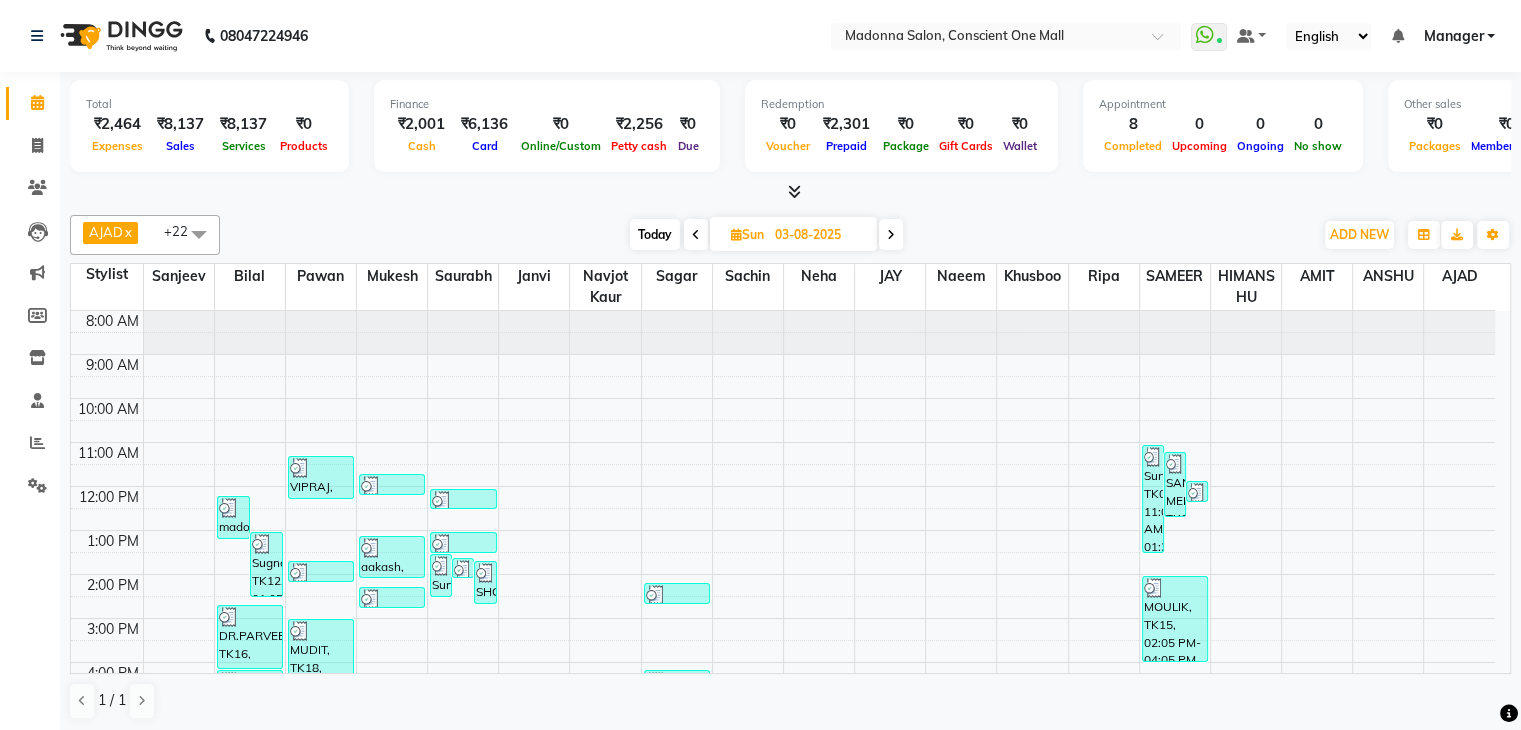click at bounding box center (794, 191) 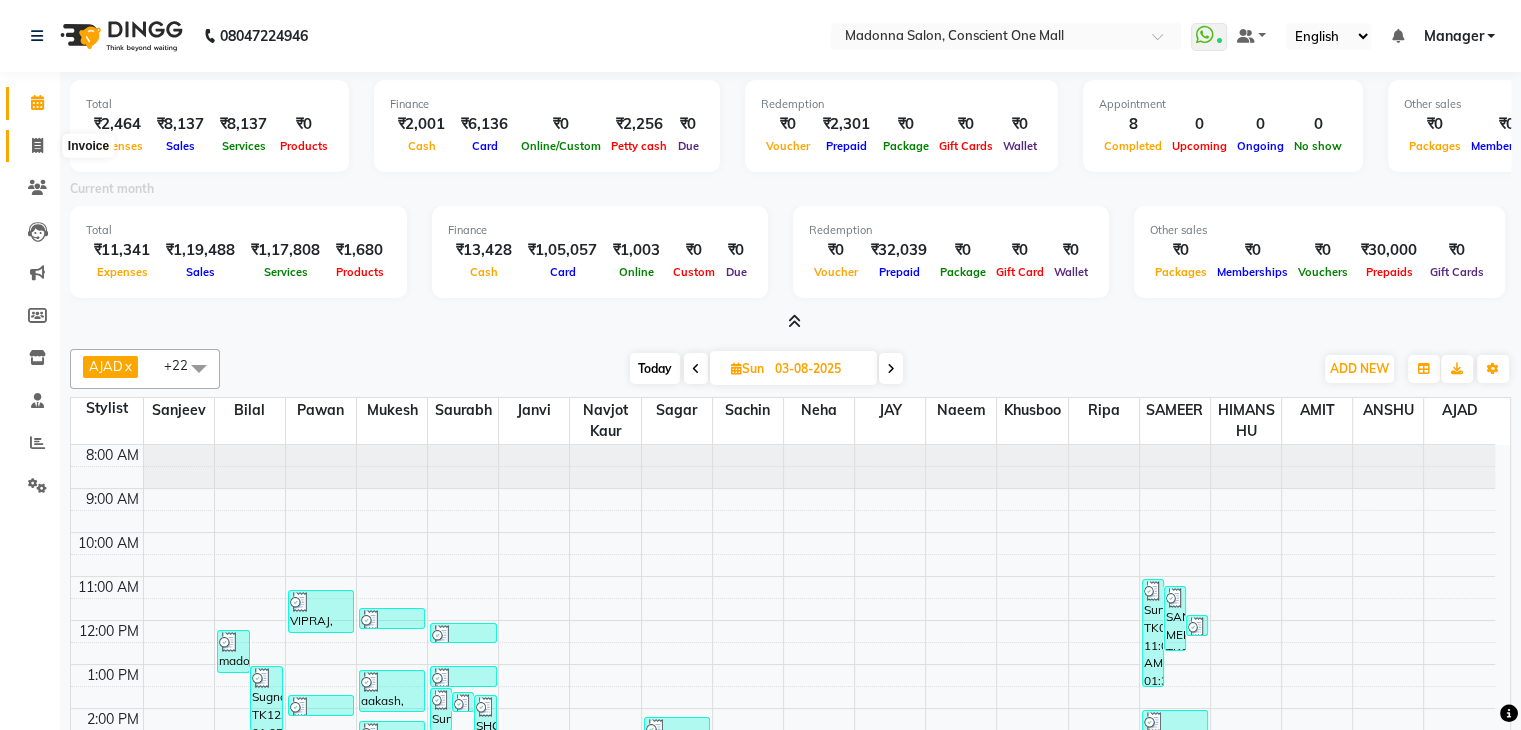 click 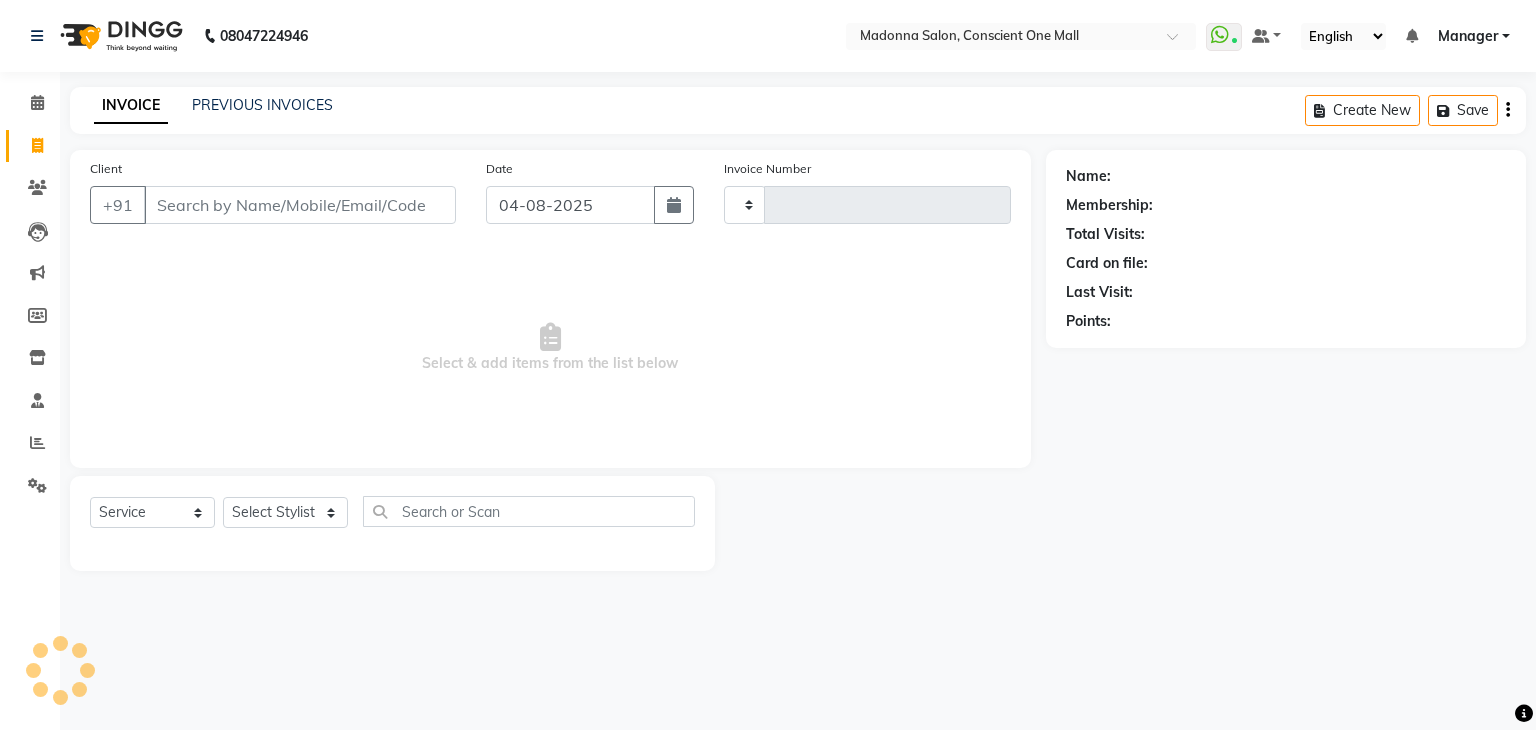 type on "1736" 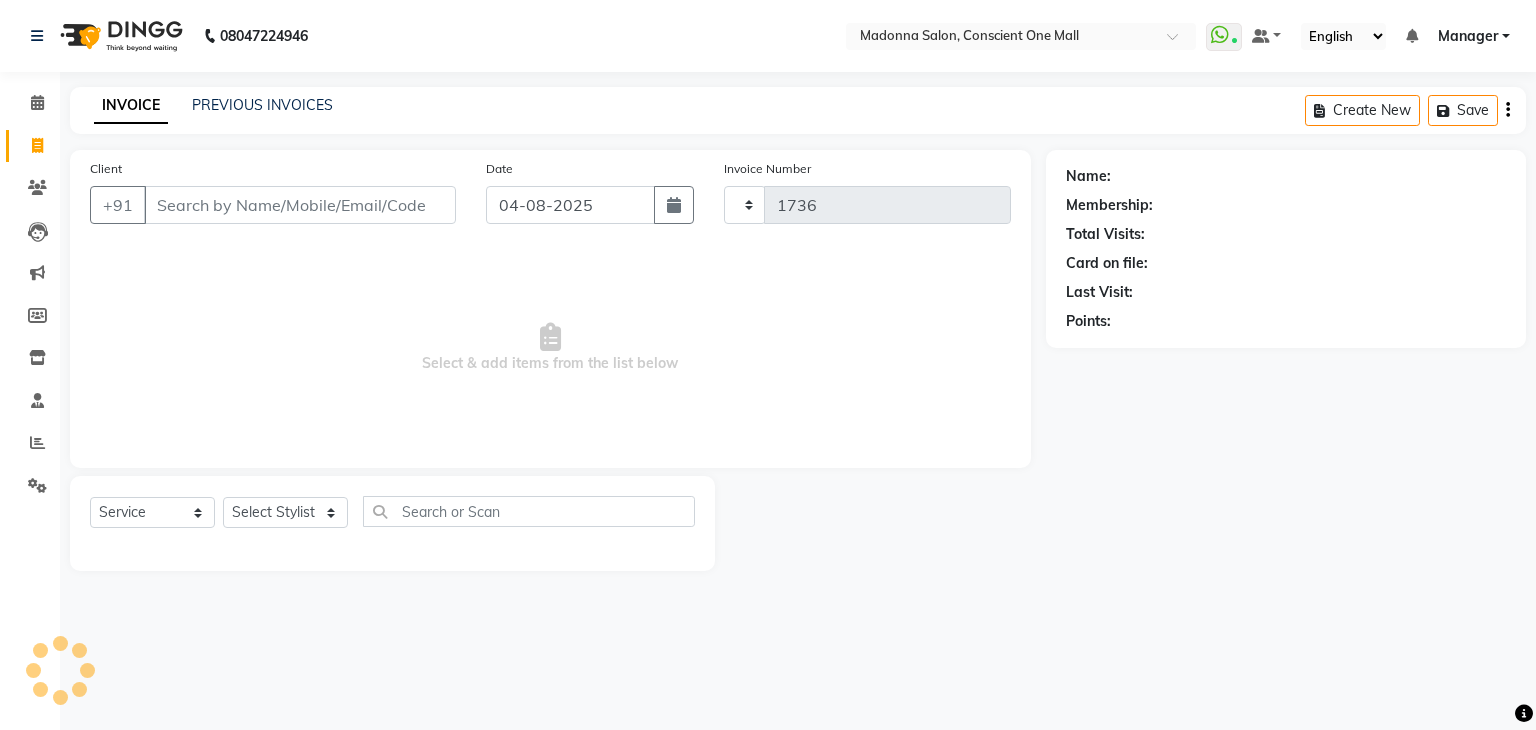 select on "7575" 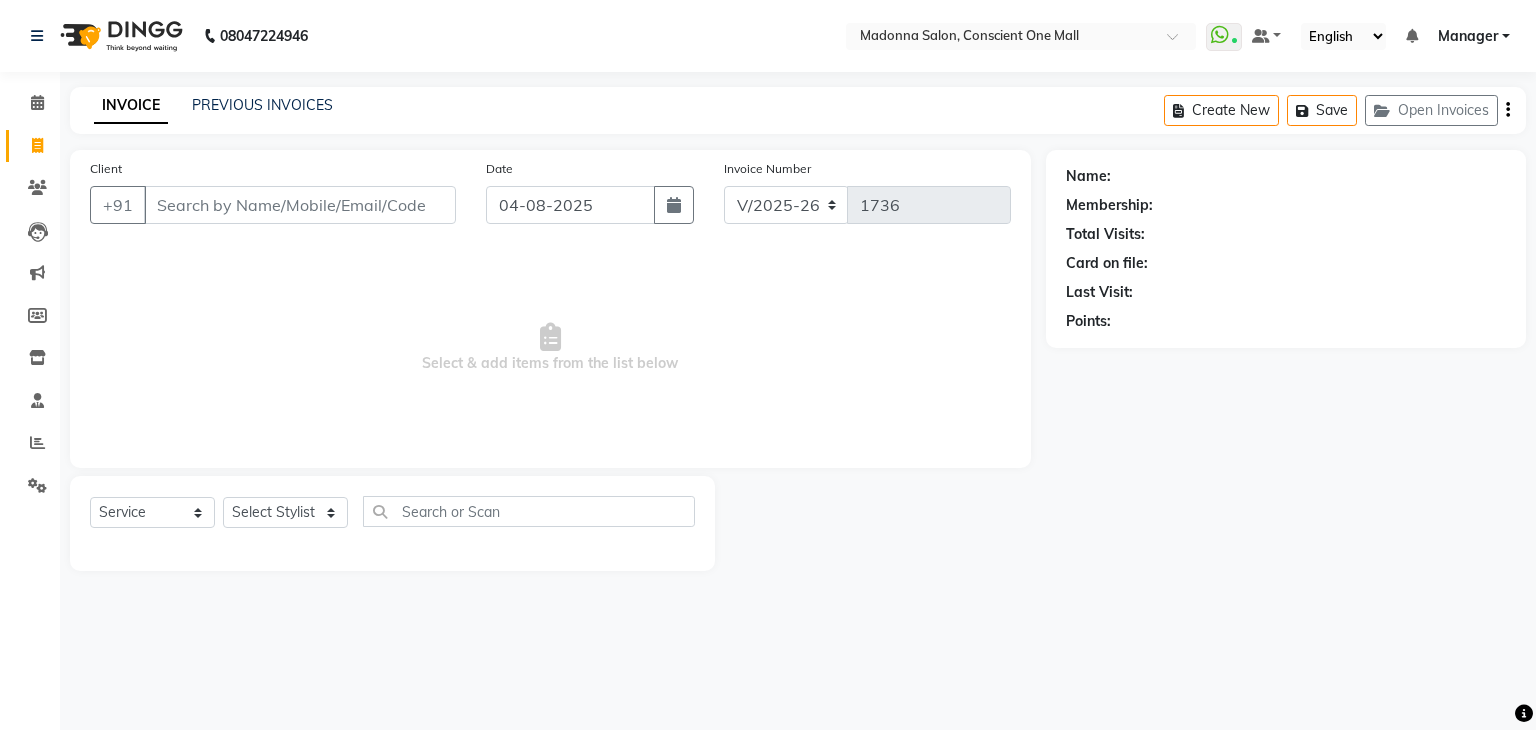 click on "Select & add items from the list below" at bounding box center (550, 348) 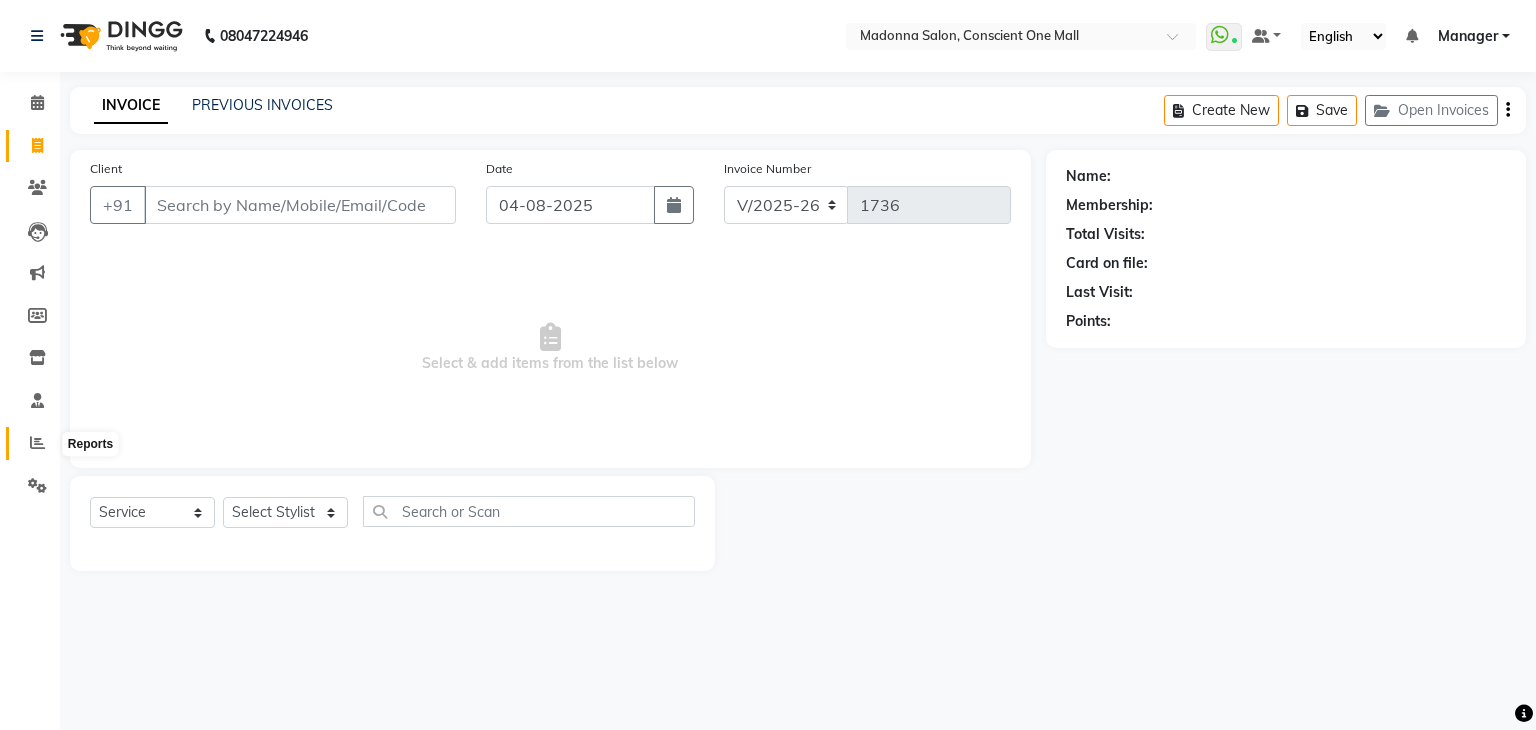 click 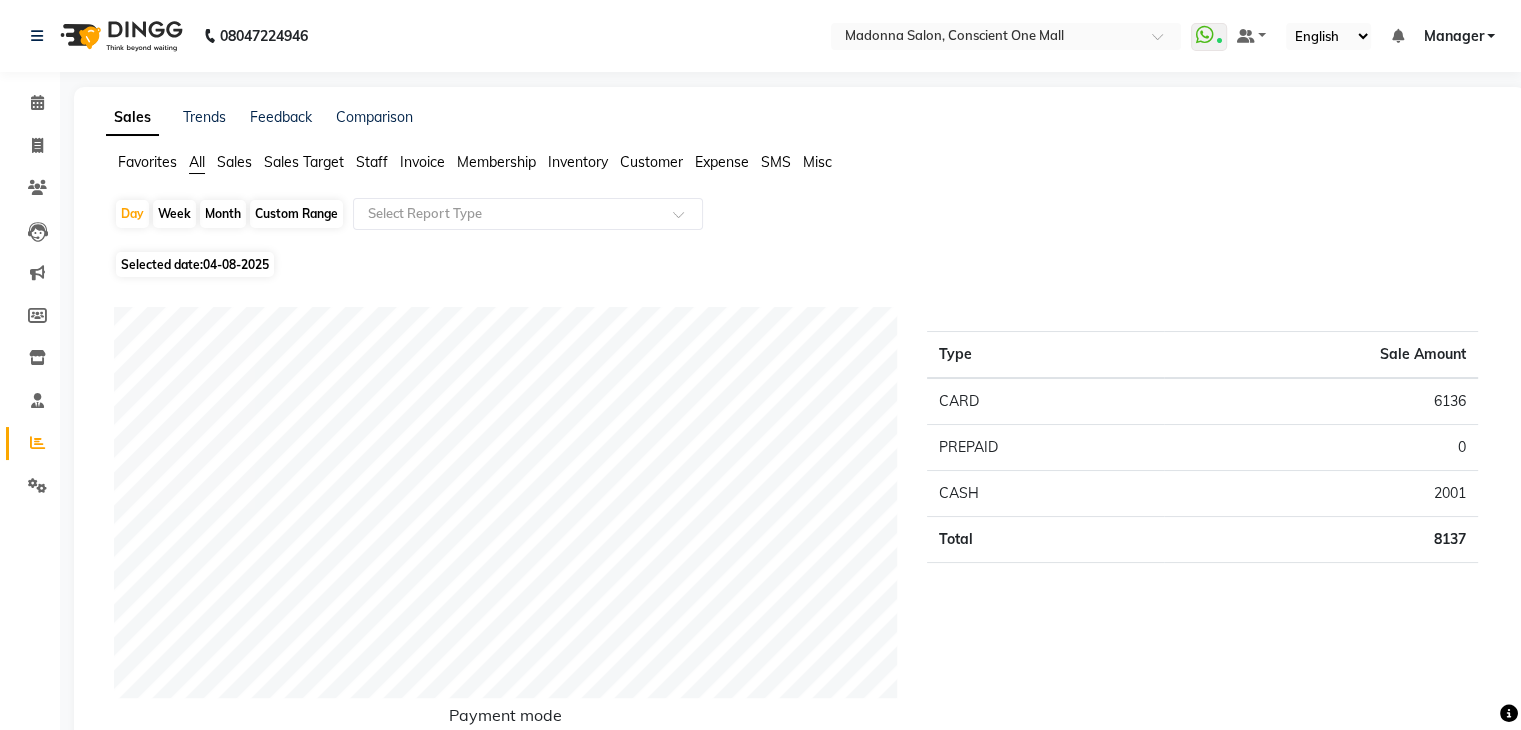 click on "Staff" 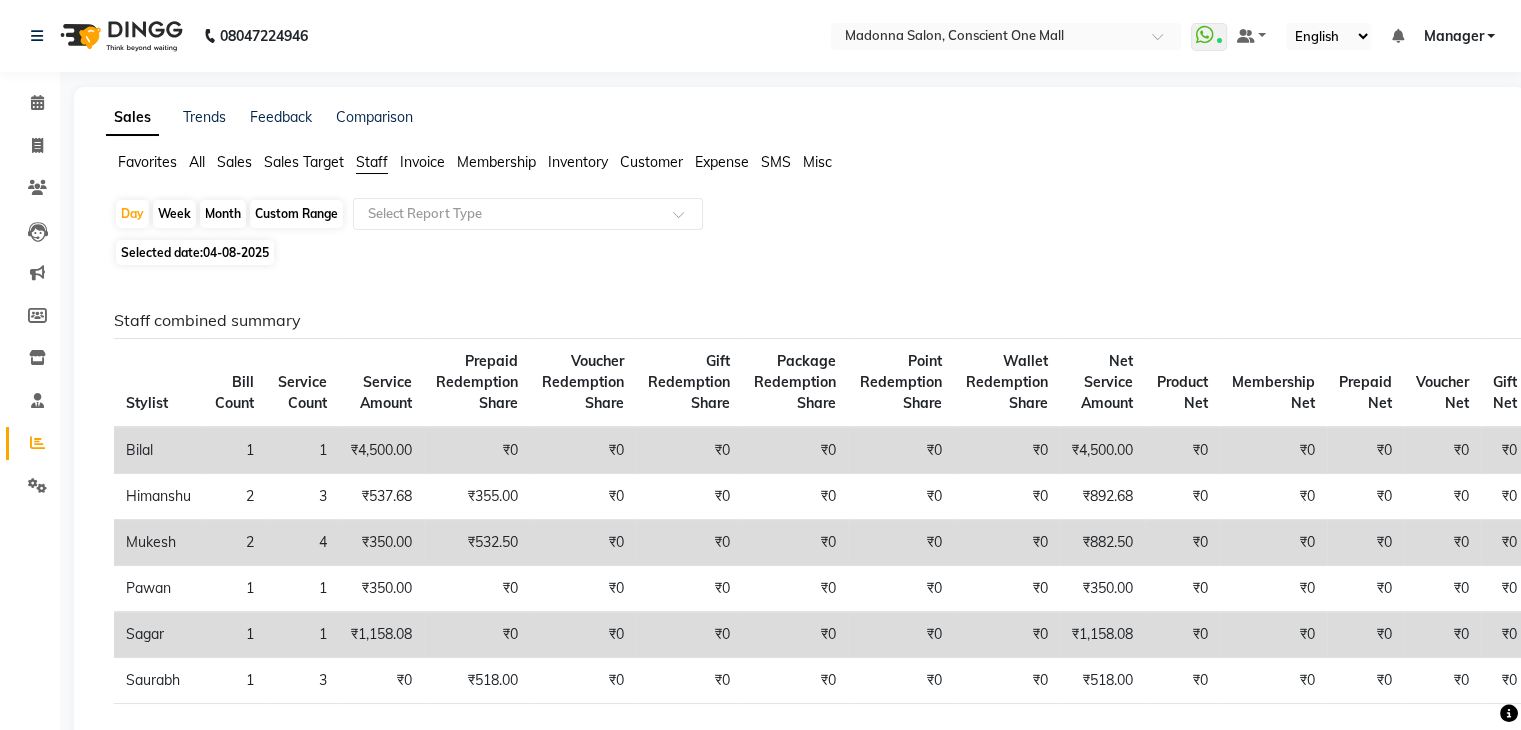 click on "Month" 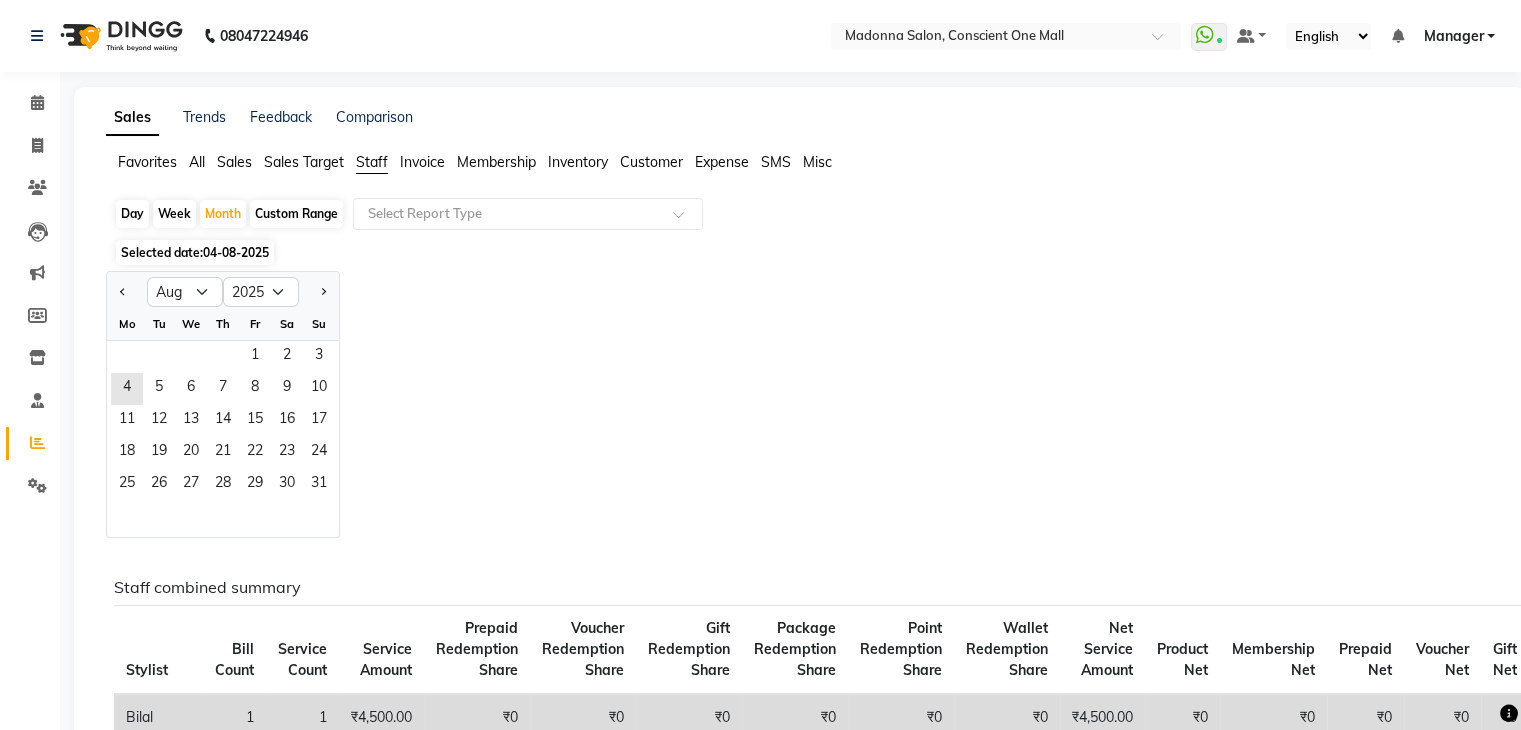 click on "1   2   3" 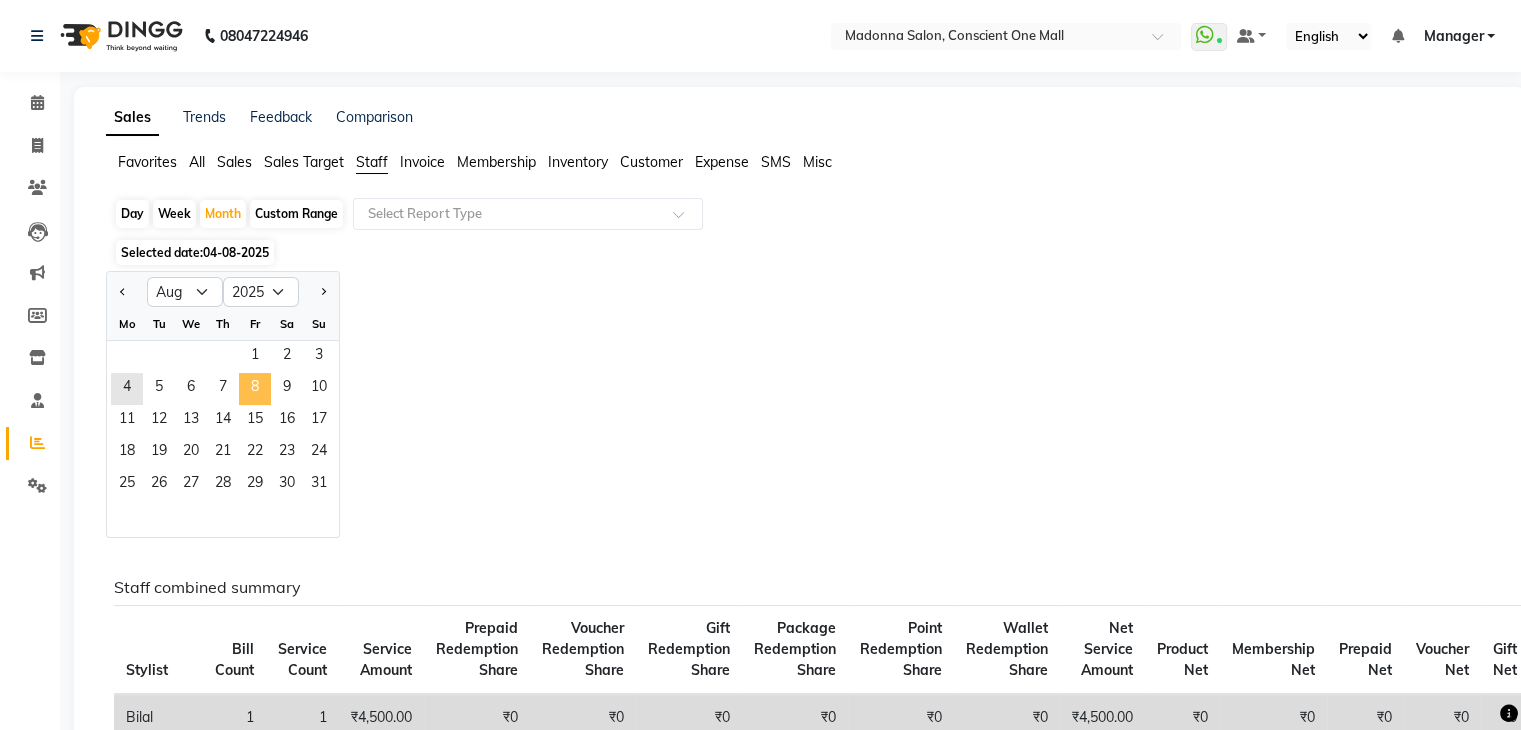 click on "8" 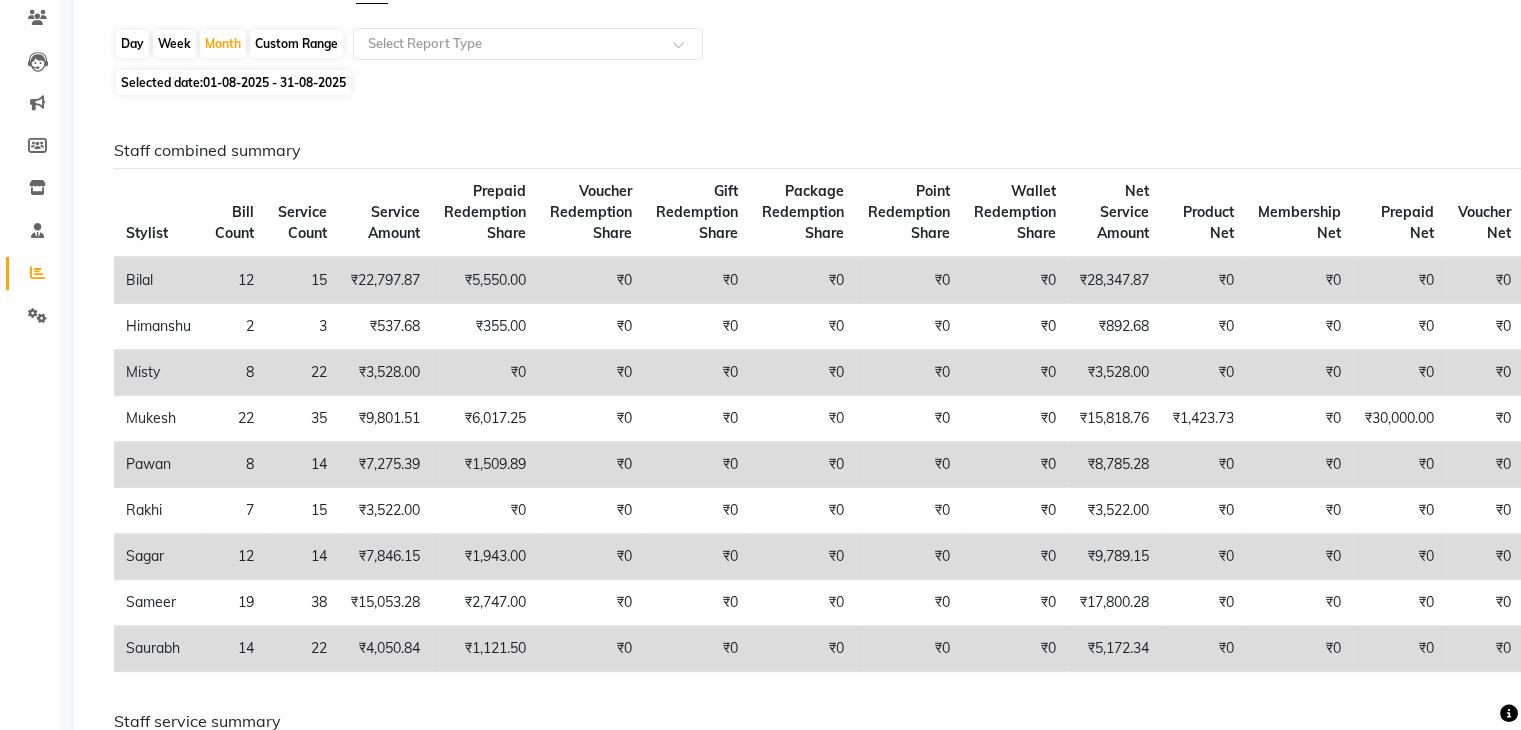 scroll, scrollTop: 200, scrollLeft: 0, axis: vertical 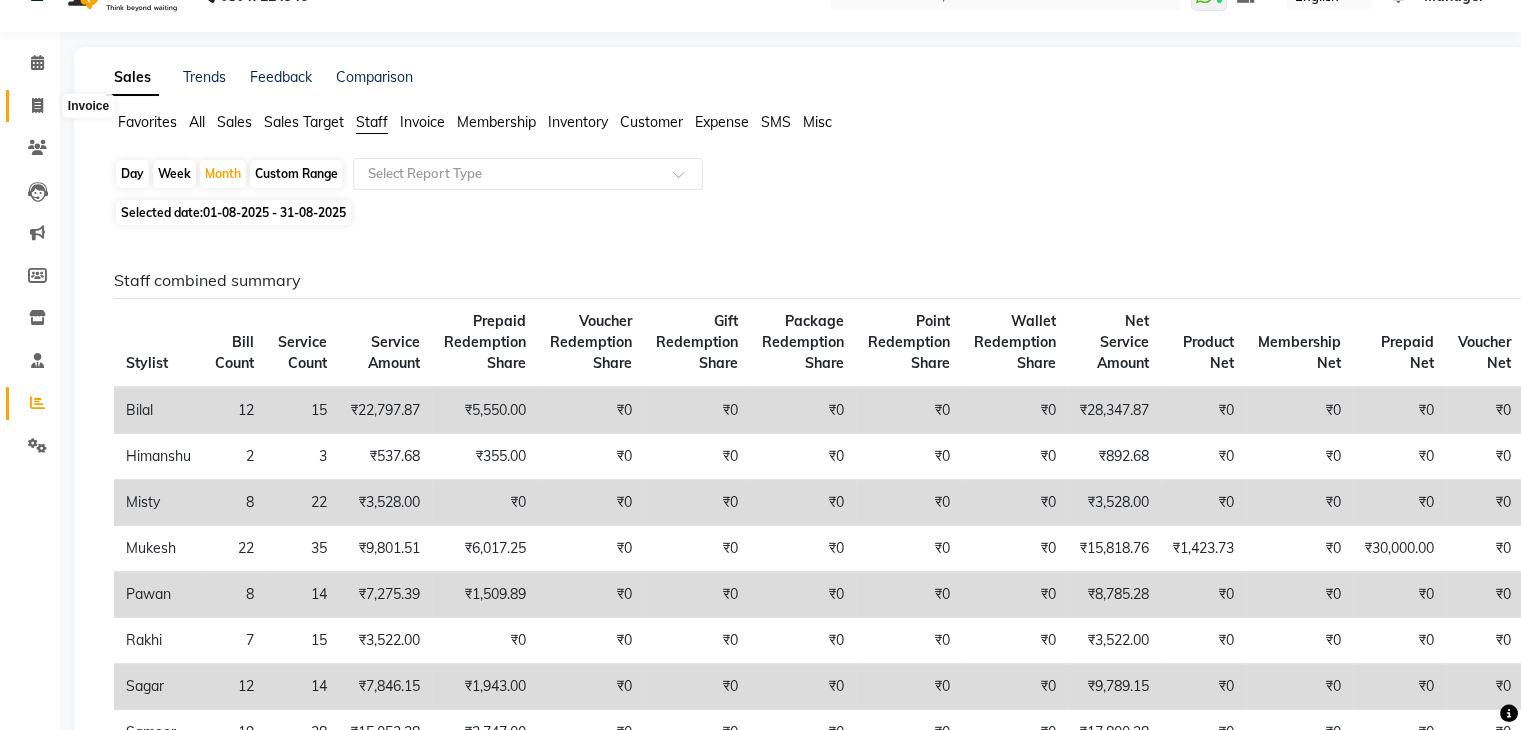 click 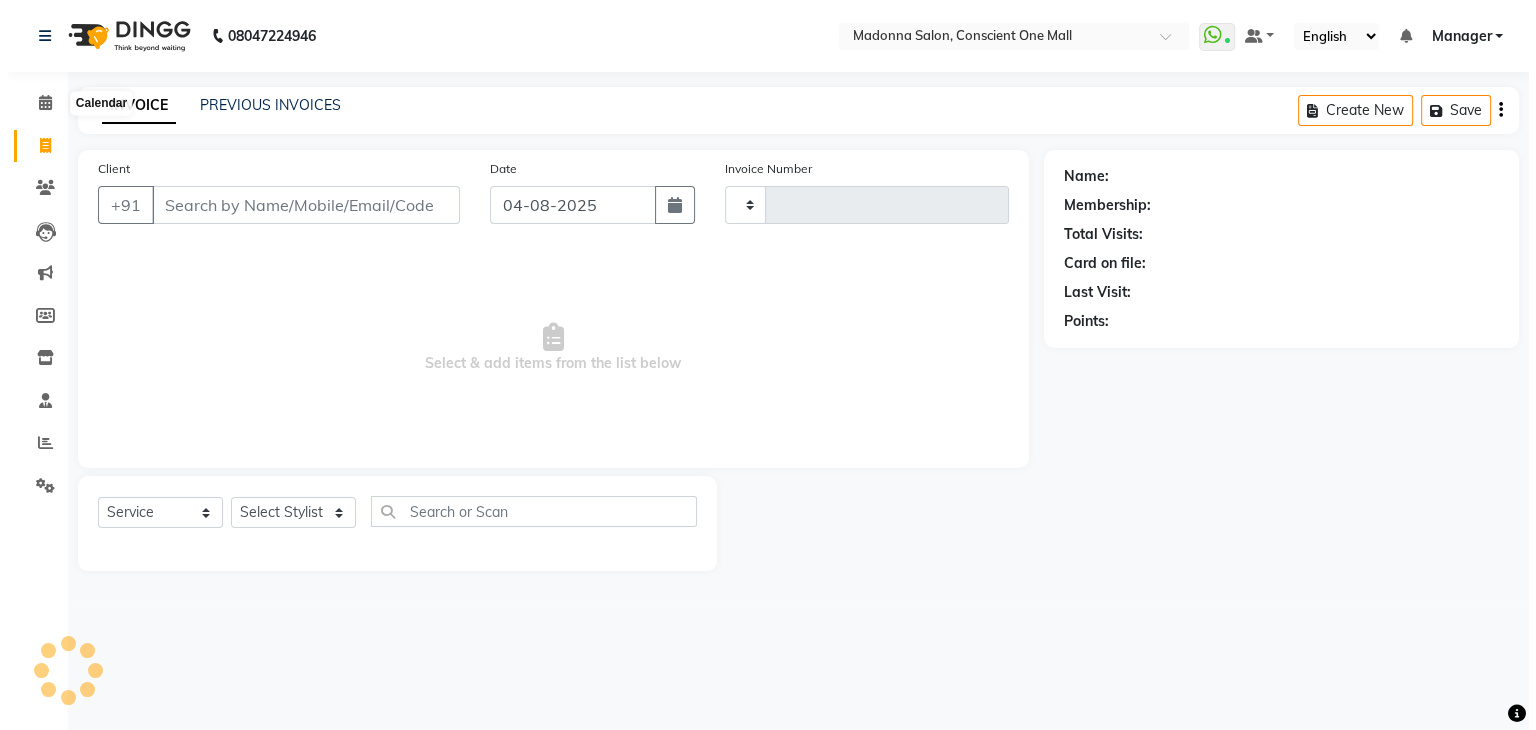 scroll, scrollTop: 0, scrollLeft: 0, axis: both 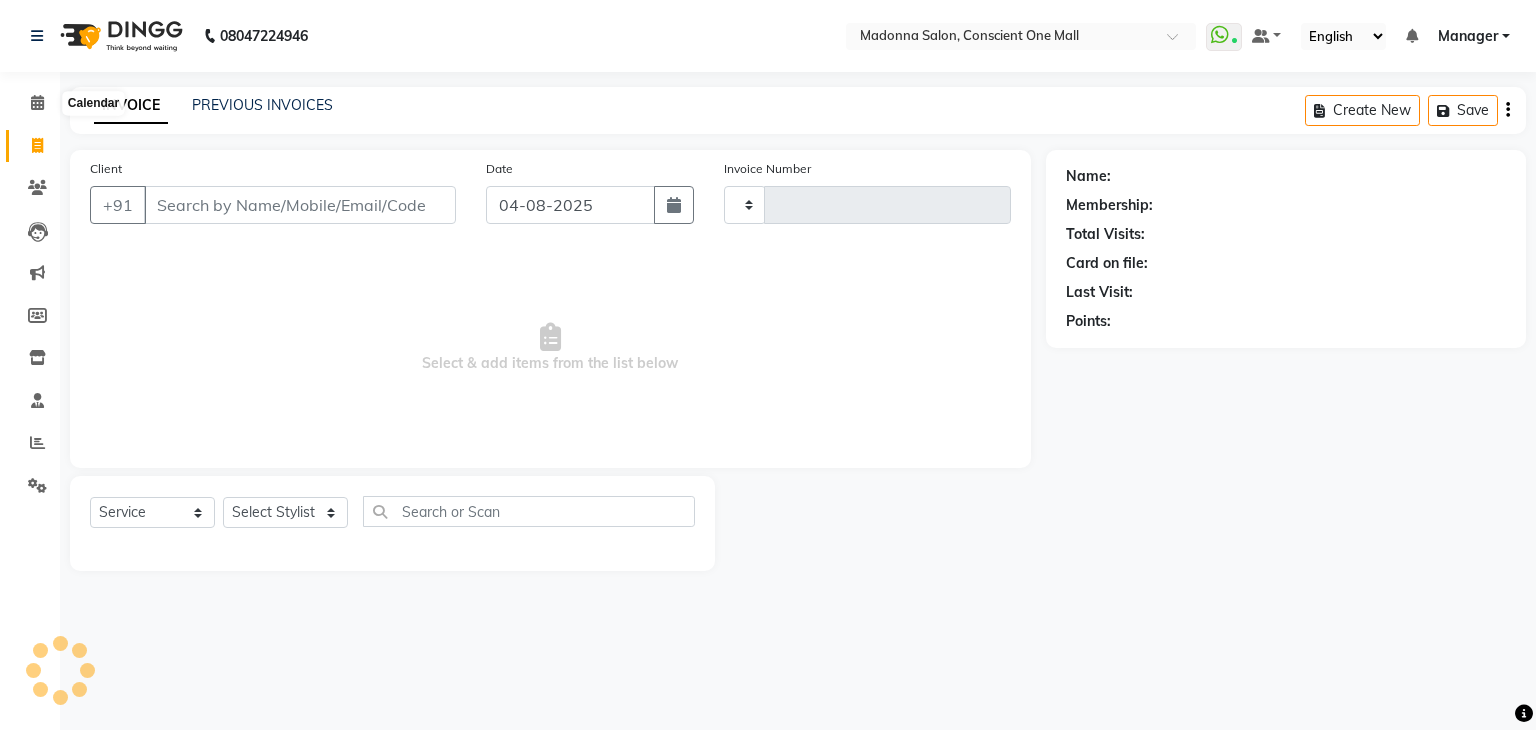 type on "1736" 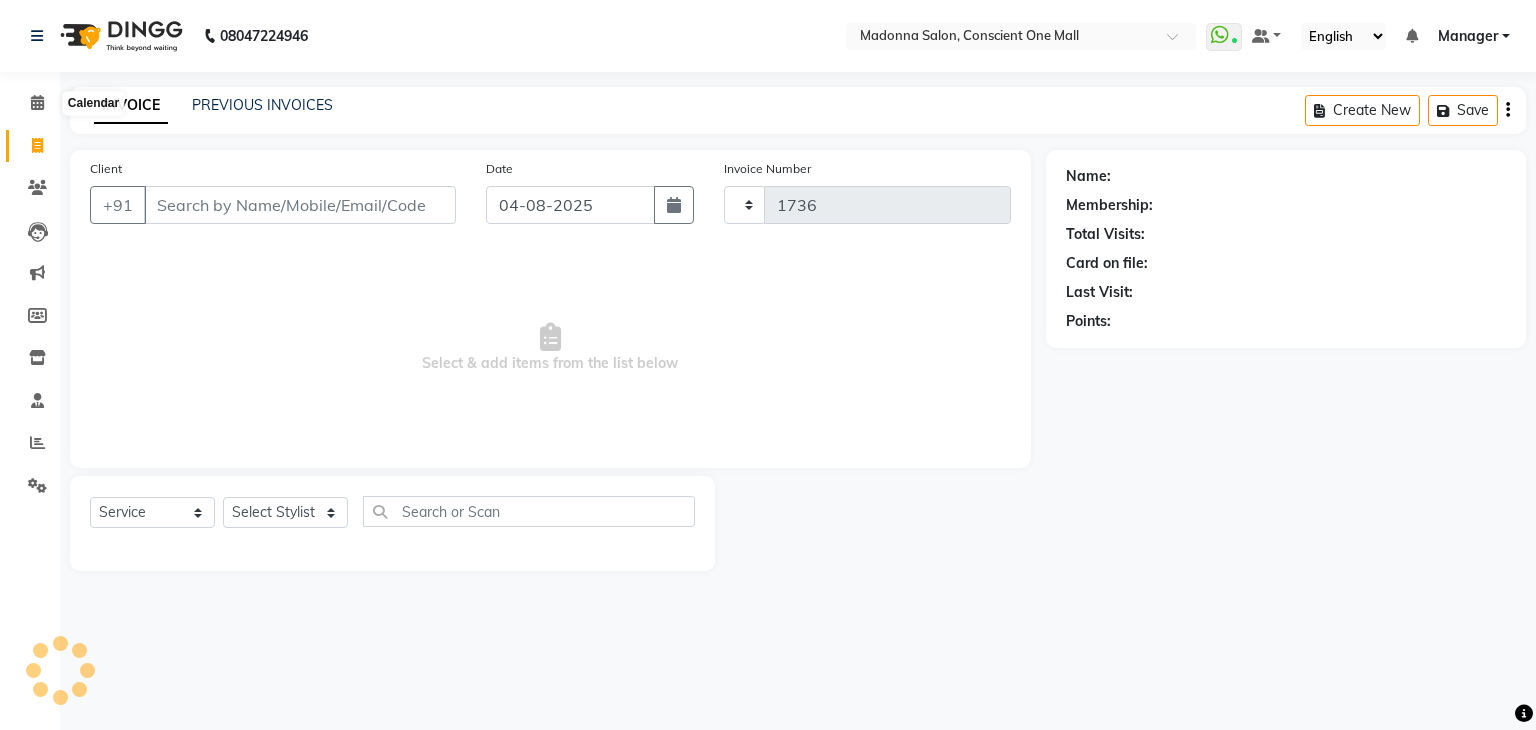 select on "7575" 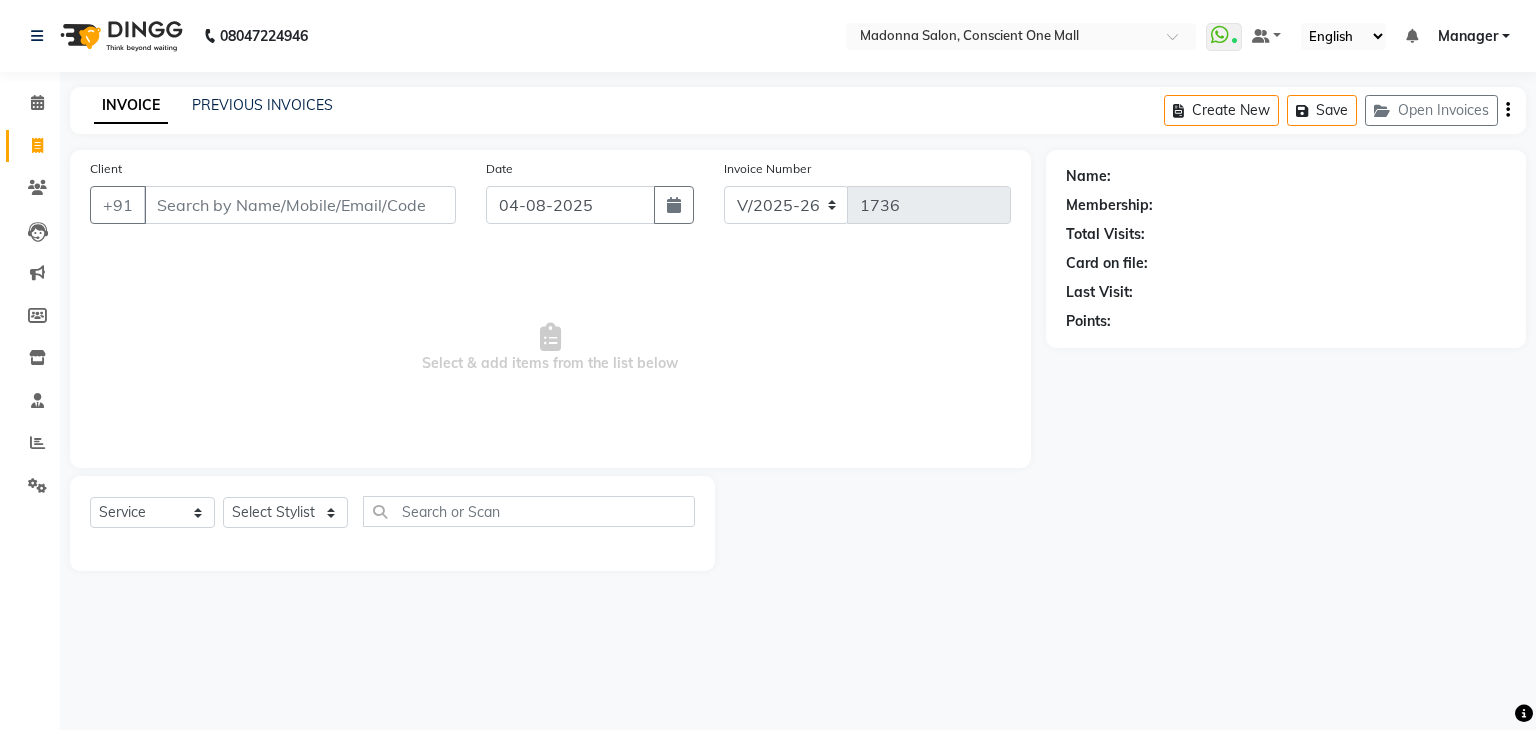 click on "Select & add items from the list below" at bounding box center (550, 348) 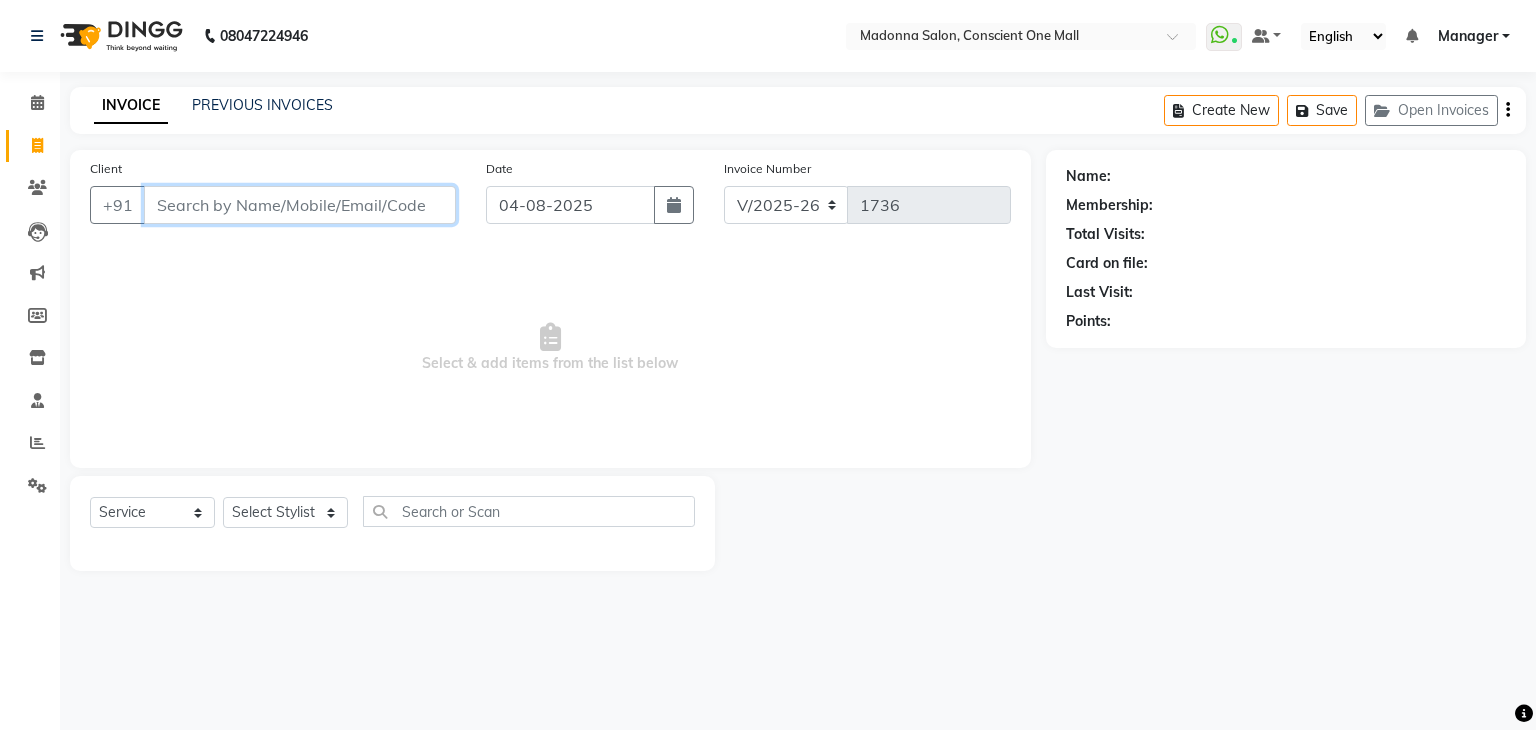 click on "Client" at bounding box center [300, 205] 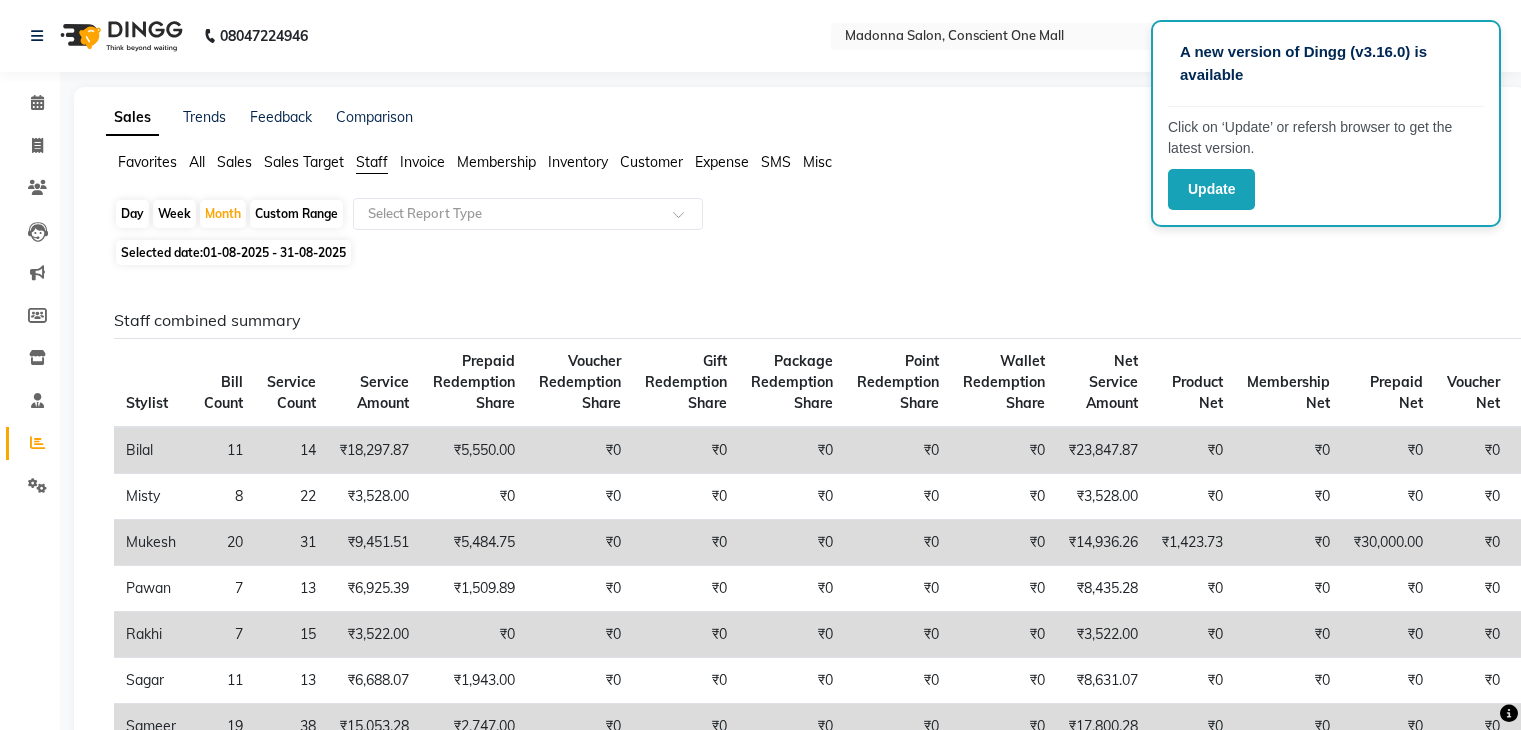 scroll, scrollTop: 0, scrollLeft: 0, axis: both 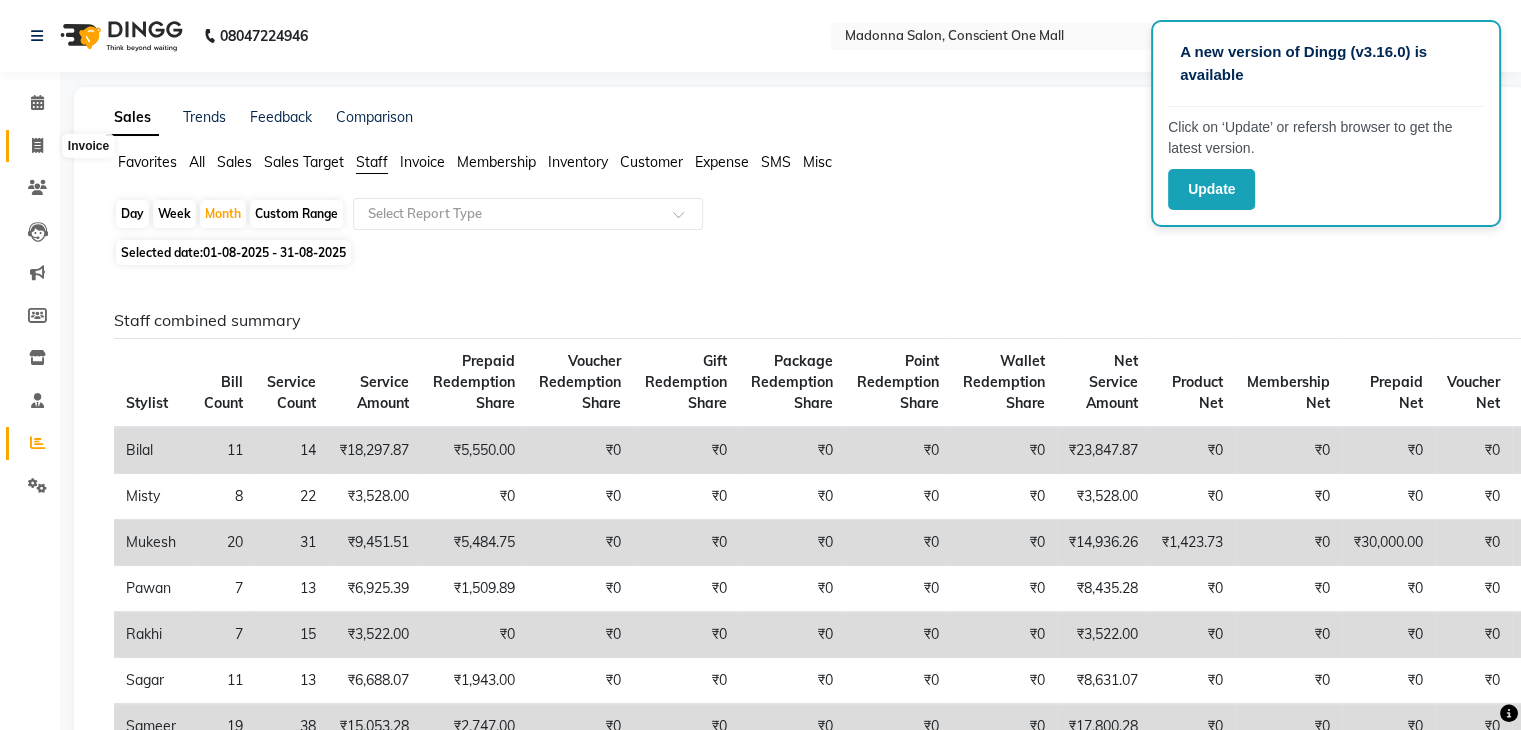 click 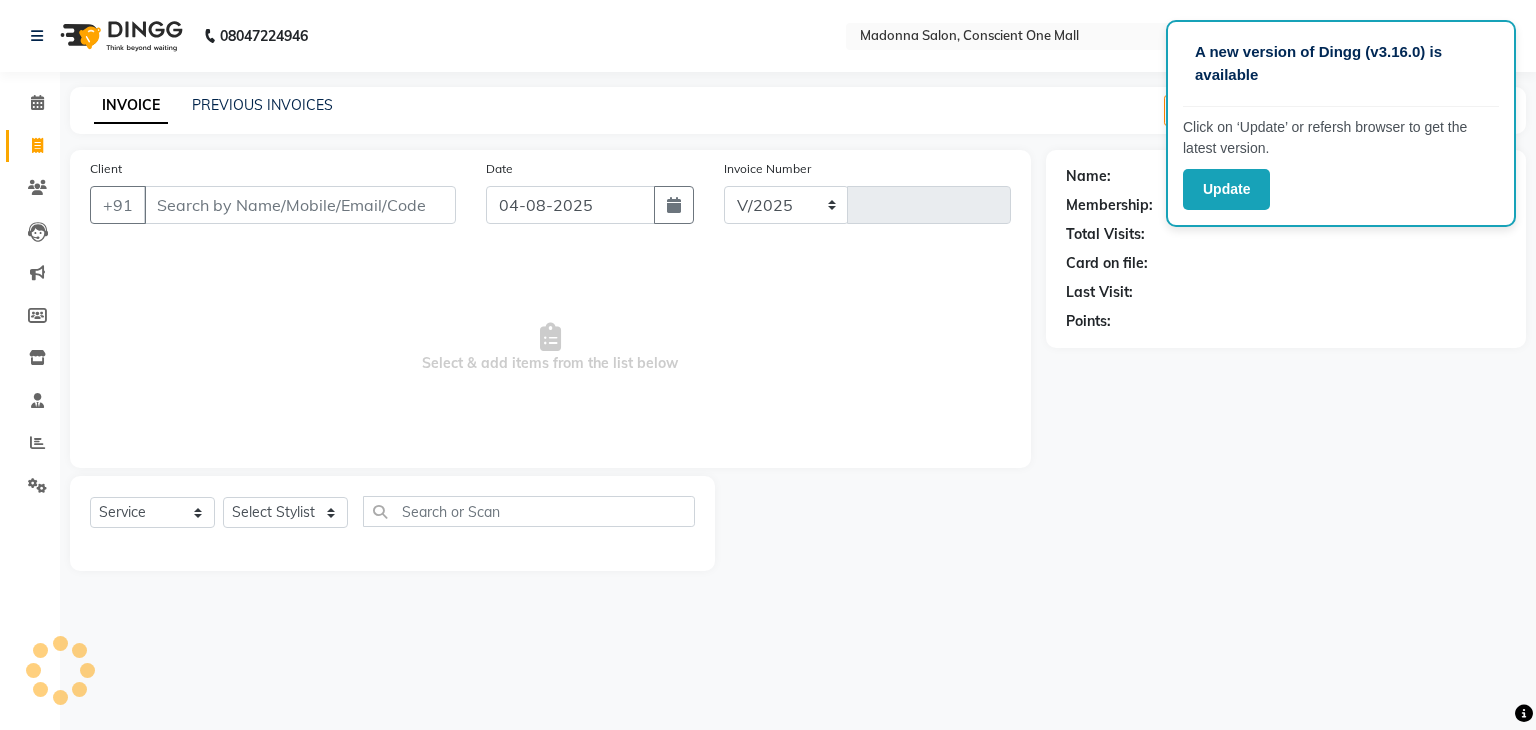 select on "7575" 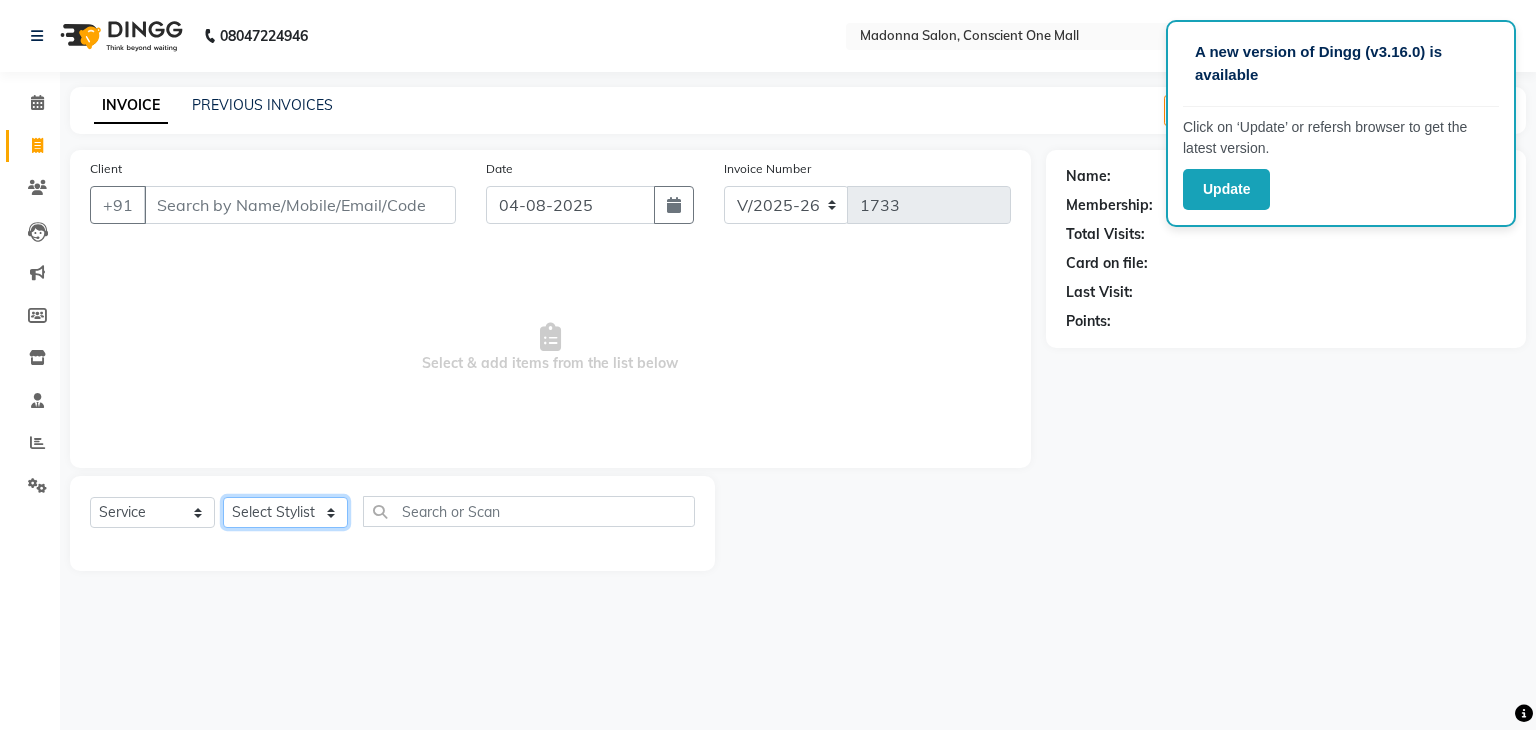 click on "Select Stylist AJAD AMIT ANSHU Bilal Harry himanshi HIMANSHU Janvi JAY Khusboo Manager misty Mukesh Naeem Navjot Kaur neha Pawan RAKHI Ripa Sachin Sagar  SAMEER Sanjeev Saurabh" 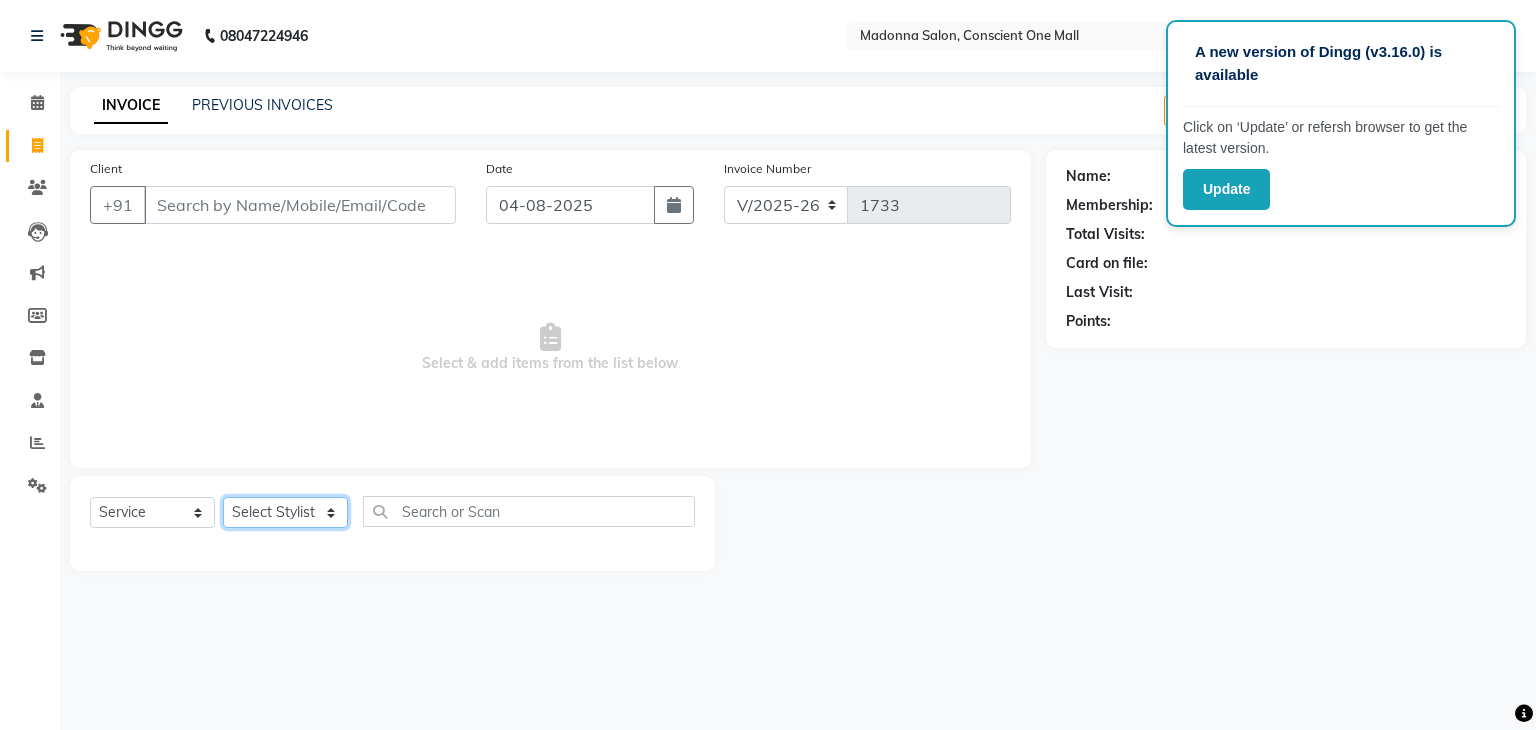 select on "67300" 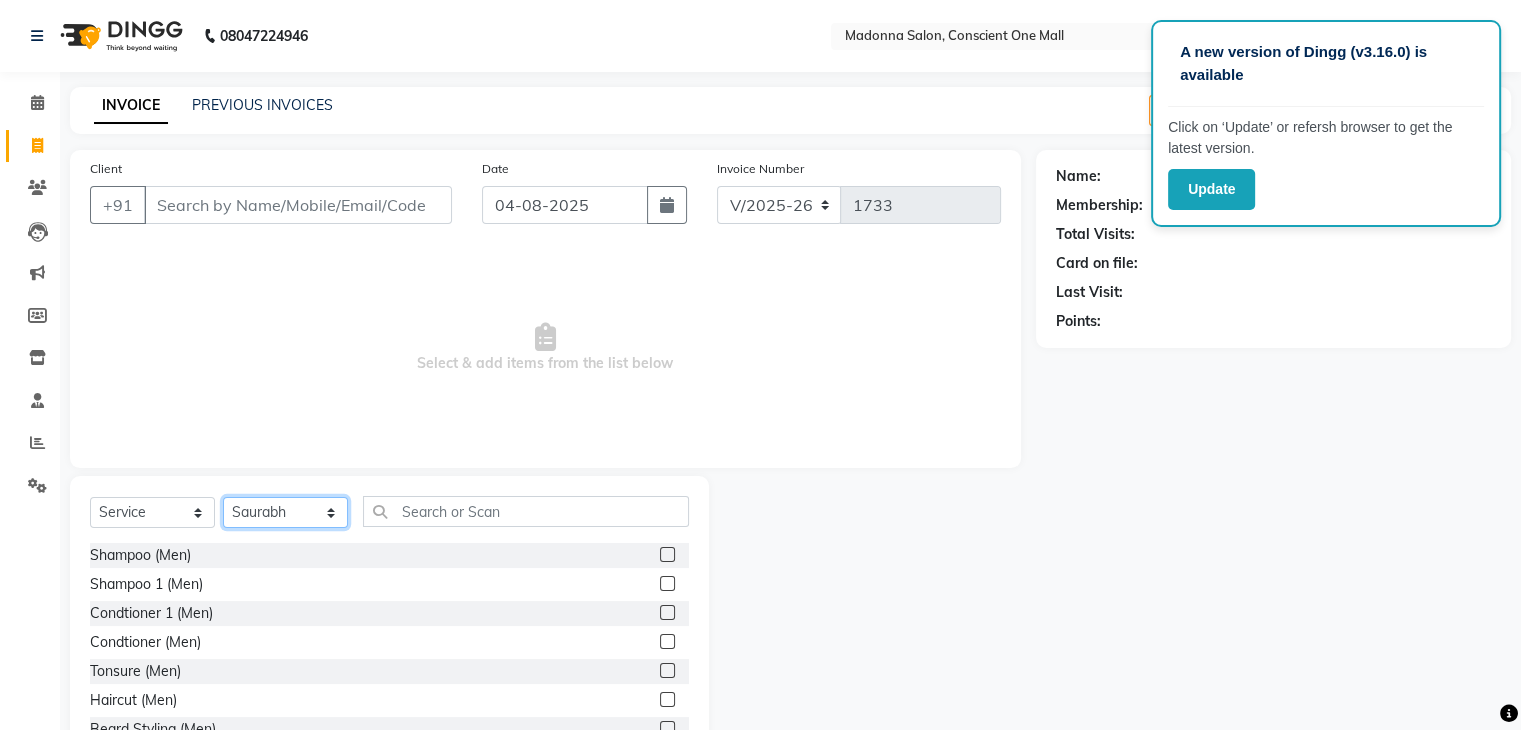 click on "Select Stylist AJAD AMIT ANSHU Bilal Harry himanshi HIMANSHU Janvi JAY Khusboo Manager misty Mukesh Naeem Navjot Kaur neha Pawan RAKHI Ripa Sachin Sagar  SAMEER Sanjeev Saurabh" 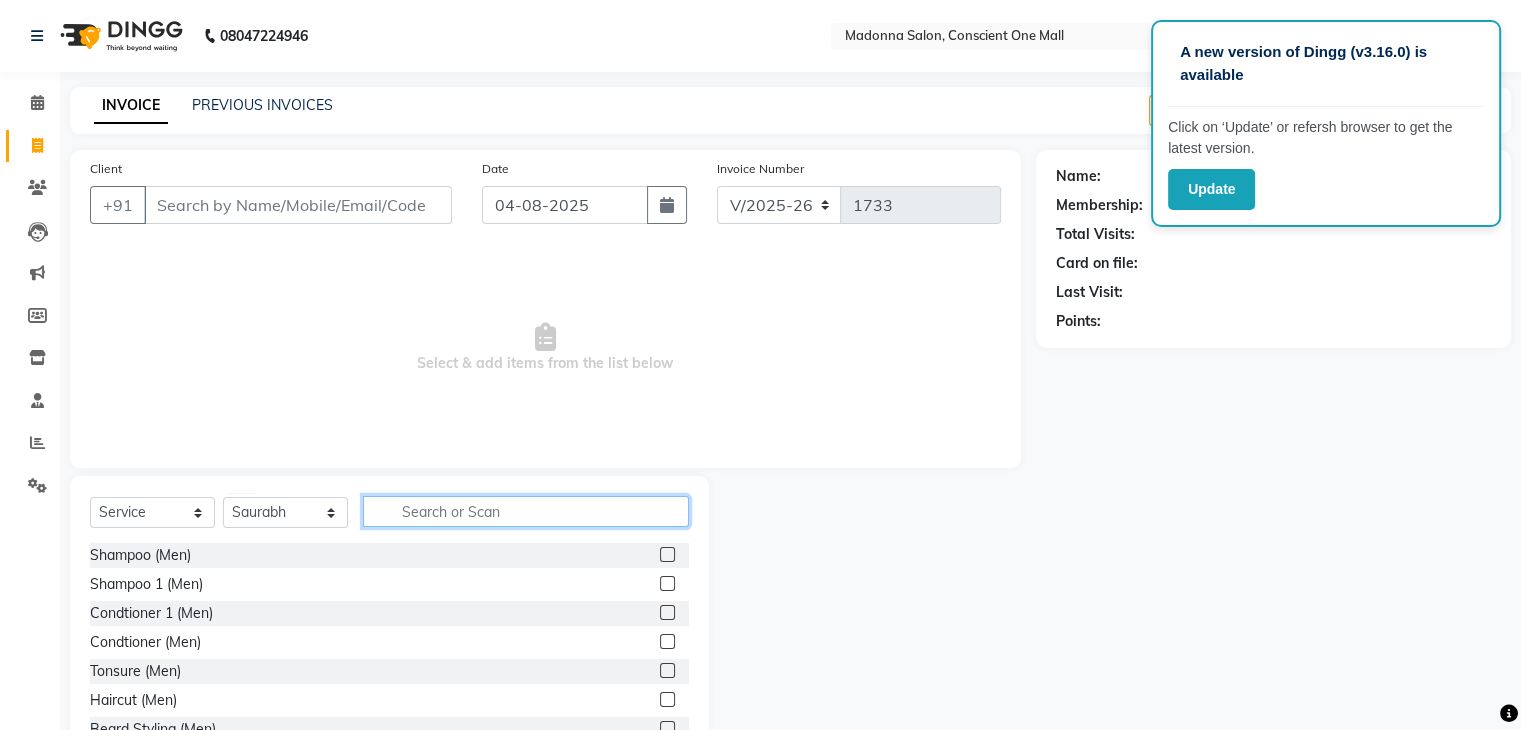 click 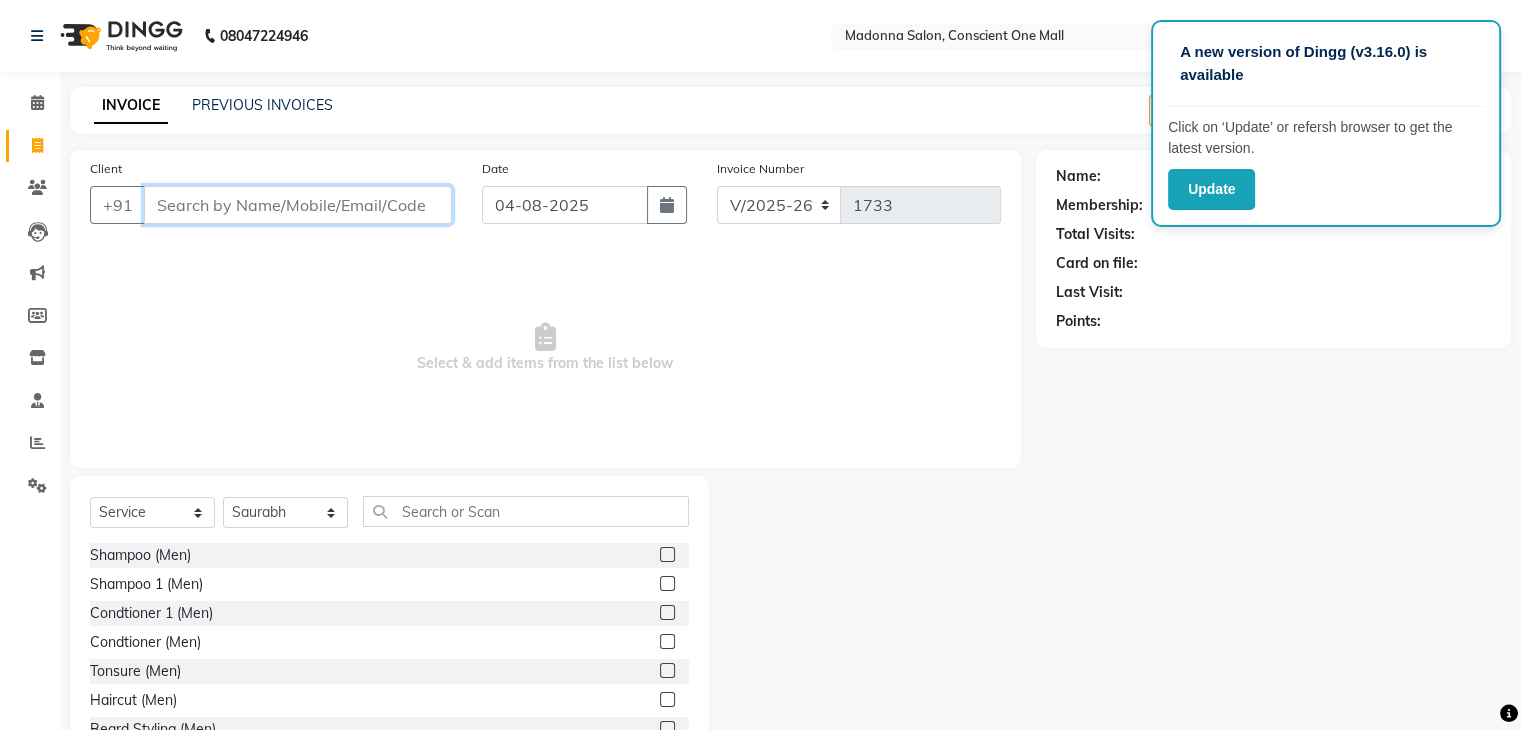 click on "Client" at bounding box center [298, 205] 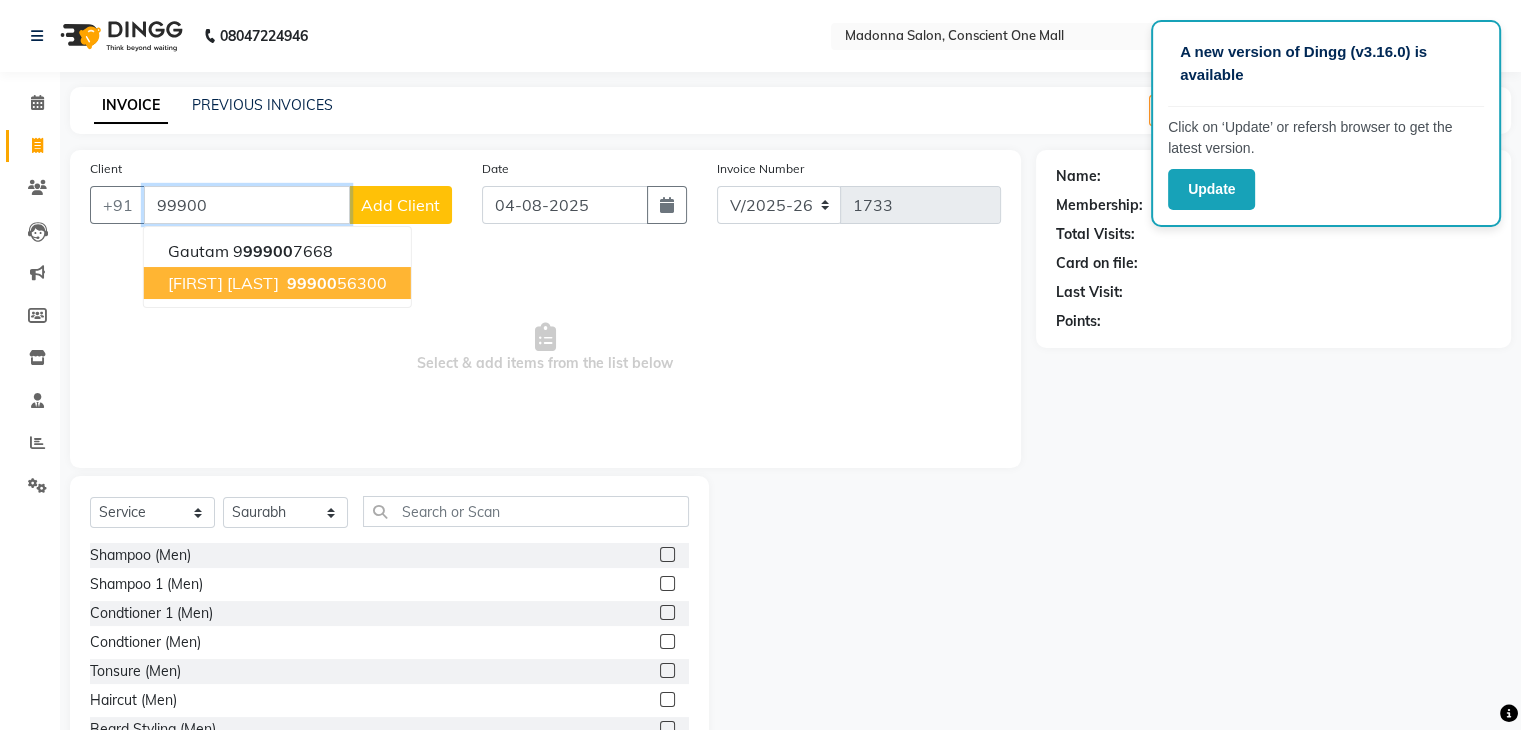 click on "99900" at bounding box center (312, 283) 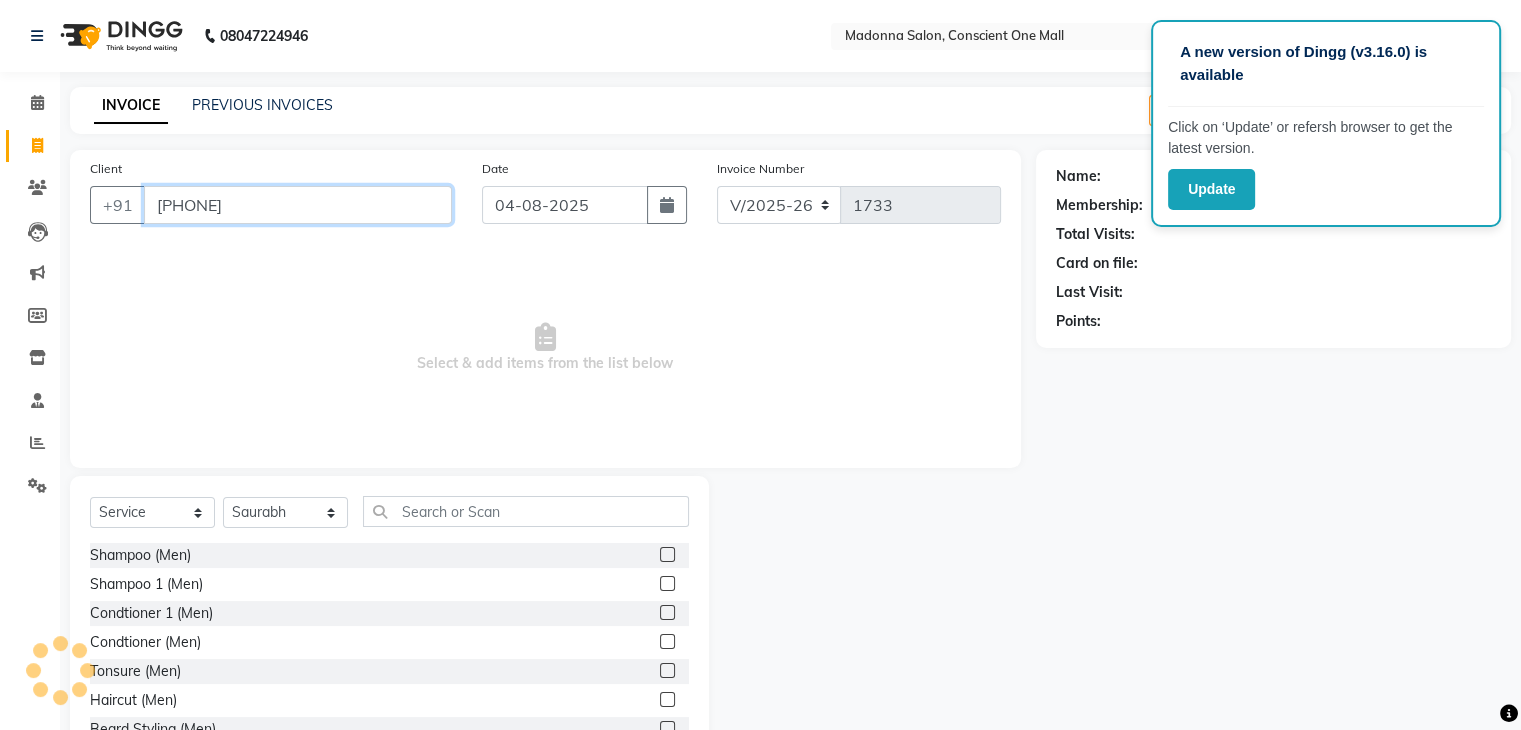 type on "9990056300" 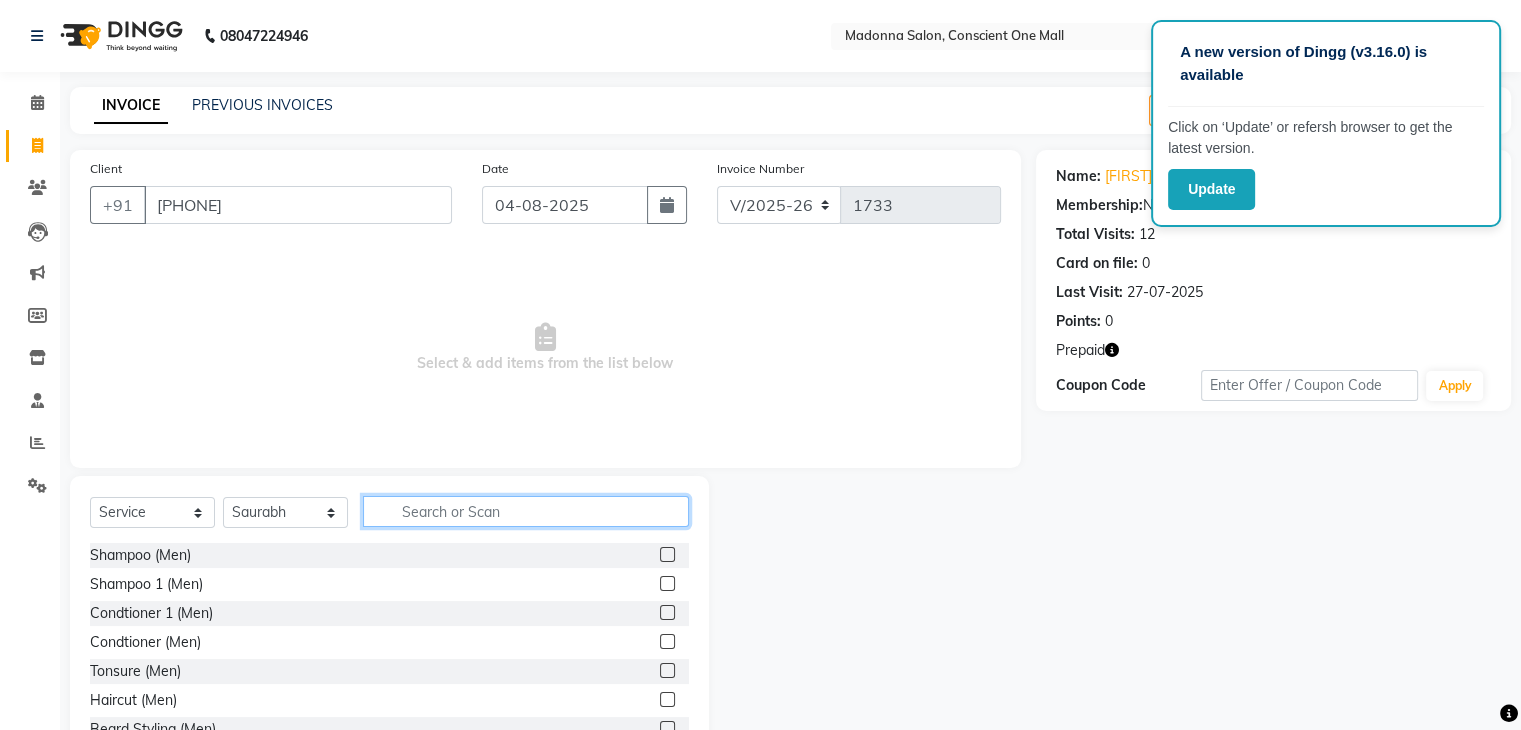 click 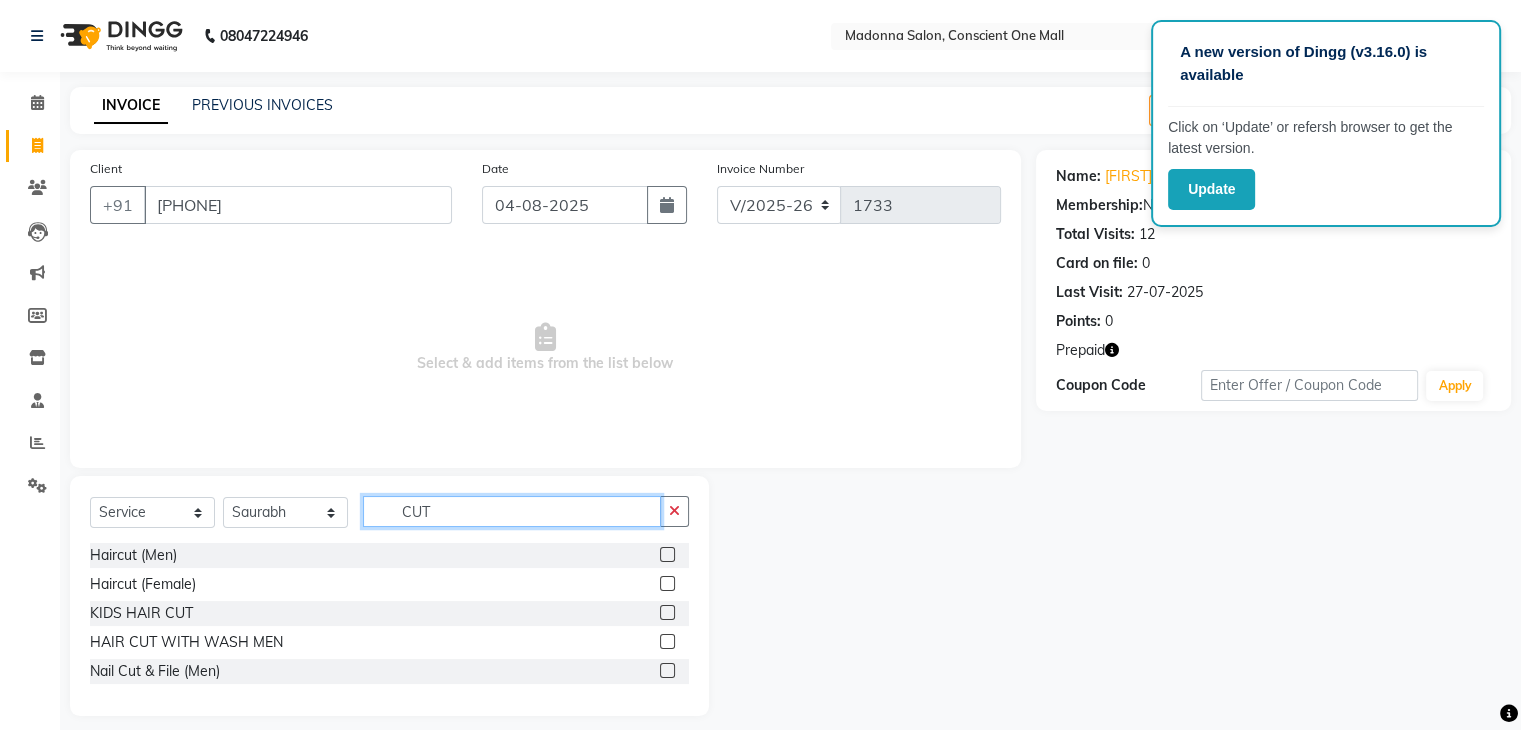 type on "CUT" 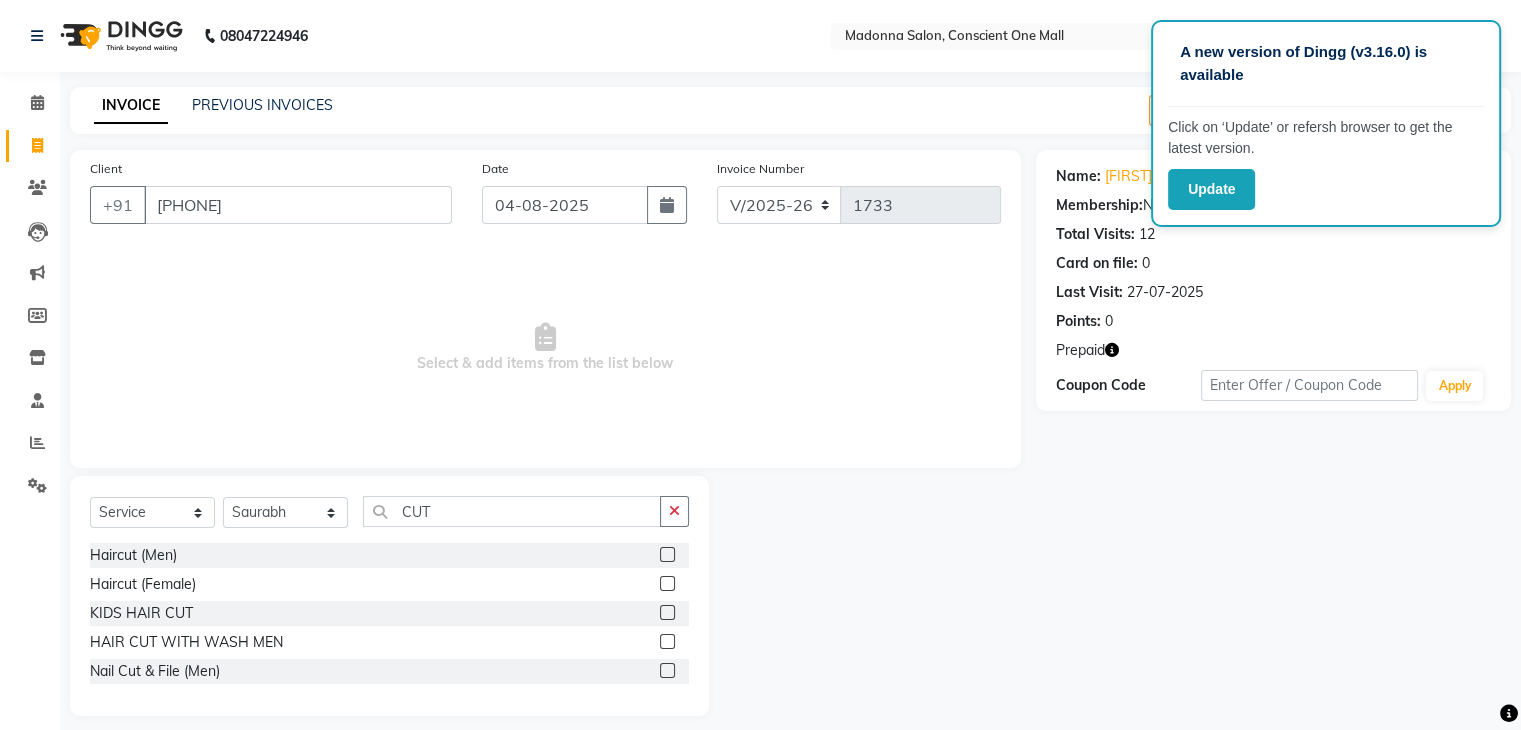 click 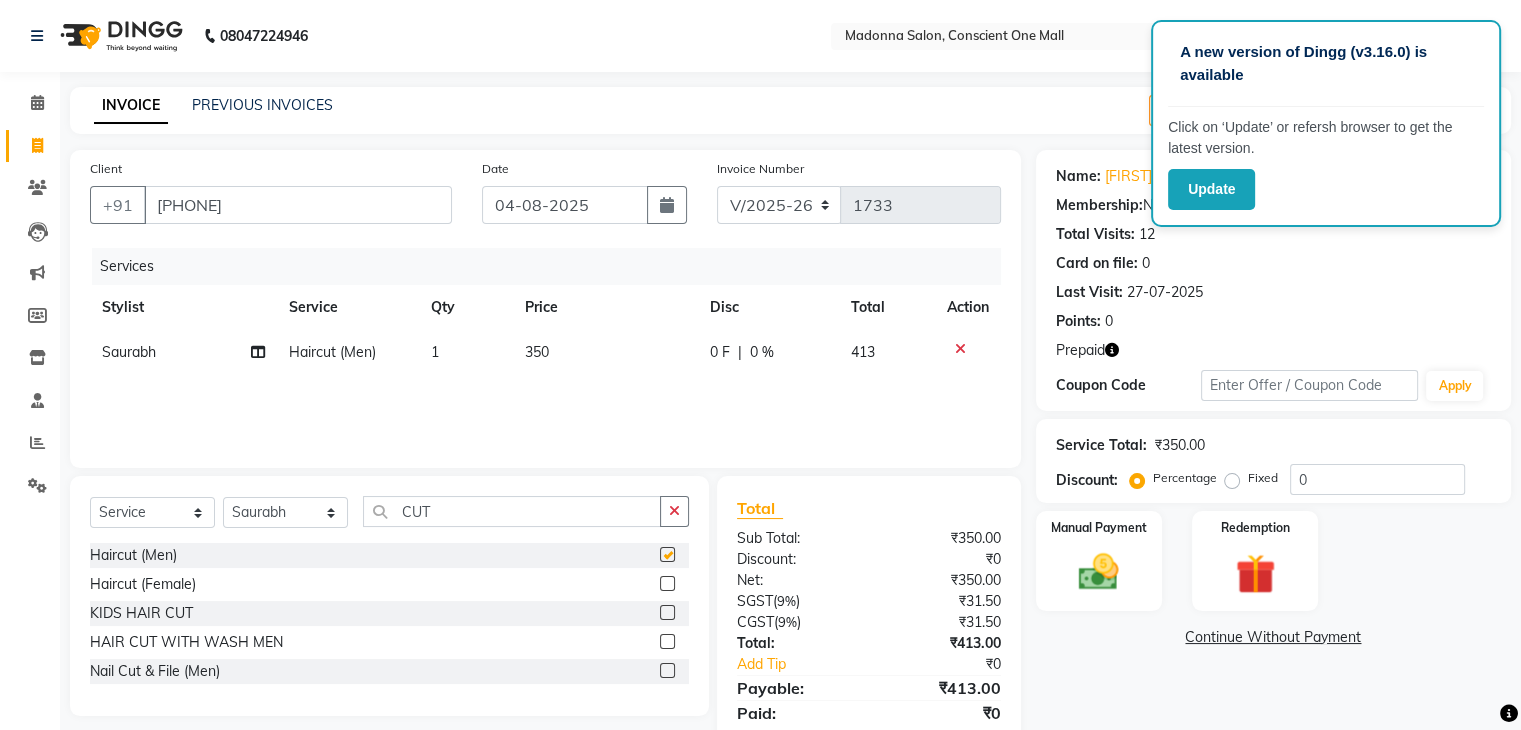 checkbox on "false" 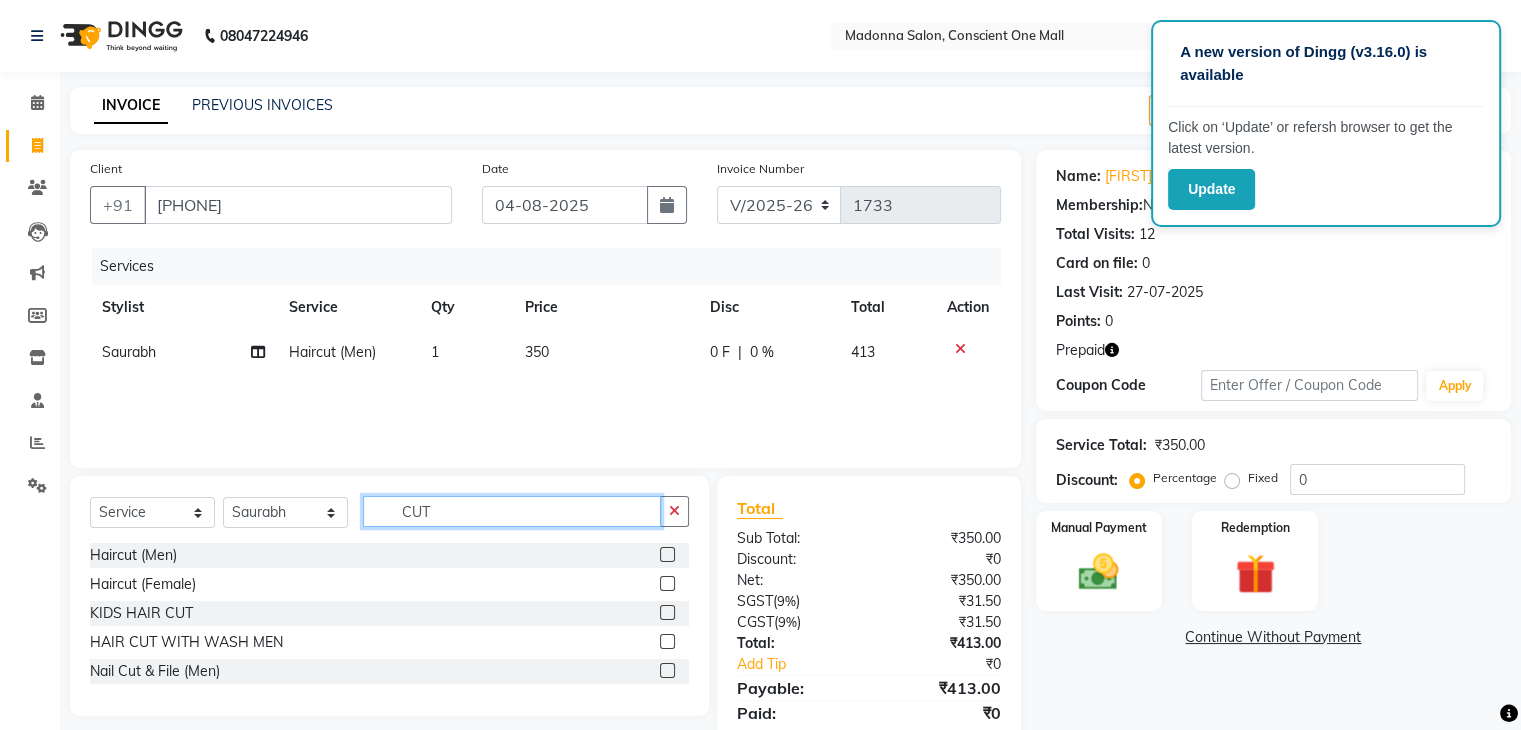 click on "CUT" 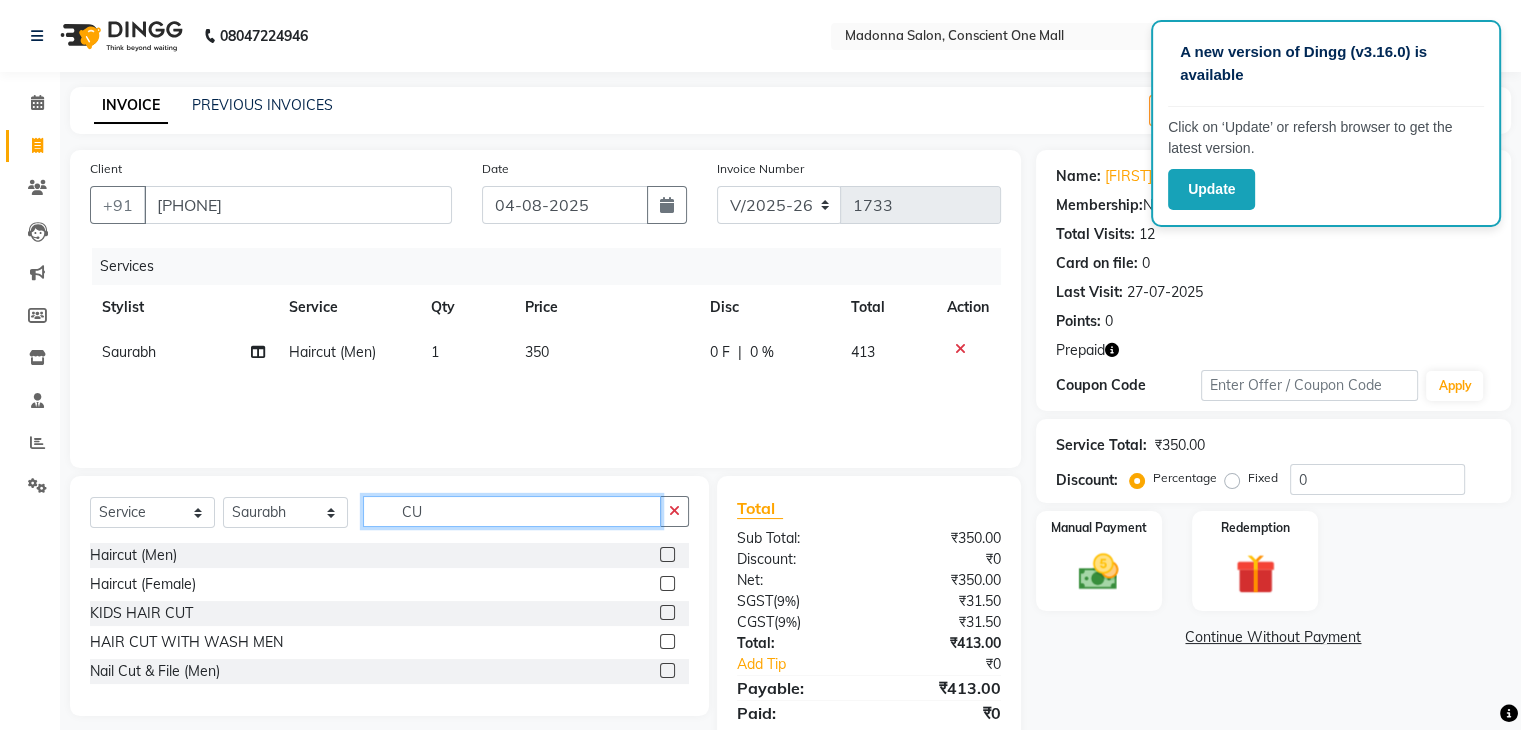 type on "C" 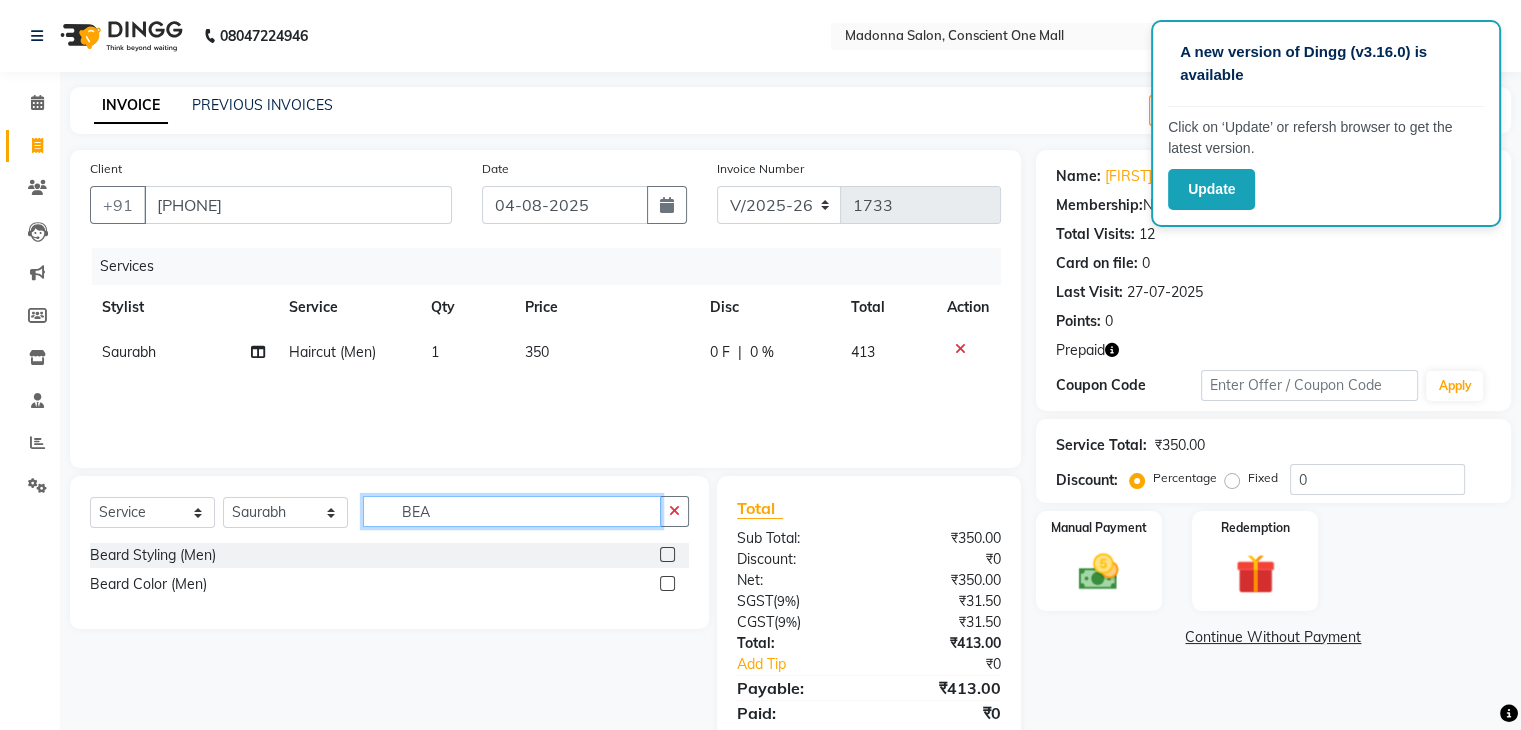 type on "BEA" 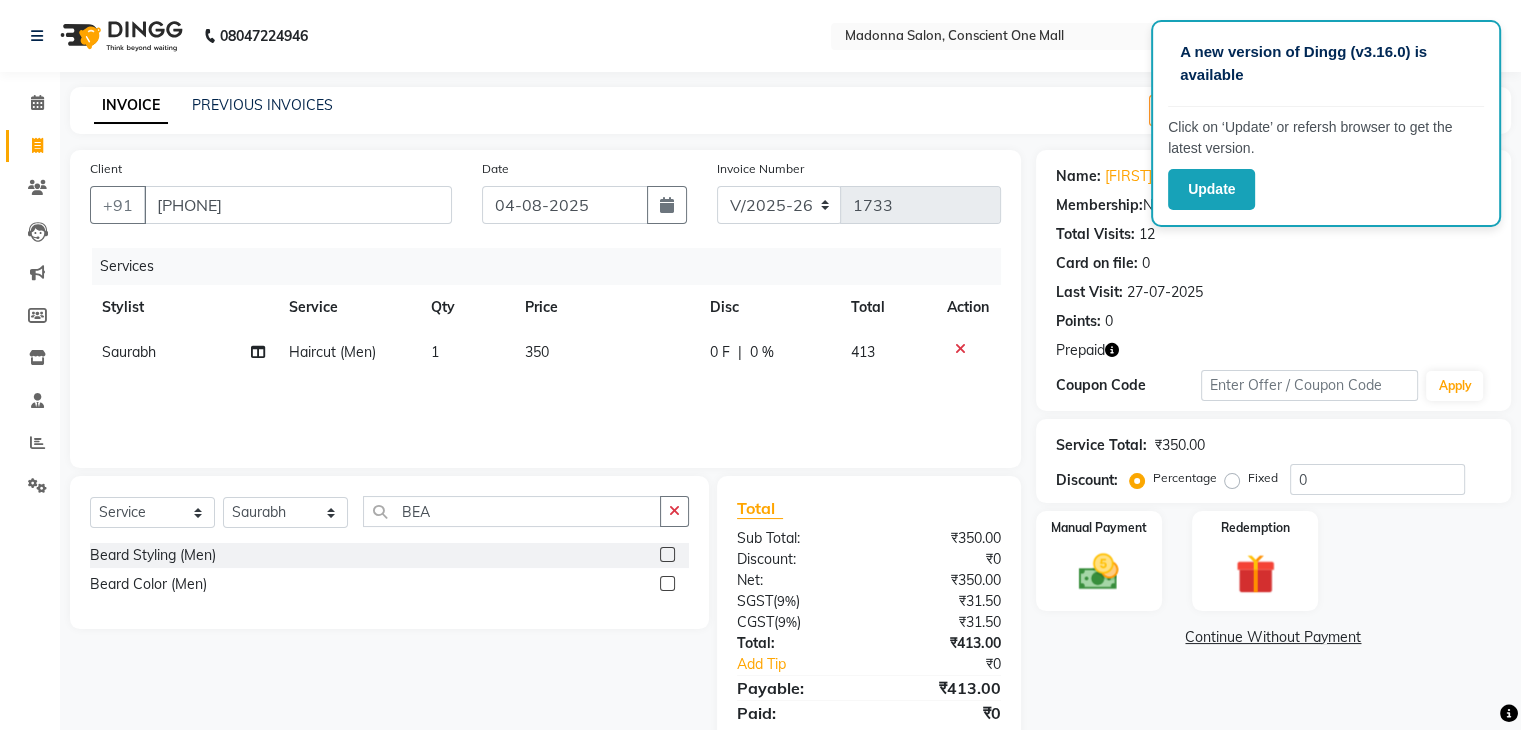 click 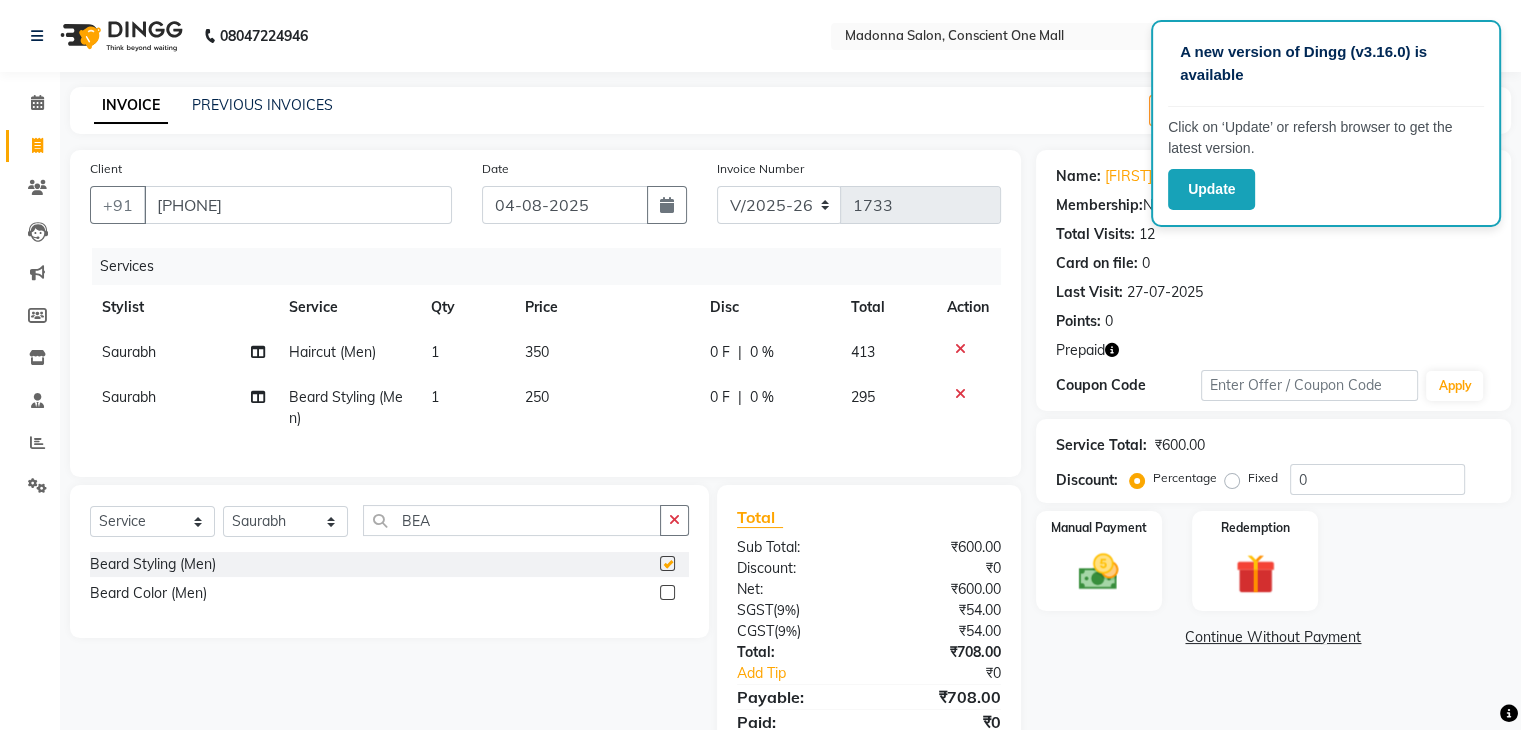 checkbox on "false" 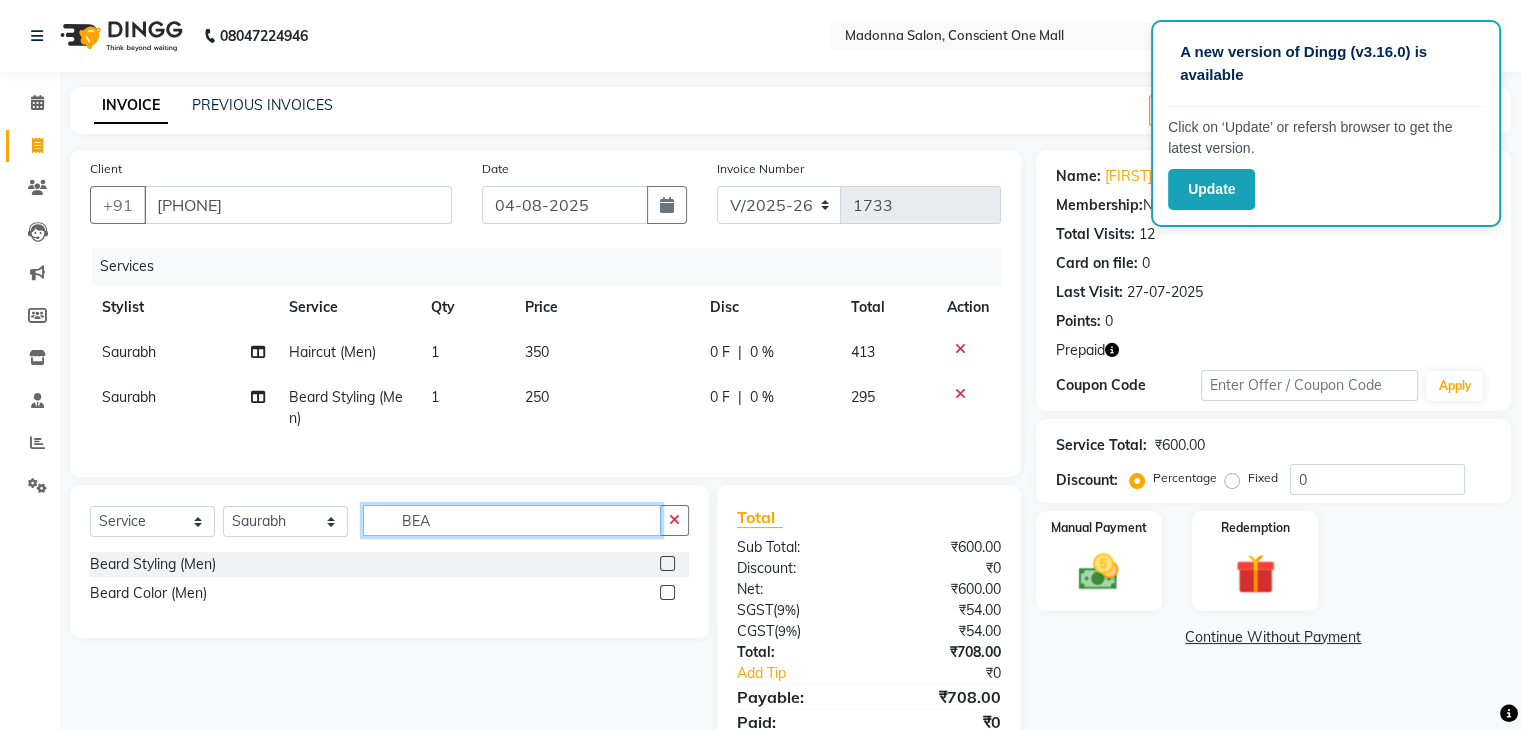 click on "BEA" 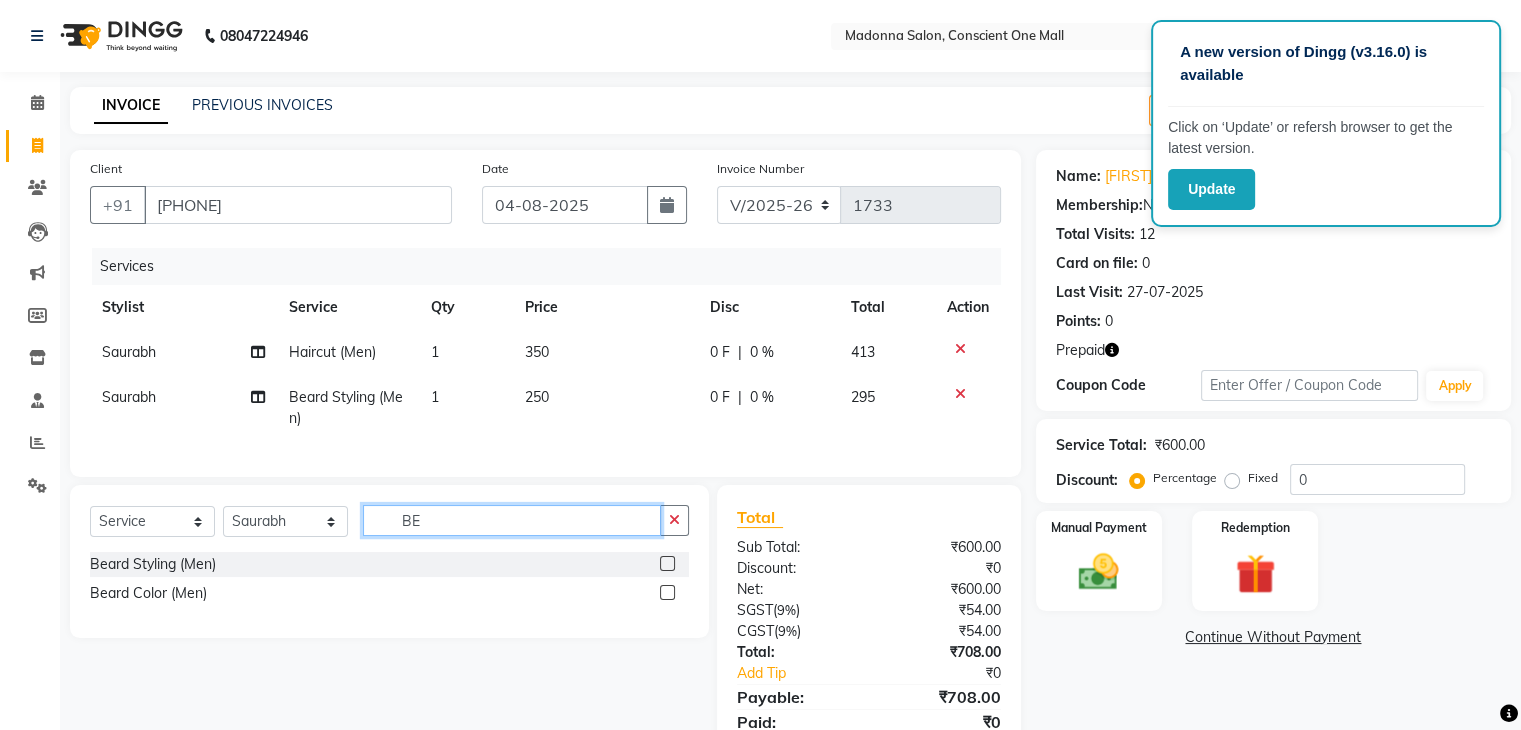 type on "B" 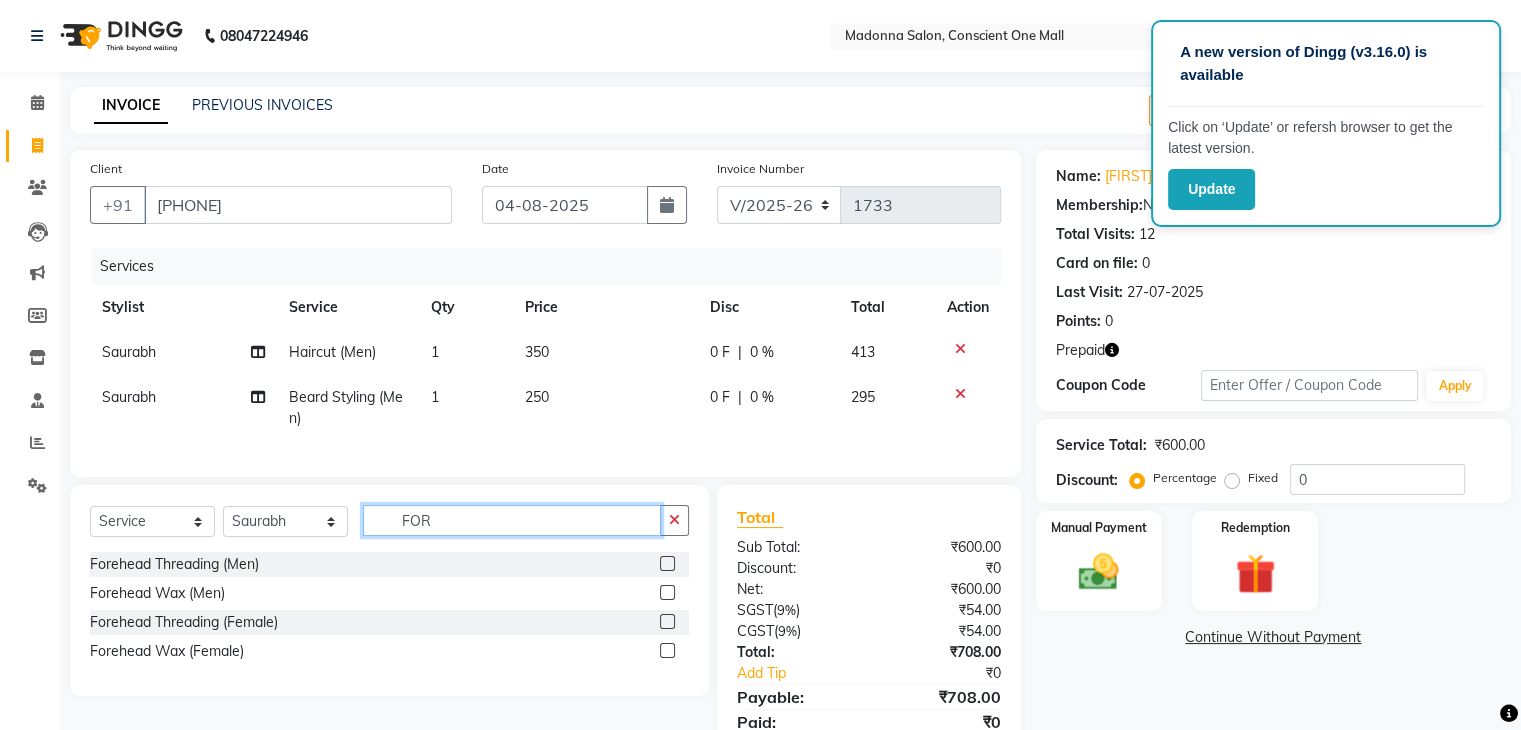 type on "FOR" 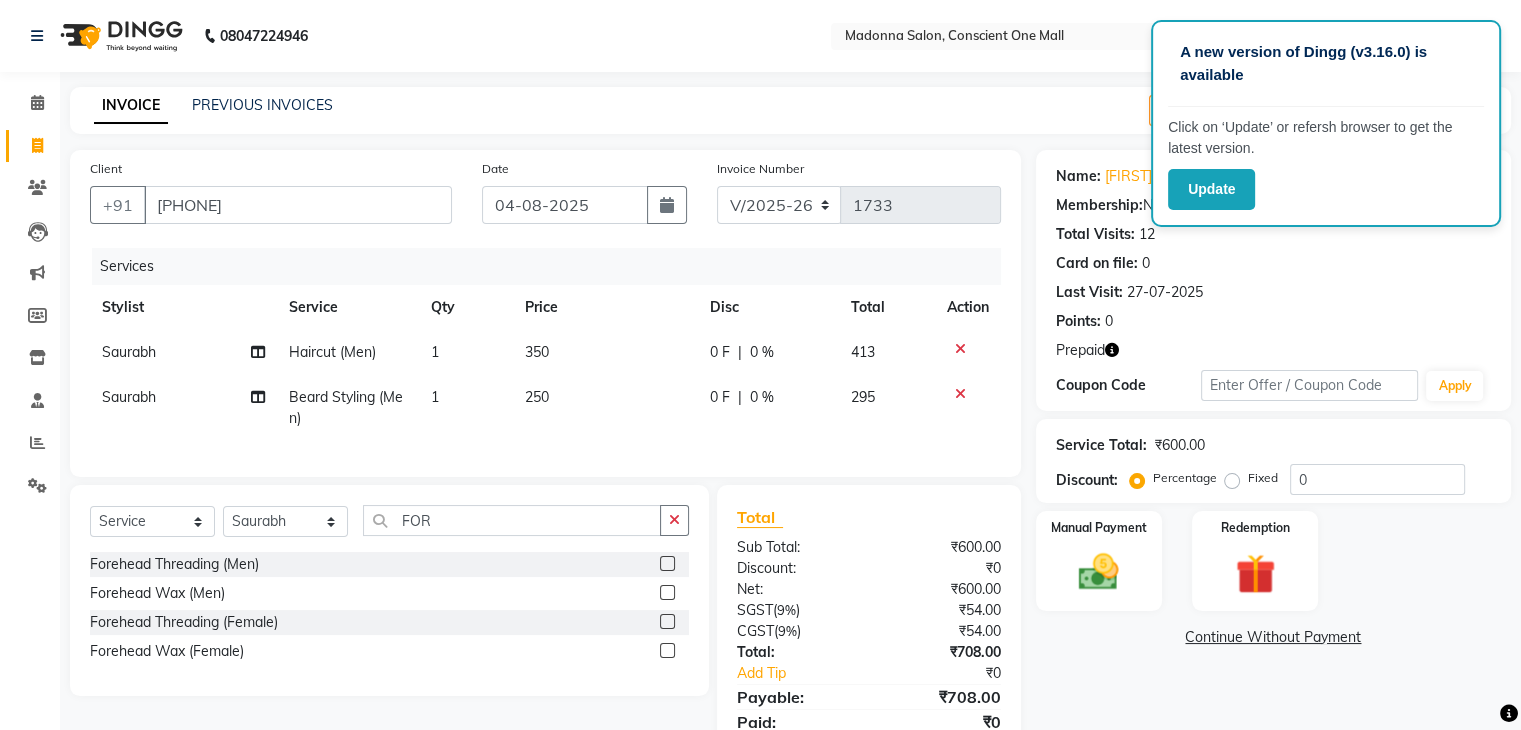 click 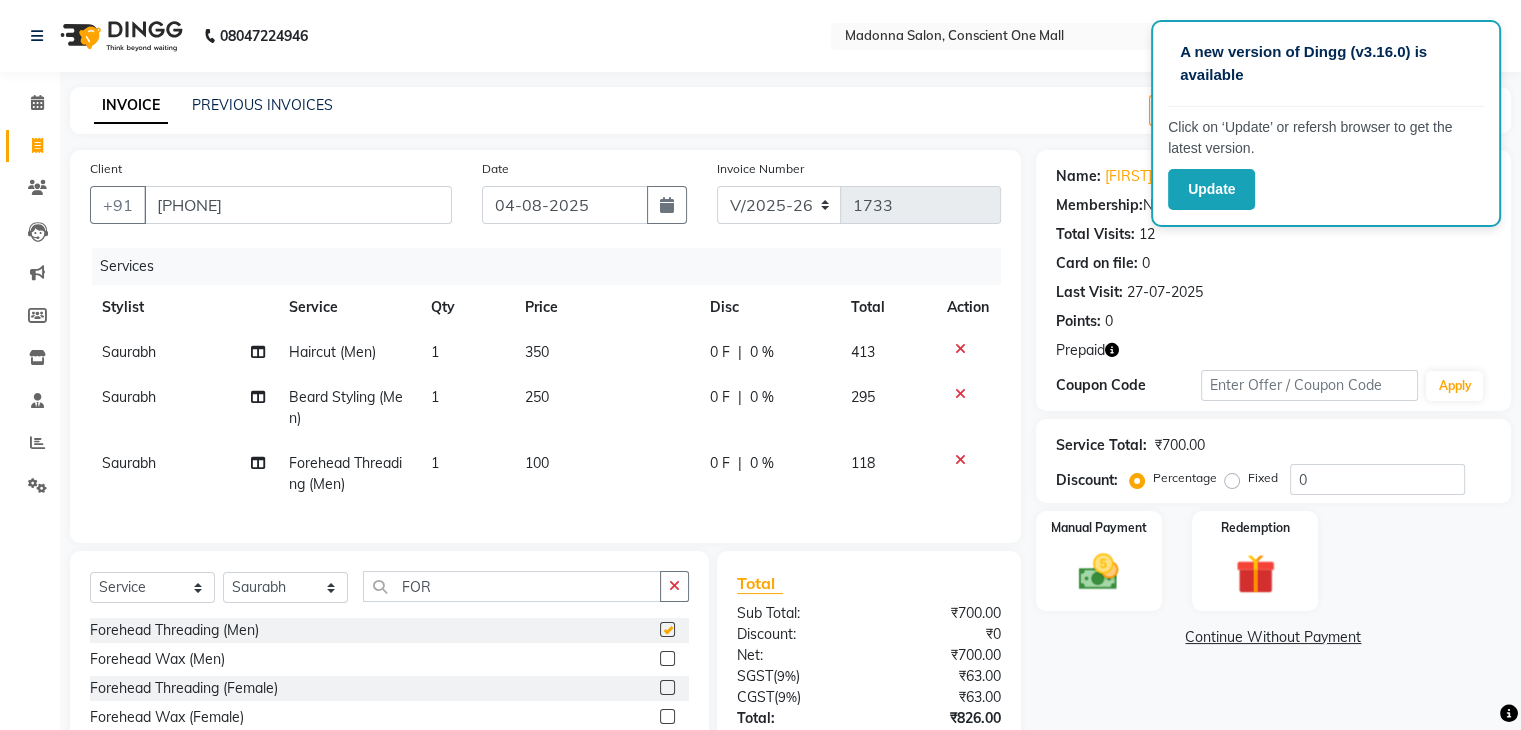checkbox on "false" 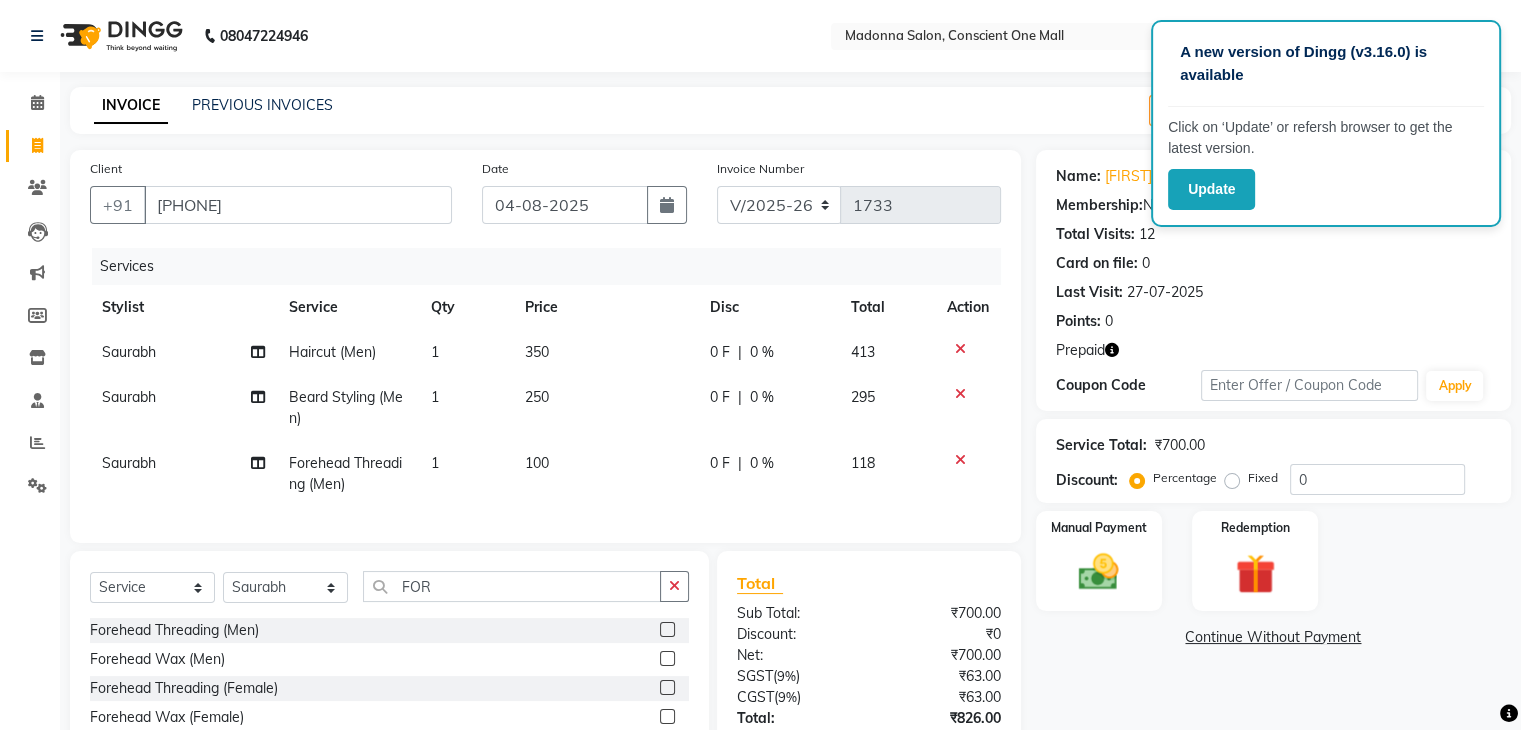 click 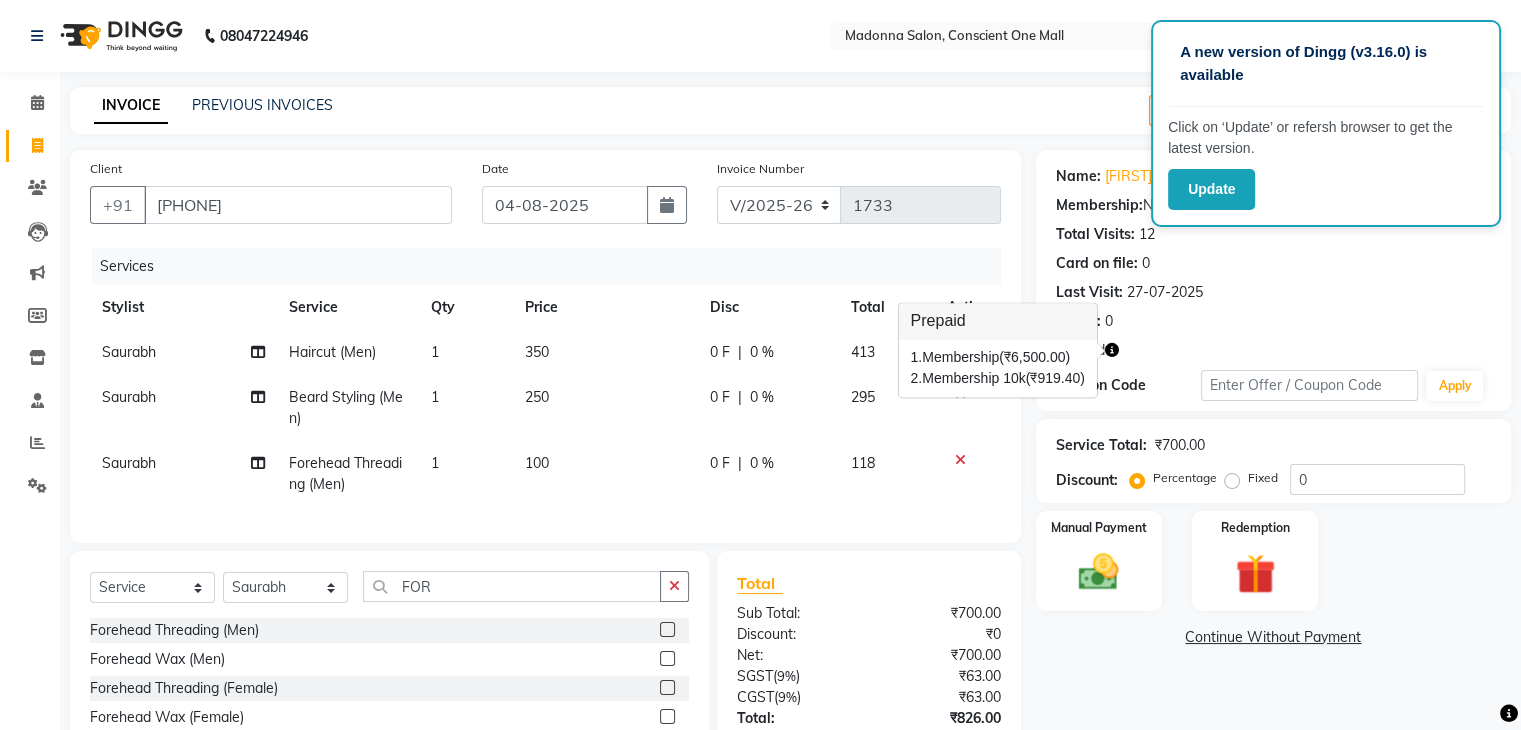 click 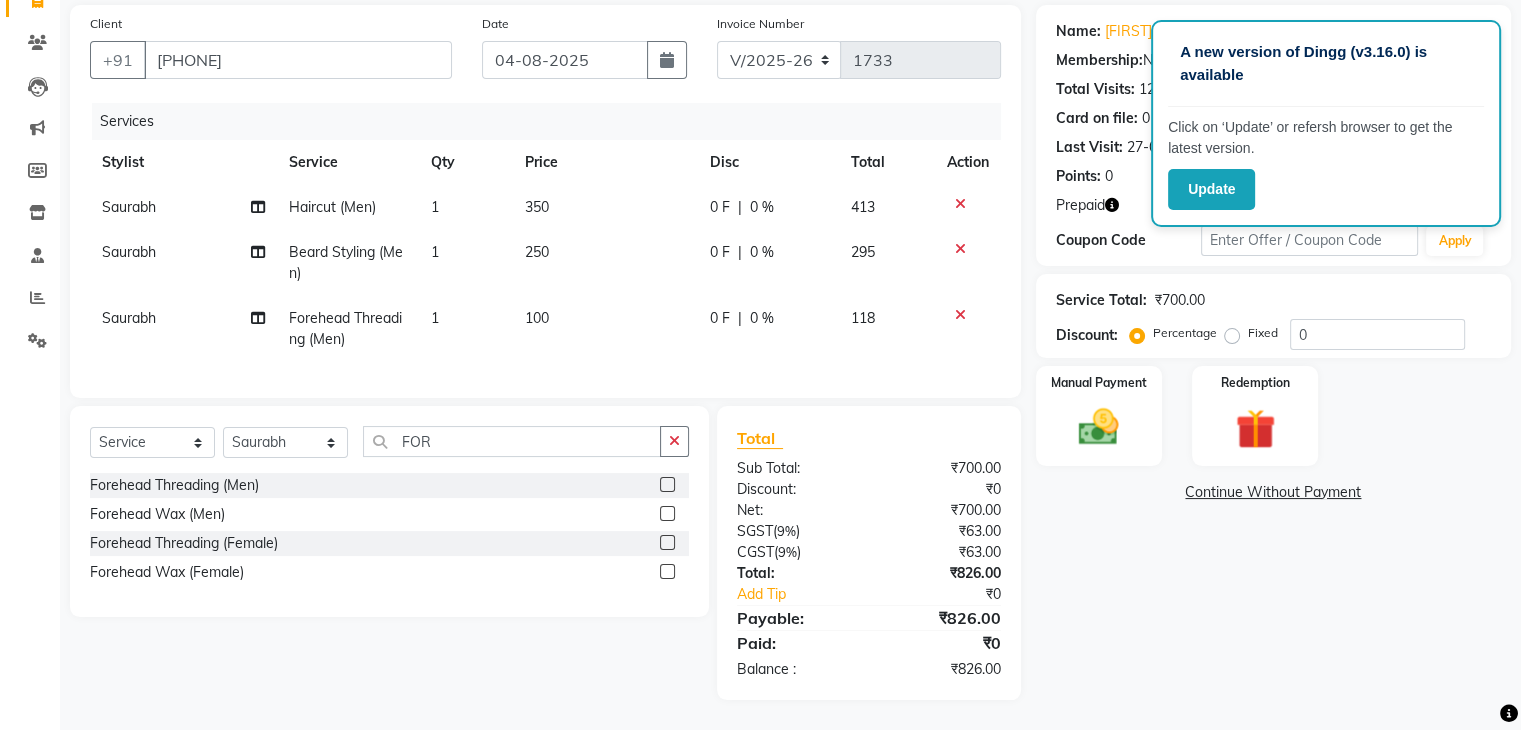 scroll, scrollTop: 161, scrollLeft: 0, axis: vertical 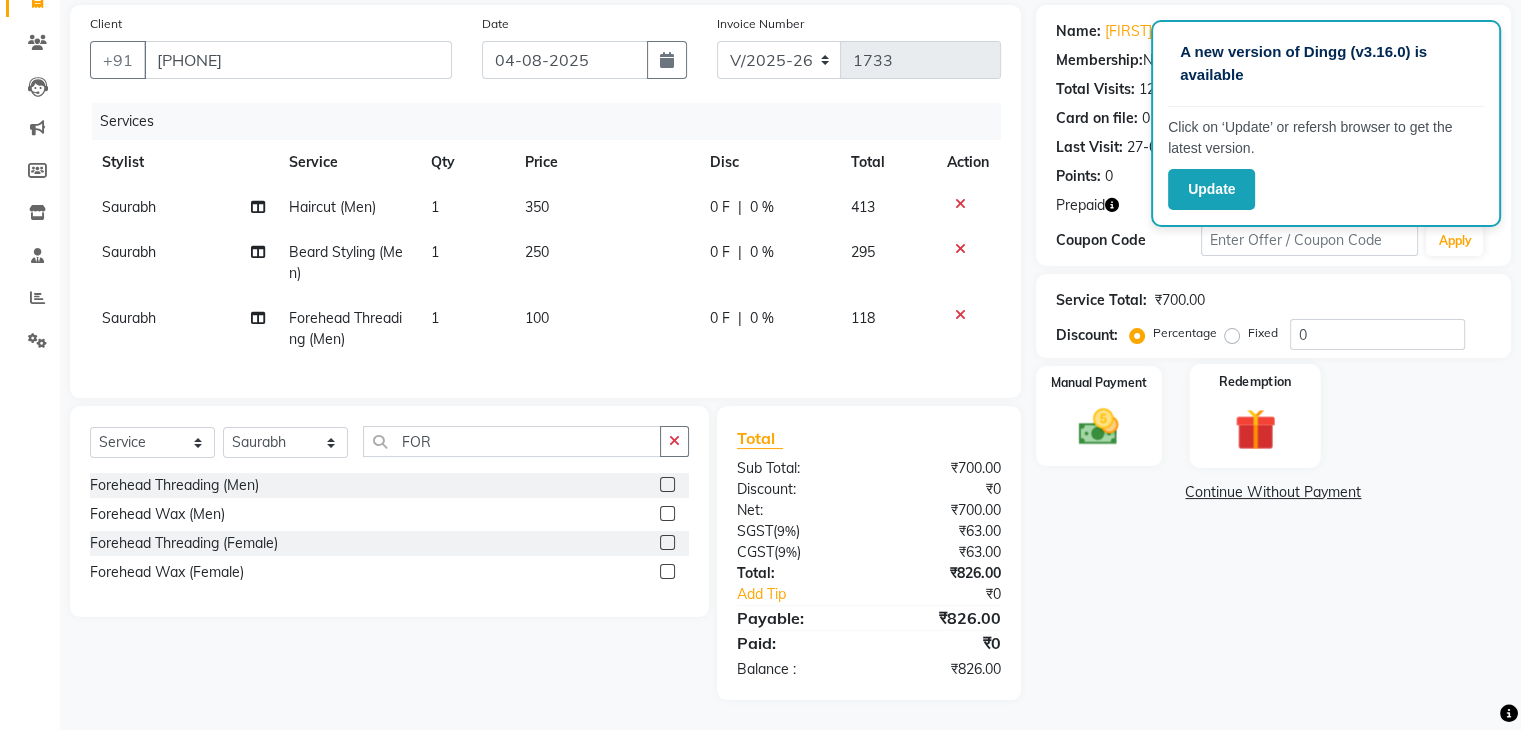 click 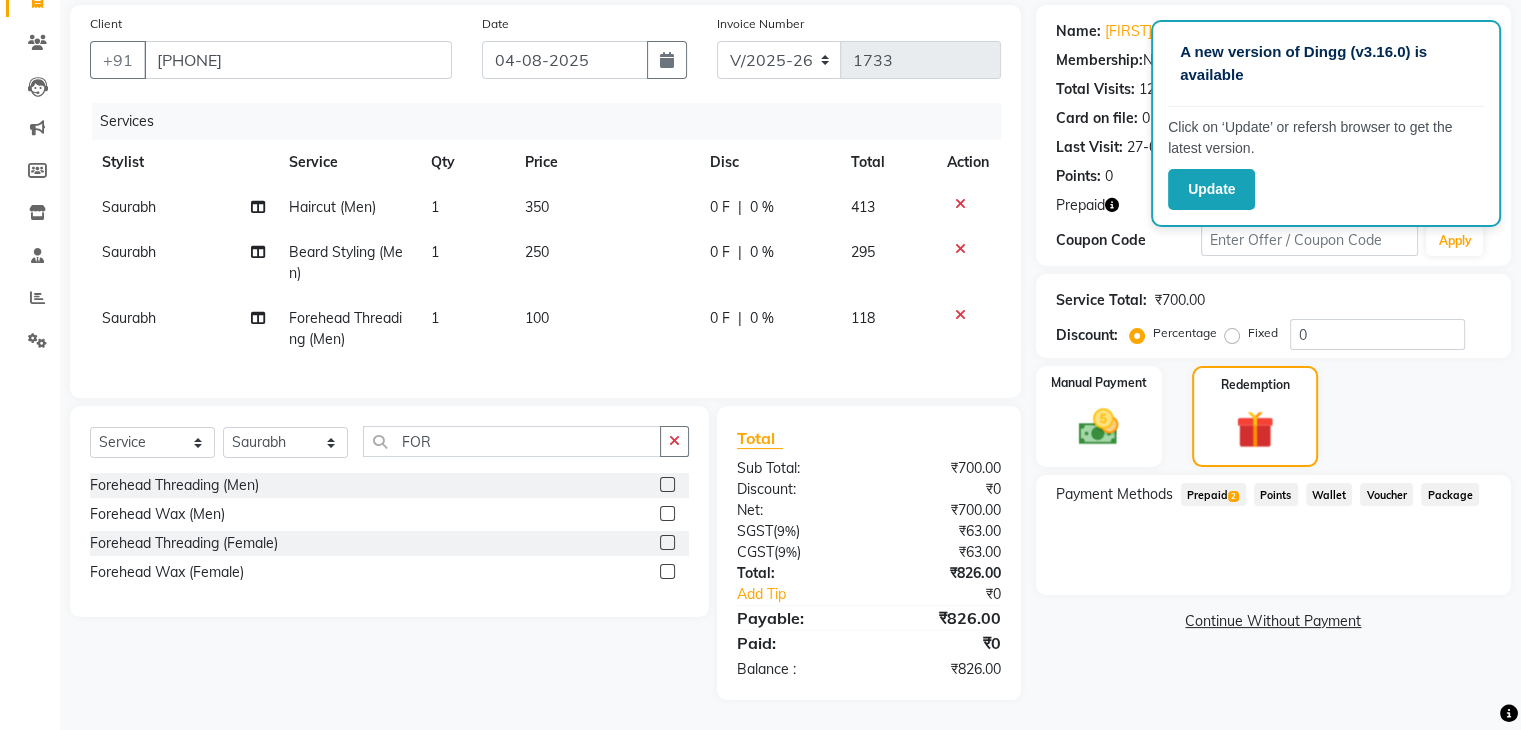 click on "Prepaid  2" 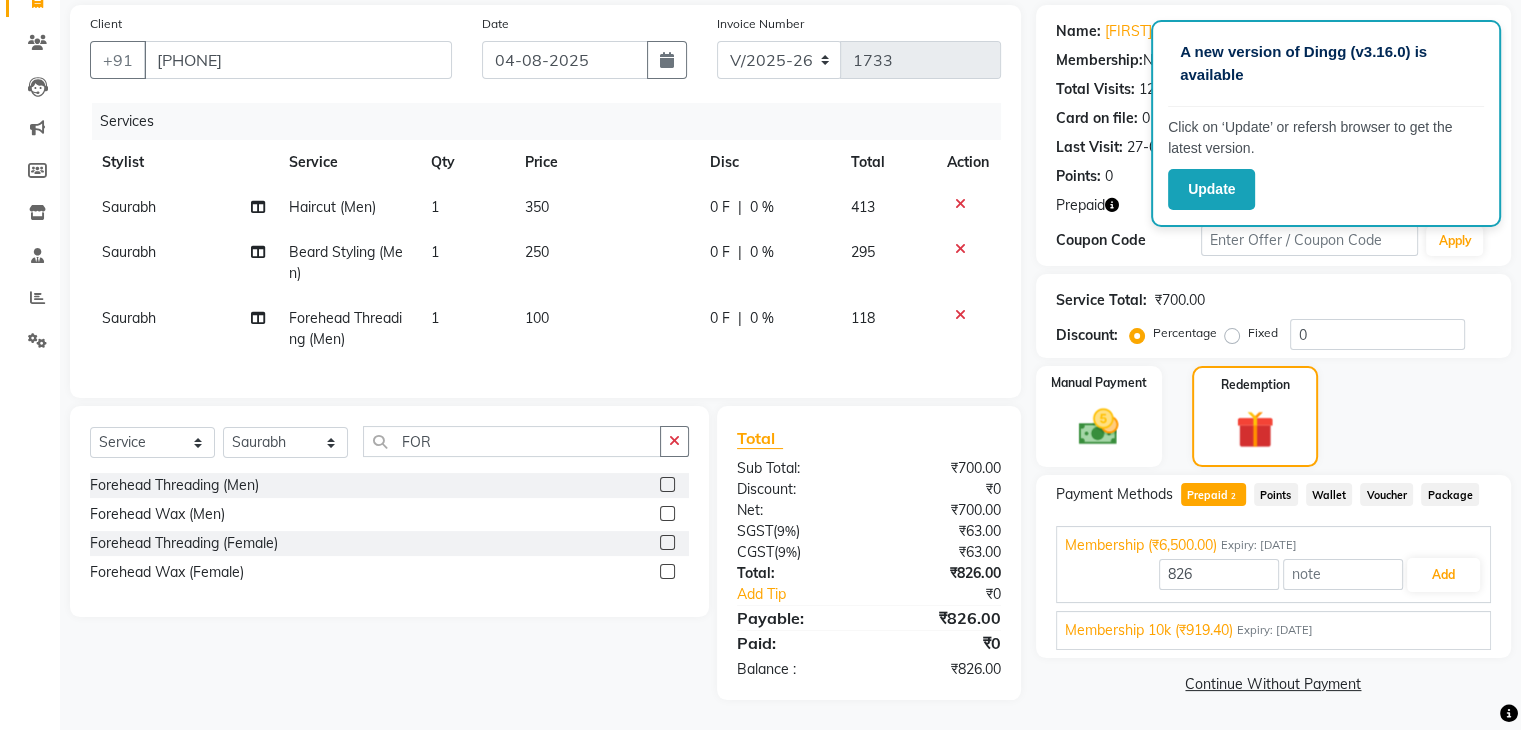 click on "Membership 10k (₹919.40) Expiry: 27-05-2030" at bounding box center [1273, 630] 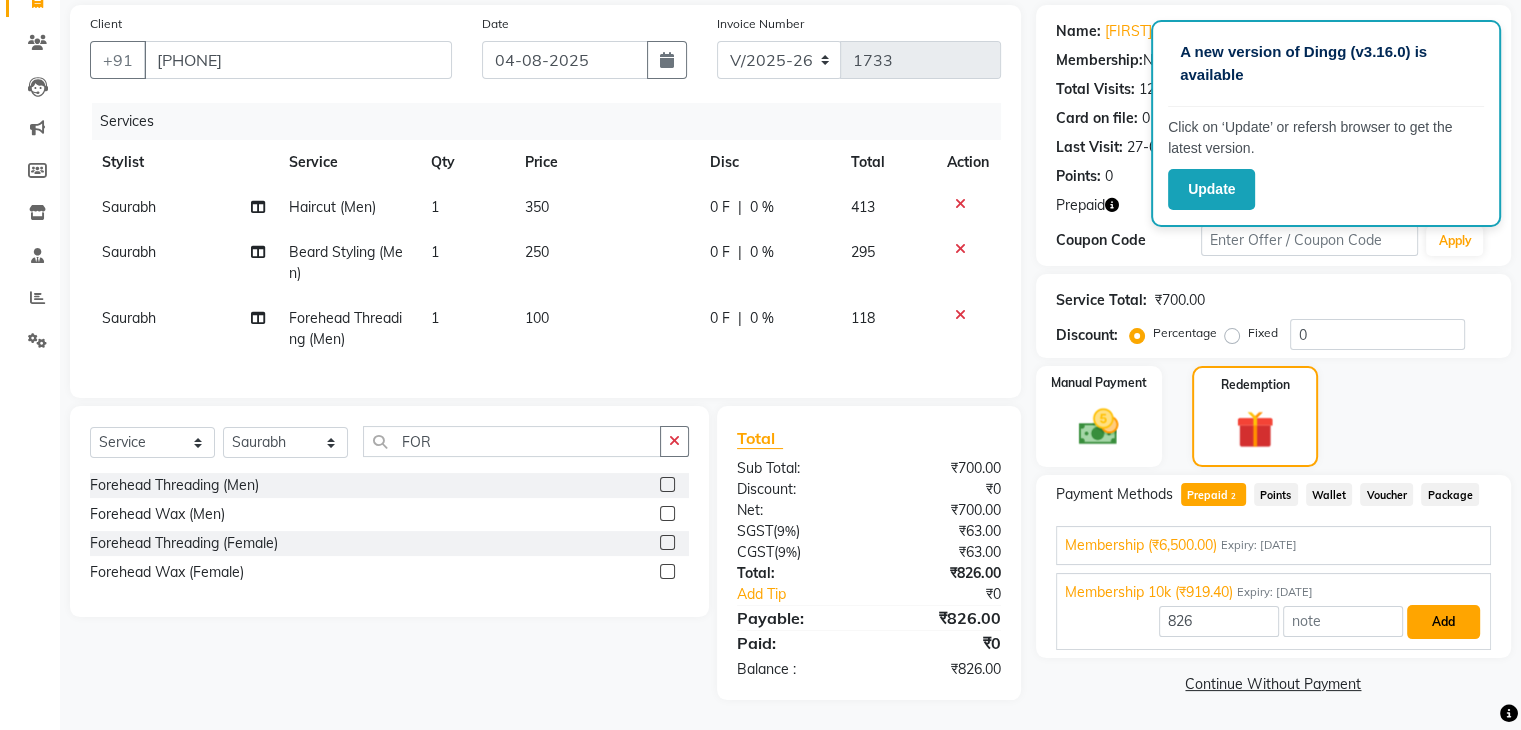 click on "Add" at bounding box center (1443, 622) 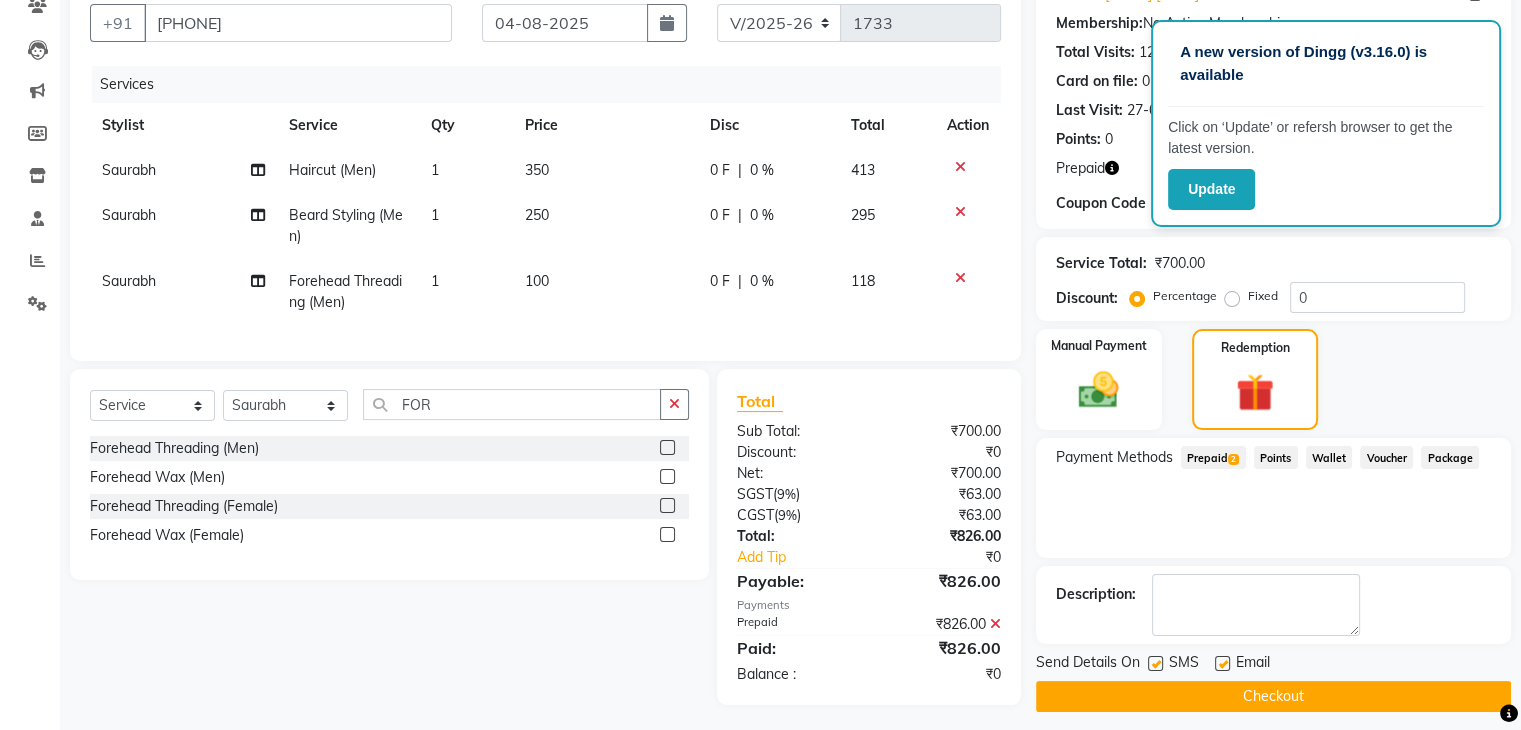 scroll, scrollTop: 203, scrollLeft: 0, axis: vertical 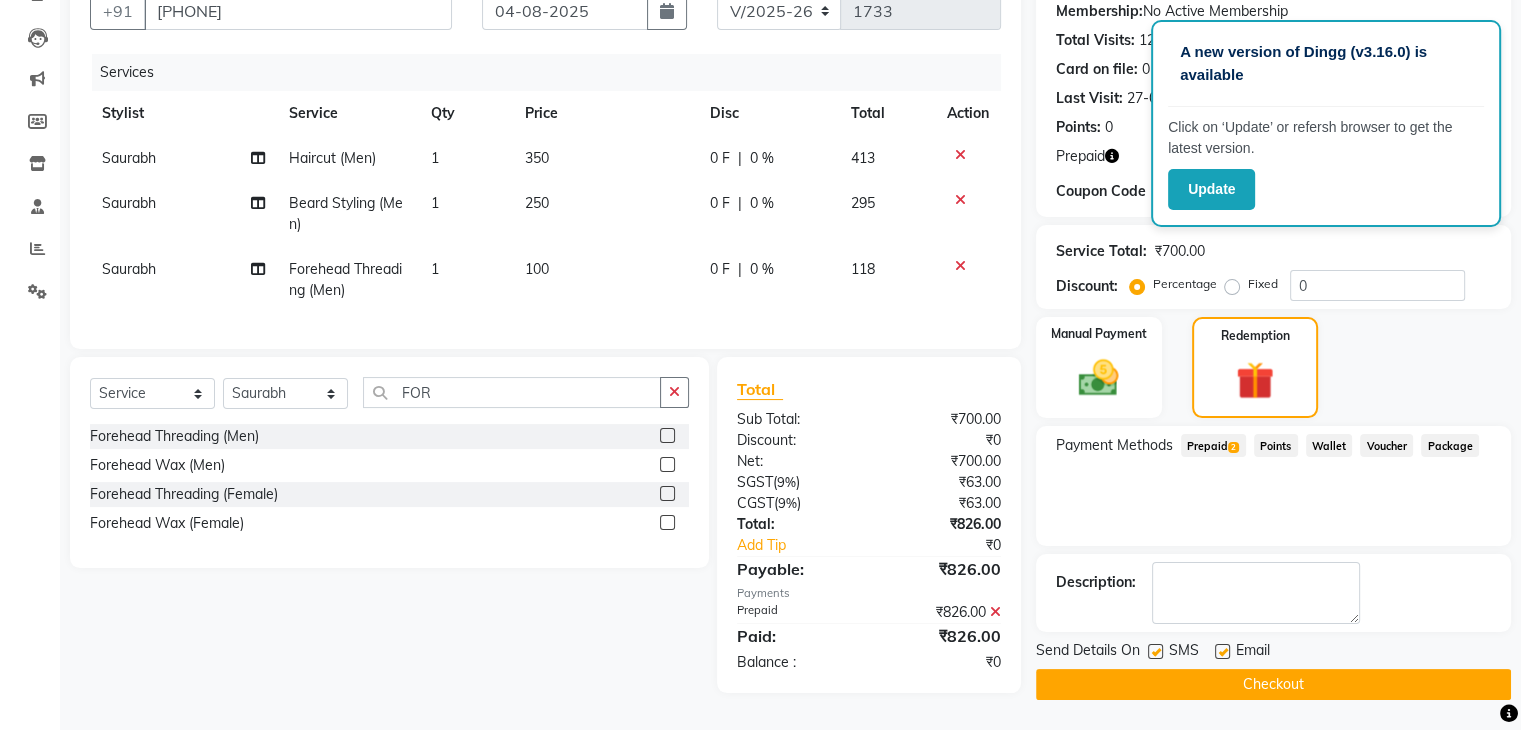 click on "Checkout" 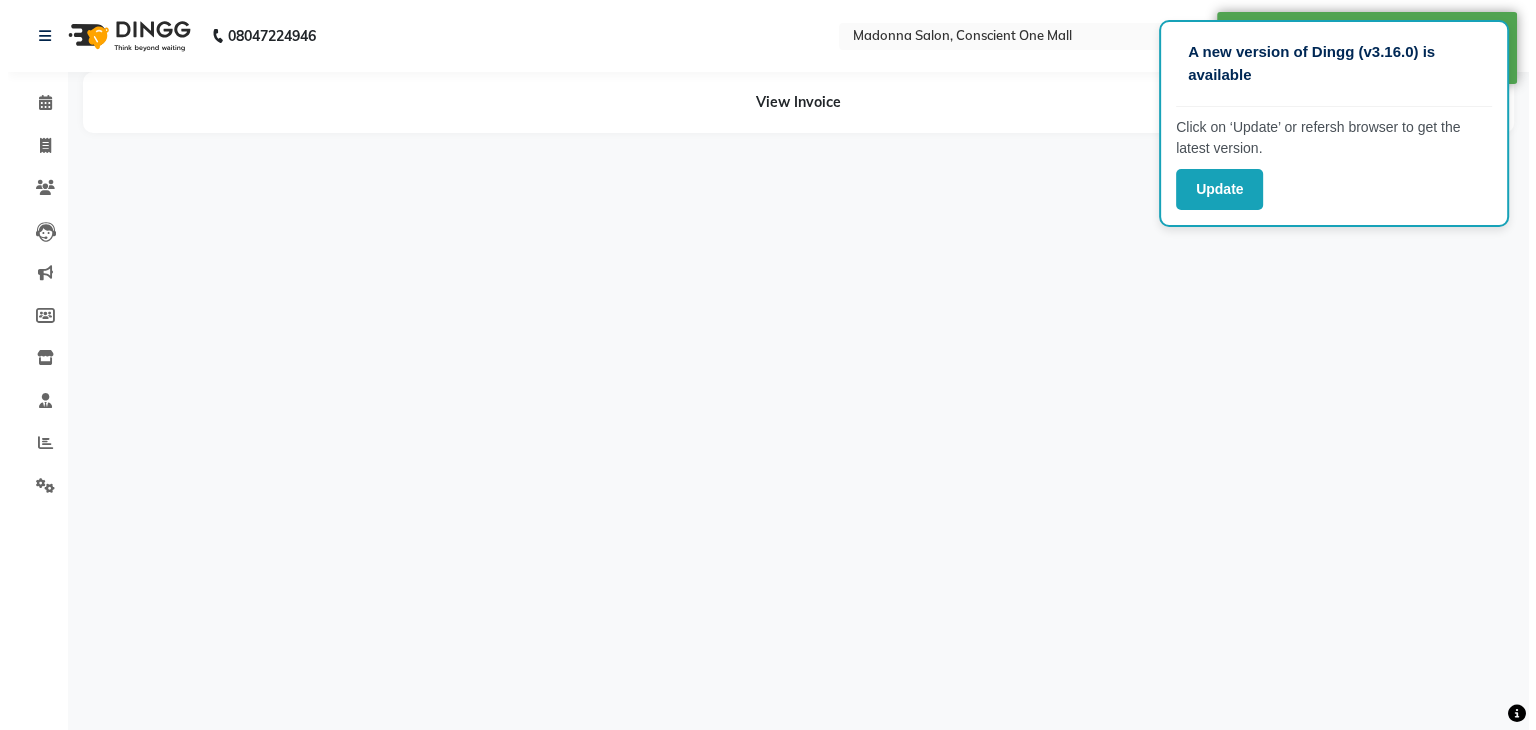 scroll, scrollTop: 0, scrollLeft: 0, axis: both 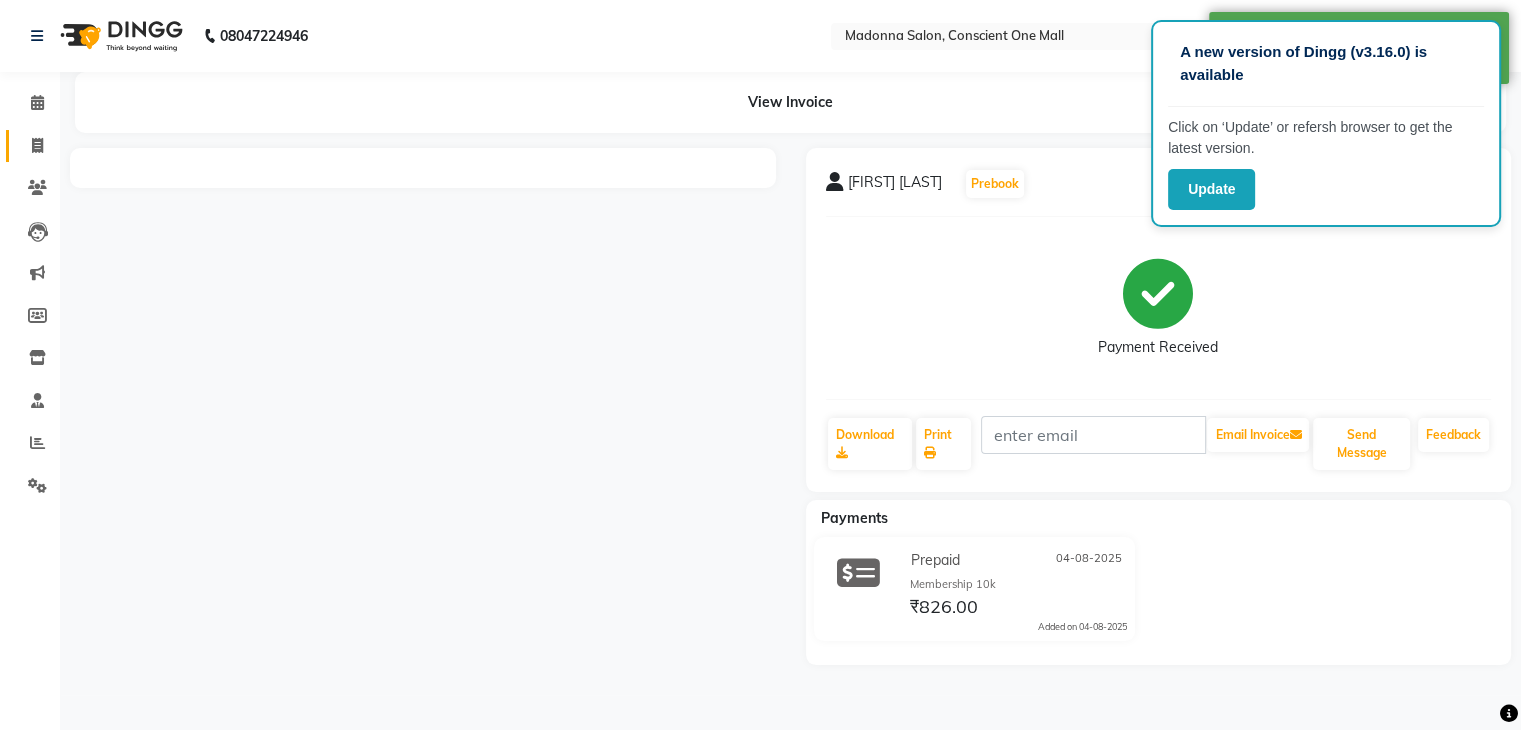 click 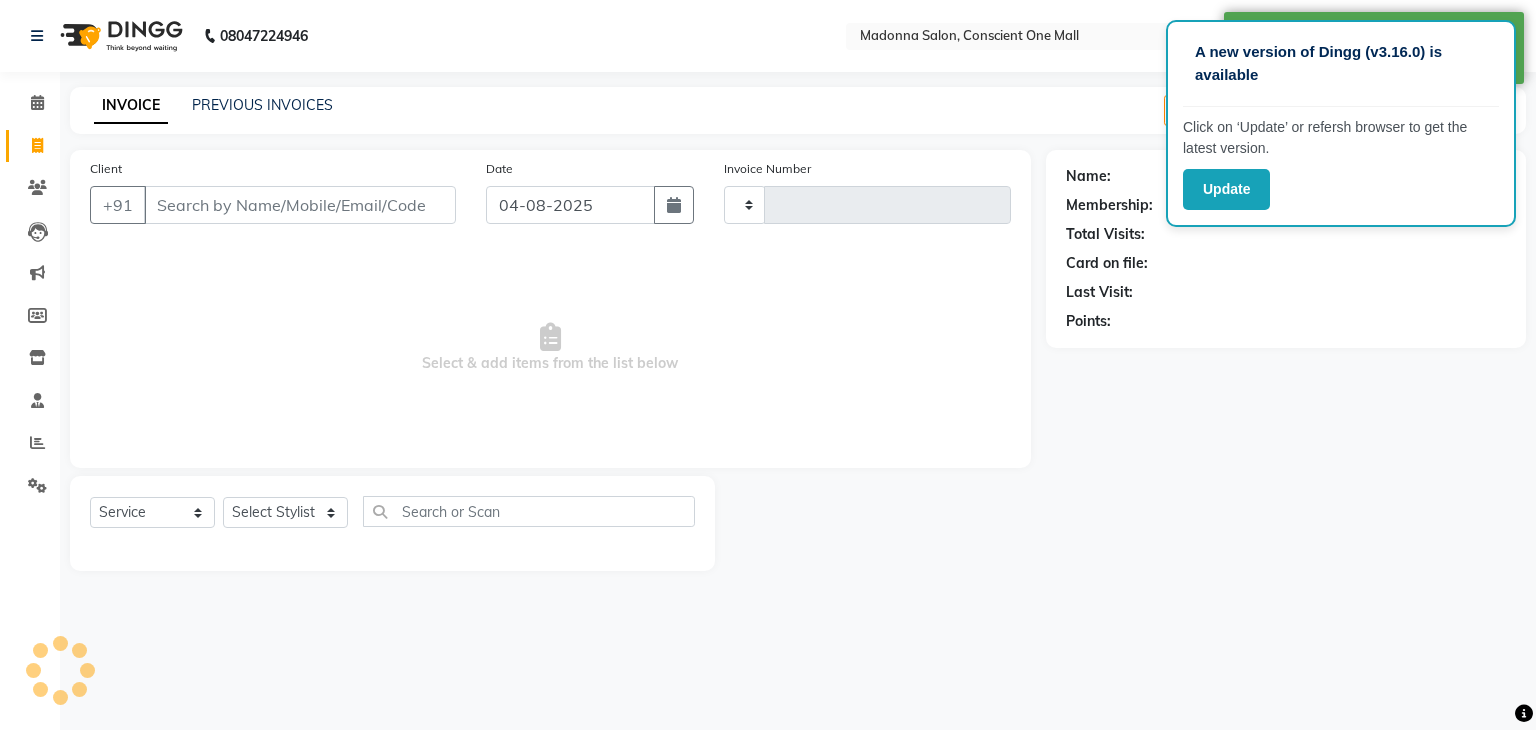 type on "1734" 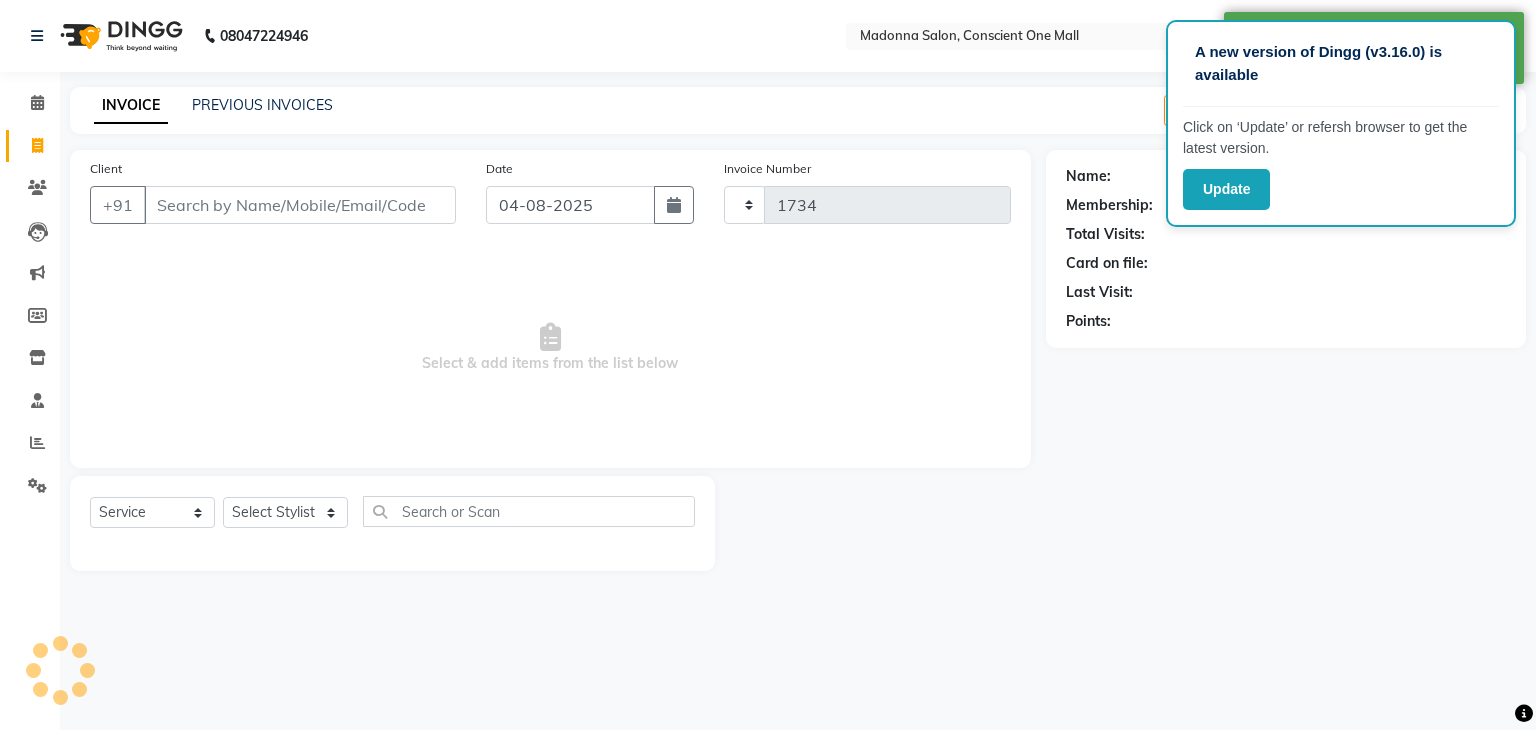 select on "7575" 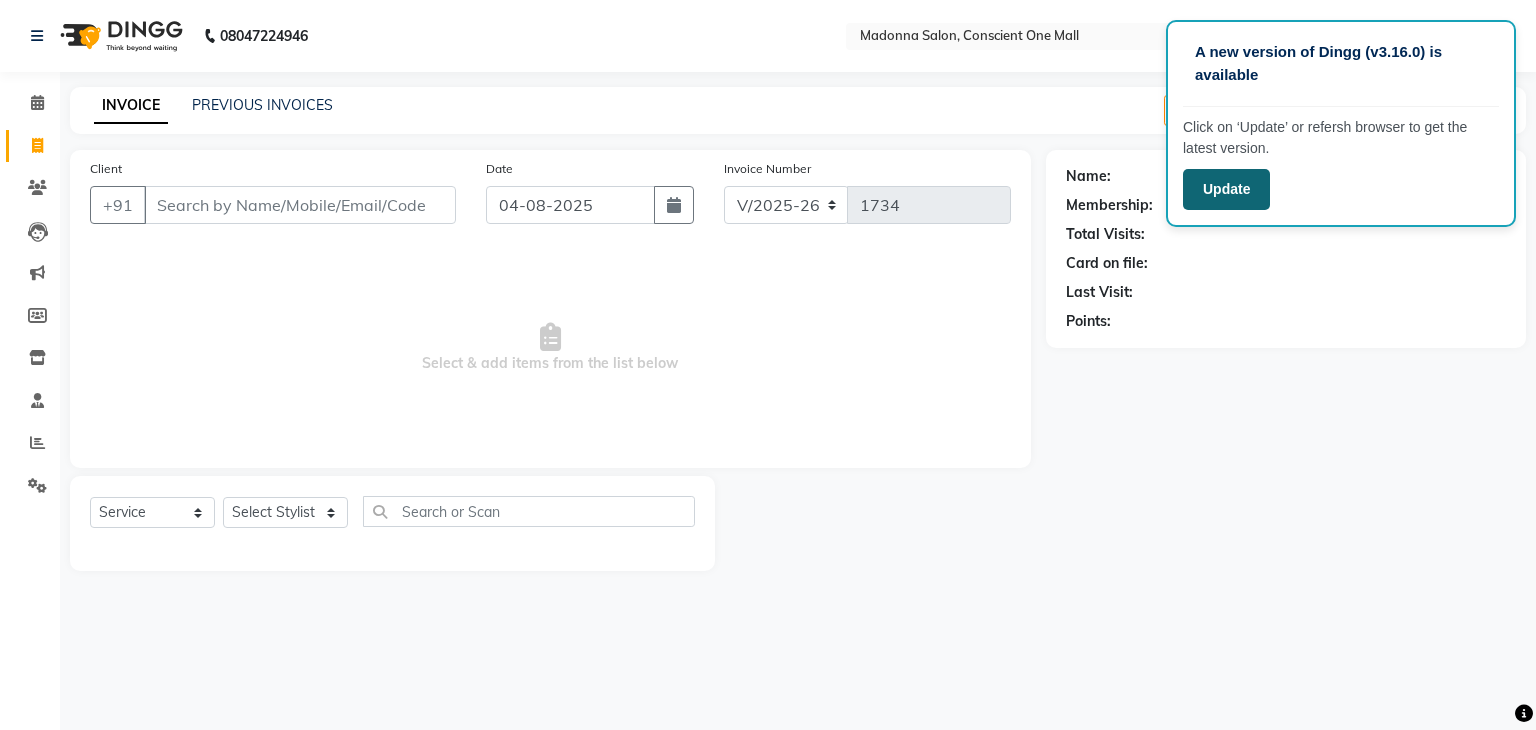 click on "Update" 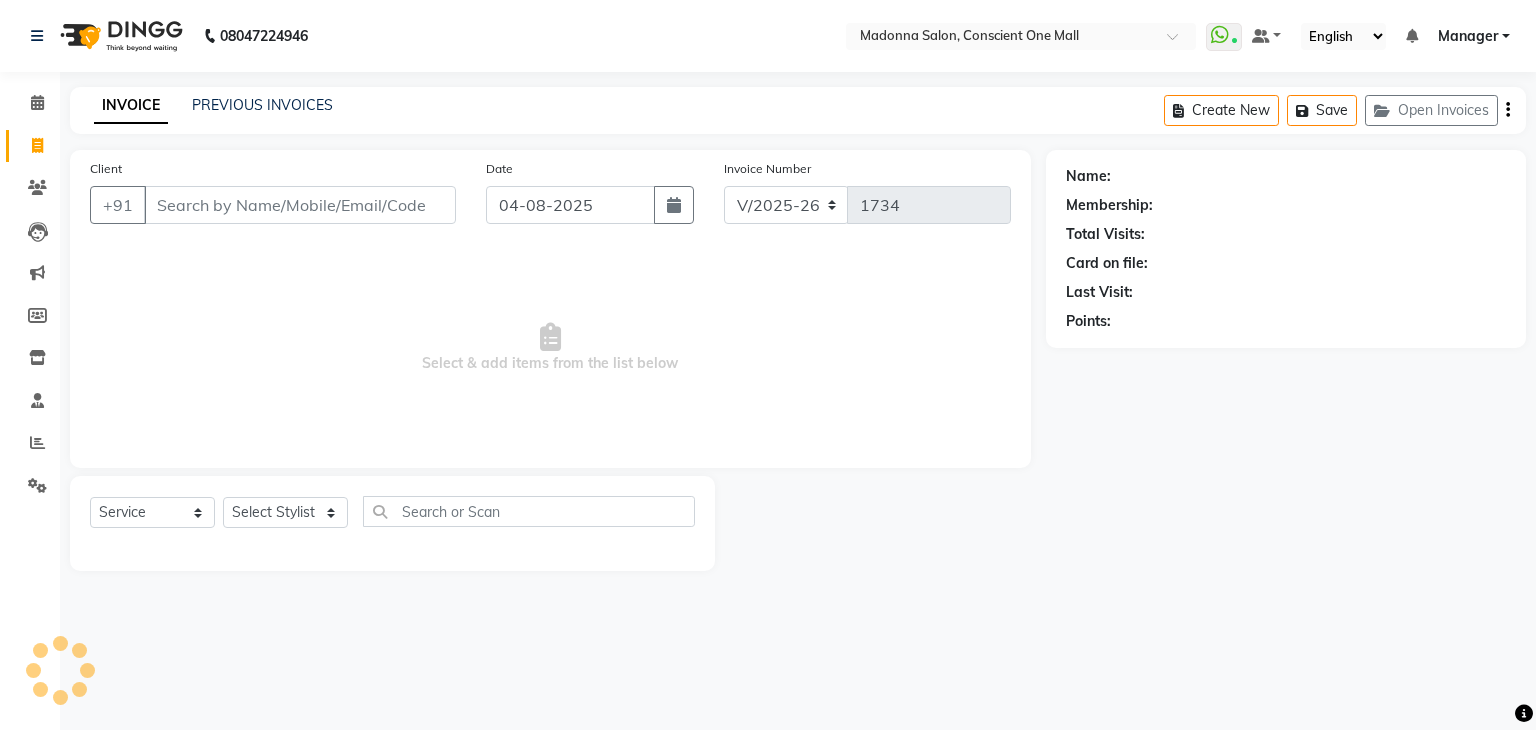 select on "7575" 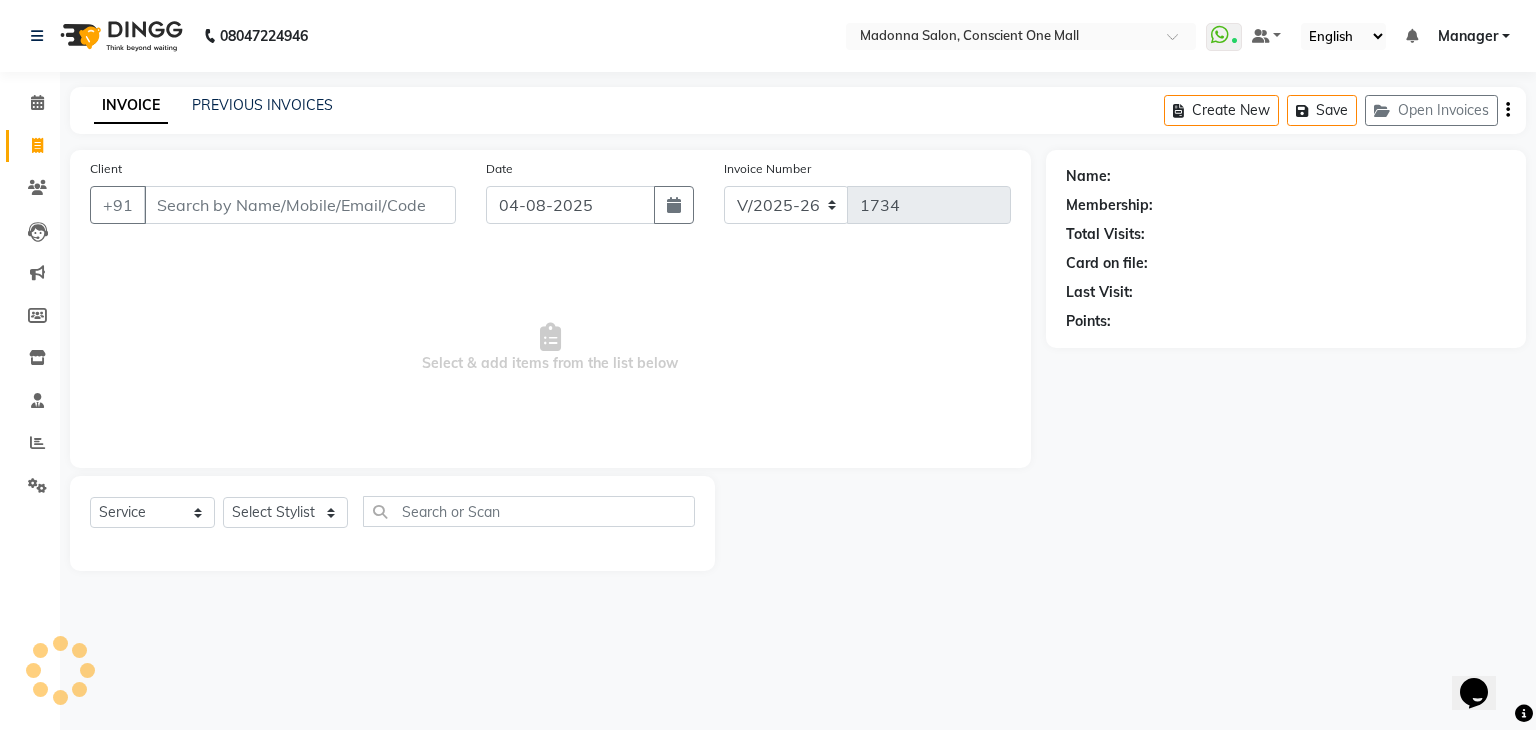 scroll, scrollTop: 0, scrollLeft: 0, axis: both 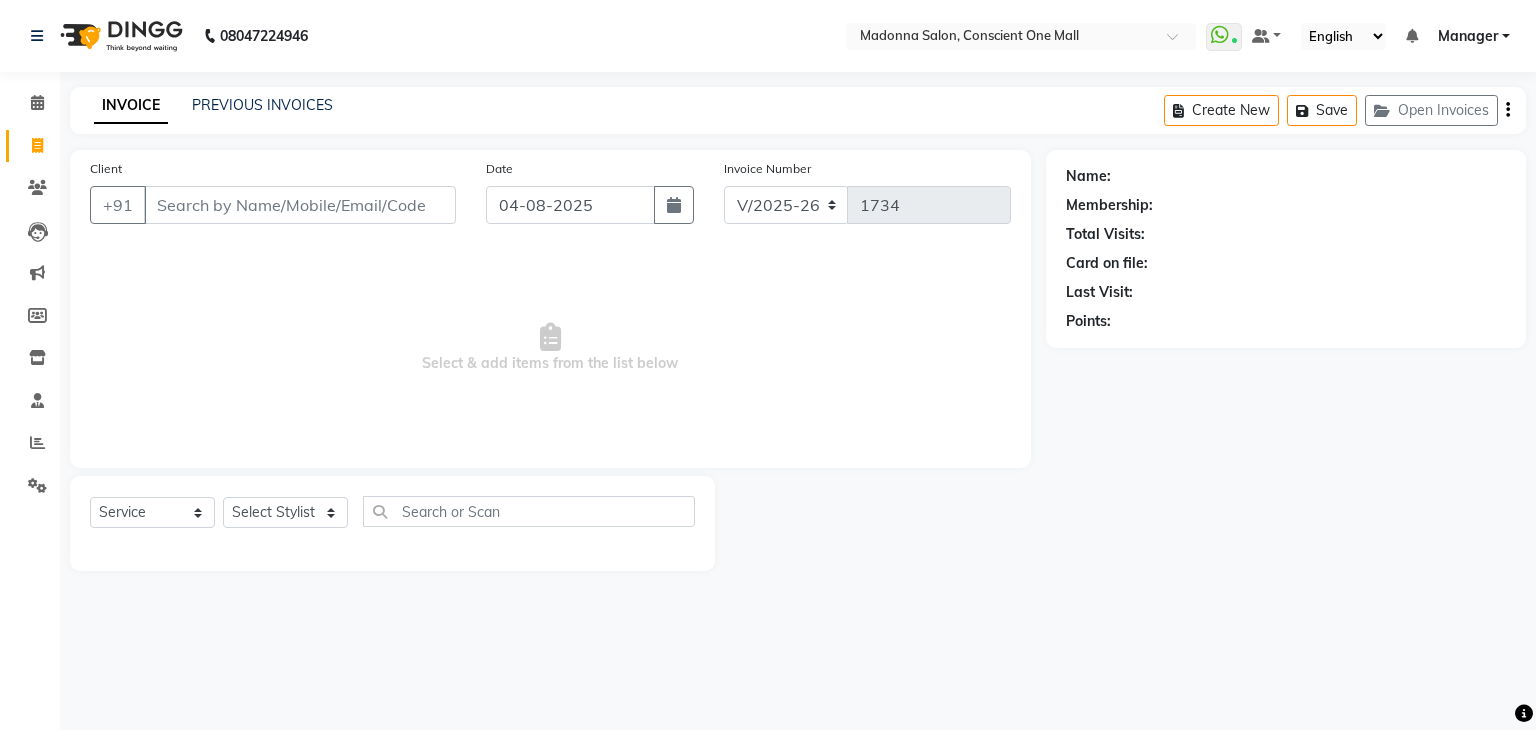 click on "Select & add items from the list below" at bounding box center (550, 348) 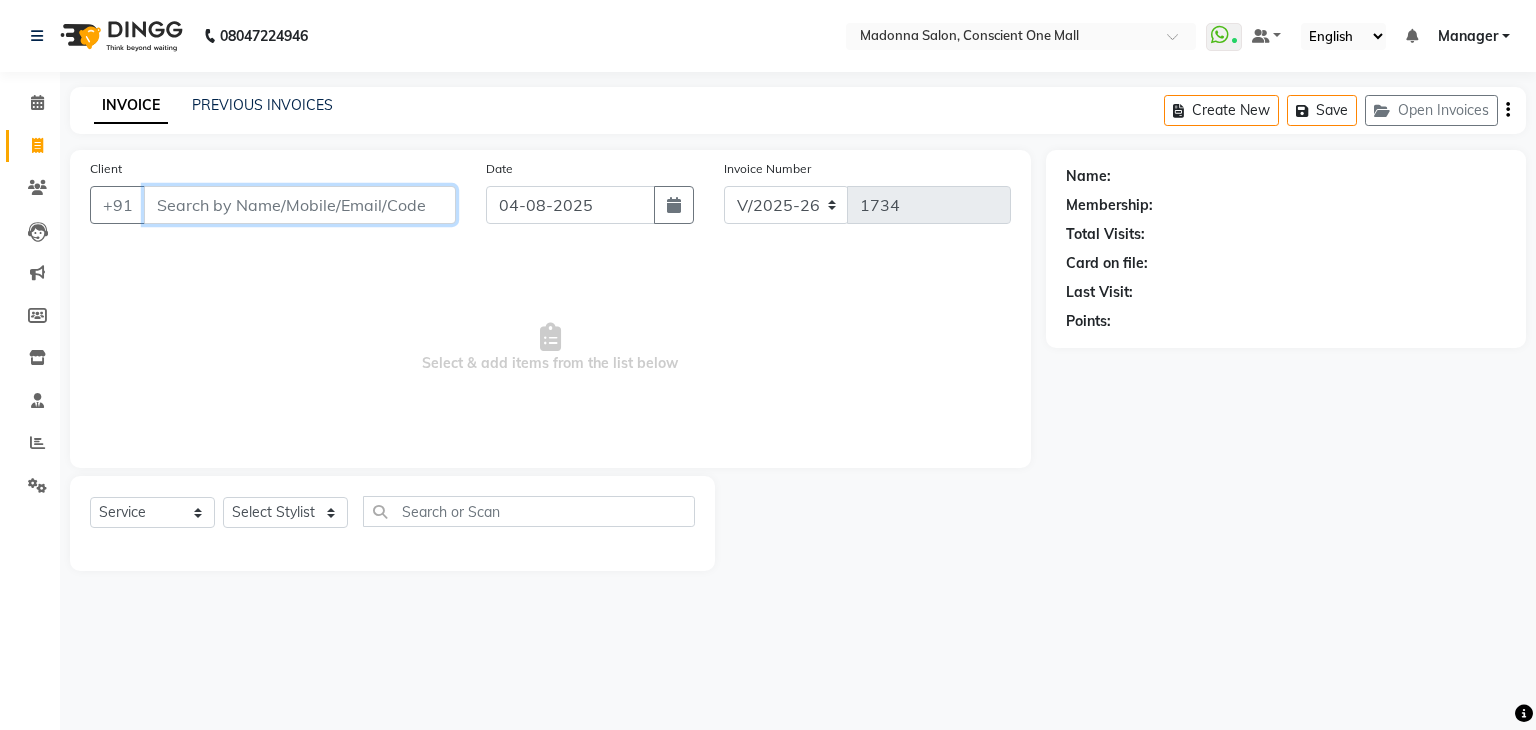 drag, startPoint x: 216, startPoint y: 207, endPoint x: 224, endPoint y: 302, distance: 95.33625 